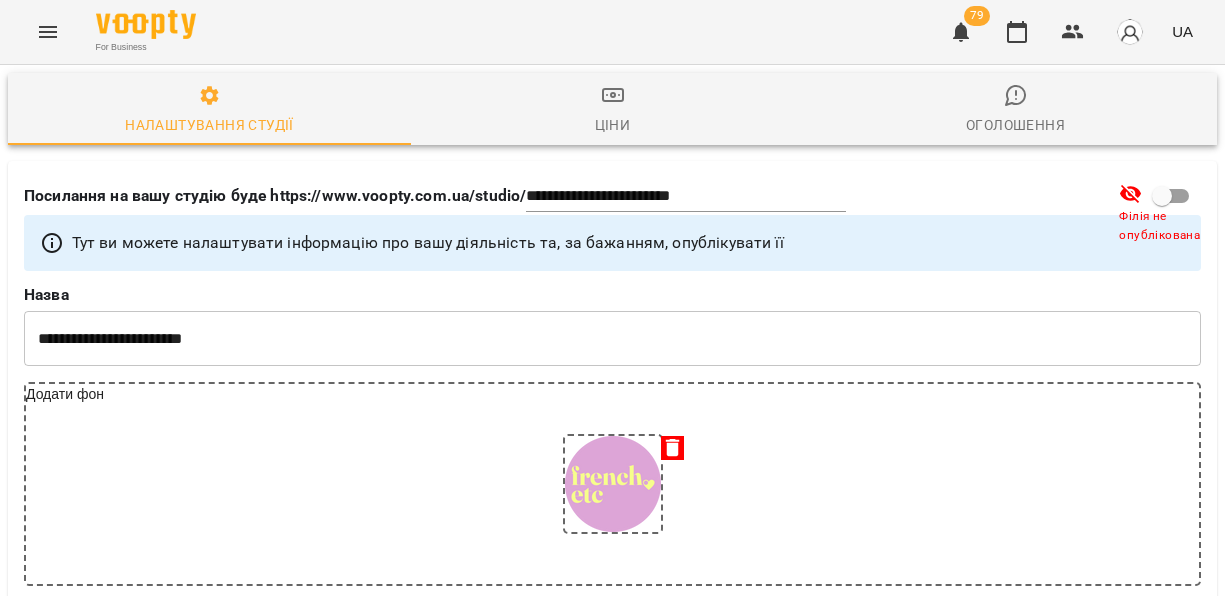 select on "**" 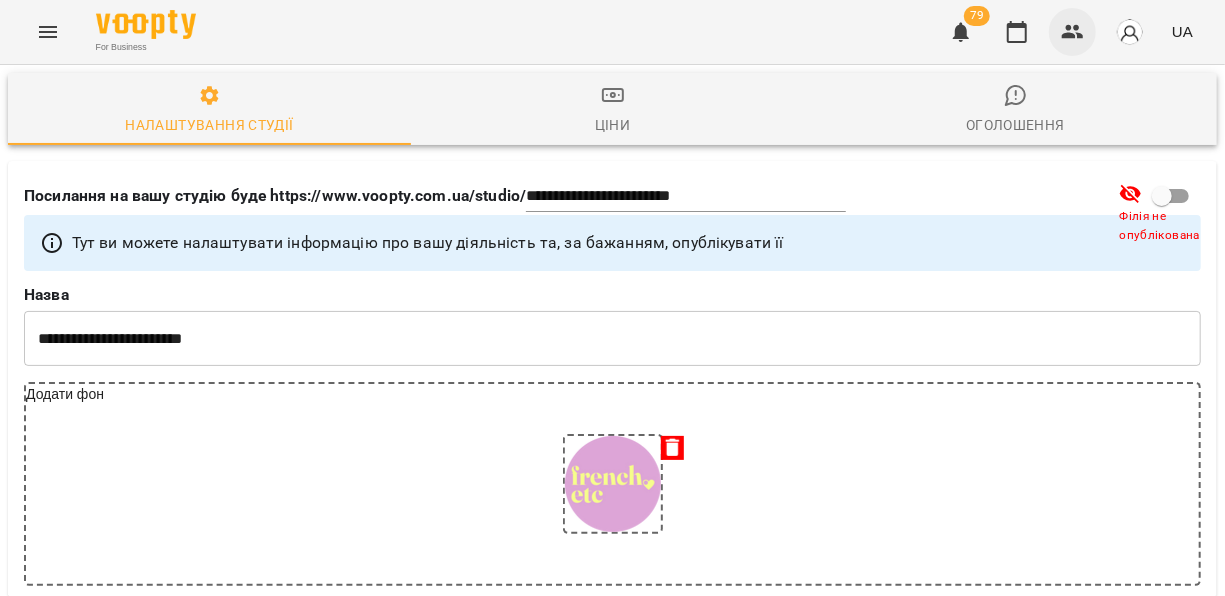 click 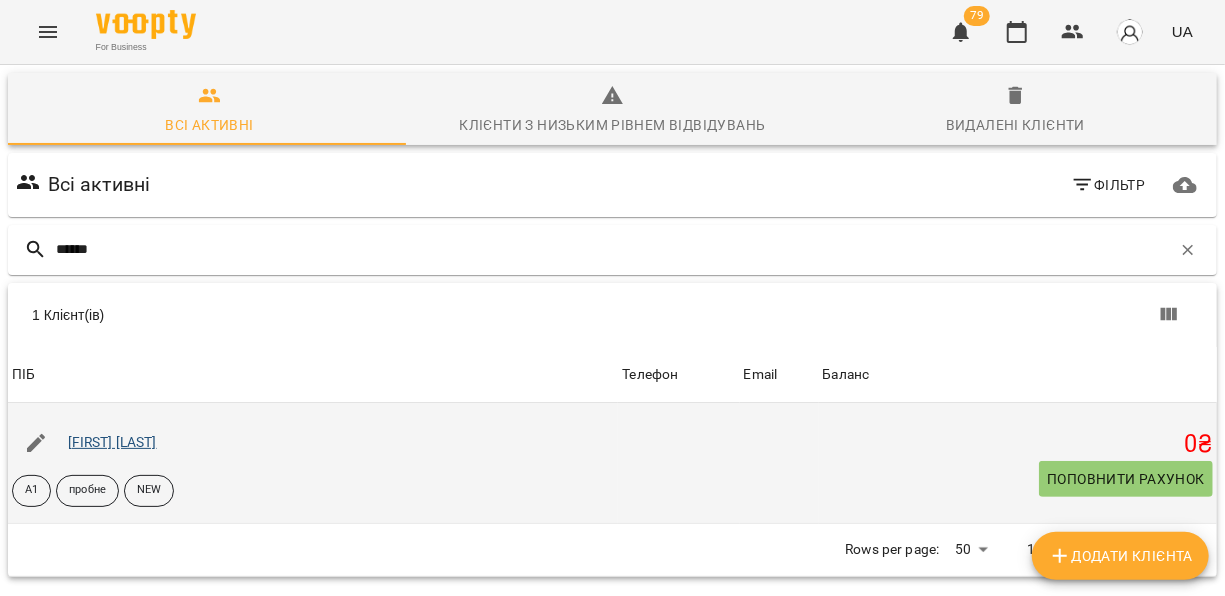 type on "******" 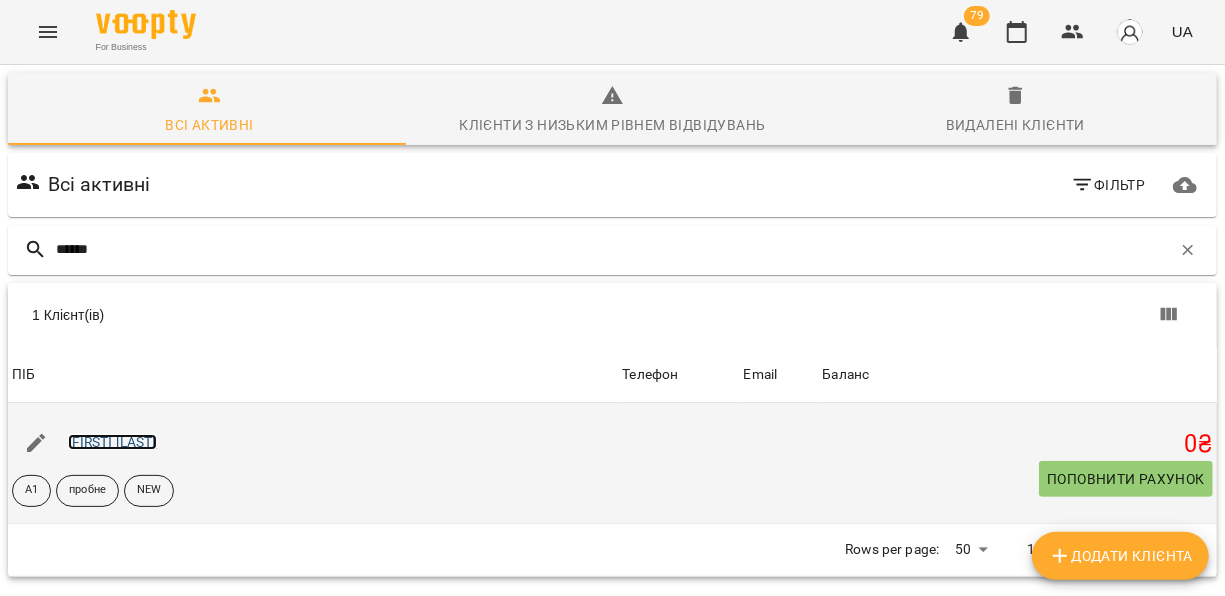 click on "[NAME]" at bounding box center [112, 442] 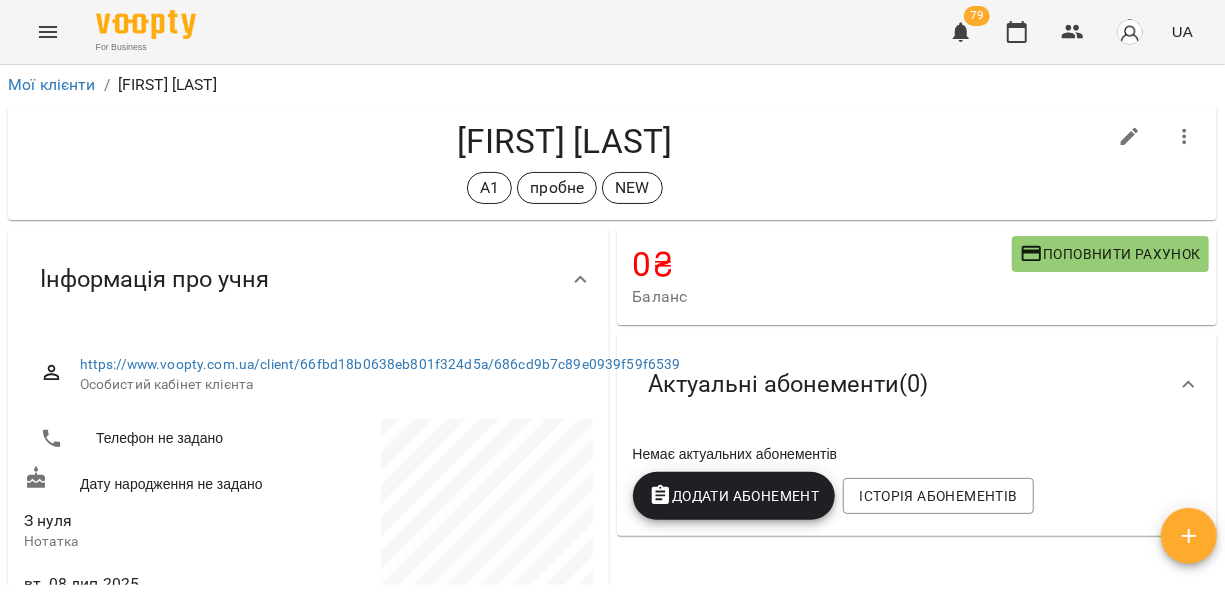 click at bounding box center (1130, 137) 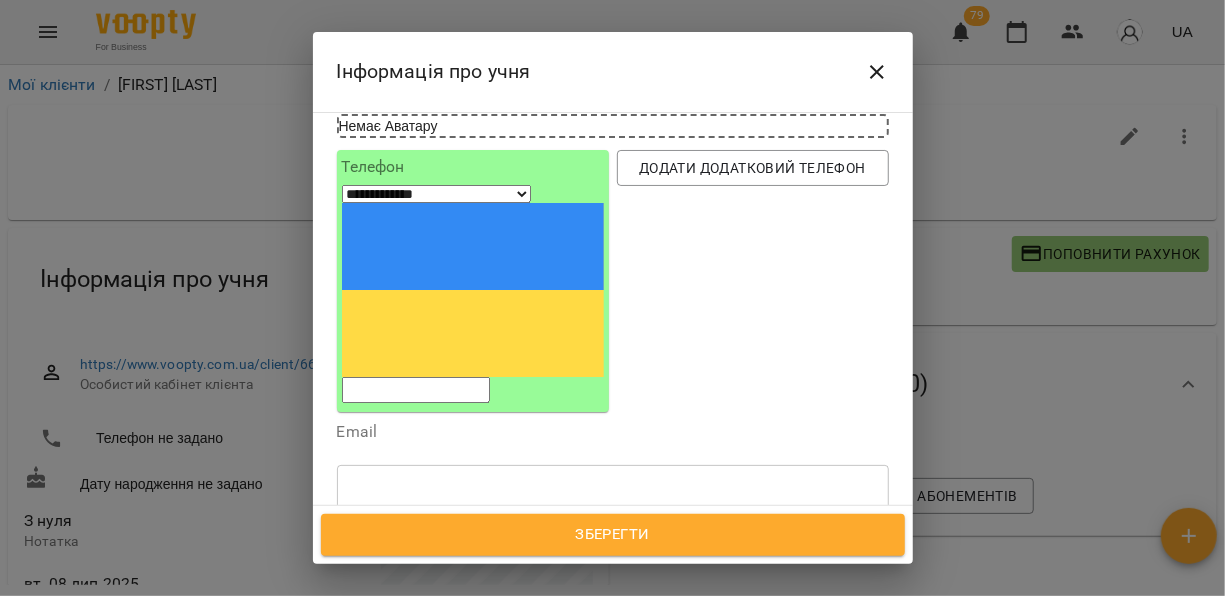 scroll, scrollTop: 205, scrollLeft: 0, axis: vertical 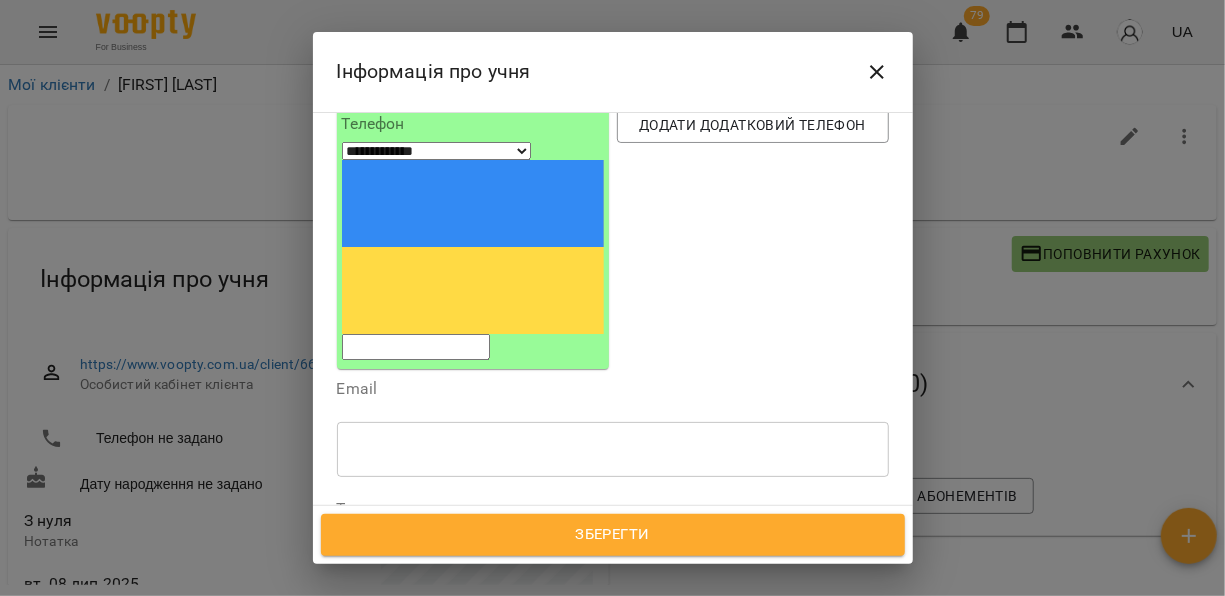 click 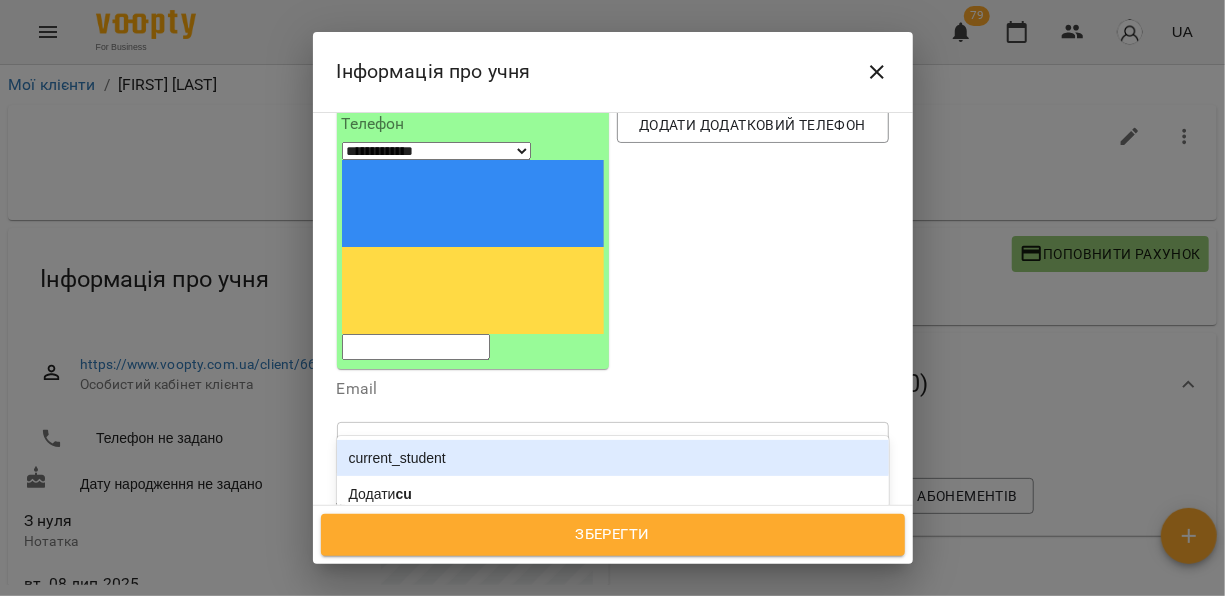 type on "****" 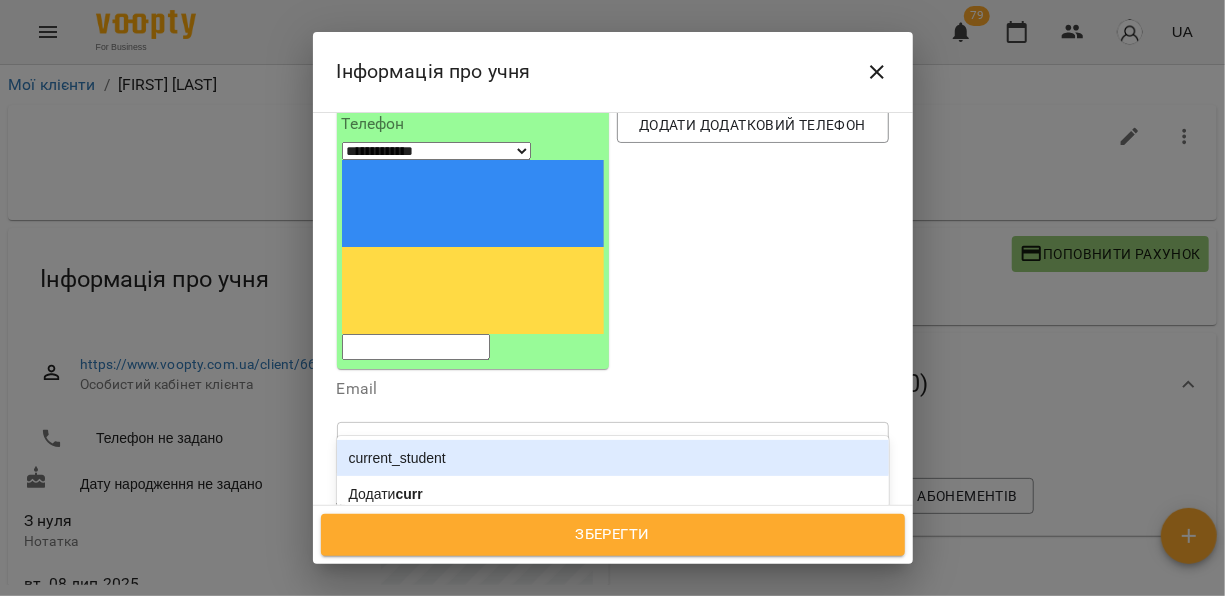 click on "current_student" at bounding box center (613, 458) 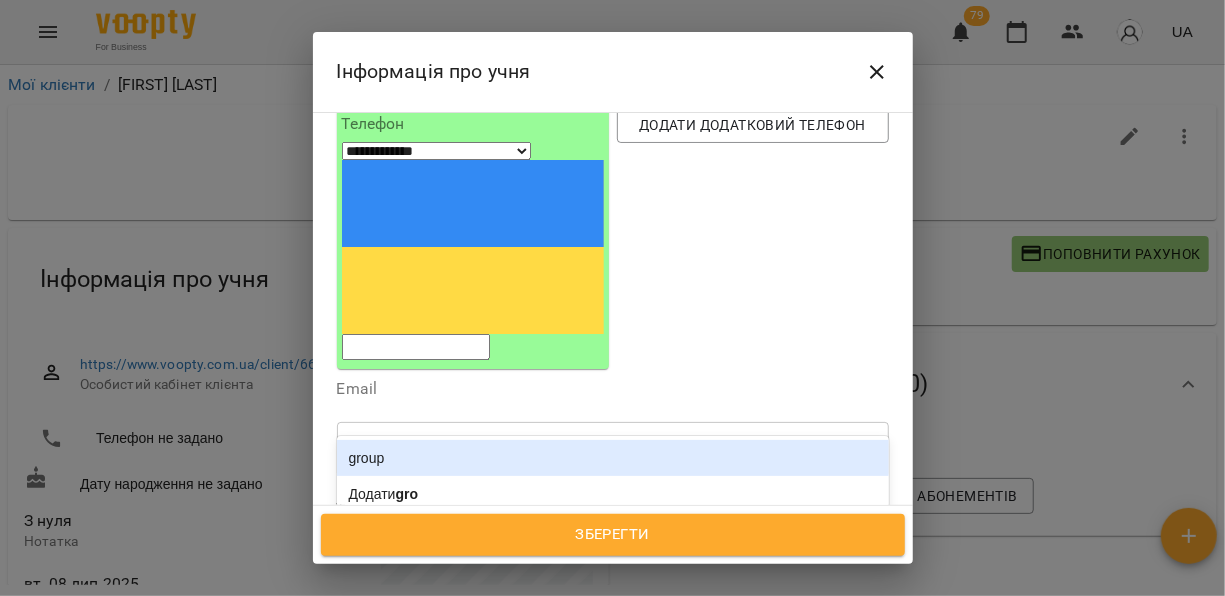 type on "*****" 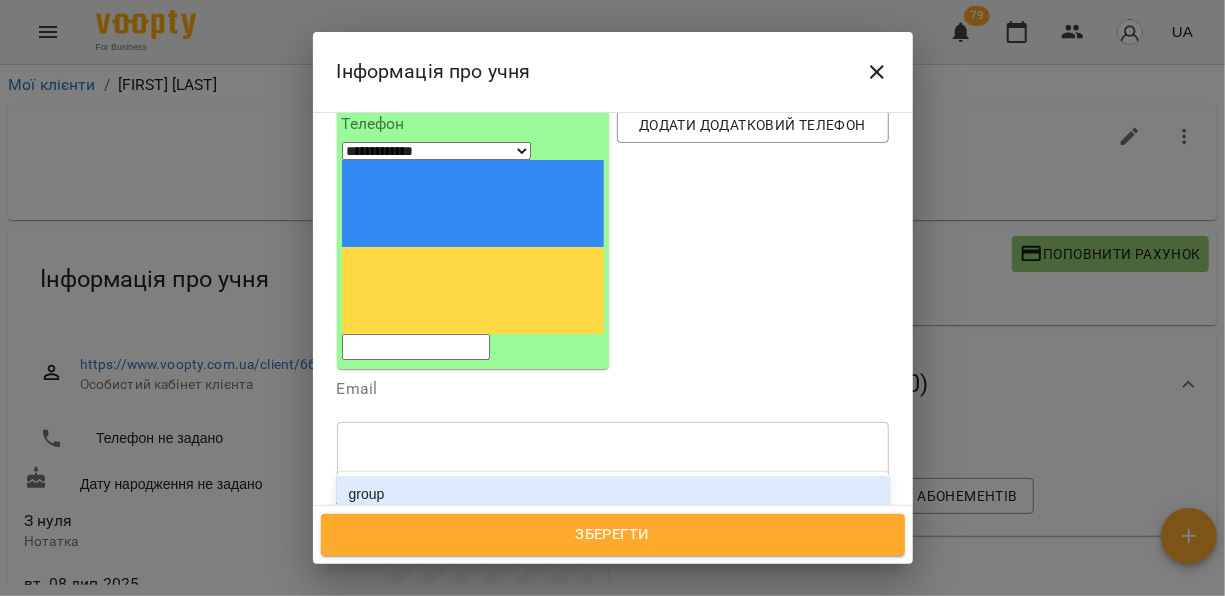 click on "group" at bounding box center (613, 494) 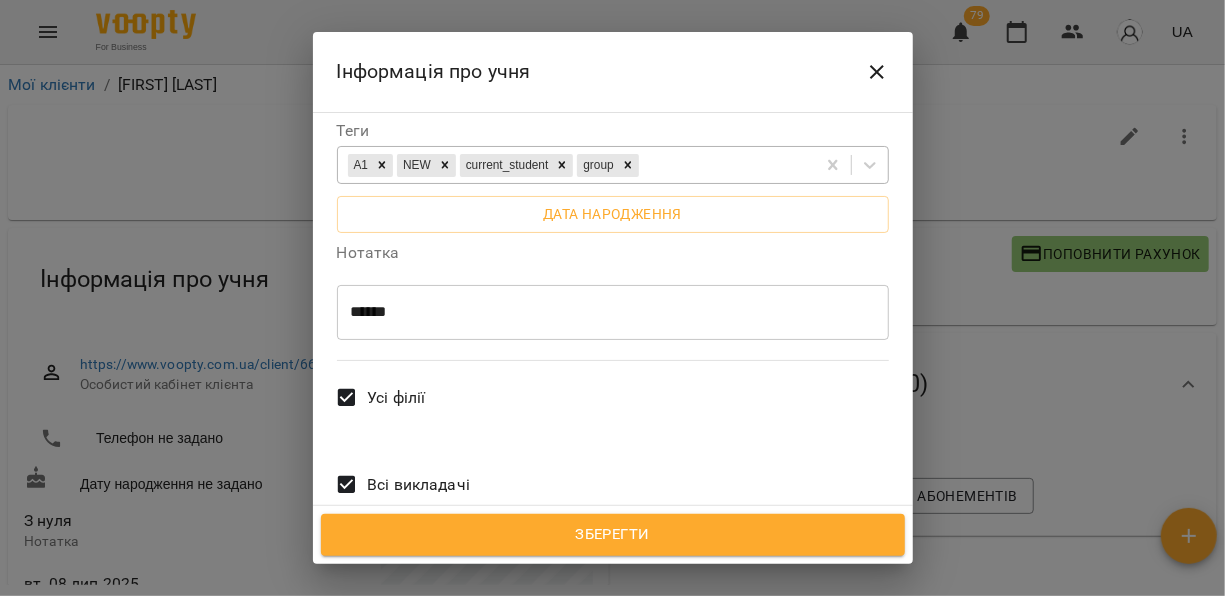 scroll, scrollTop: 613, scrollLeft: 0, axis: vertical 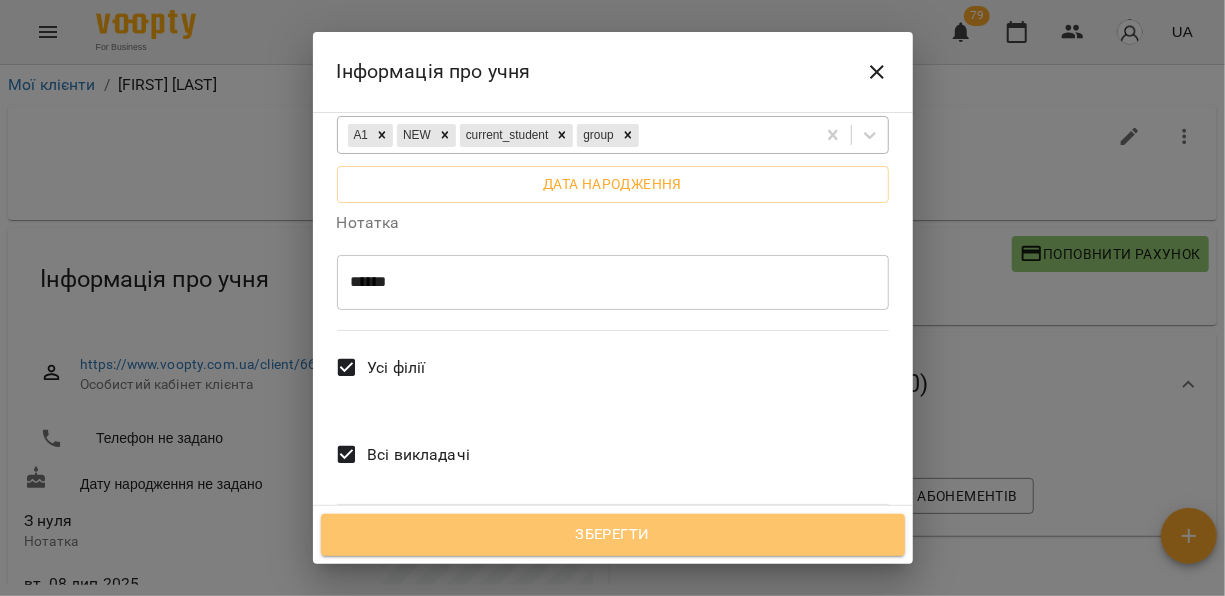 click on "Зберегти" at bounding box center [613, 535] 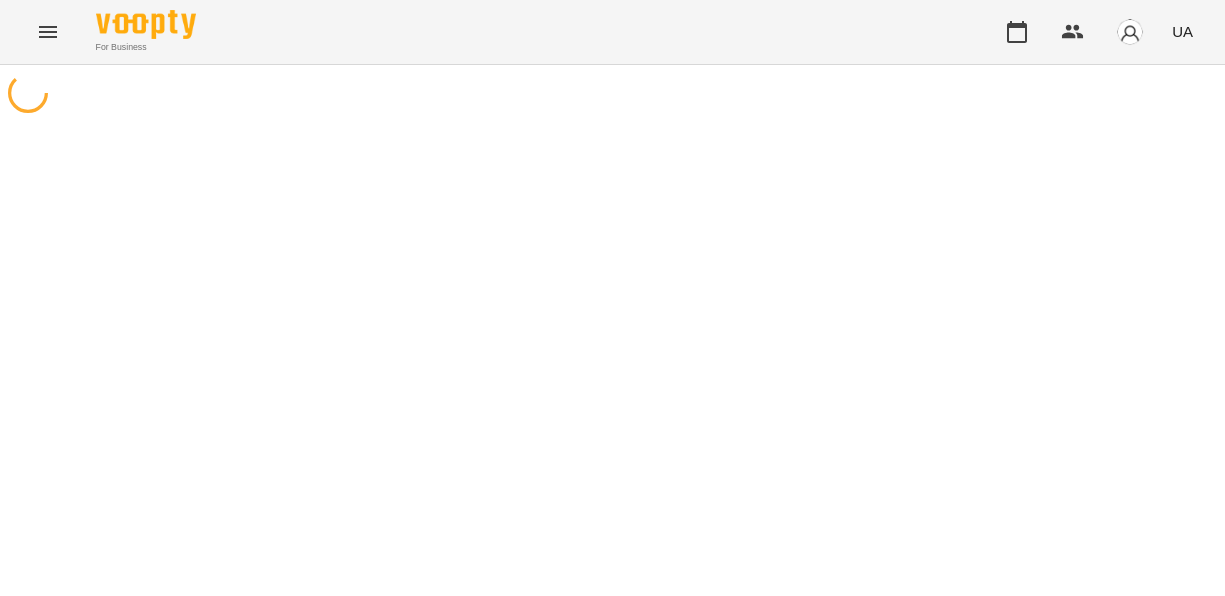 scroll, scrollTop: 0, scrollLeft: 0, axis: both 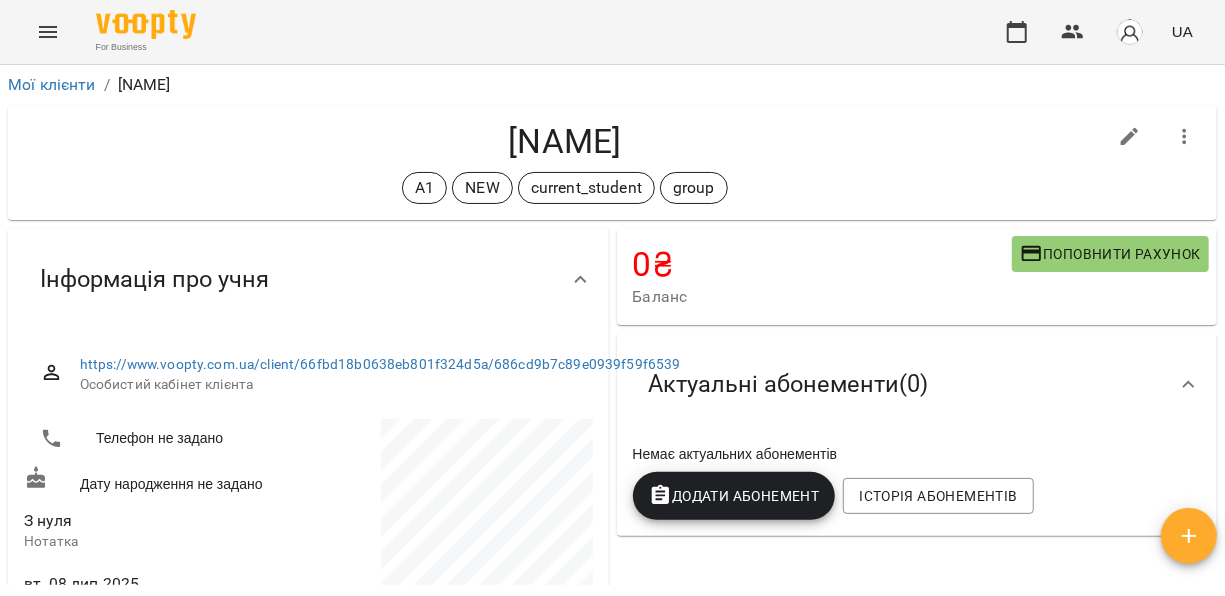 click on "Поповнити рахунок" at bounding box center (1110, 254) 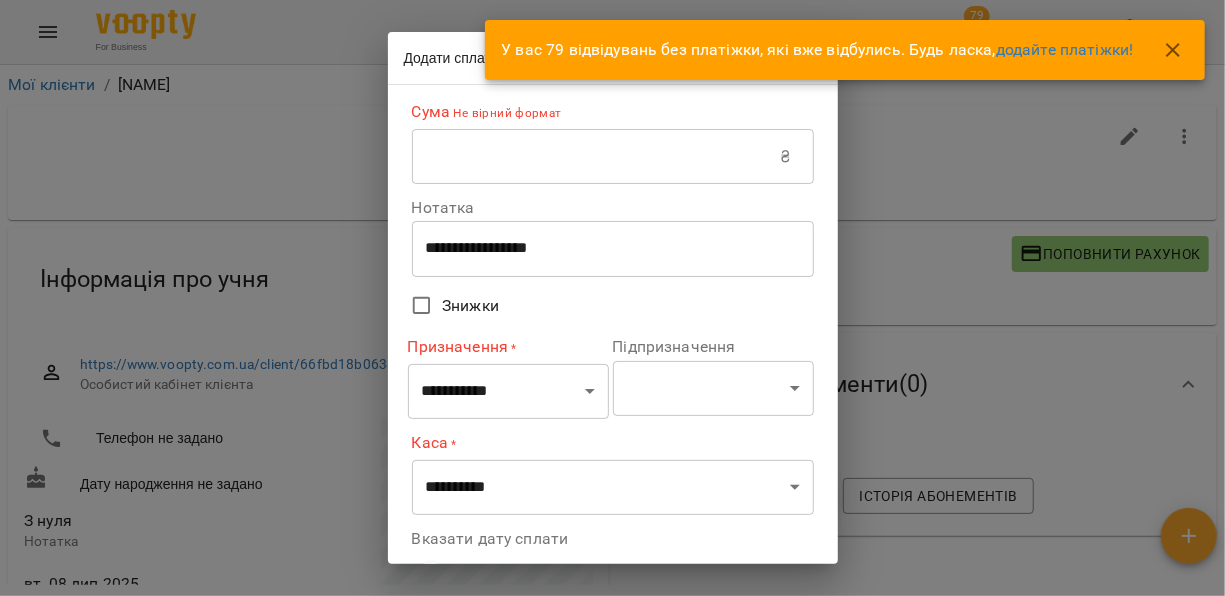 click at bounding box center (596, 157) 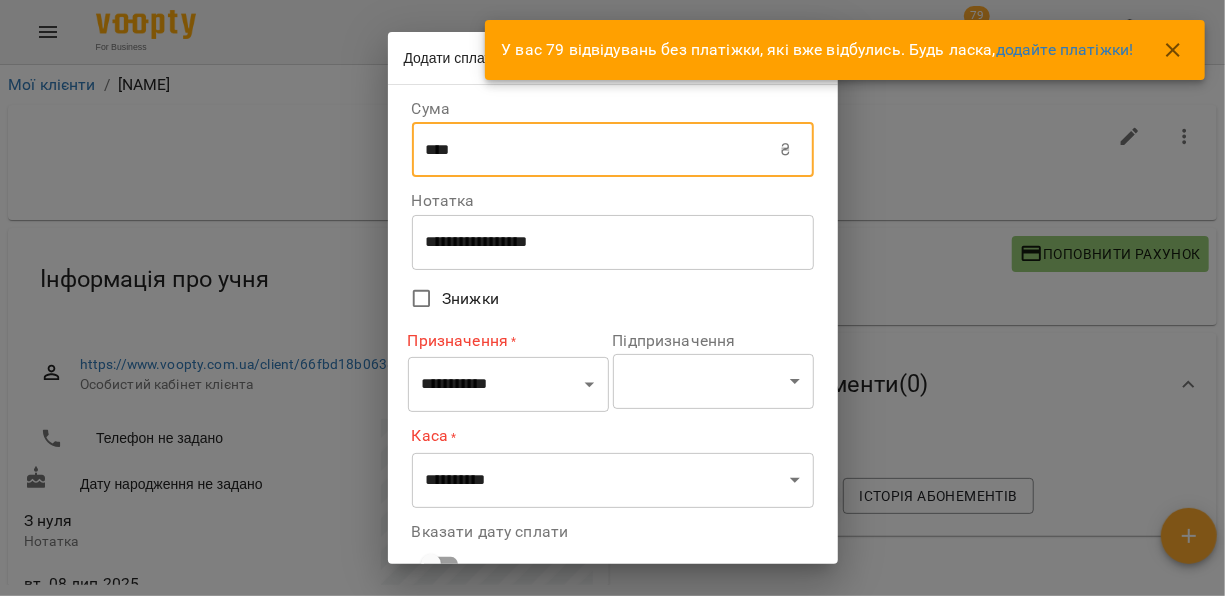 type on "****" 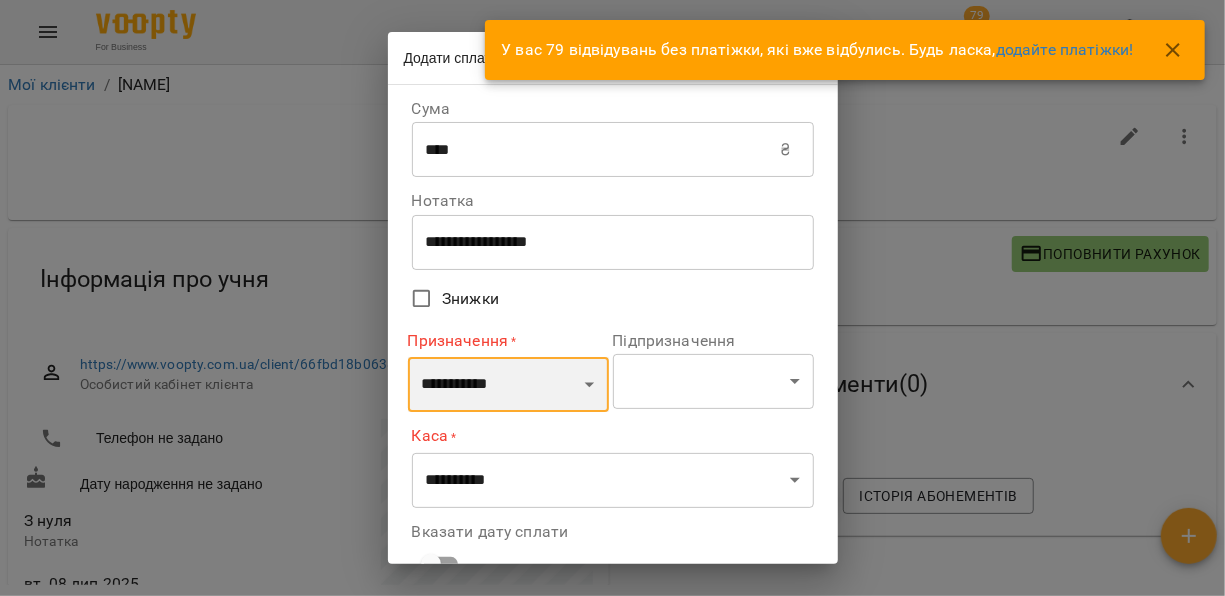 click on "**********" at bounding box center (508, 385) 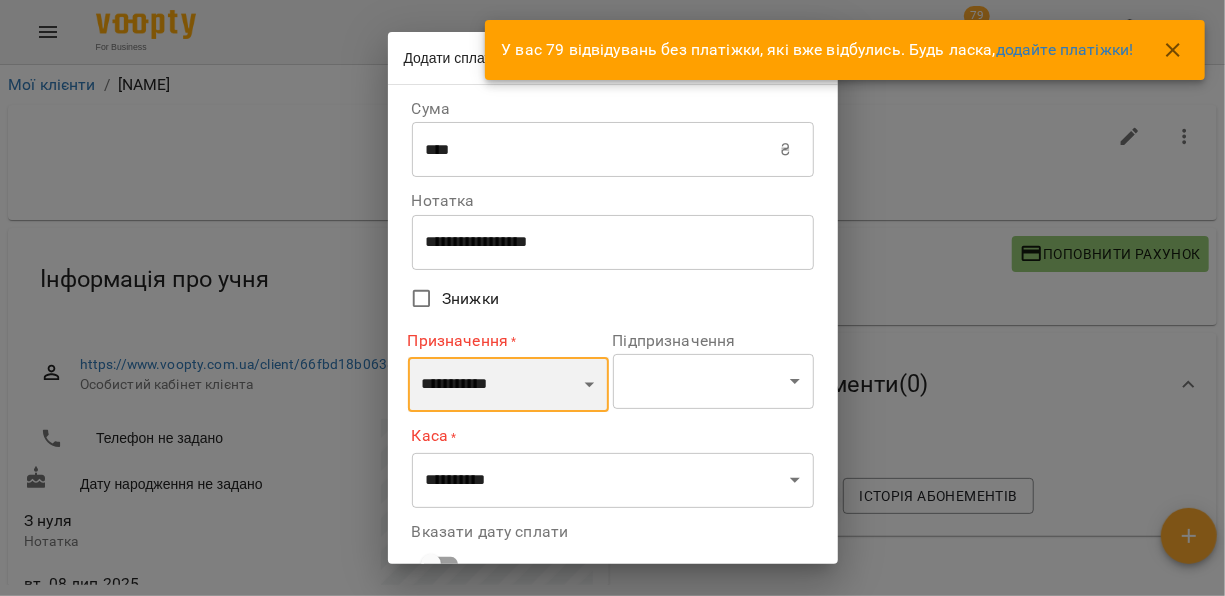 select on "*********" 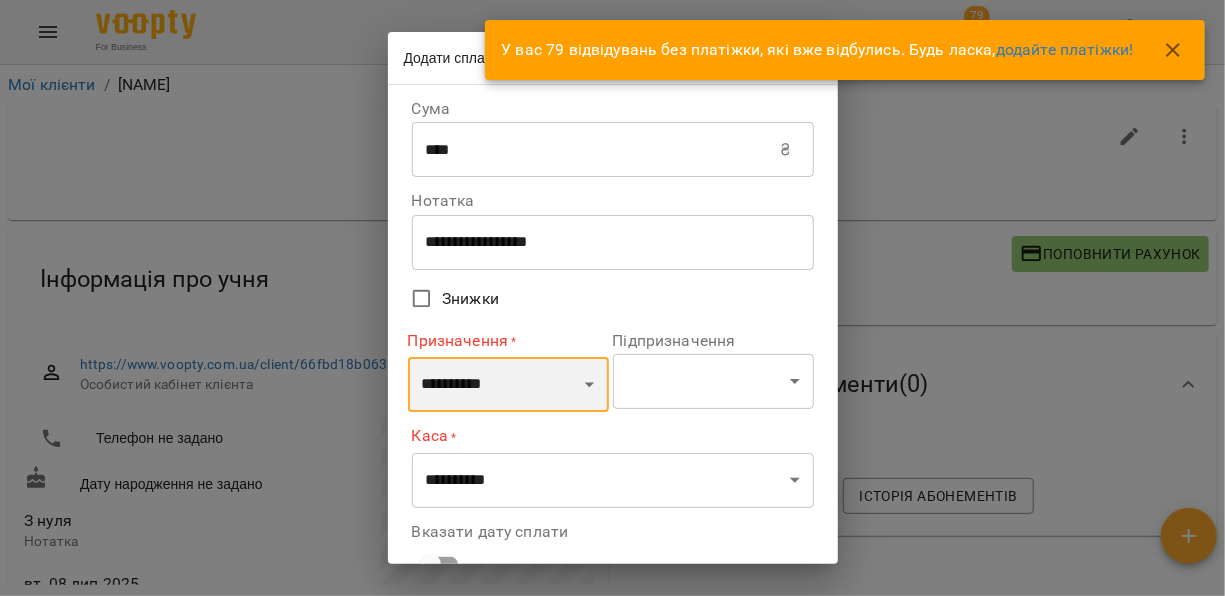 click on "**********" at bounding box center [508, 385] 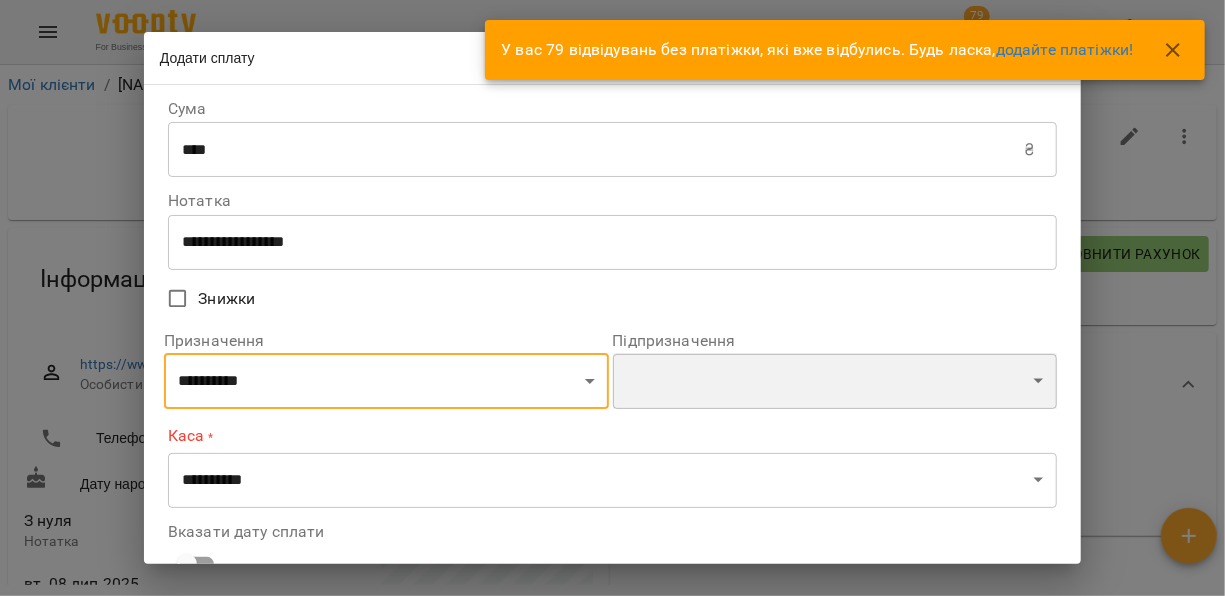 click on "**********" at bounding box center [835, 381] 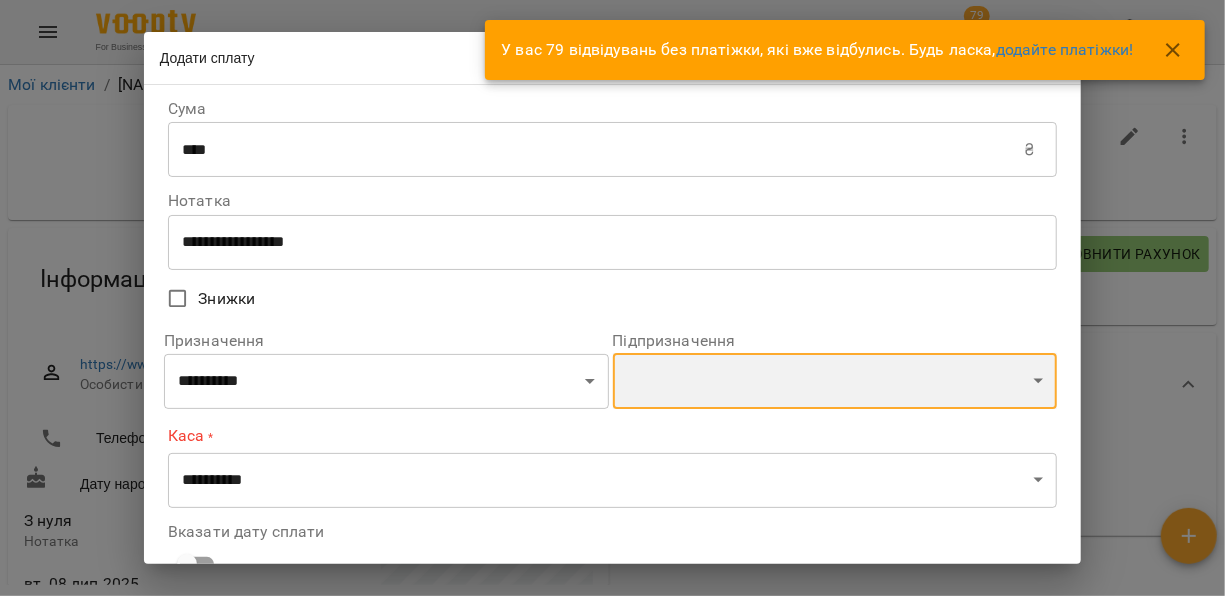 select on "**********" 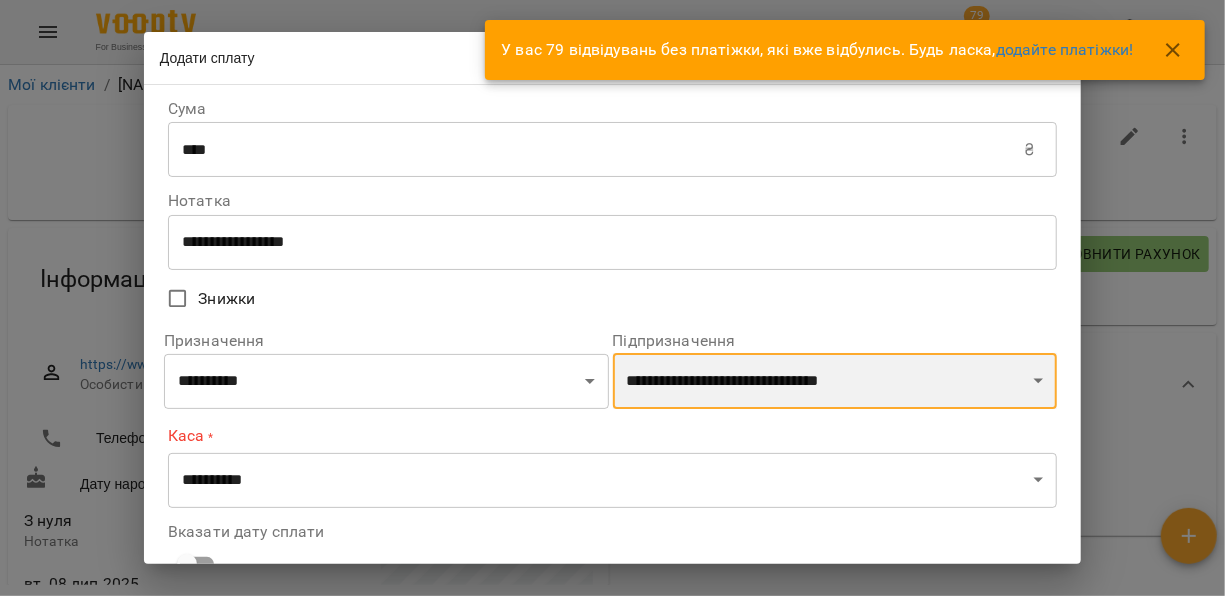 click on "**********" at bounding box center [835, 381] 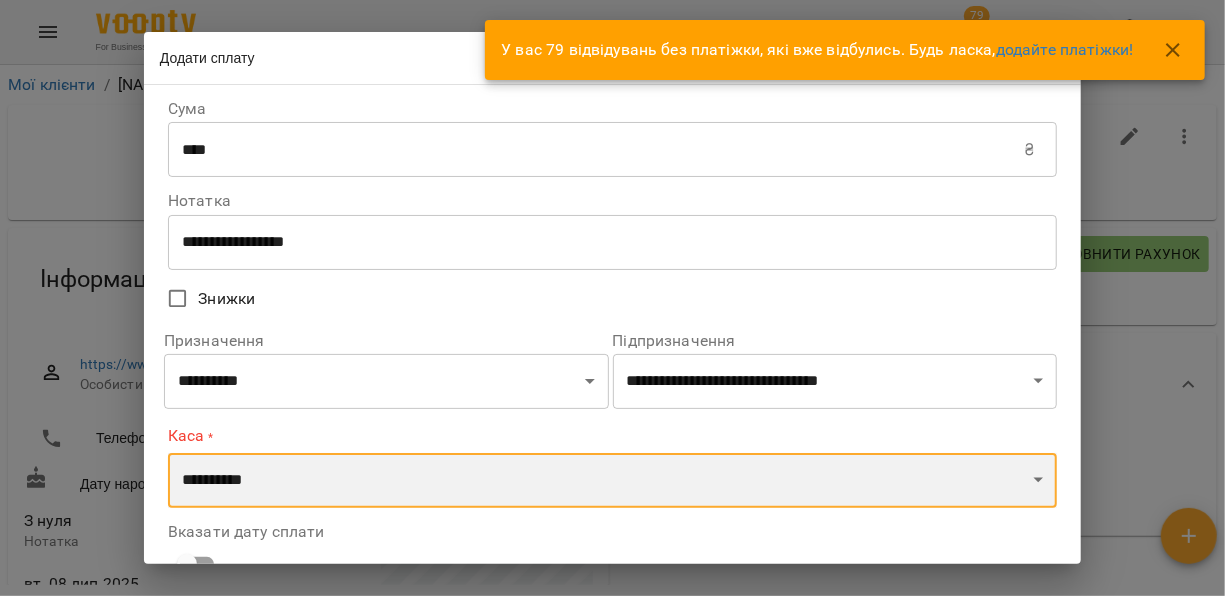 click on "**********" at bounding box center (612, 481) 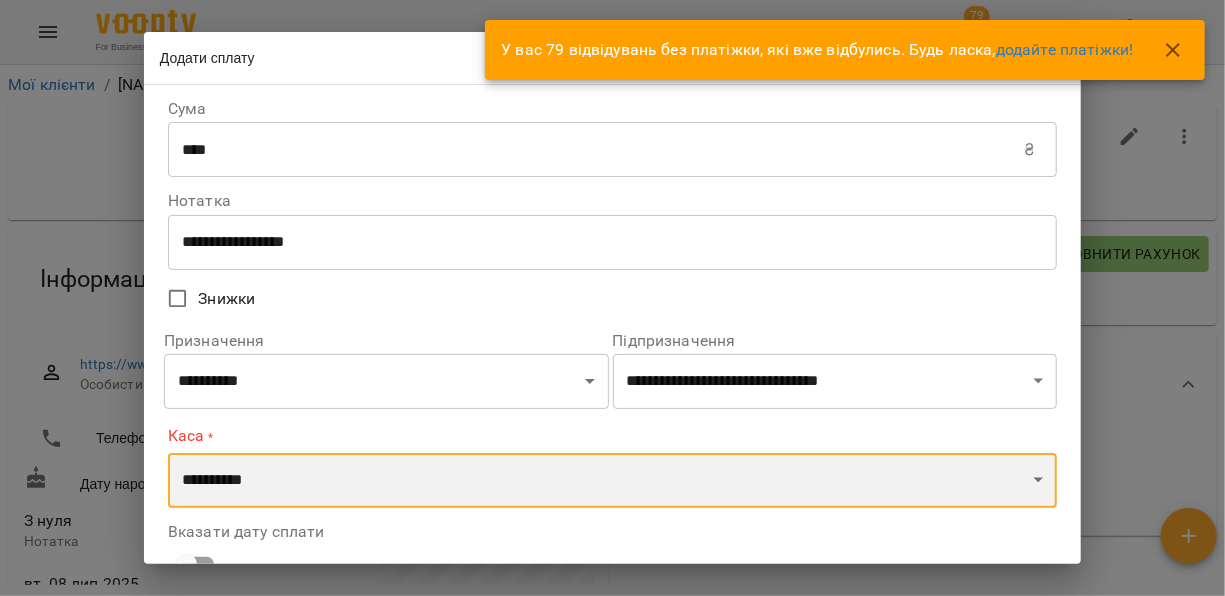 select on "****" 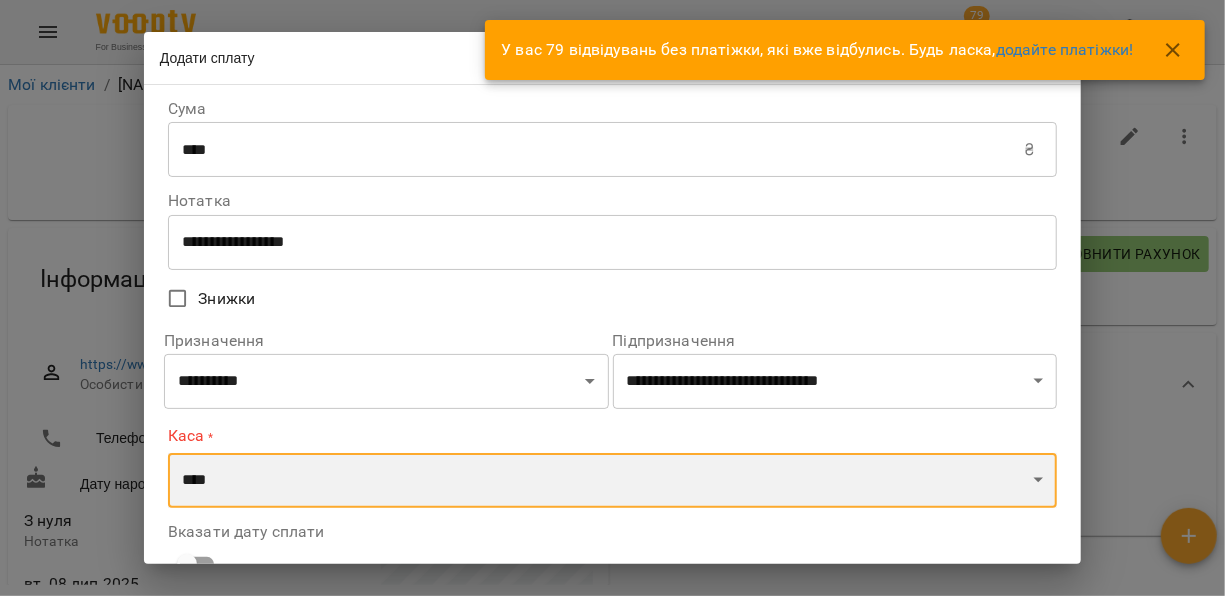 click on "**********" at bounding box center [612, 481] 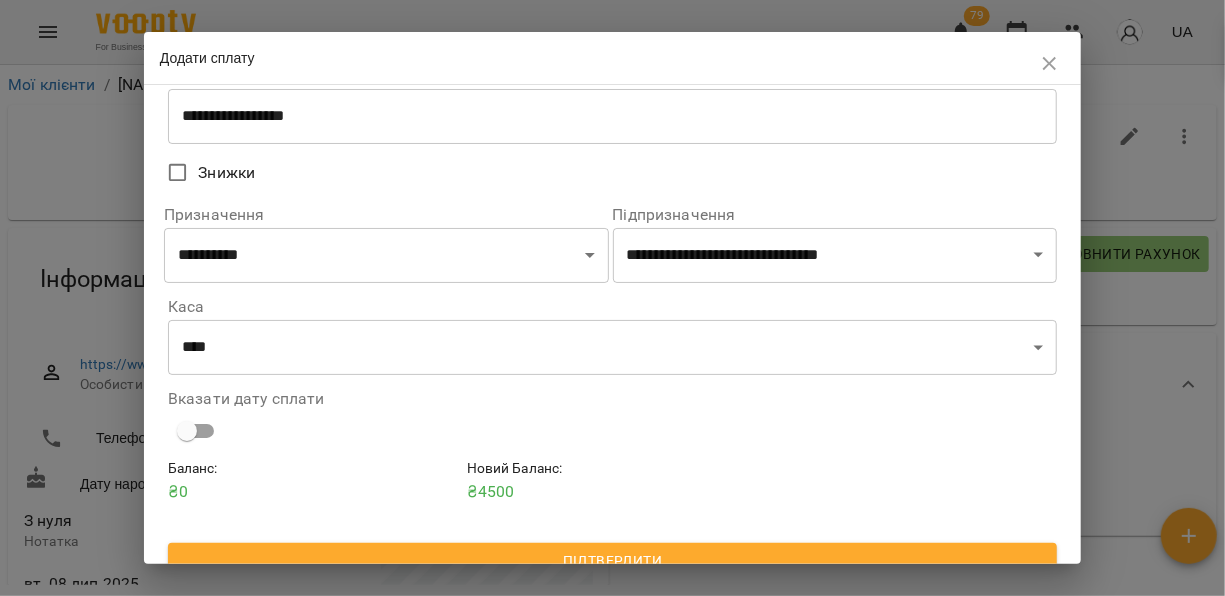 scroll, scrollTop: 148, scrollLeft: 0, axis: vertical 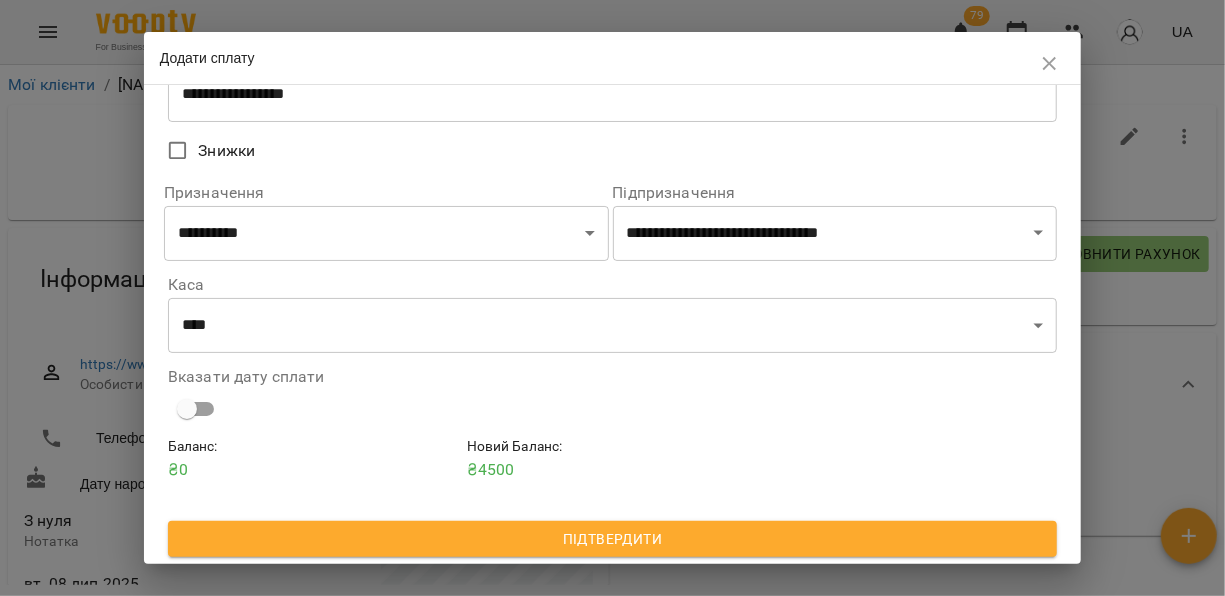 click on "Підтвердити" at bounding box center (612, 539) 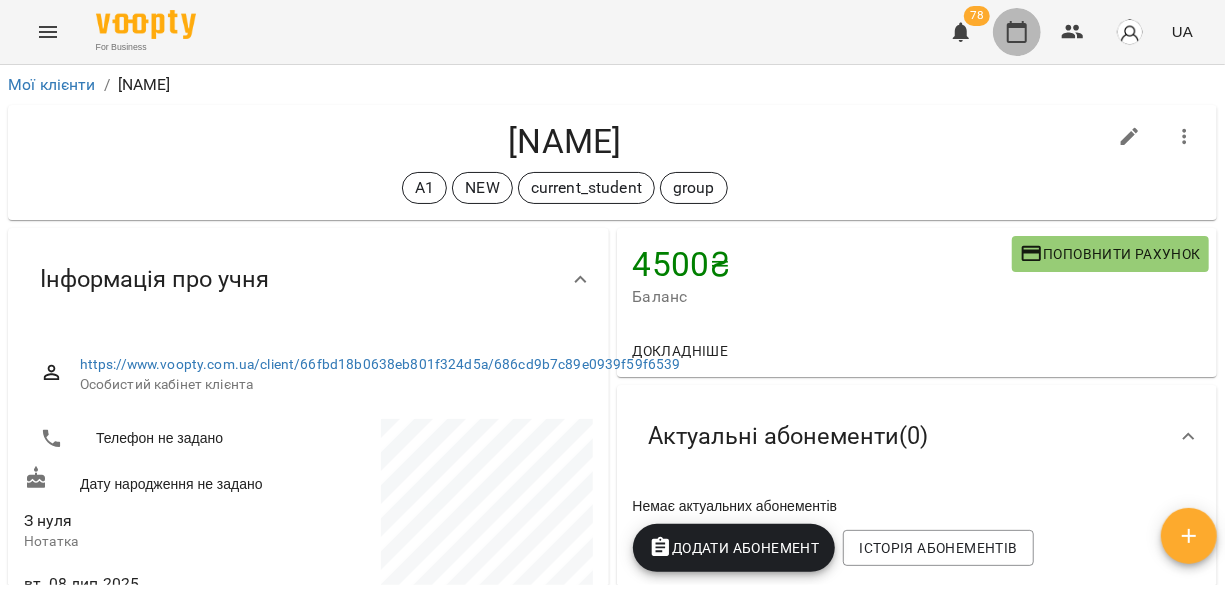 click at bounding box center (1017, 32) 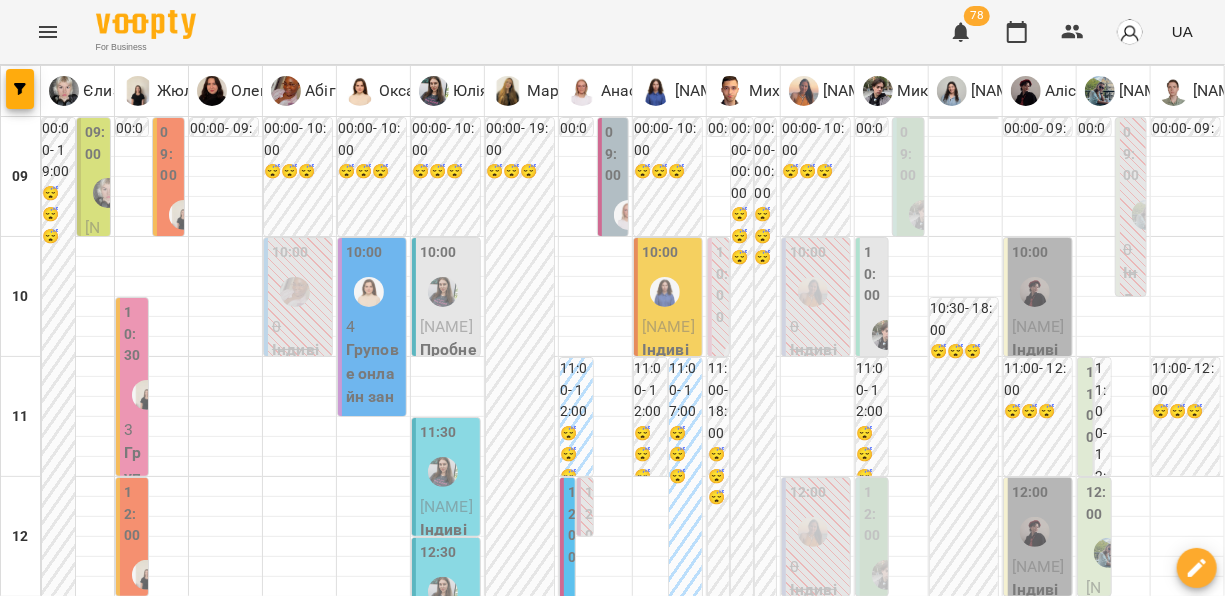 click on "17 лип" at bounding box center (703, 1842) 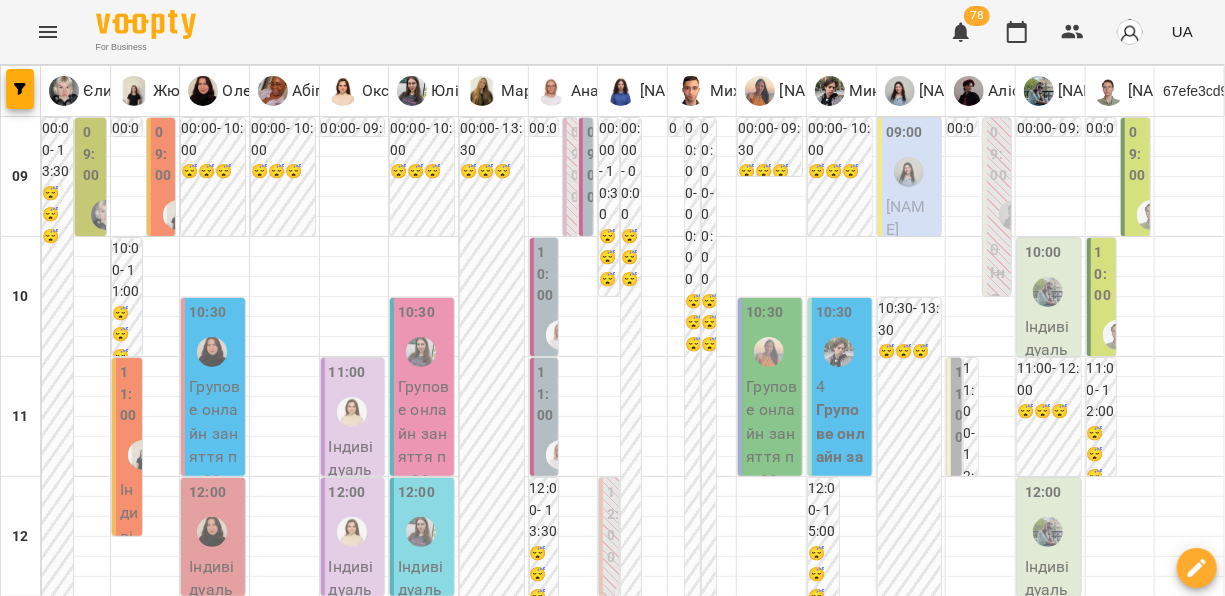 click on "ср" at bounding box center [359, 1823] 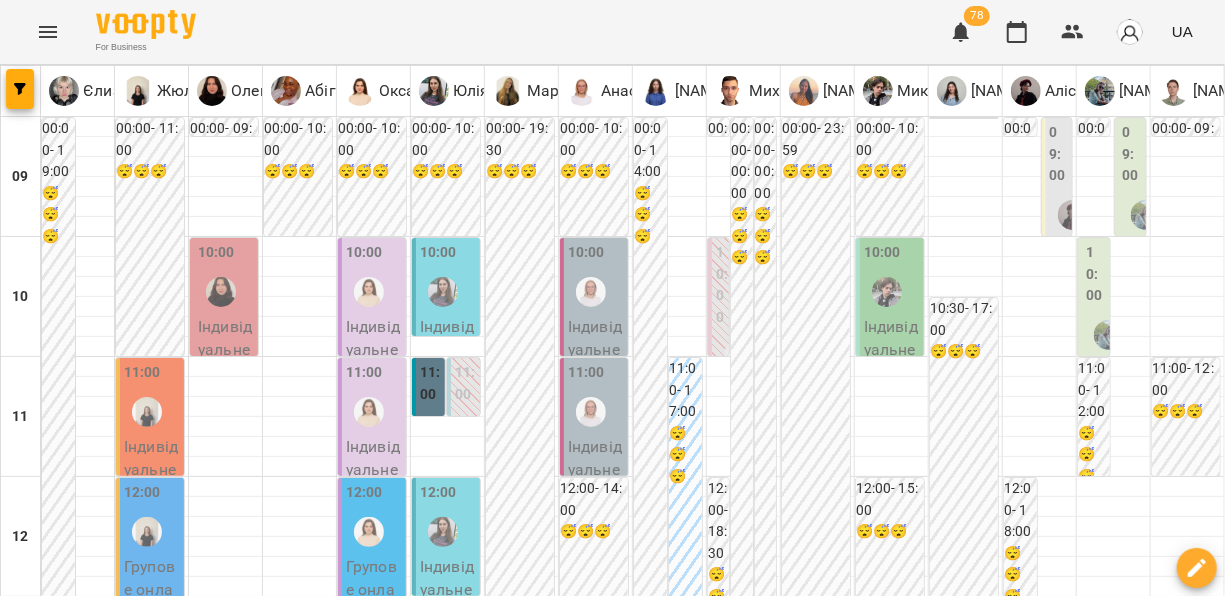click on "сб" at bounding box center [1024, 1823] 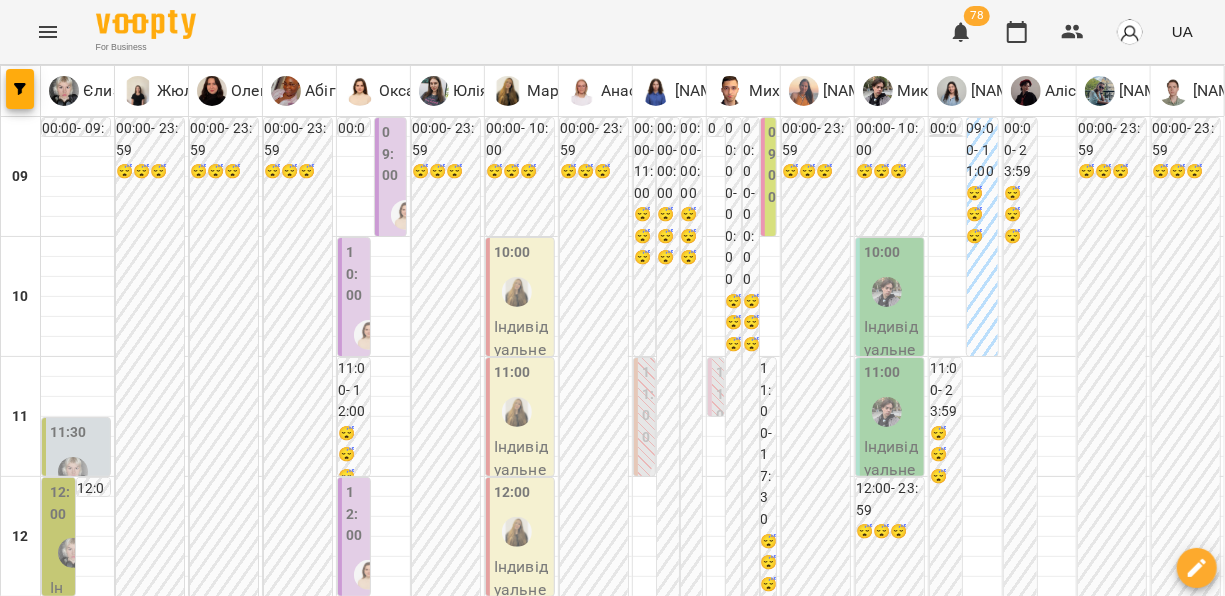 scroll, scrollTop: 0, scrollLeft: 0, axis: both 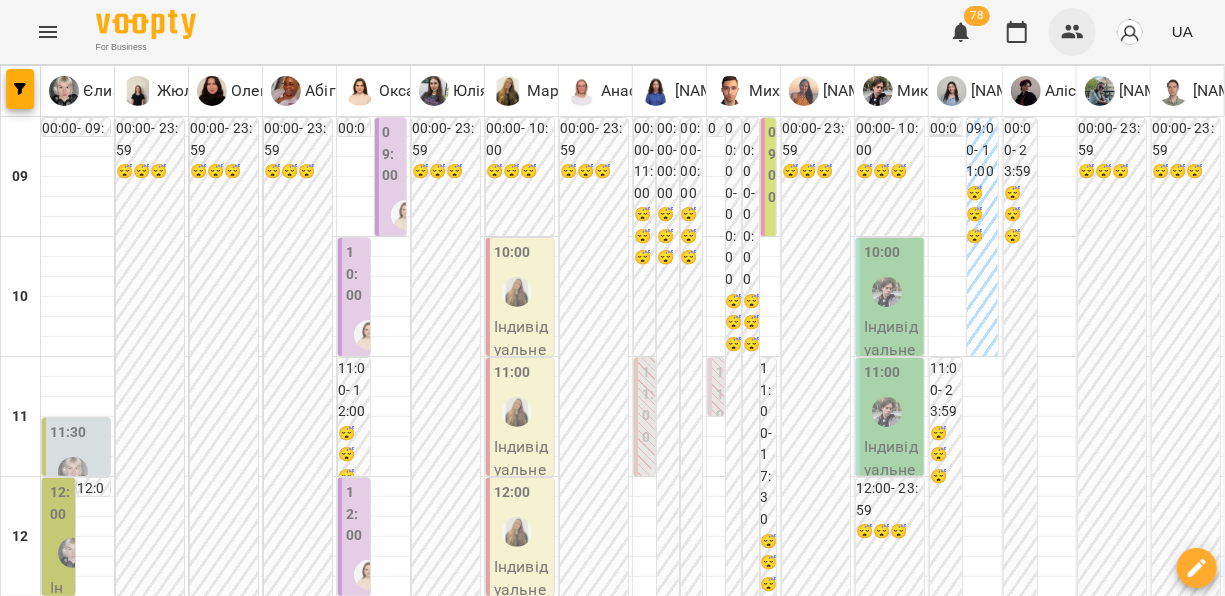 click 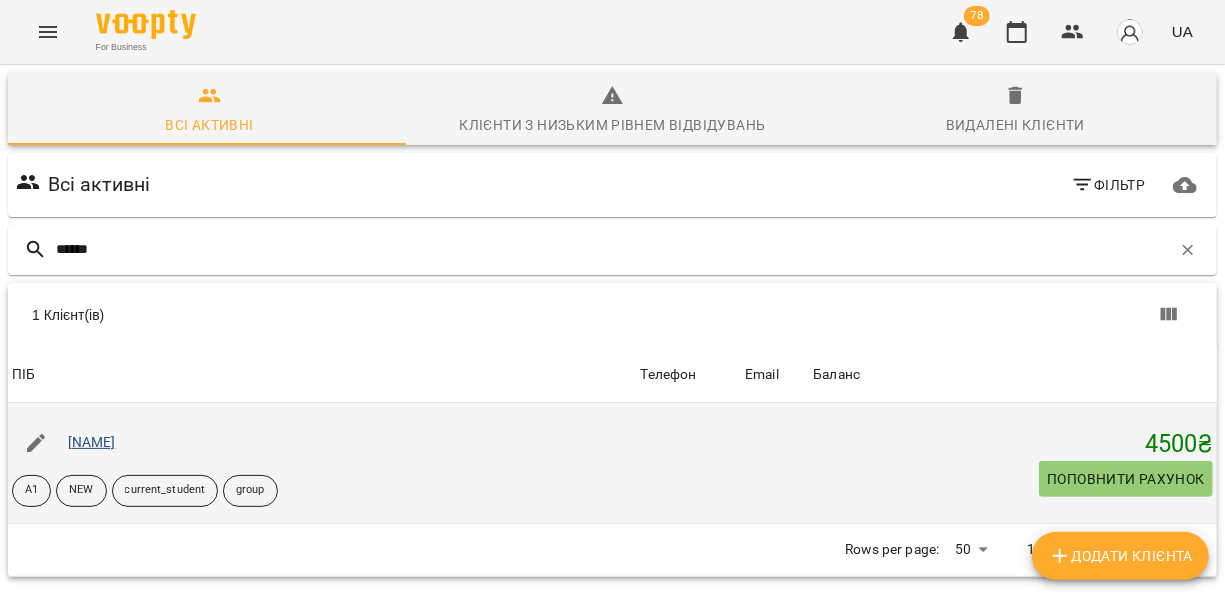 type on "******" 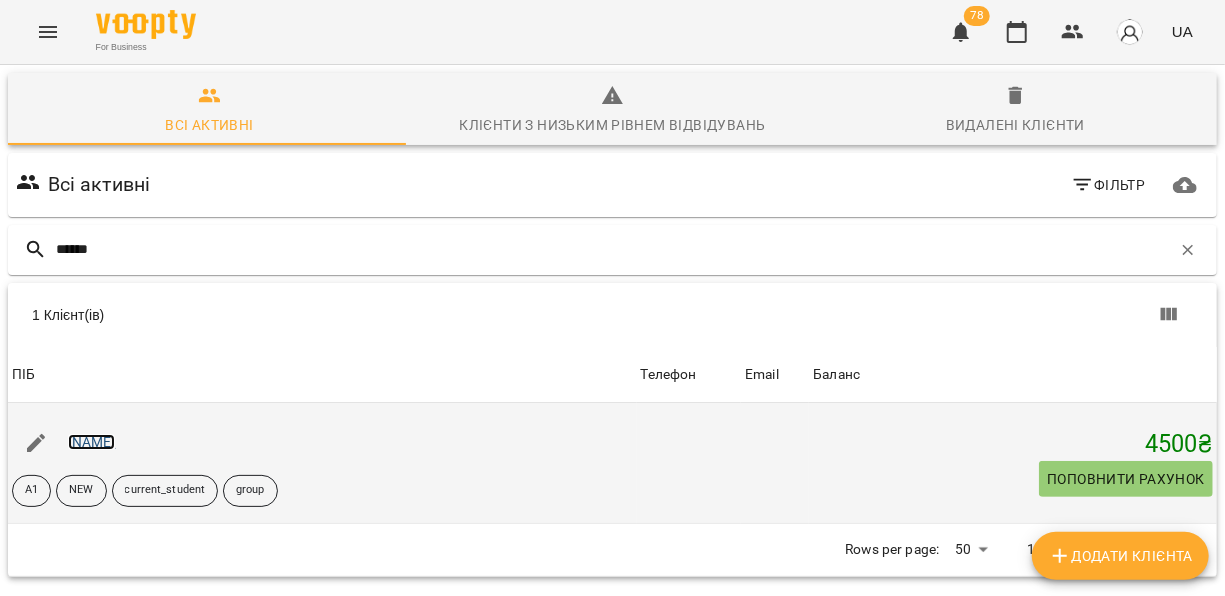 click on "Любов Кудлай" at bounding box center [92, 442] 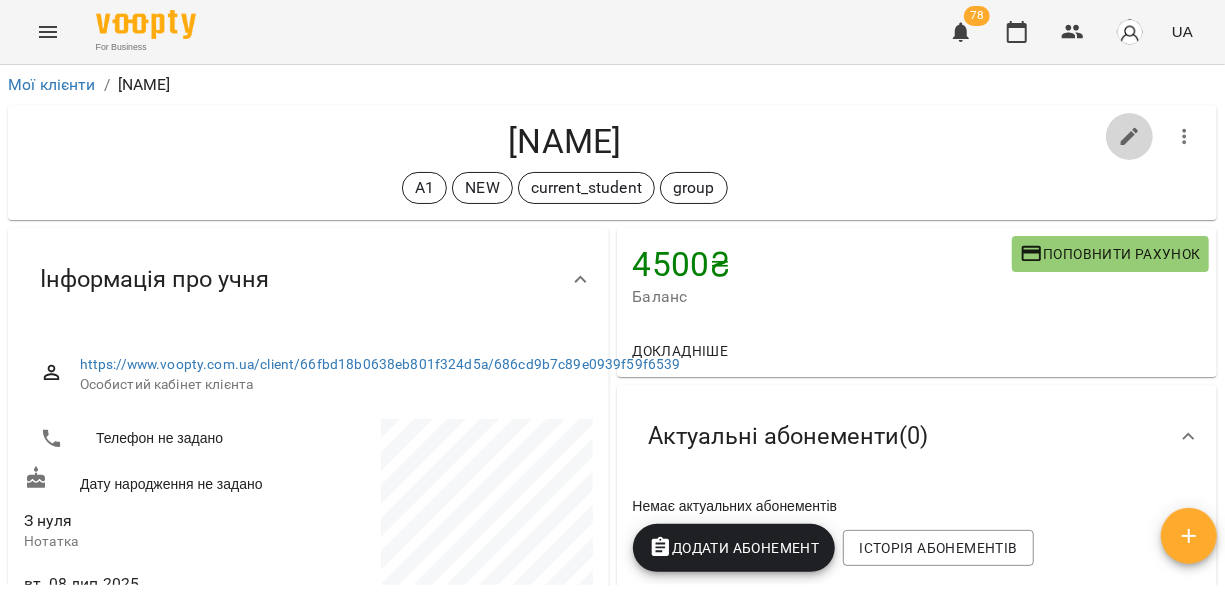 click 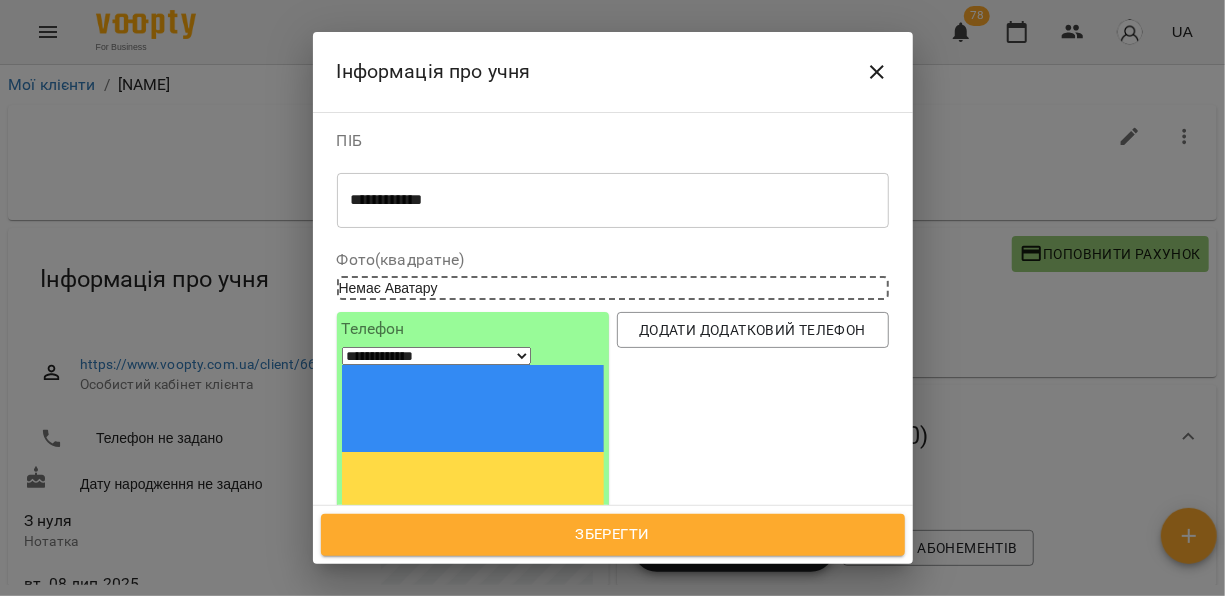 click at bounding box center (613, 654) 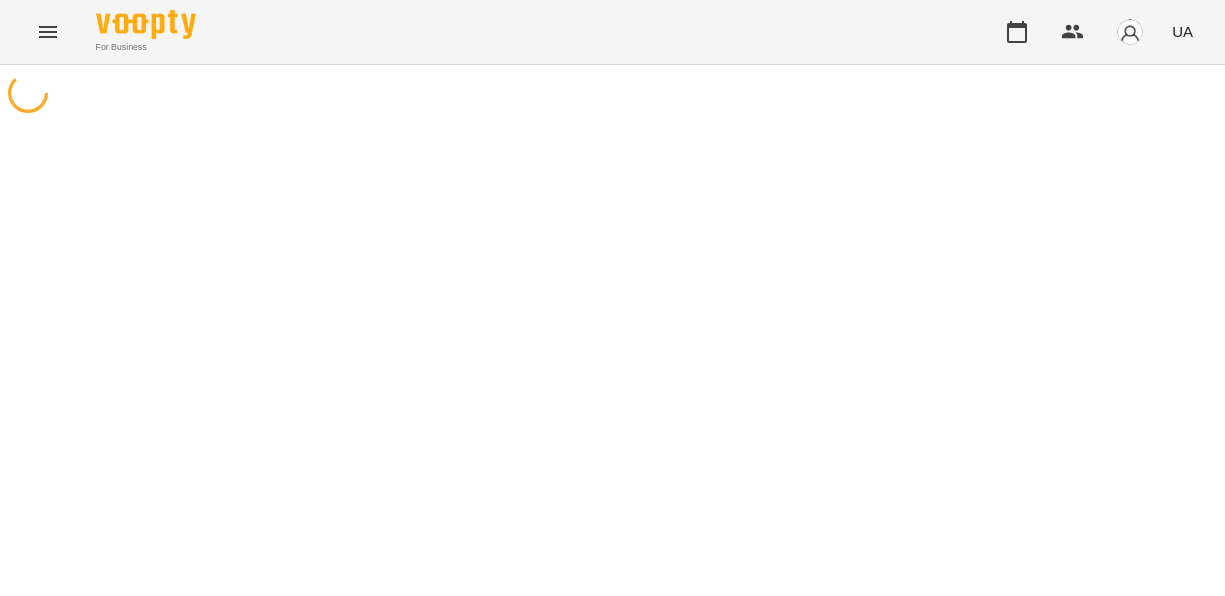 scroll, scrollTop: 0, scrollLeft: 0, axis: both 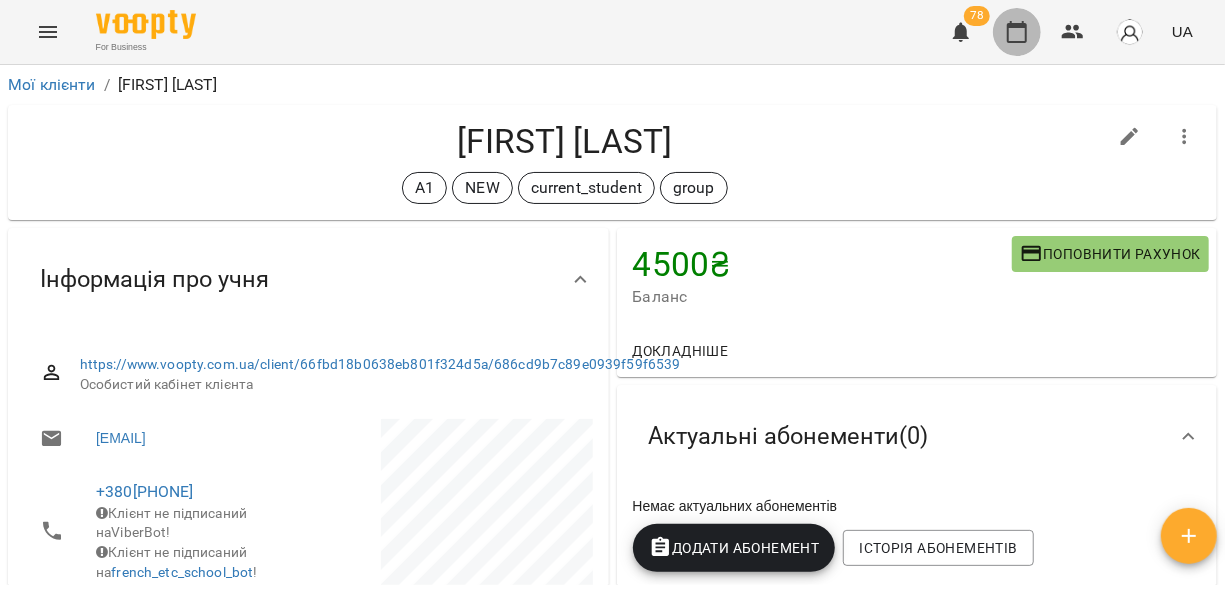 click 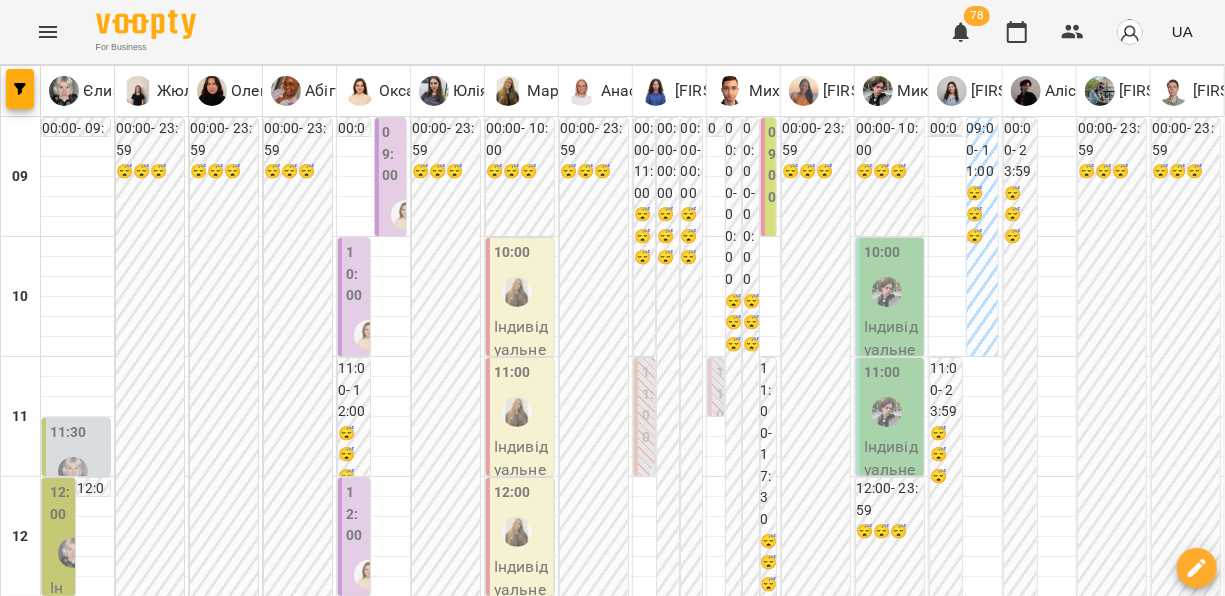 scroll, scrollTop: 72, scrollLeft: 0, axis: vertical 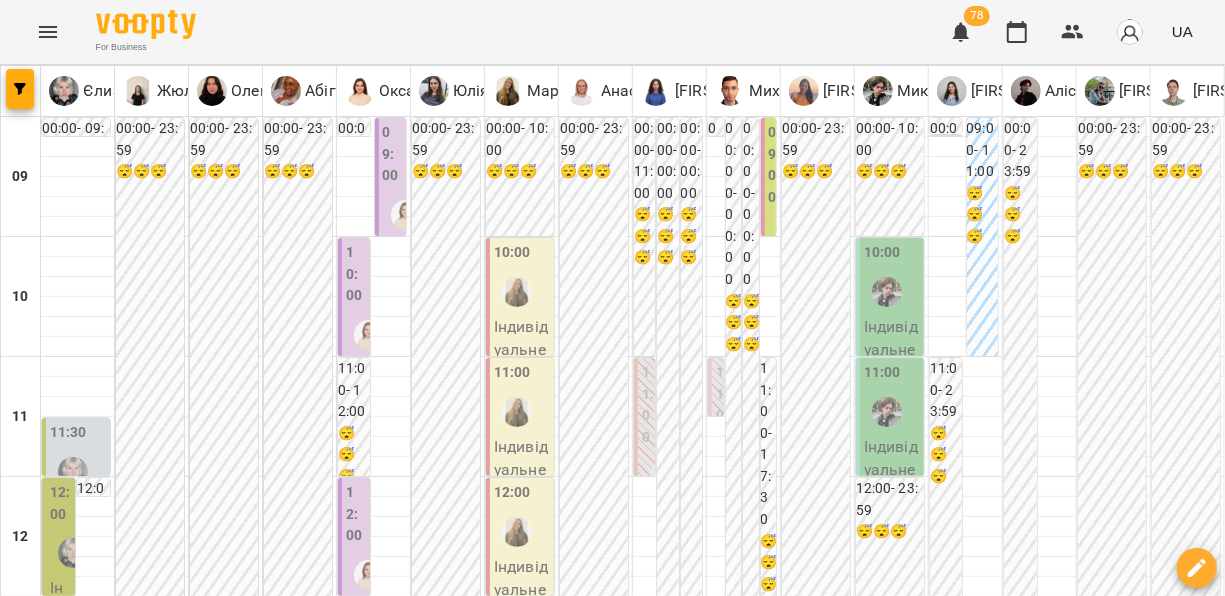 click on "чт" at bounding box center (520, 1823) 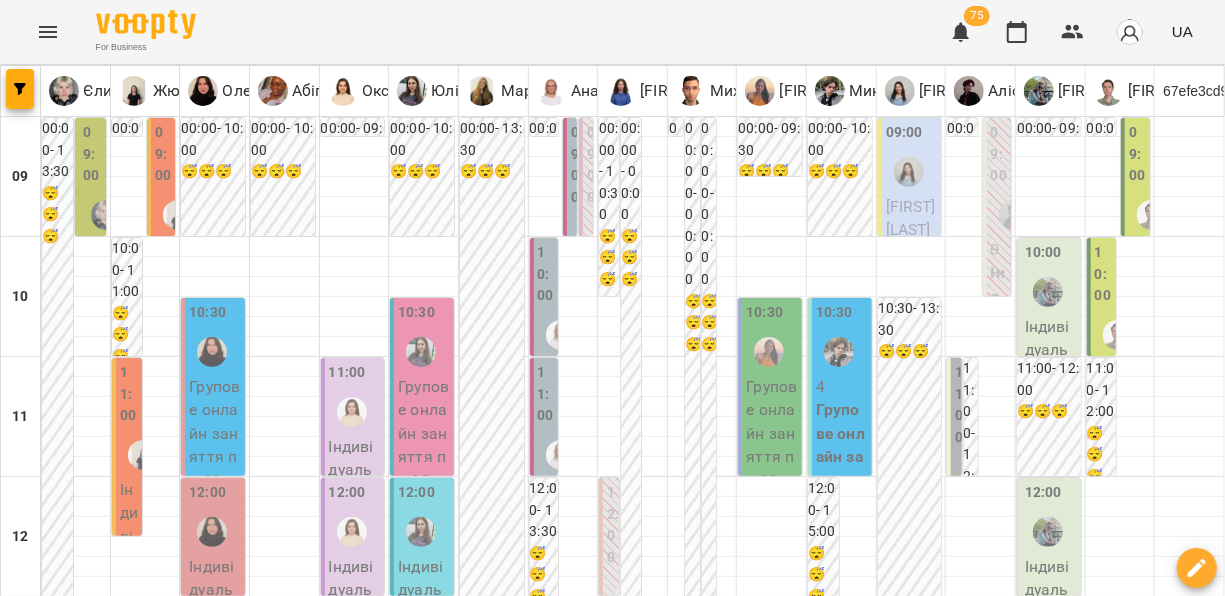 click on "пн" at bounding box center [38, 1823] 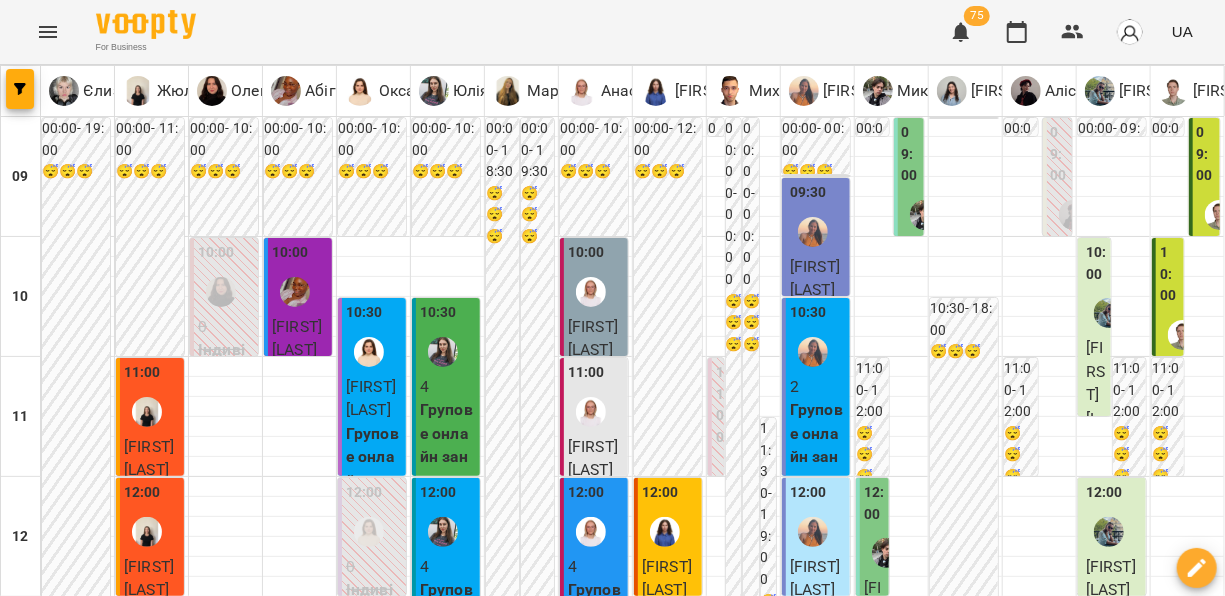 click on "вт" at bounding box center (381, 1823) 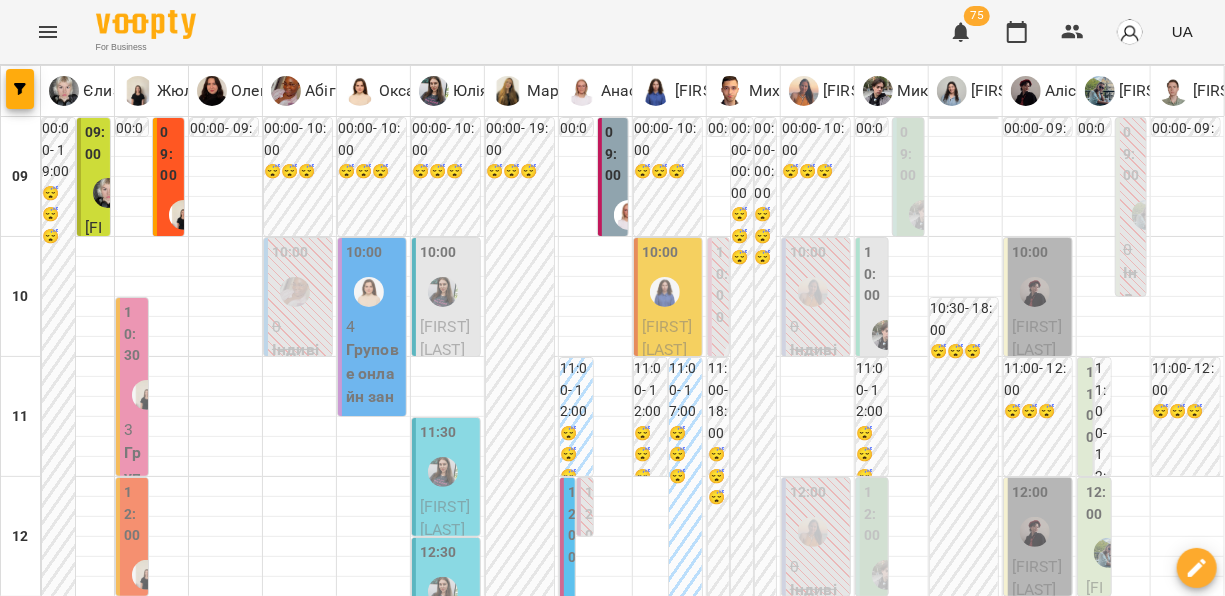 scroll, scrollTop: 52, scrollLeft: 0, axis: vertical 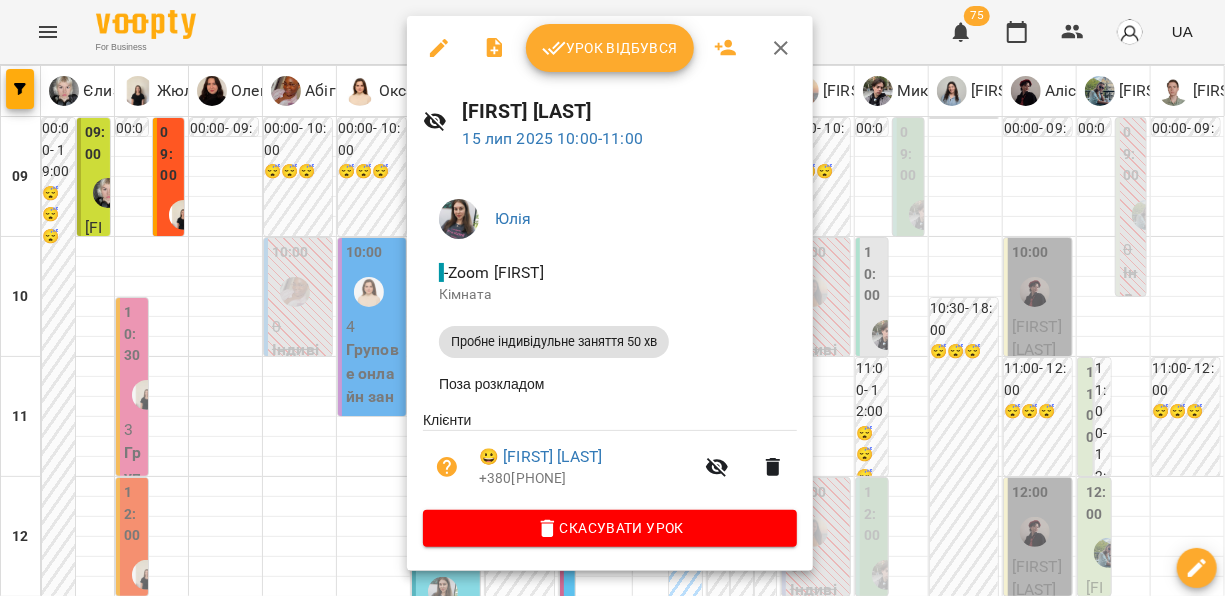 click at bounding box center [612, 298] 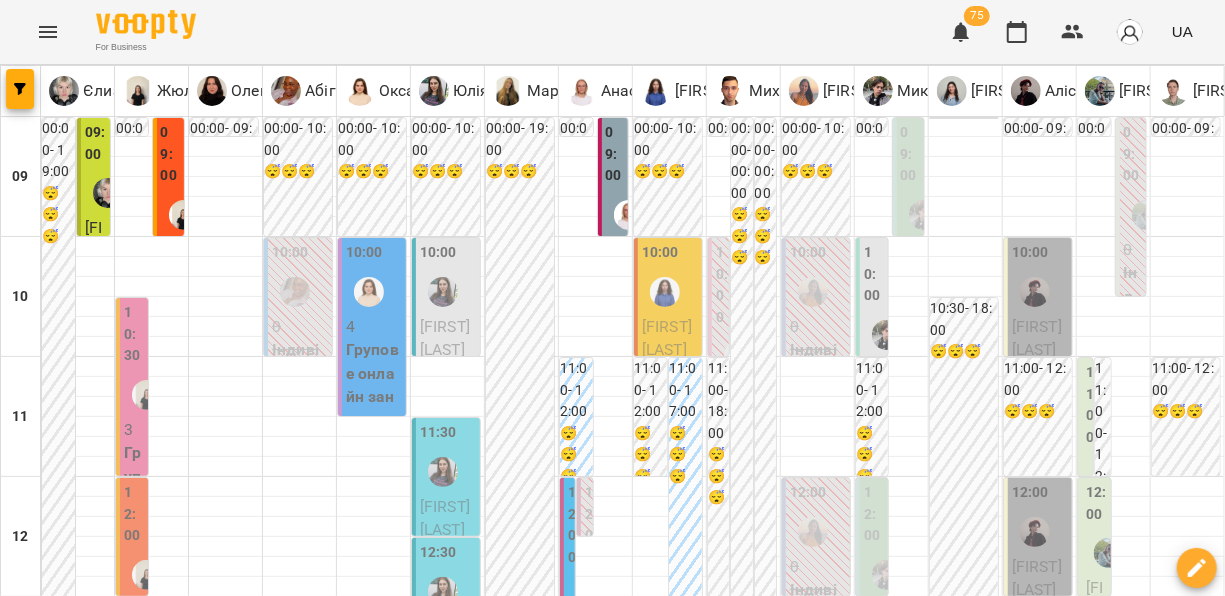 click on "[FIRST] [LAST]" at bounding box center (445, 338) 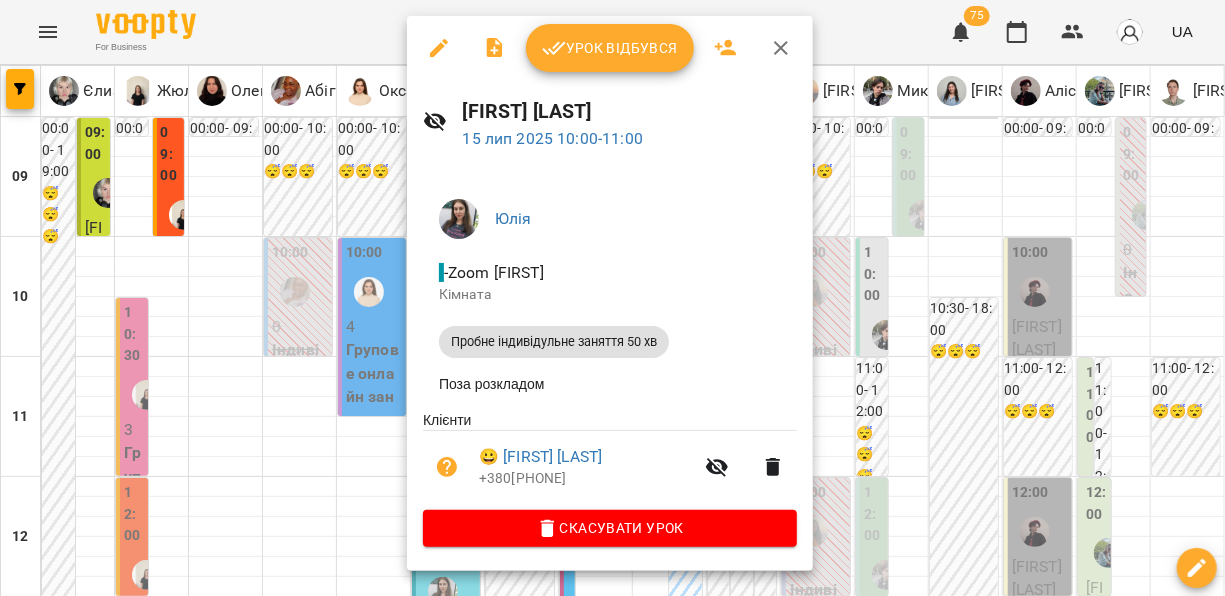 click at bounding box center [612, 298] 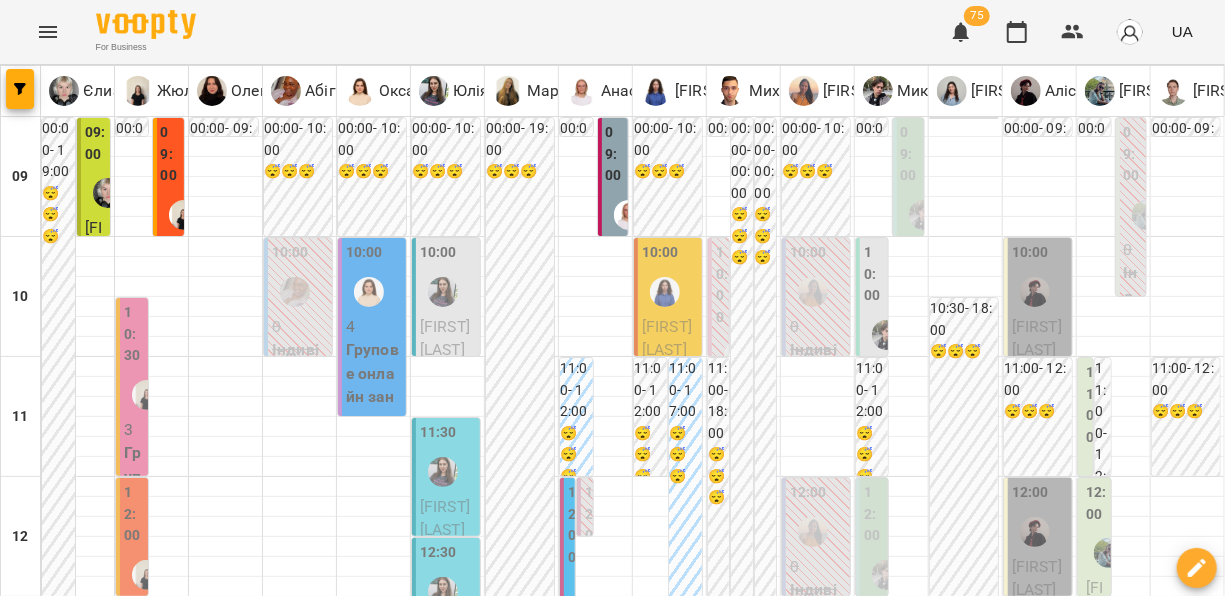 click on "ср 16 лип" at bounding box center [543, 1829] 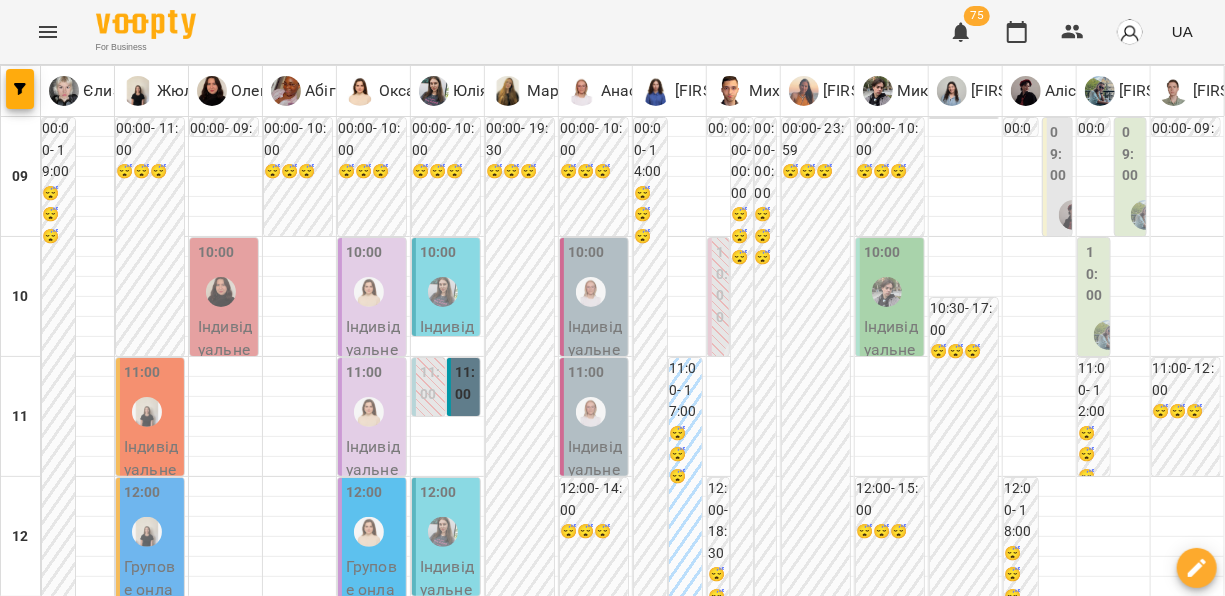 scroll, scrollTop: 498, scrollLeft: 0, axis: vertical 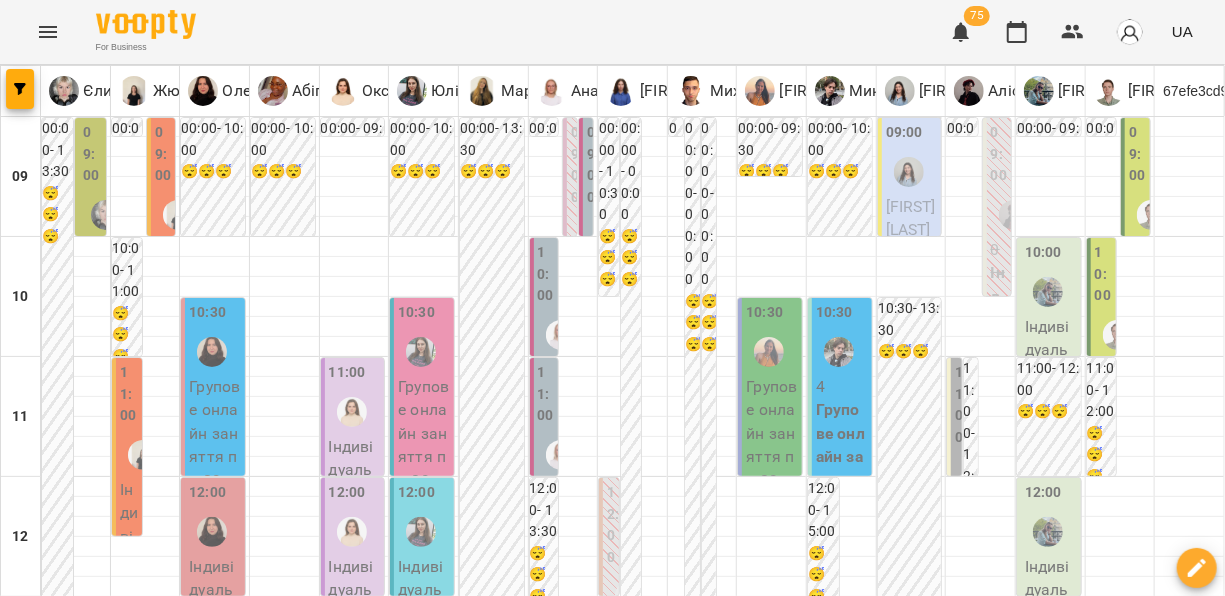 click on "пт" at bounding box center (863, 1823) 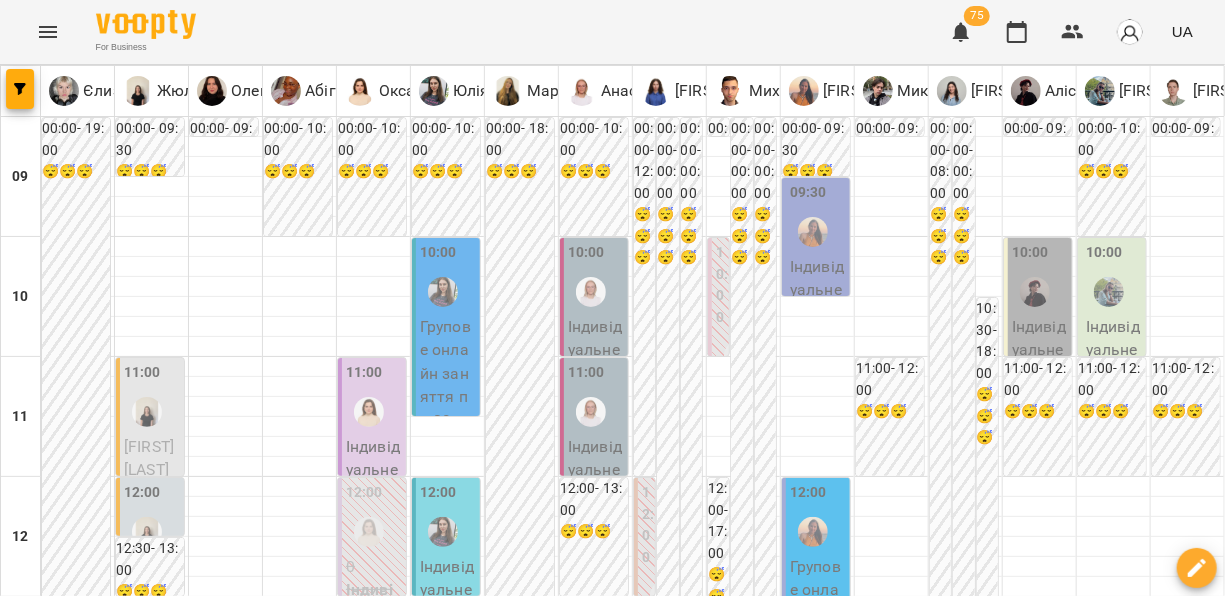 scroll, scrollTop: 726, scrollLeft: 0, axis: vertical 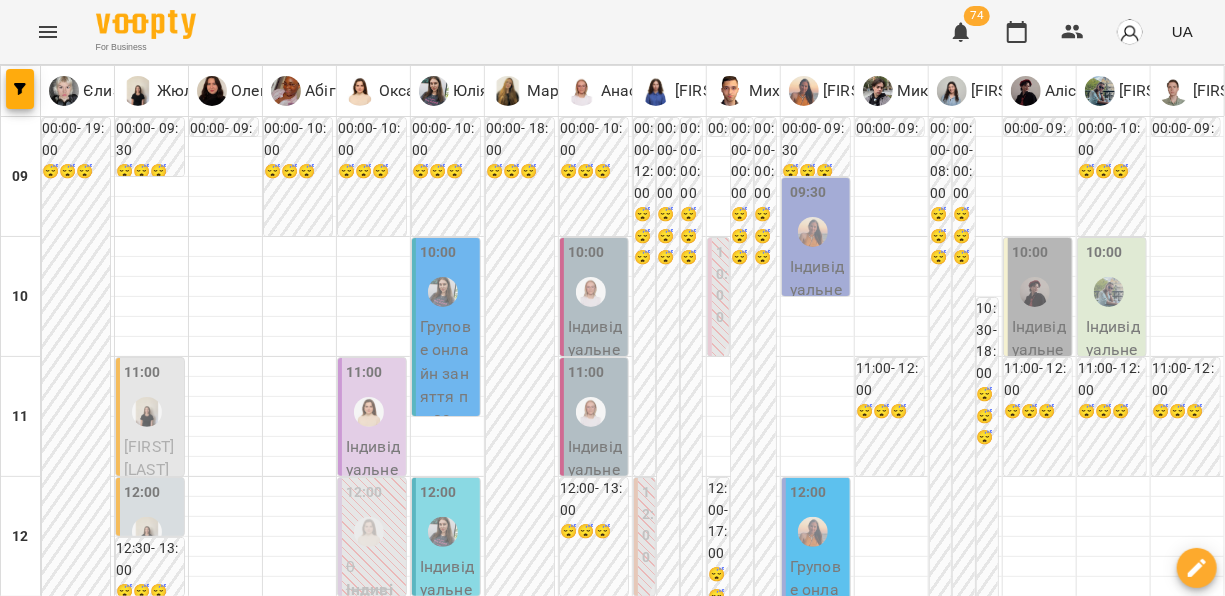 click on "чт" at bounding box center (520, 1823) 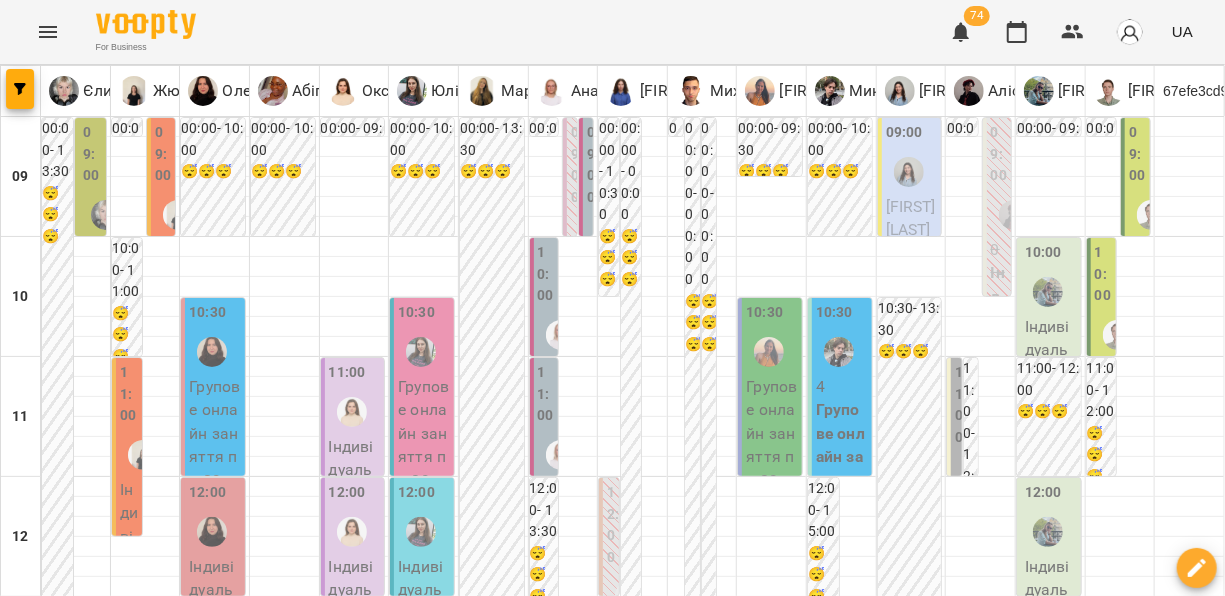 scroll, scrollTop: 399, scrollLeft: 0, axis: vertical 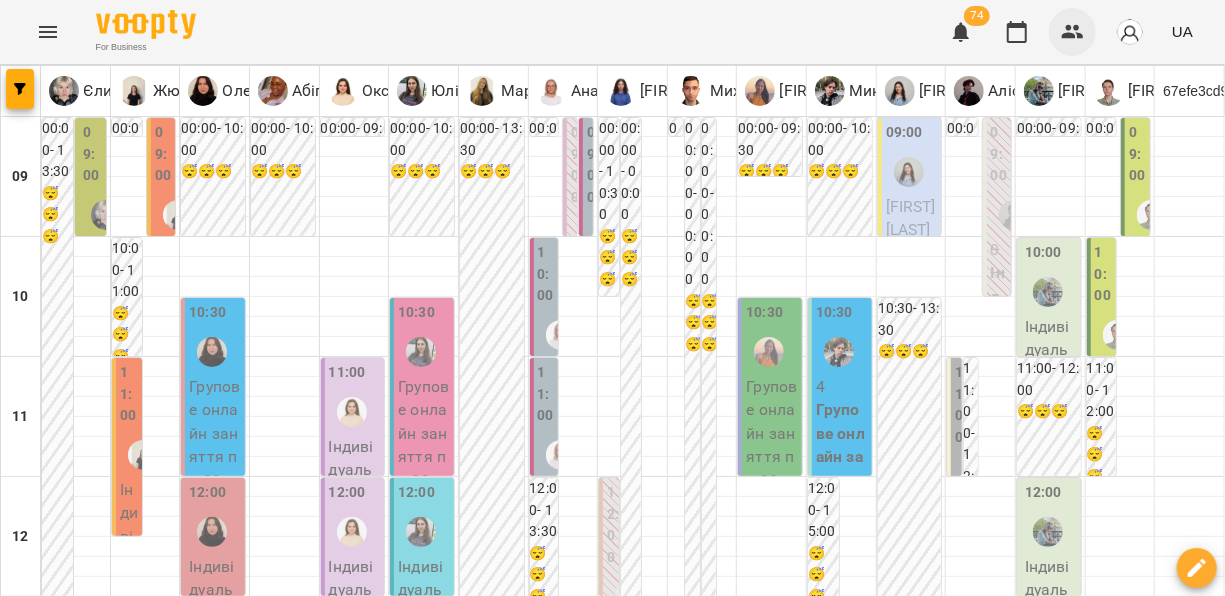 click 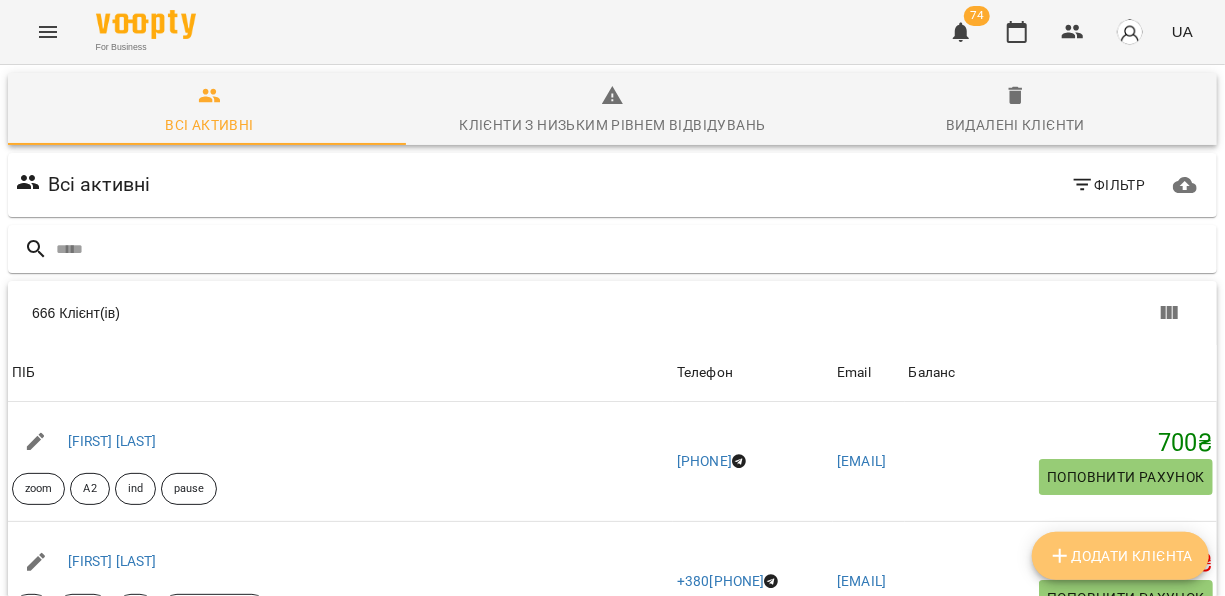click on "Додати клієнта" at bounding box center [1120, 556] 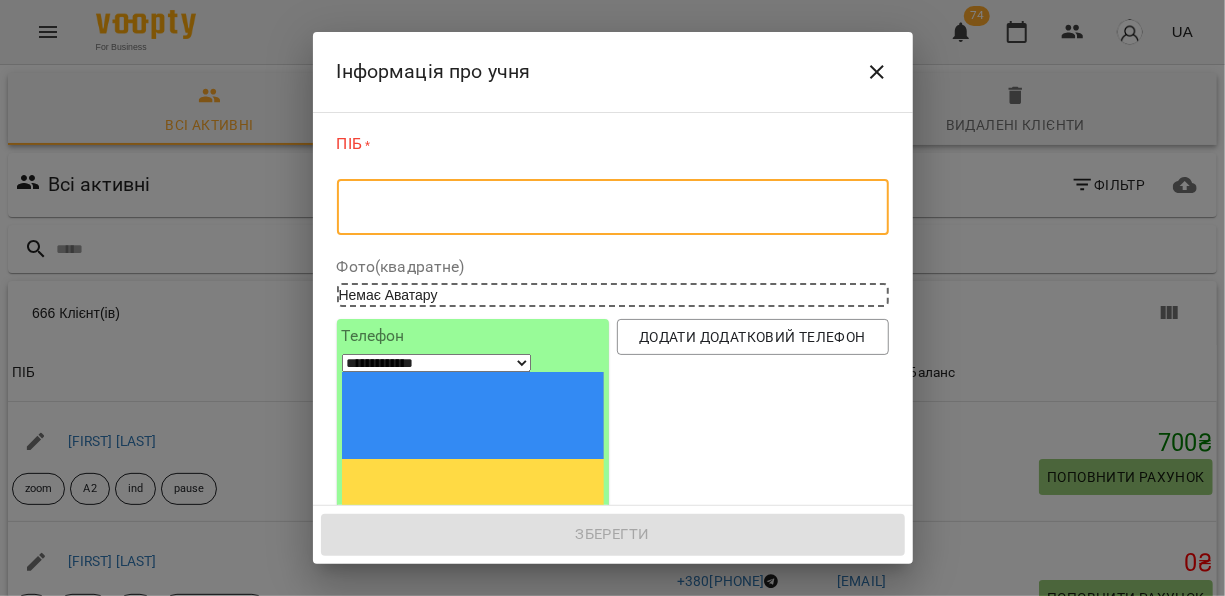 click at bounding box center (613, 207) 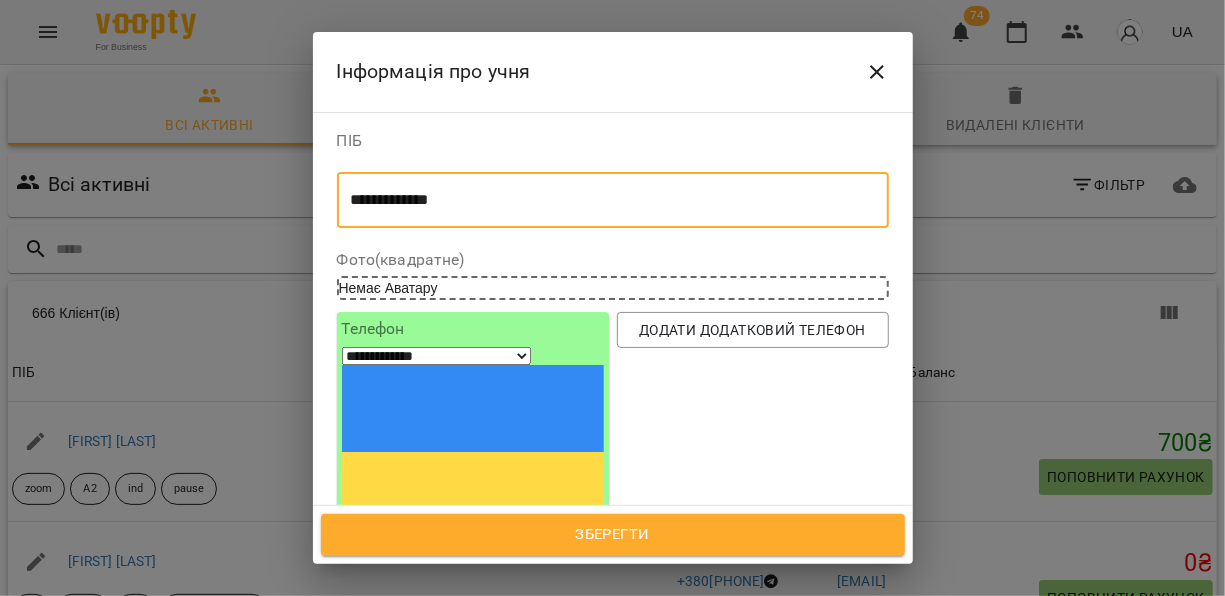 type on "**********" 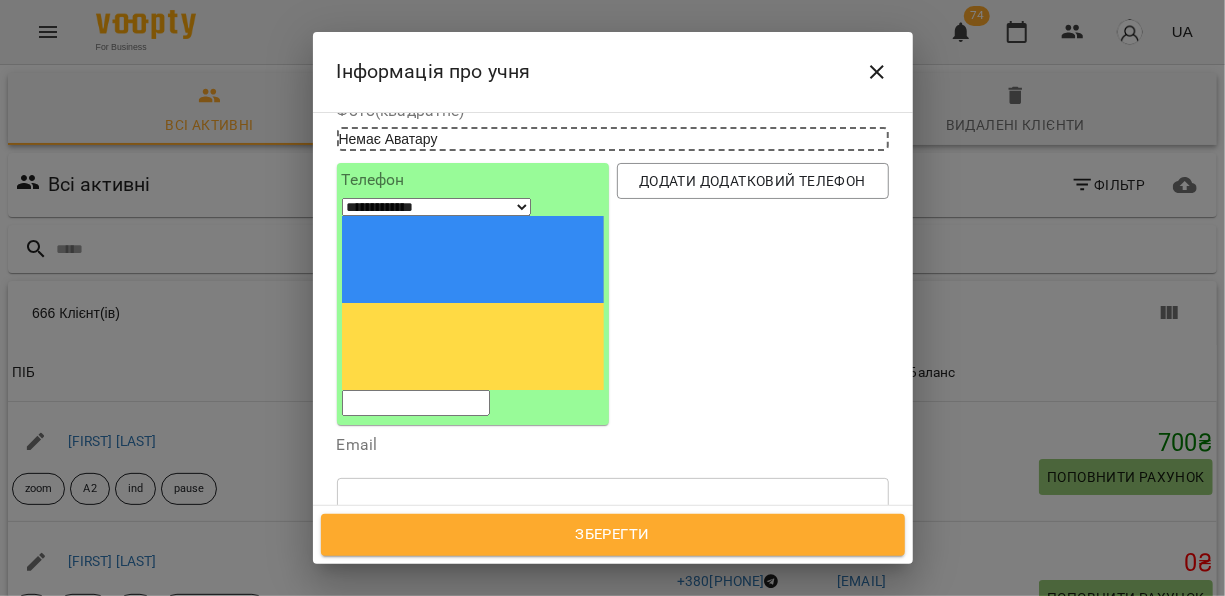 scroll, scrollTop: 156, scrollLeft: 0, axis: vertical 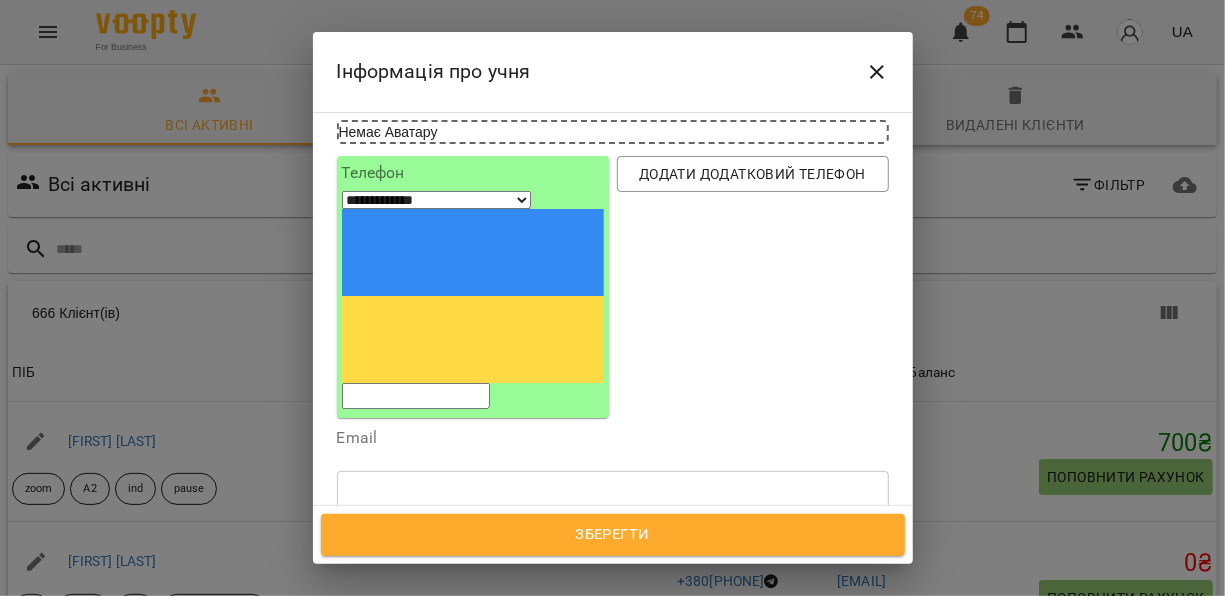 click 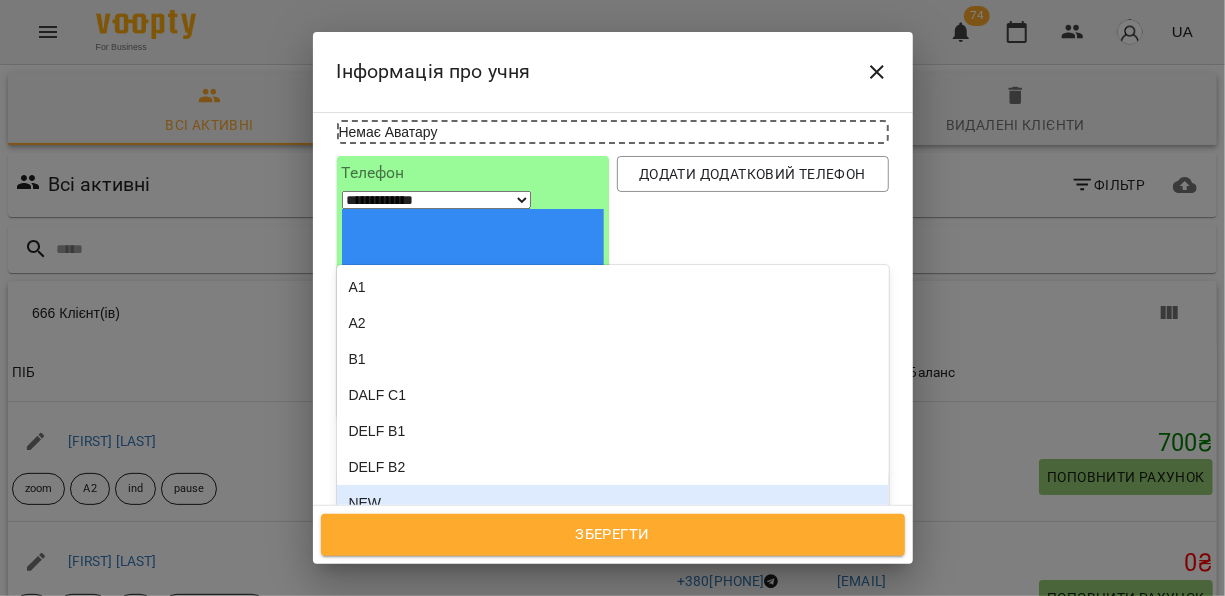 click on "NEW" at bounding box center (613, 503) 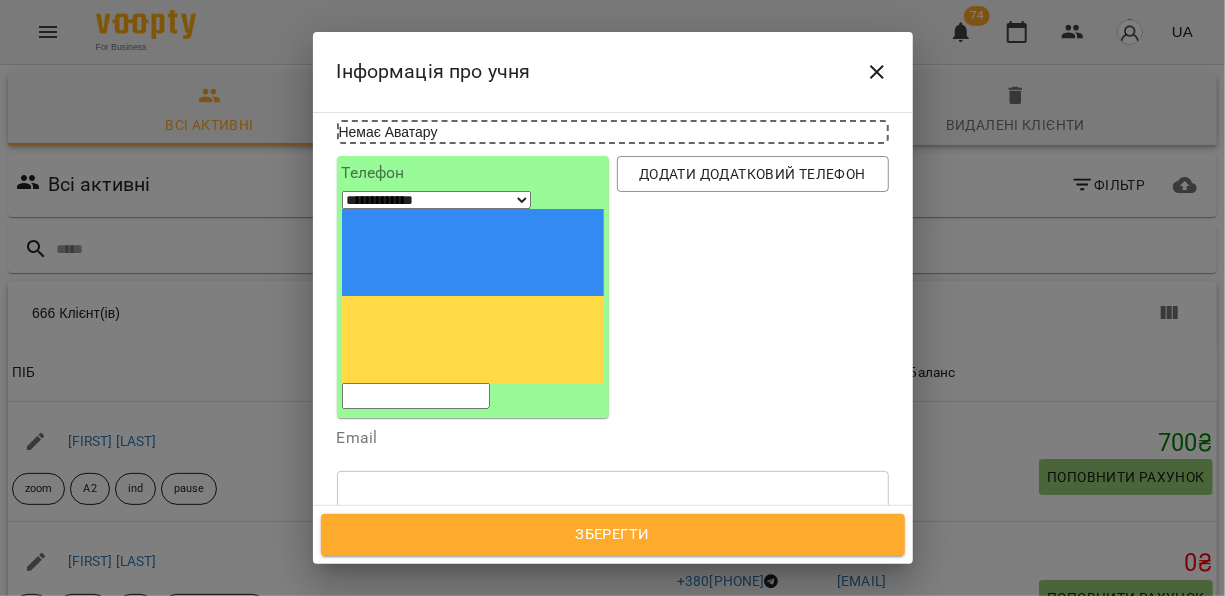 click at bounding box center [870, 592] 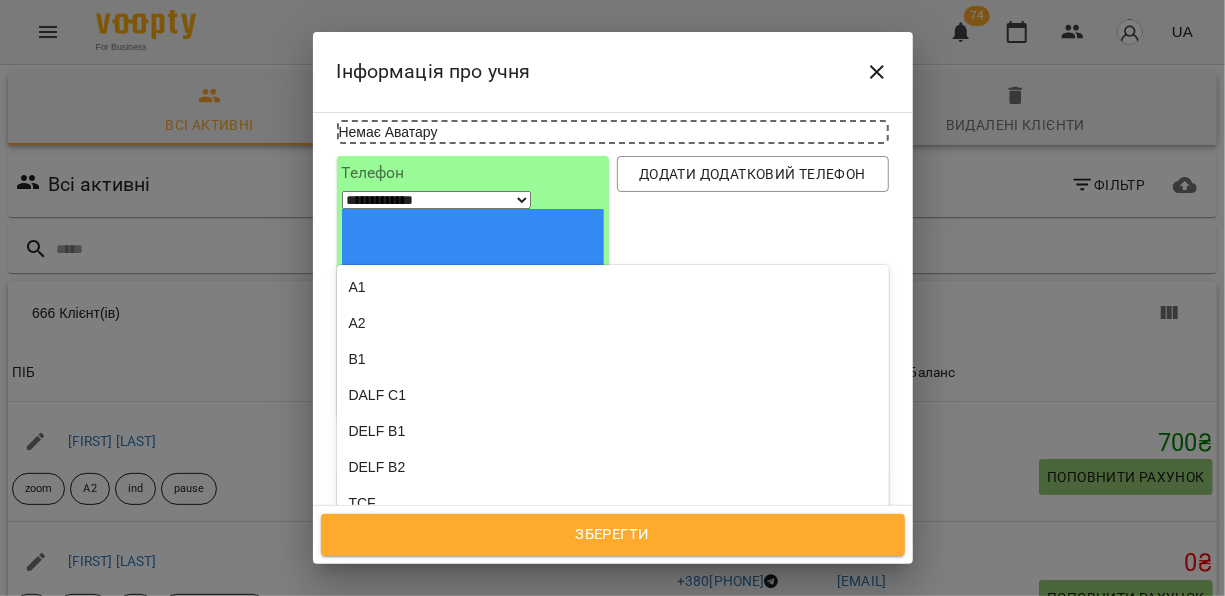 click on "Теги   option NEW, selected.    option consultation focused, 9 of 56. 55 results available. Use Up and Down to choose options, press Enter to select the currently focused option, press Escape to exit the menu, press Tab to select the option and exit the menu. NEW A1 A2 B1 DALF C1 DELF B1 DELF B2 TCF consultation current_student group ind pause senior_teacher zoom А1 А2 В1 В2 В2+ PRO Група 11 С1 Група 12 А1 Група 14 А1 Група 15 А1 Група 44 В2 Група 45 B1 Група 50 B1 Група 51 B1 Група 53 B1 Група 57 B2 Група 62 B1 Група 70 А2 Група 71 А2 Група 77 А2 Група 78 А2 Група 80 A1 Група 81 A1 Група 82 А1 Група 84 A2 Група 86 А1 Група 87 A1 Група 88 A1 Група 89 B2 Група 90 A1 Група 91 B2 Група 92 A1 Група 93 А1 Група 97 В2 Консультація | French.etc 💛 Парне_Кудіна_Талдикіна Парне_Кушнір_Белєнькій  С1" at bounding box center [613, 581] 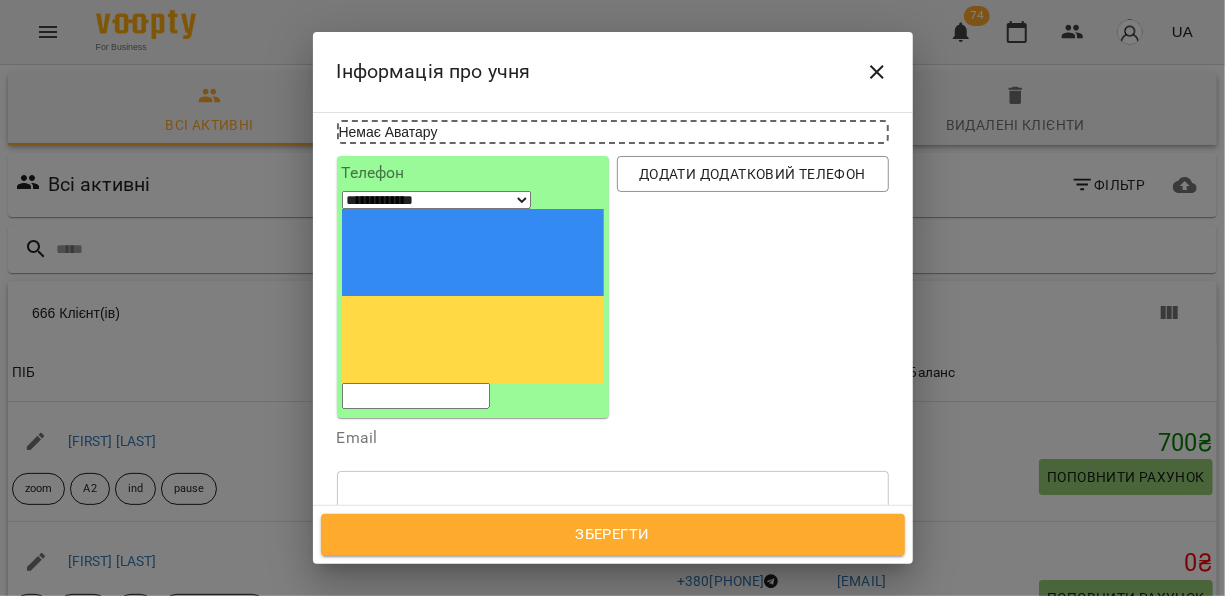 click at bounding box center (870, 592) 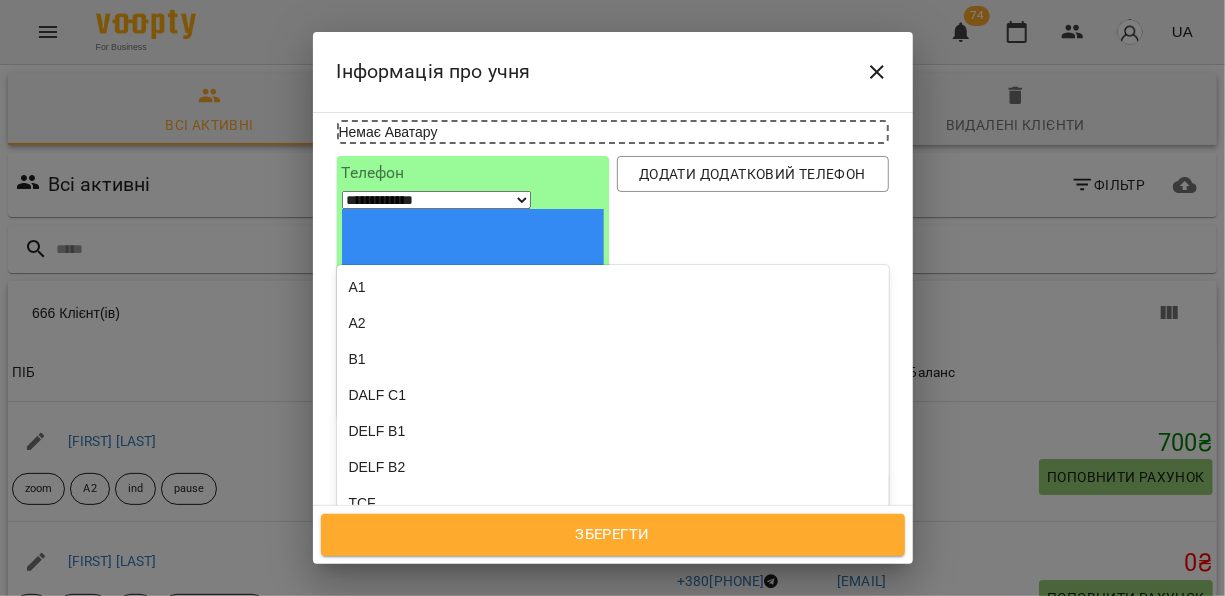 click on "consultation" at bounding box center (613, 539) 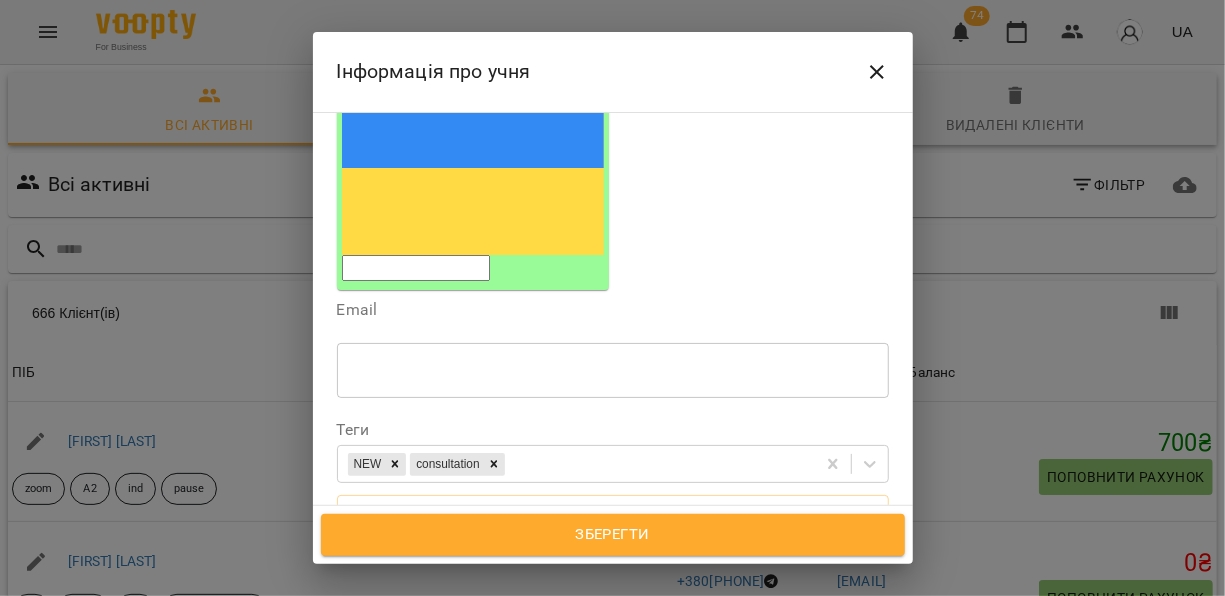scroll, scrollTop: 300, scrollLeft: 0, axis: vertical 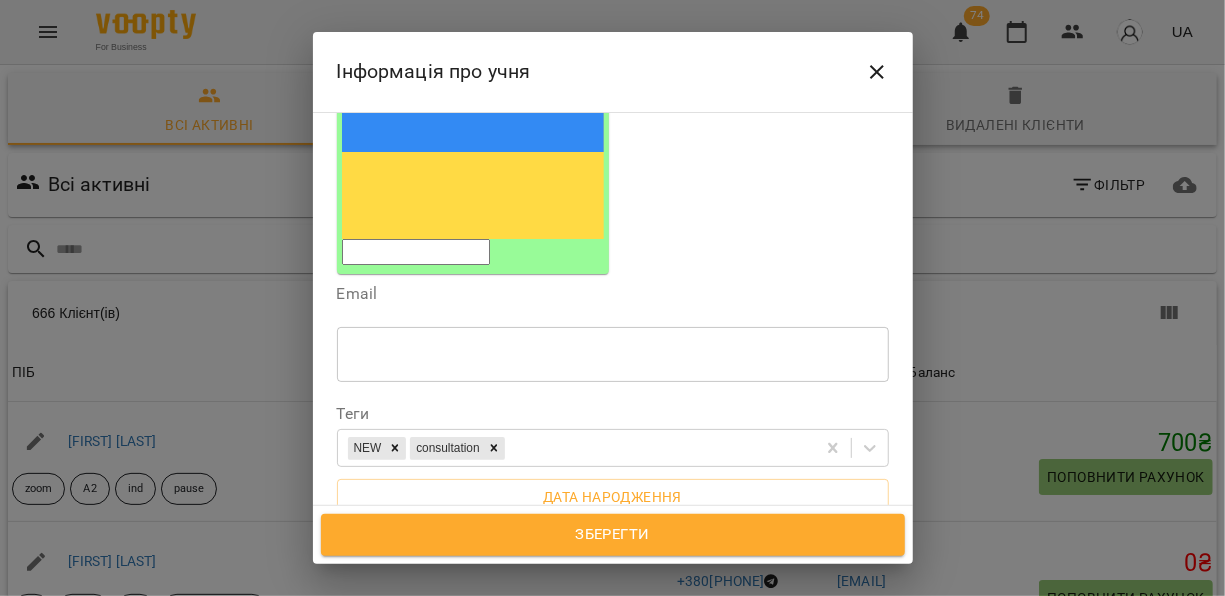 click on "* ​" at bounding box center [613, 595] 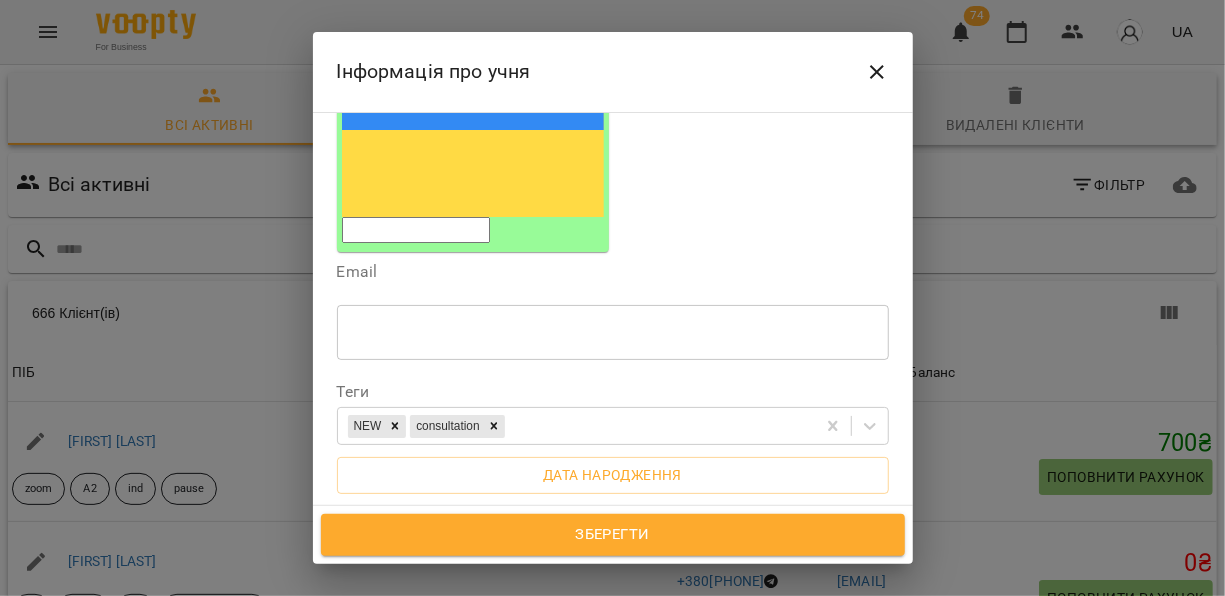 type on "**********" 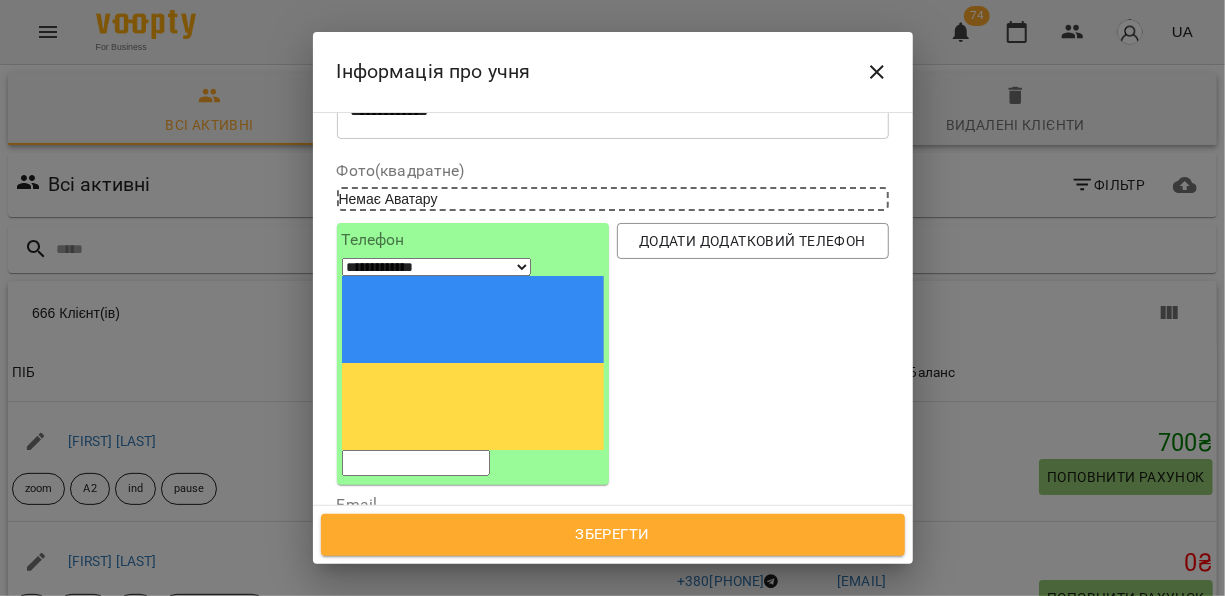 scroll, scrollTop: 51, scrollLeft: 0, axis: vertical 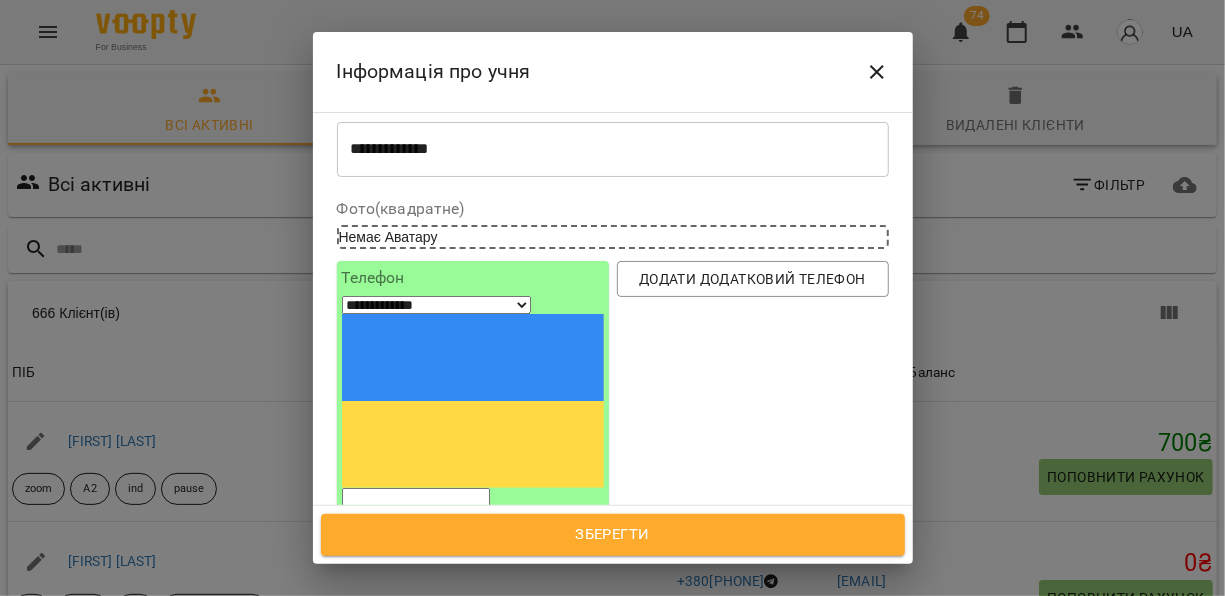 click at bounding box center (416, 501) 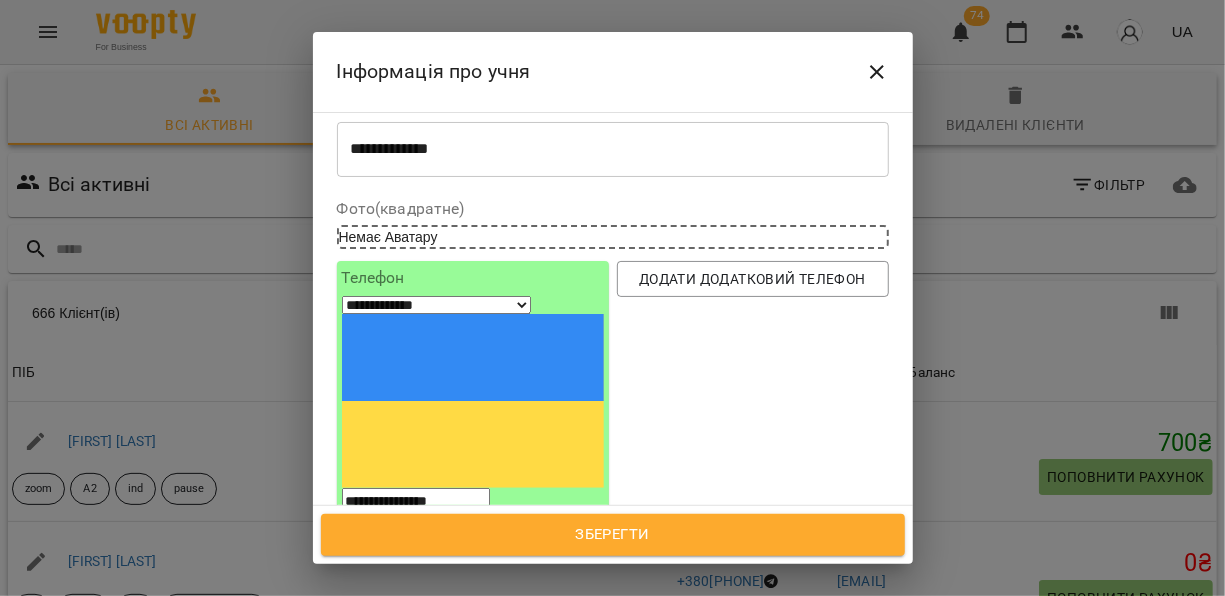 type on "**********" 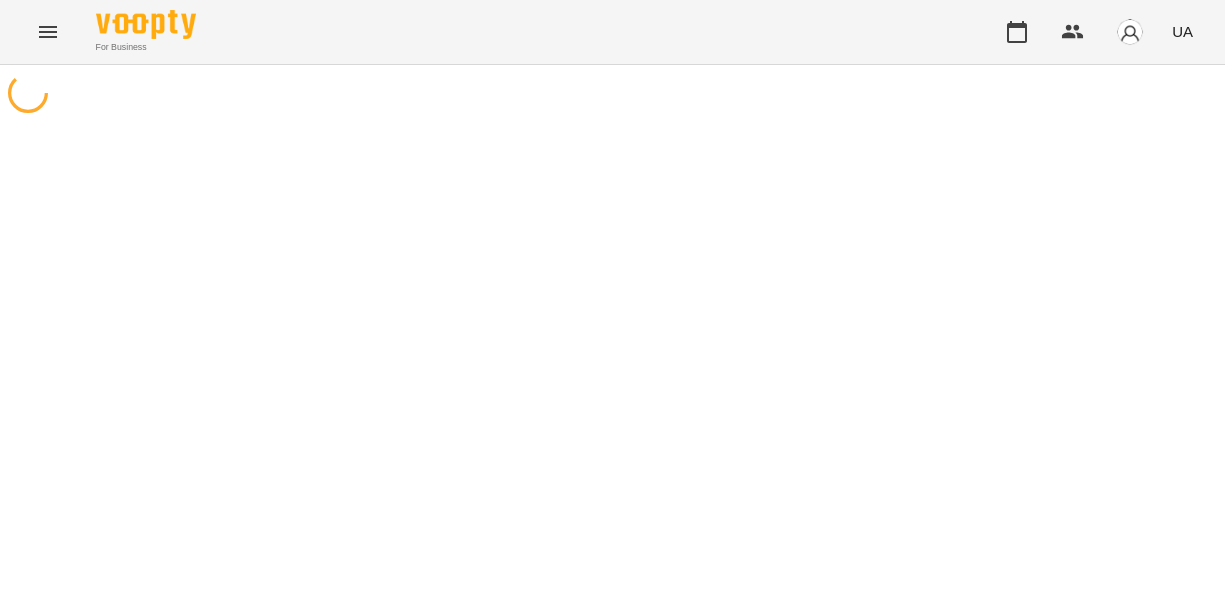 scroll, scrollTop: 0, scrollLeft: 0, axis: both 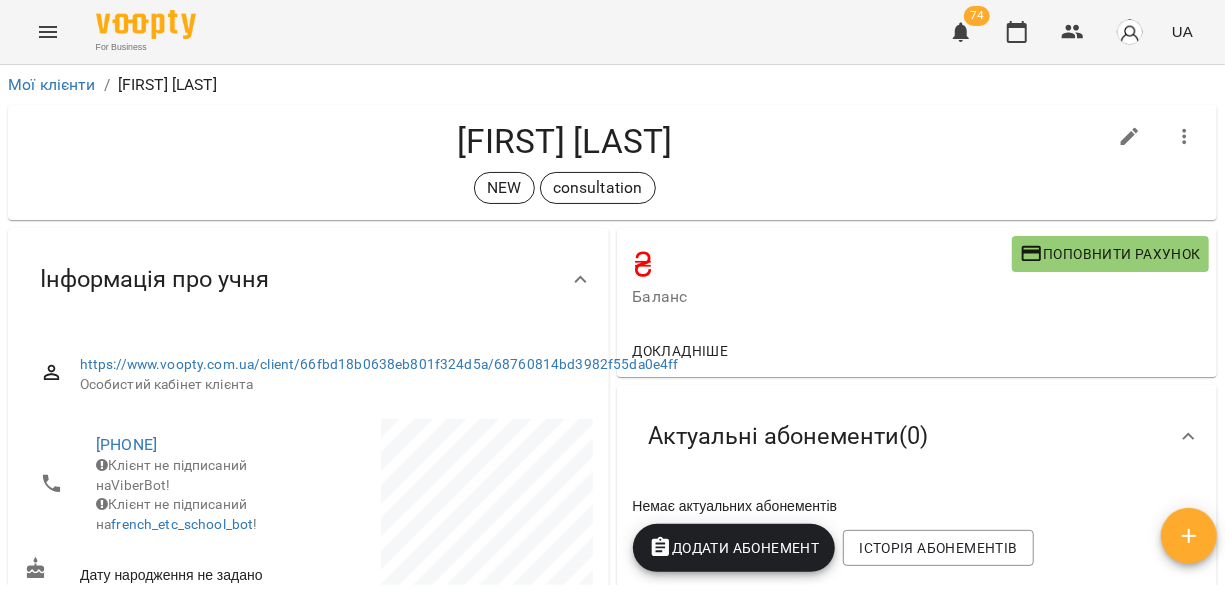 click 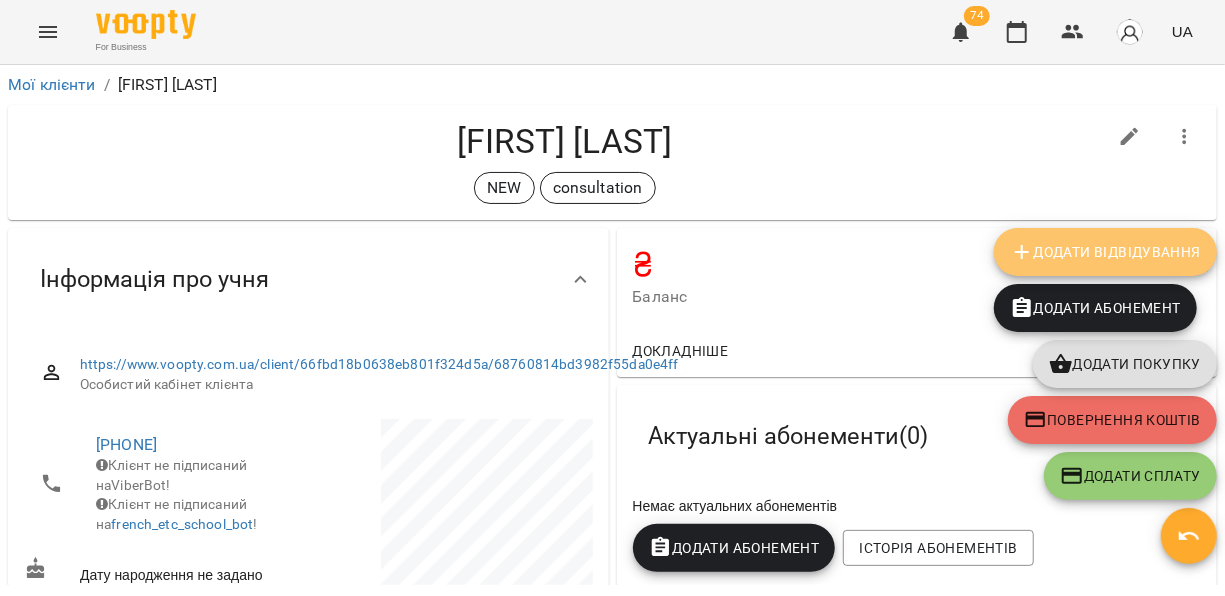 click on "Додати Відвідування" at bounding box center [1105, 252] 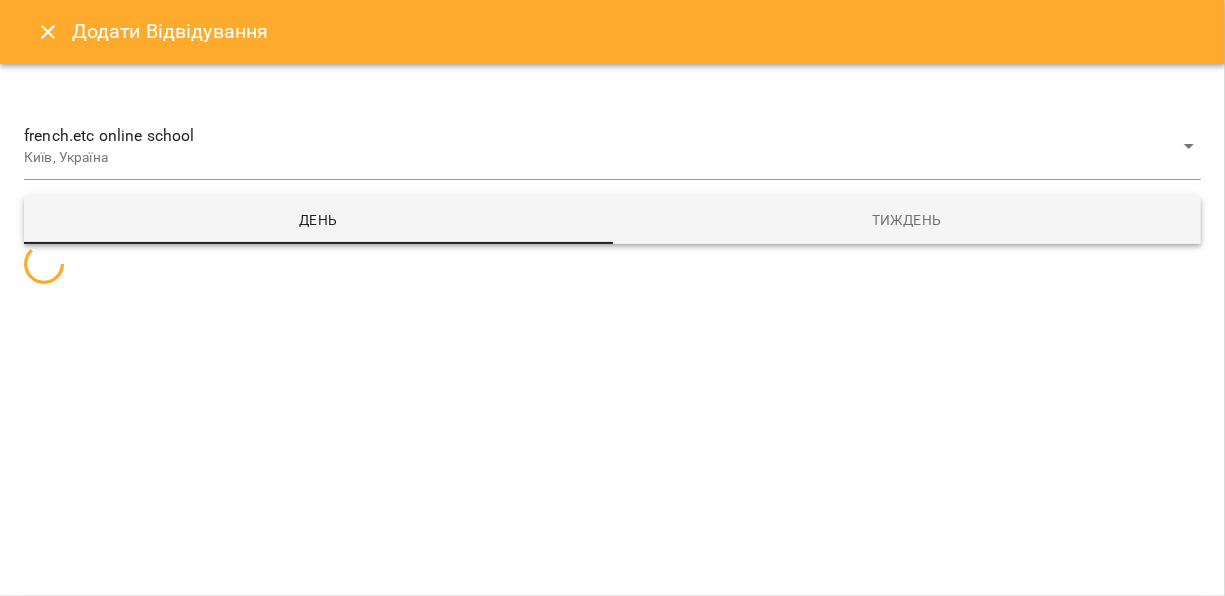 select 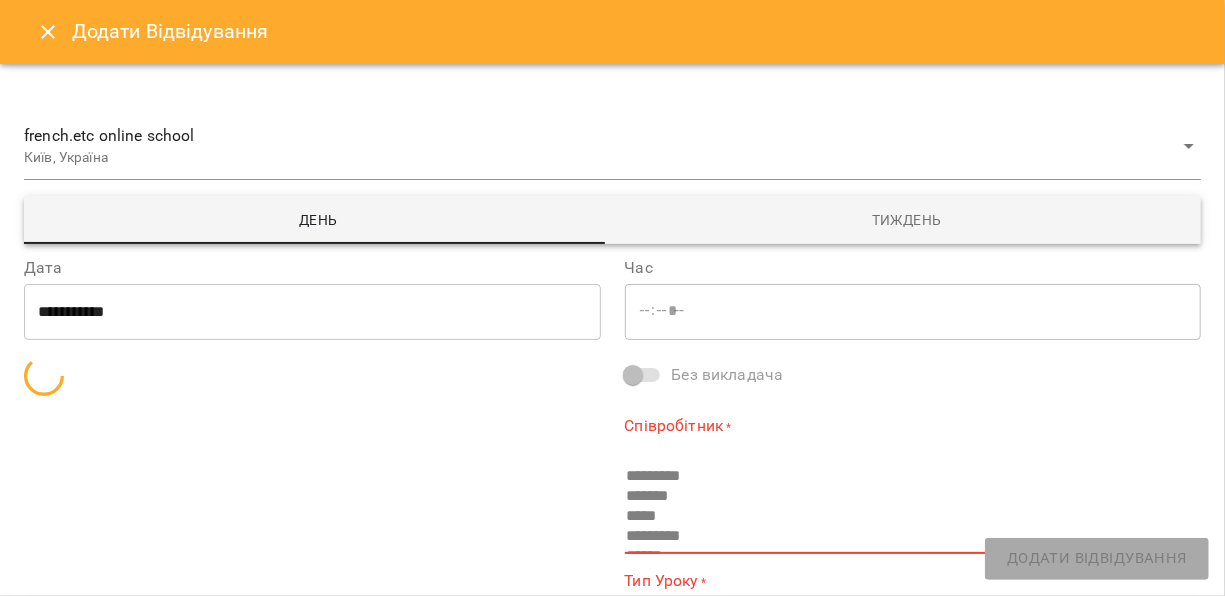type on "*****" 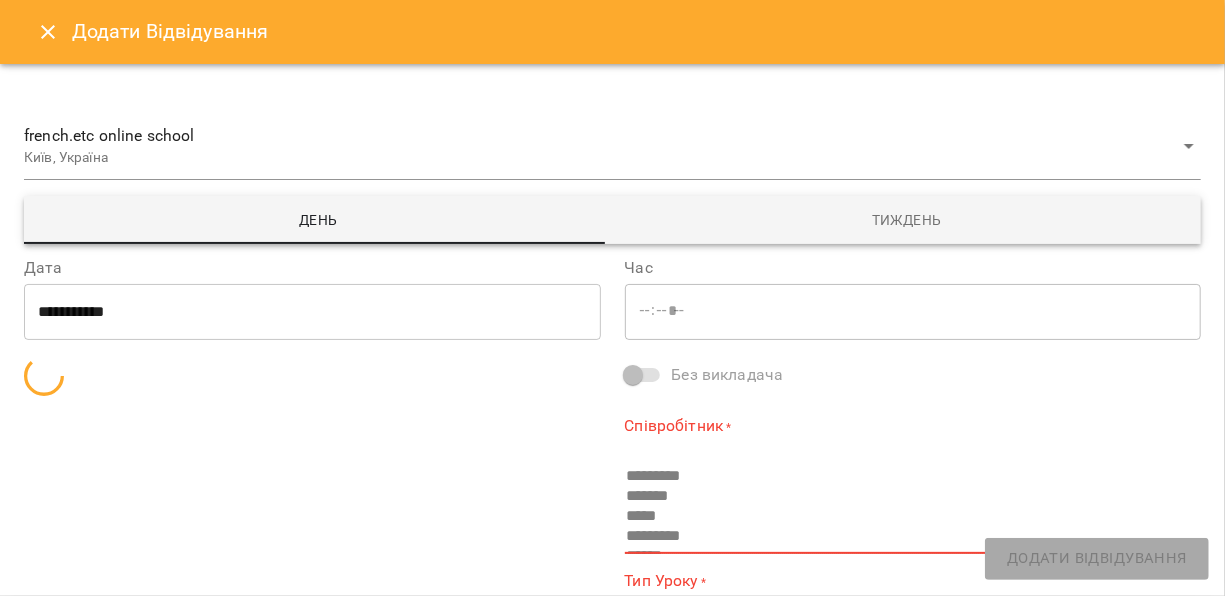 type on "**********" 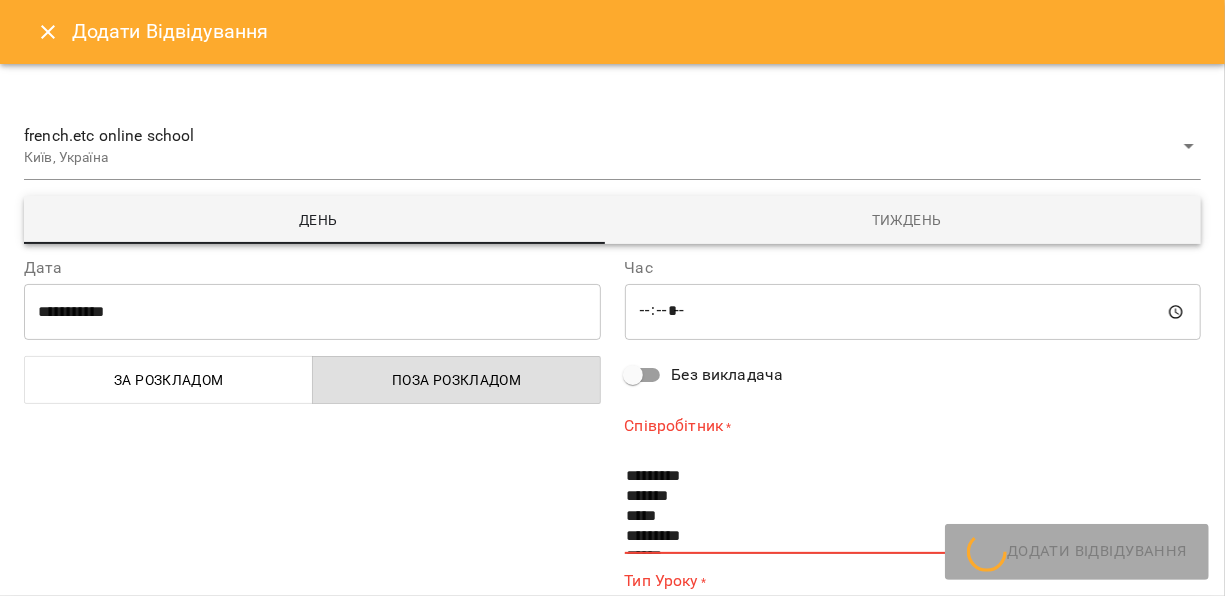 click on "**********" at bounding box center [312, 312] 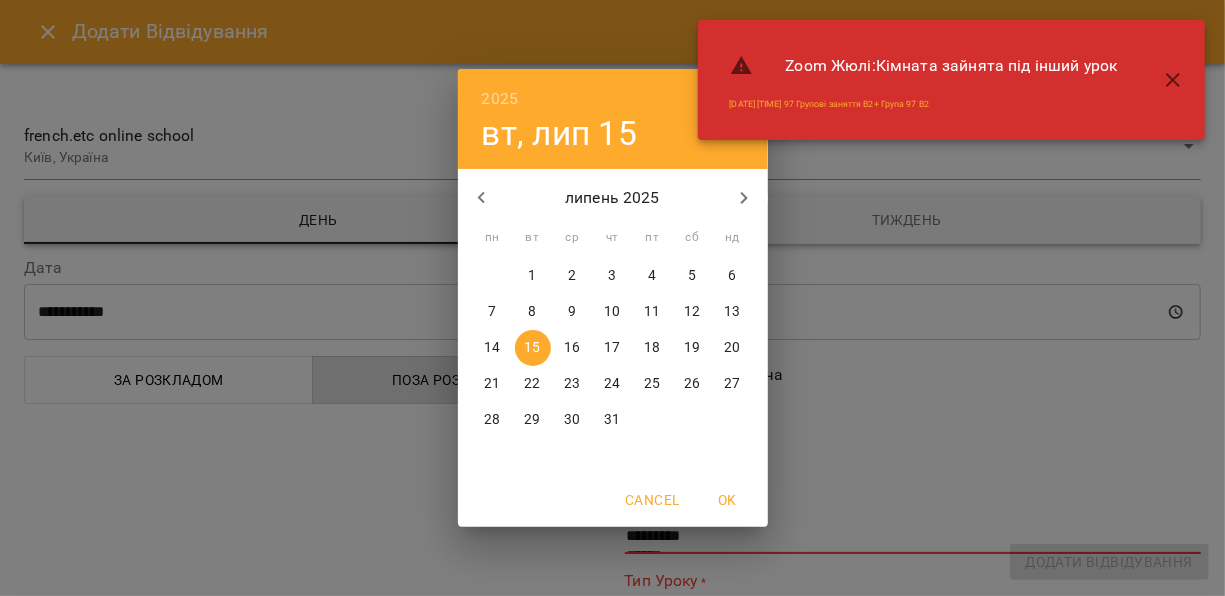 click on "17" at bounding box center [612, 348] 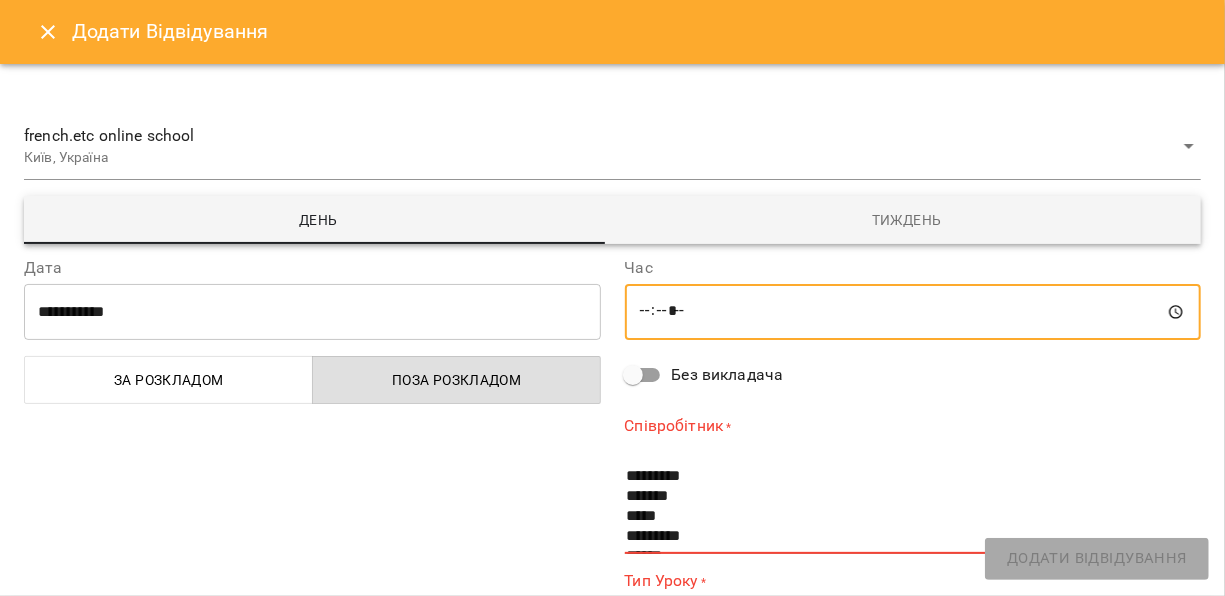 click on "*****" at bounding box center (913, 312) 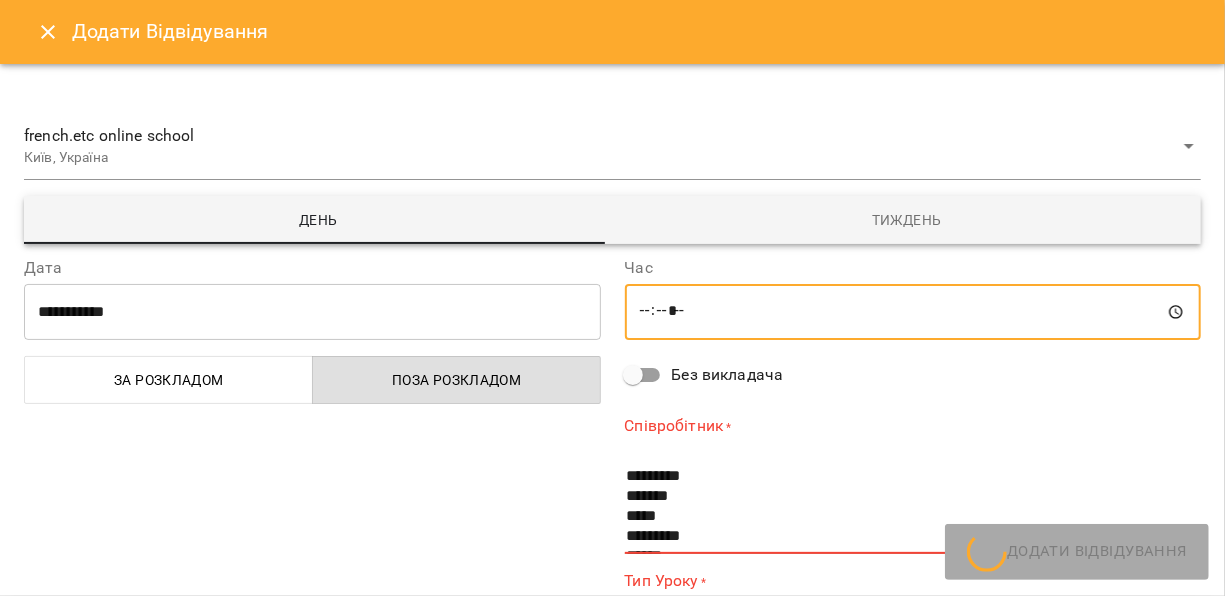 type on "*****" 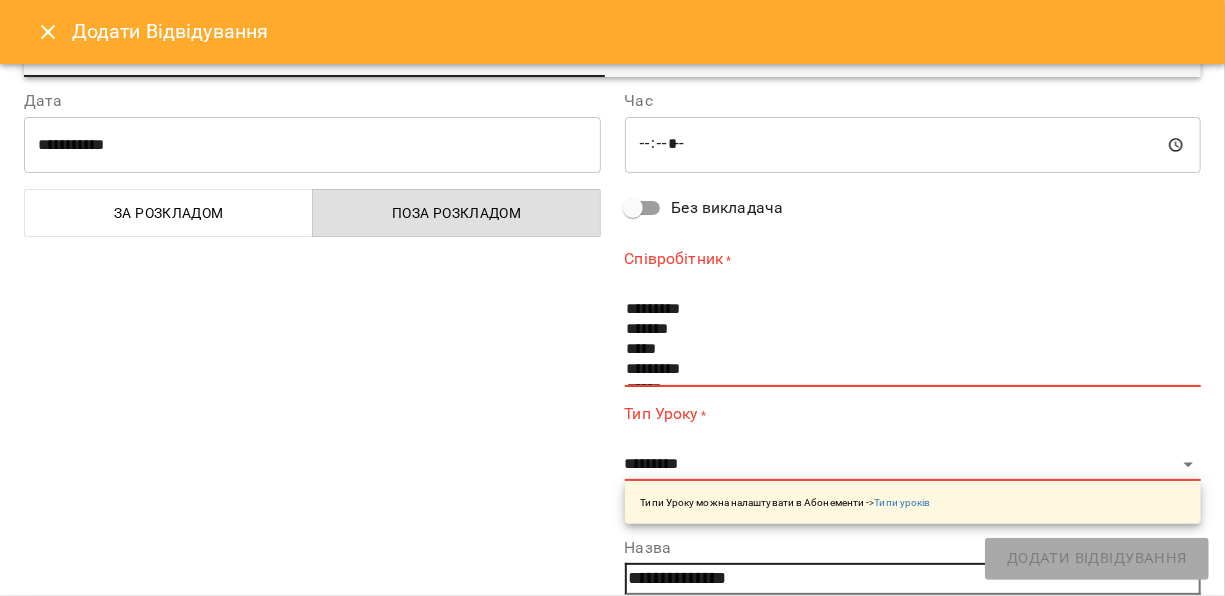 scroll, scrollTop: 172, scrollLeft: 0, axis: vertical 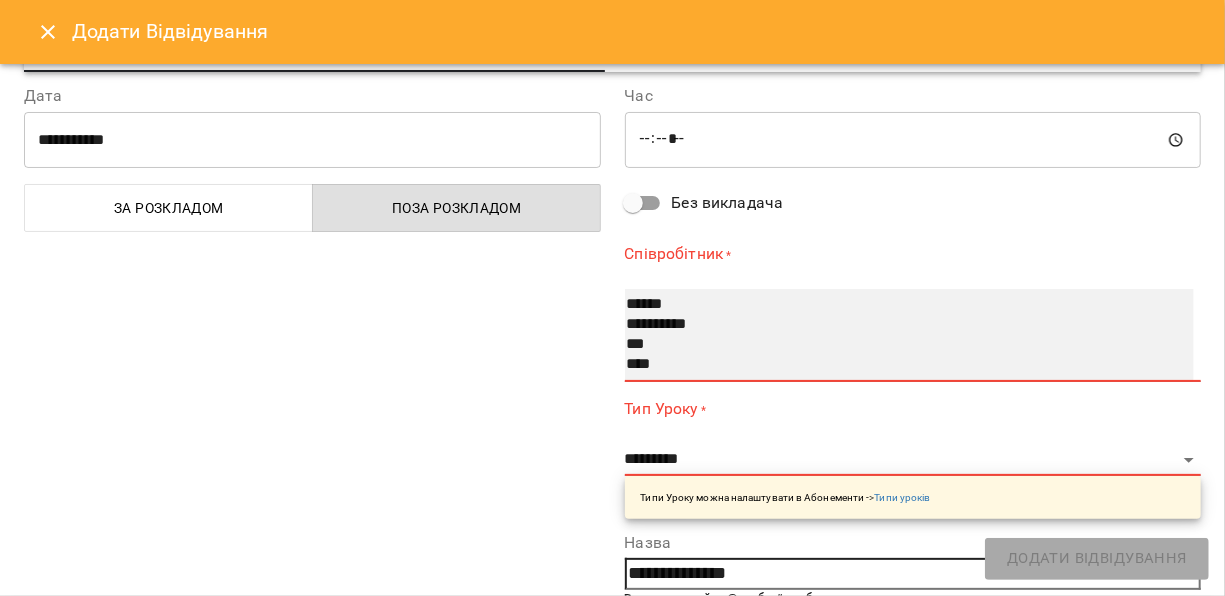 select on "**********" 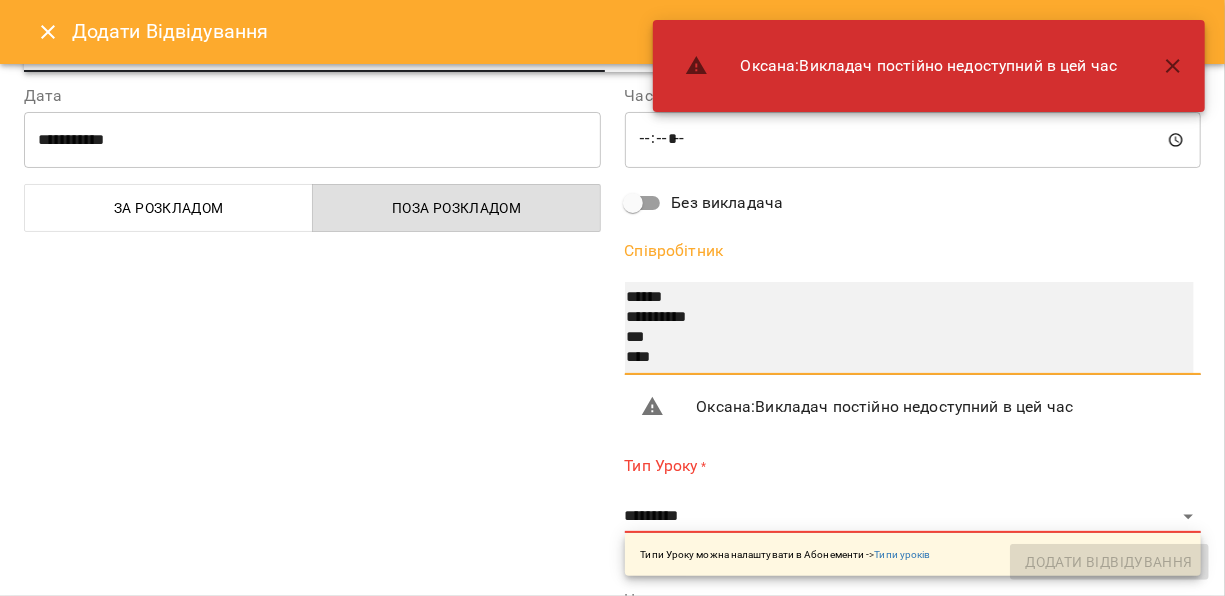 click on "******" at bounding box center (890, 298) 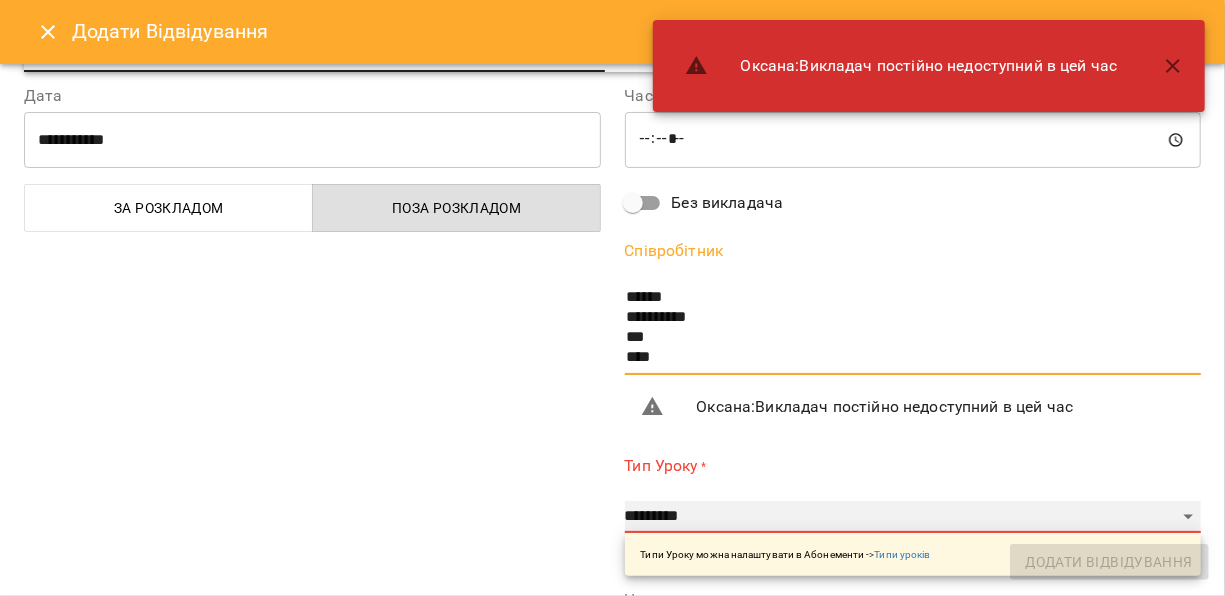click on "**********" at bounding box center (913, 517) 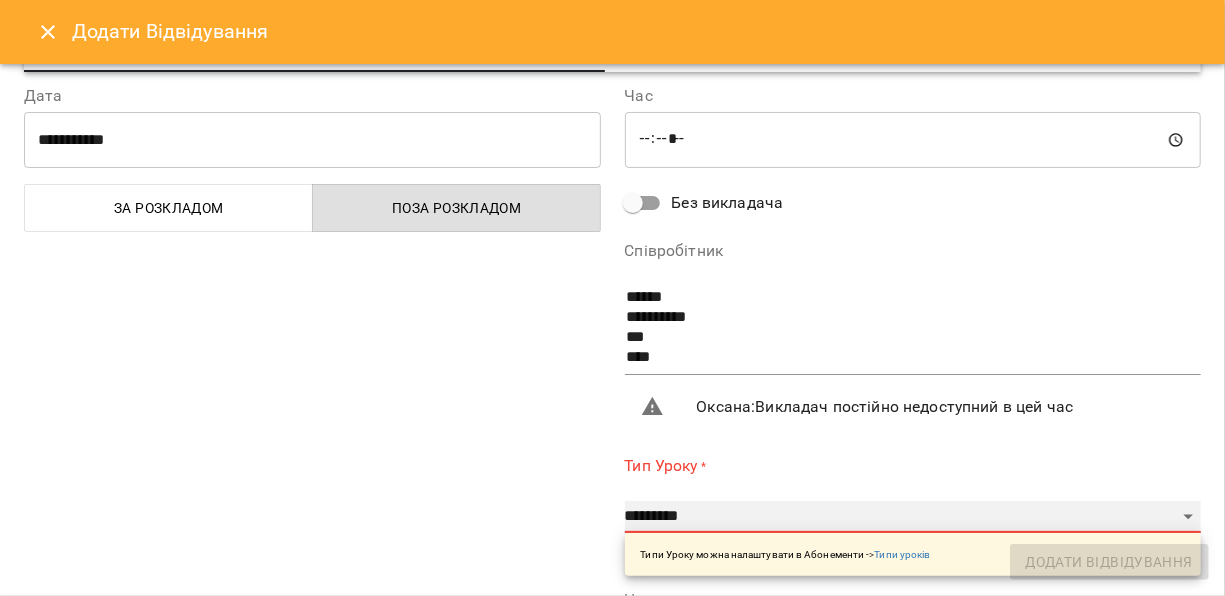 select on "**********" 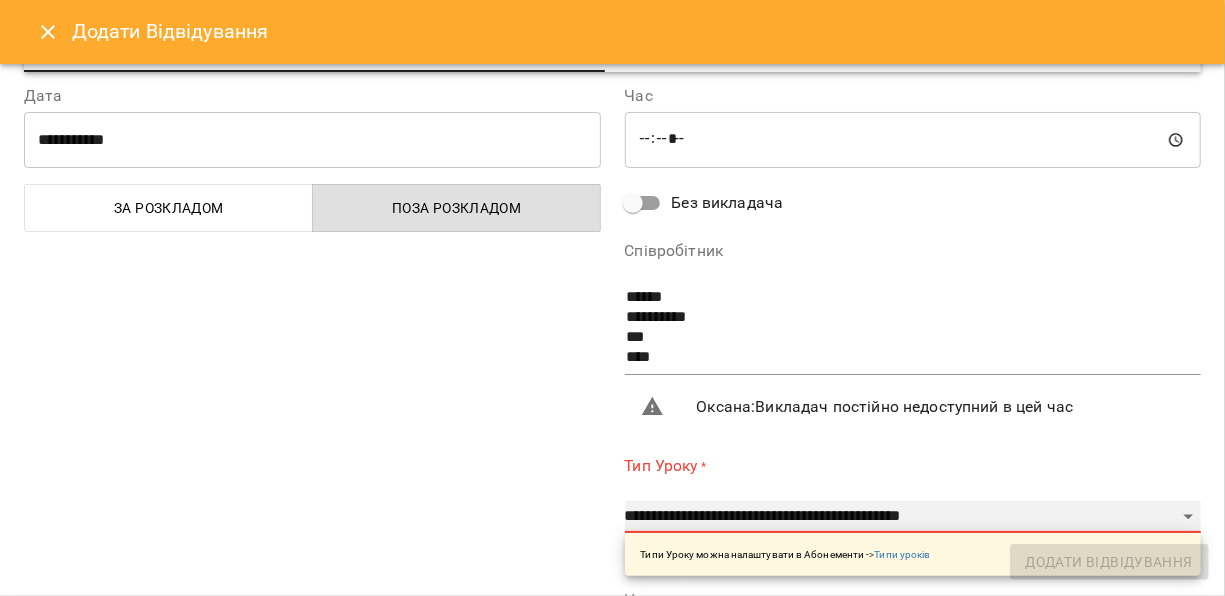 click on "**********" at bounding box center (913, 517) 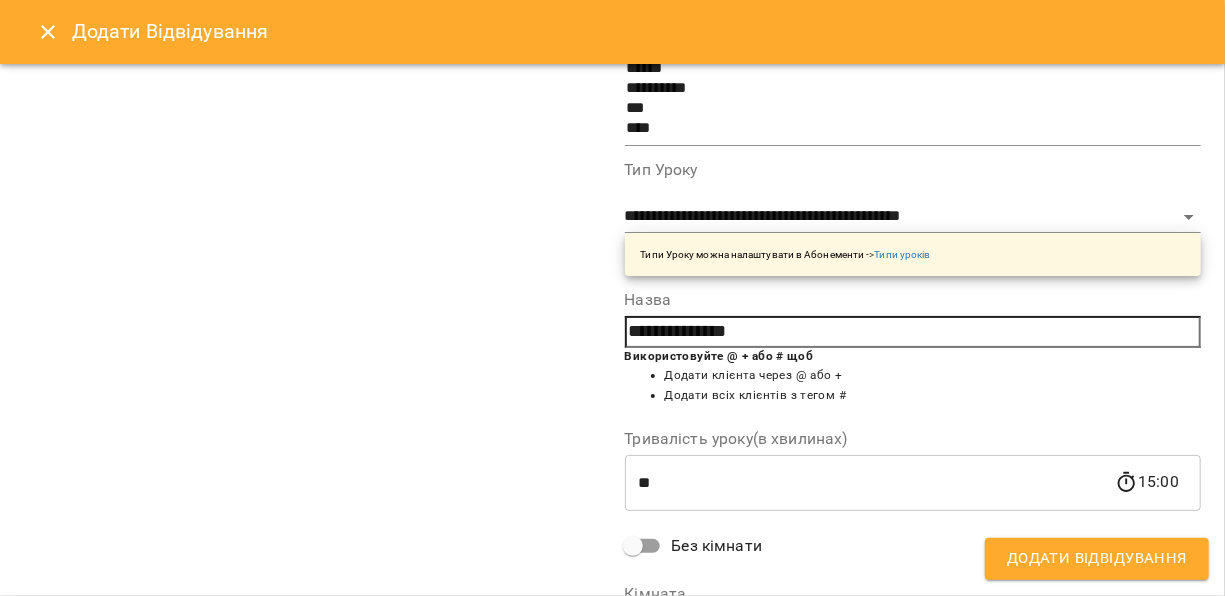 scroll, scrollTop: 421, scrollLeft: 0, axis: vertical 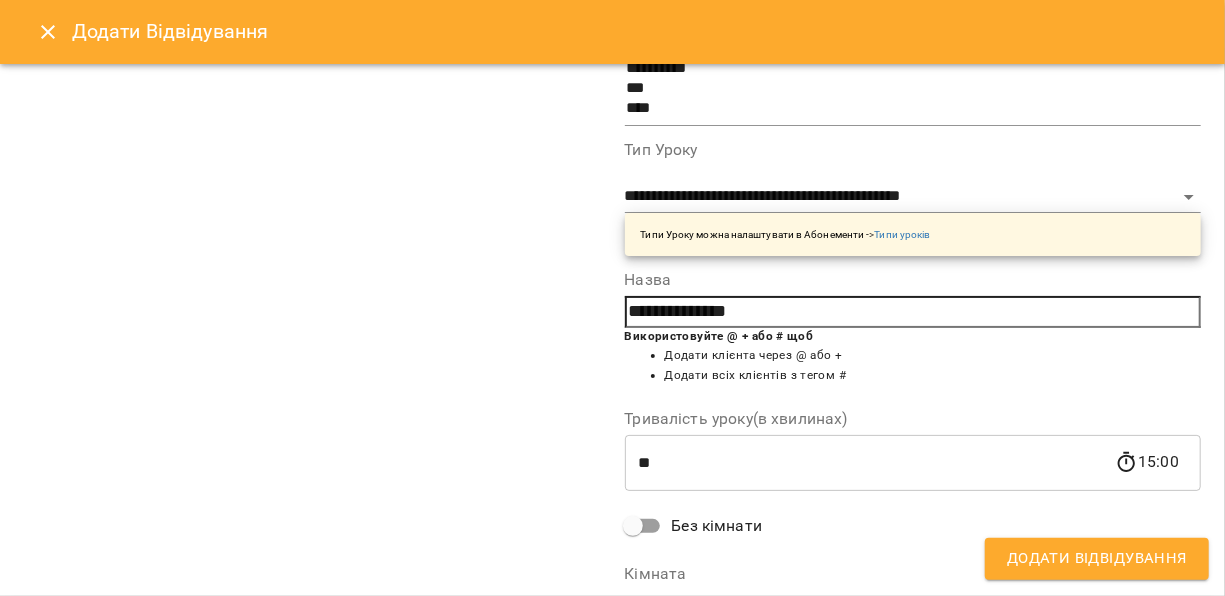 drag, startPoint x: 807, startPoint y: 310, endPoint x: 608, endPoint y: 304, distance: 199.09044 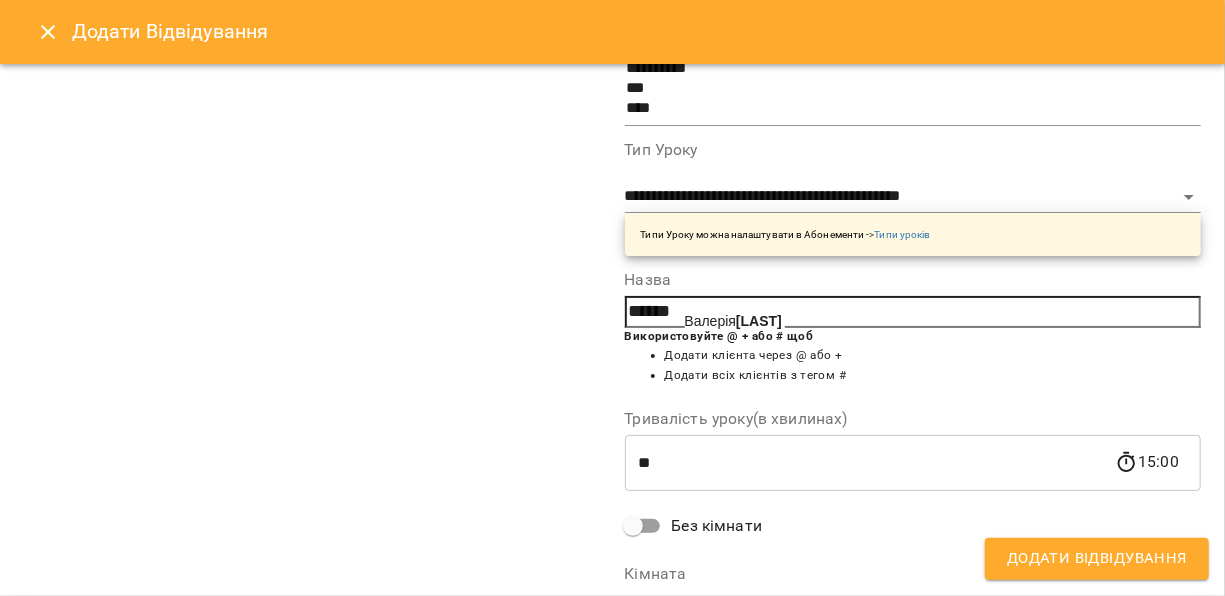 click on "Сукач" at bounding box center [759, 321] 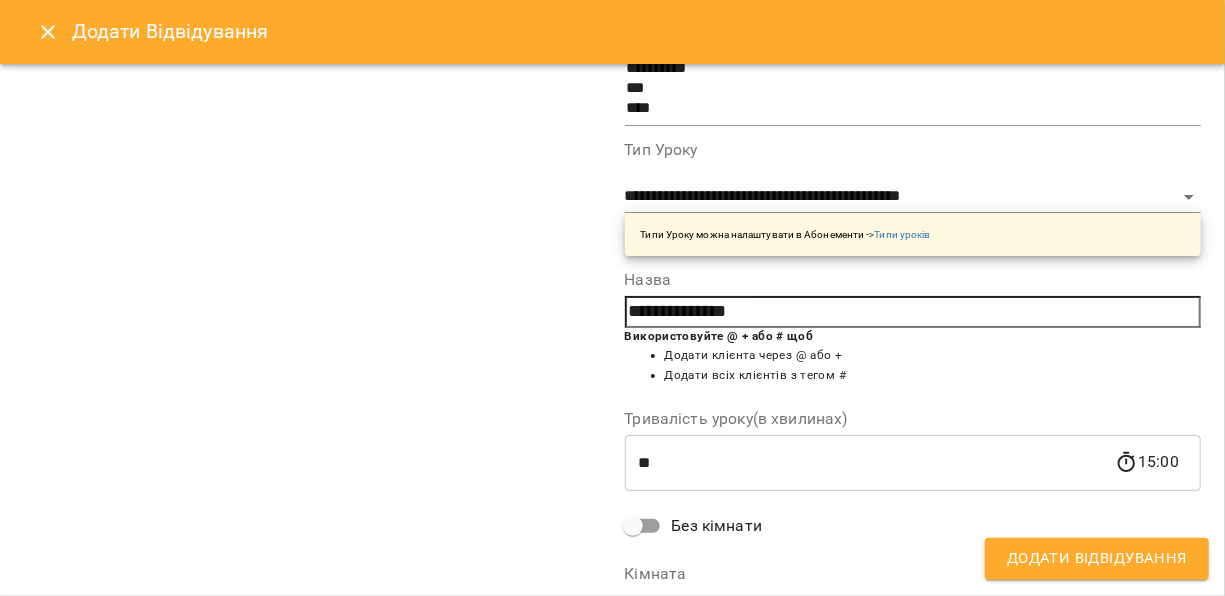 scroll, scrollTop: 572, scrollLeft: 0, axis: vertical 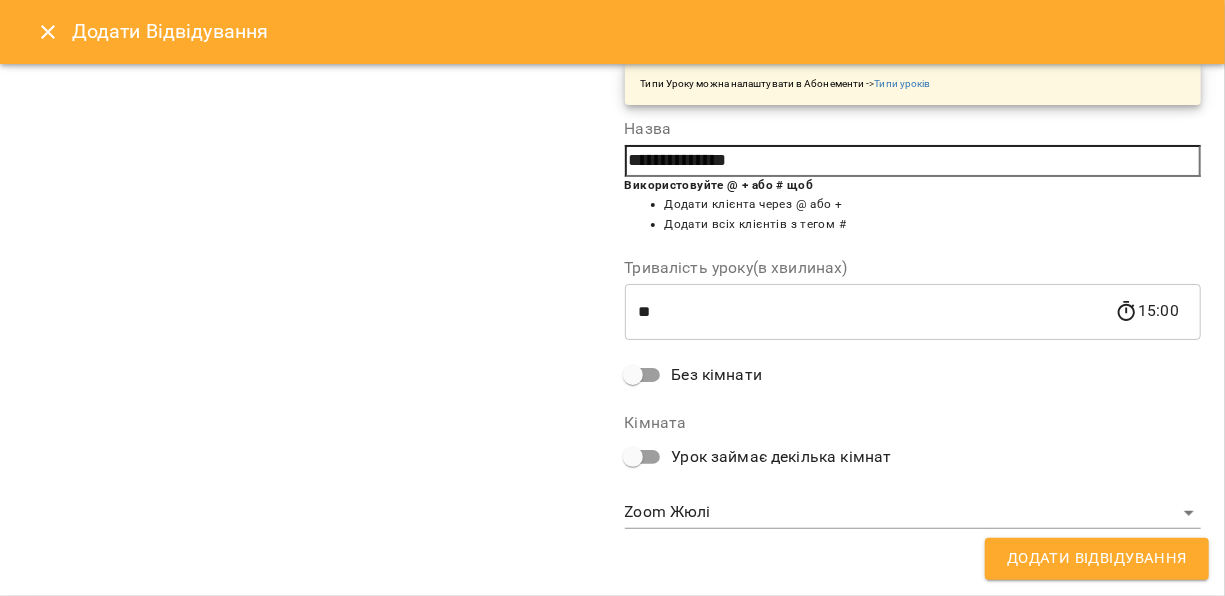 click on "**********" at bounding box center (612, 330) 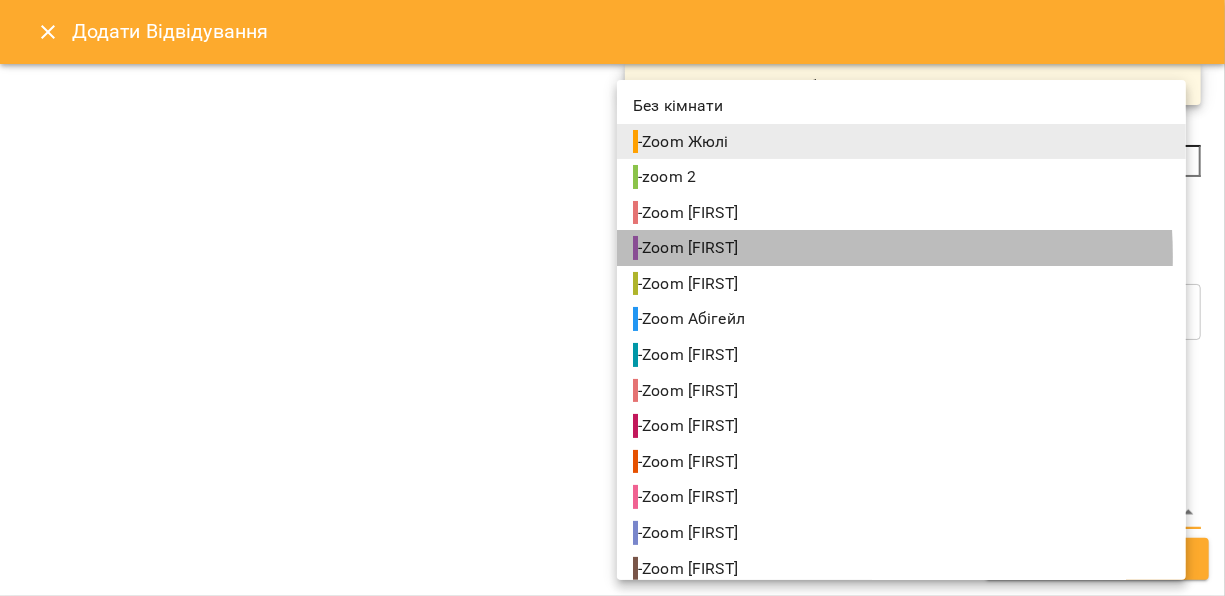 click on "-  Zoom Оксана" at bounding box center [687, 248] 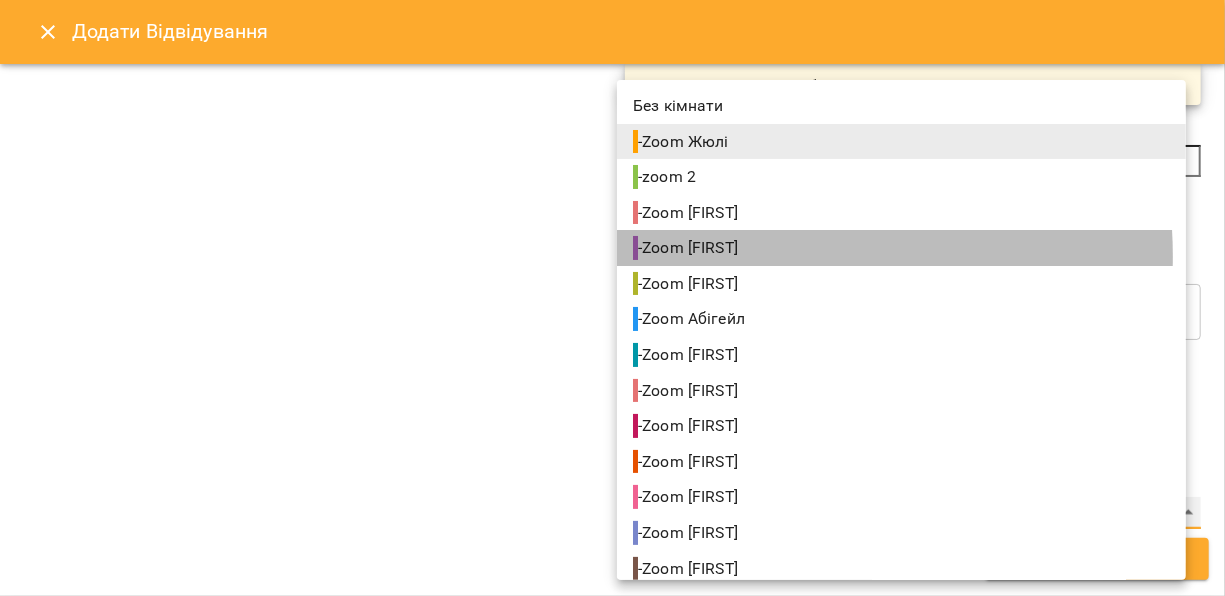 type on "**********" 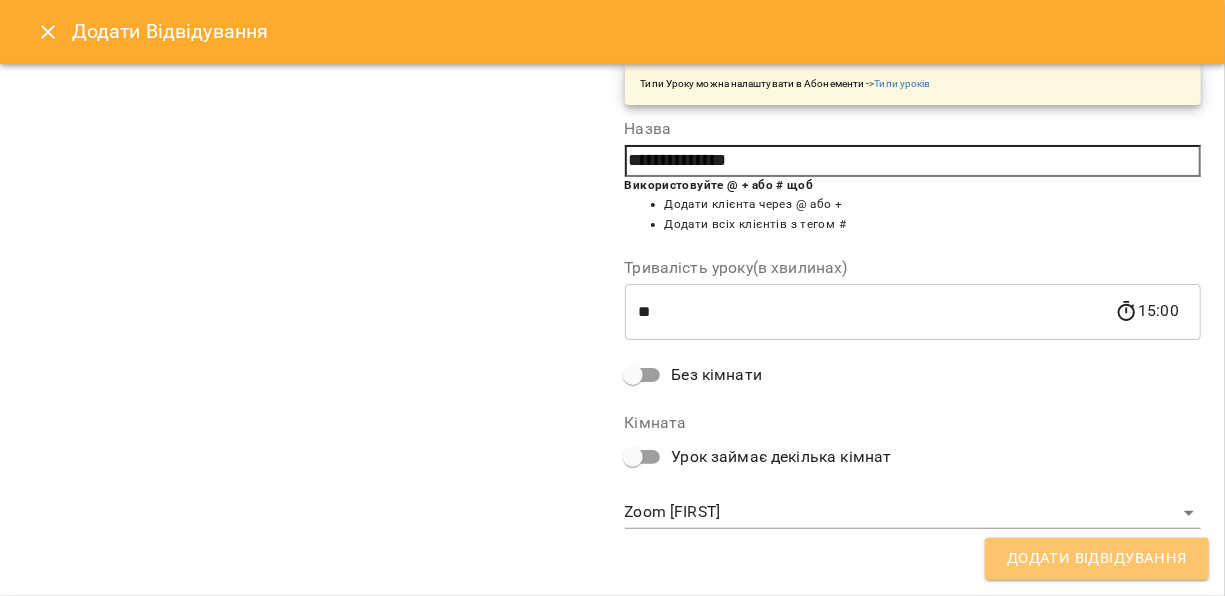click on "Додати Відвідування" at bounding box center [1097, 559] 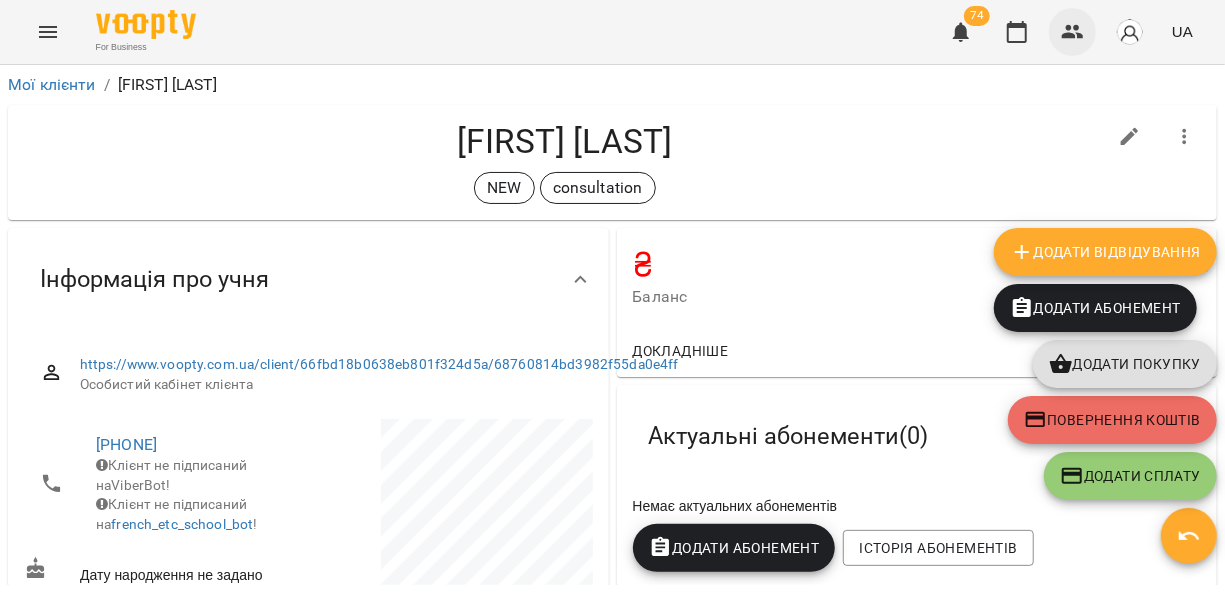click 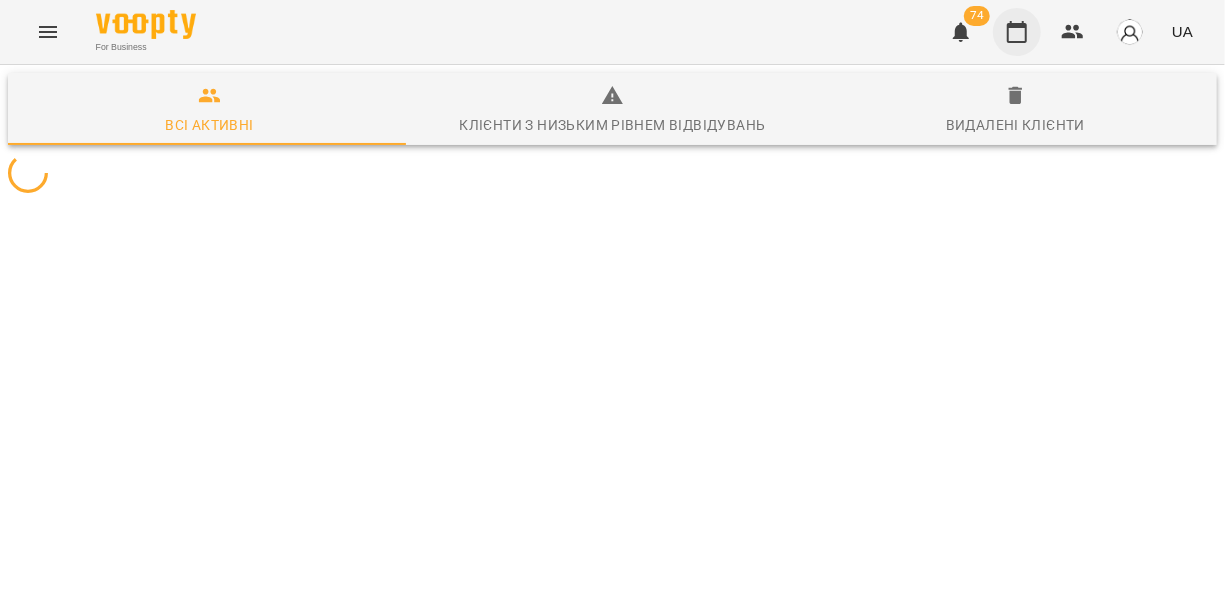 click 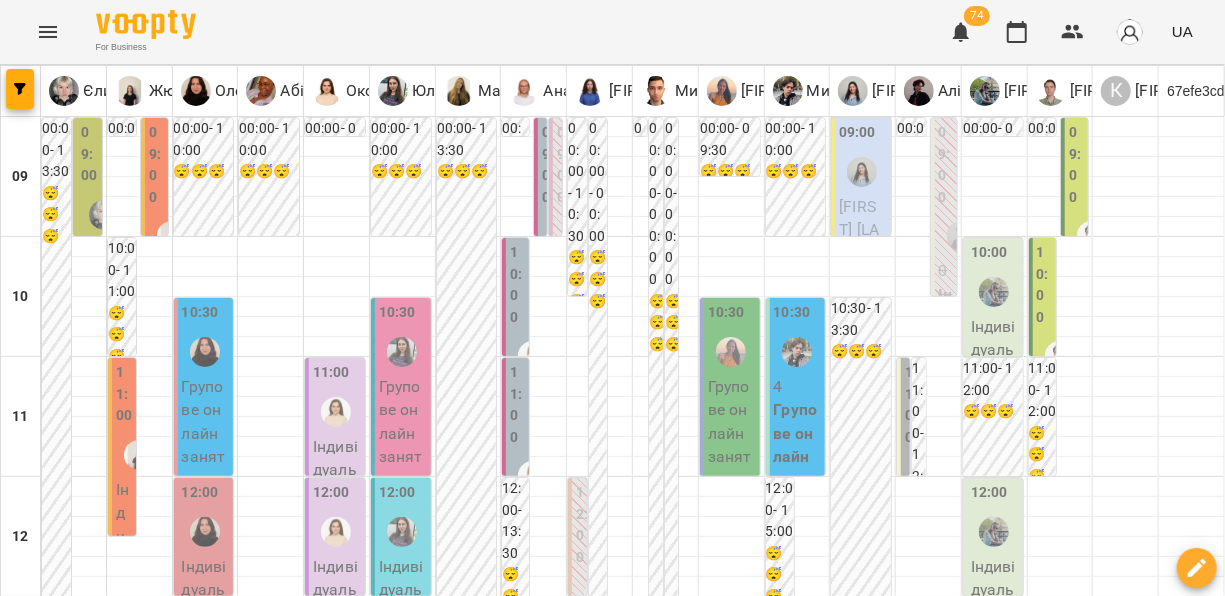 scroll, scrollTop: 548, scrollLeft: 0, axis: vertical 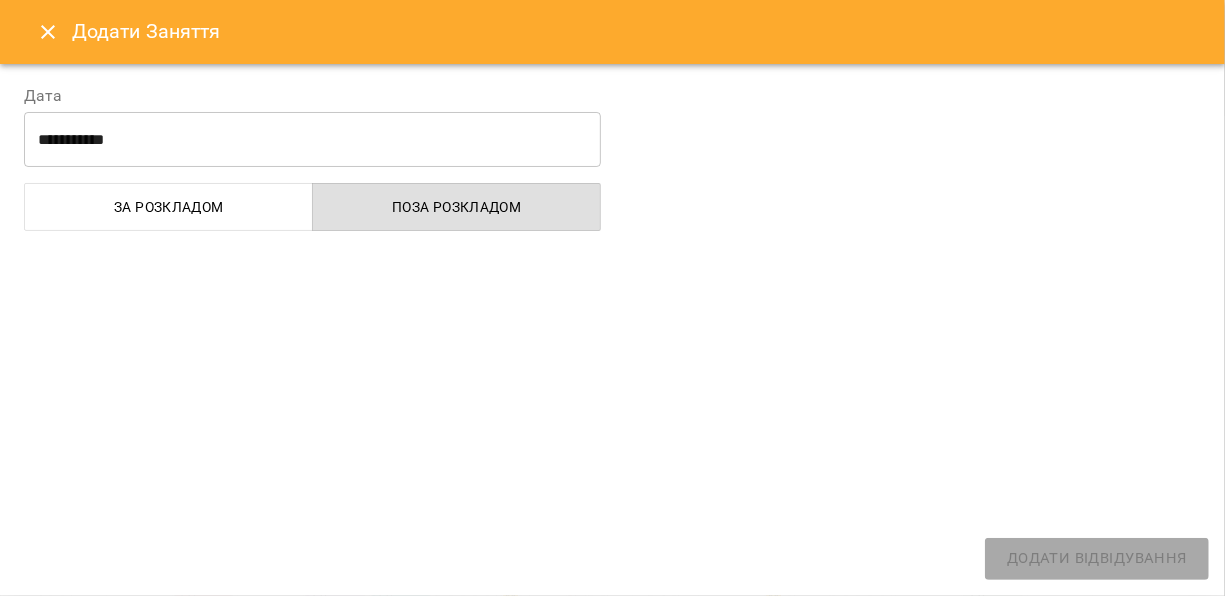 click on "**********" at bounding box center (612, 171) 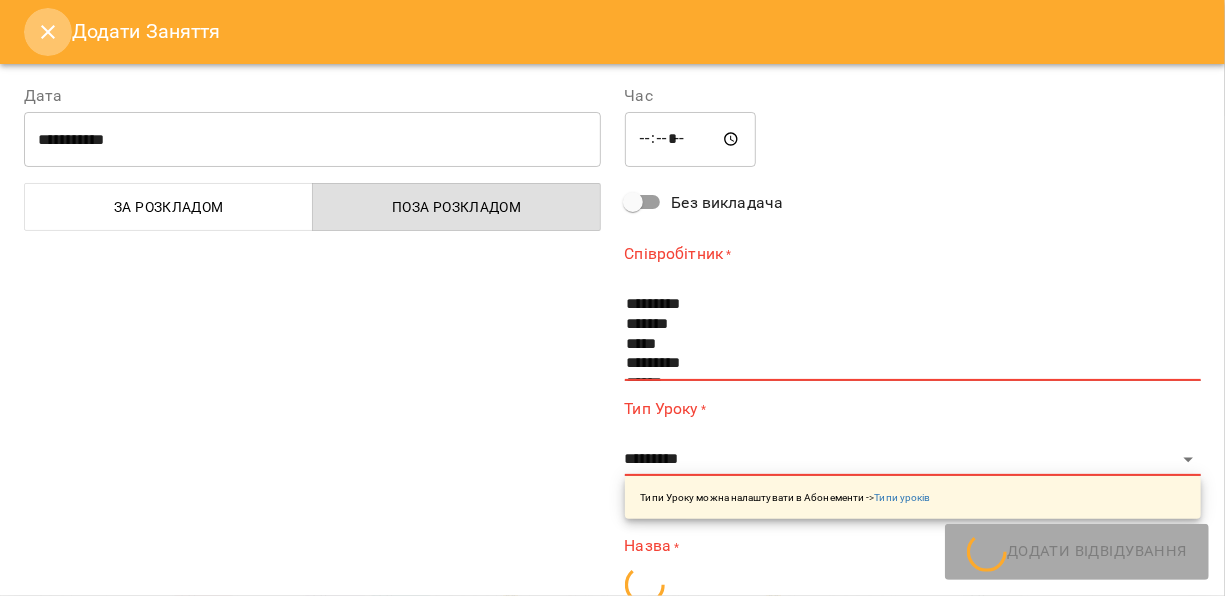 click 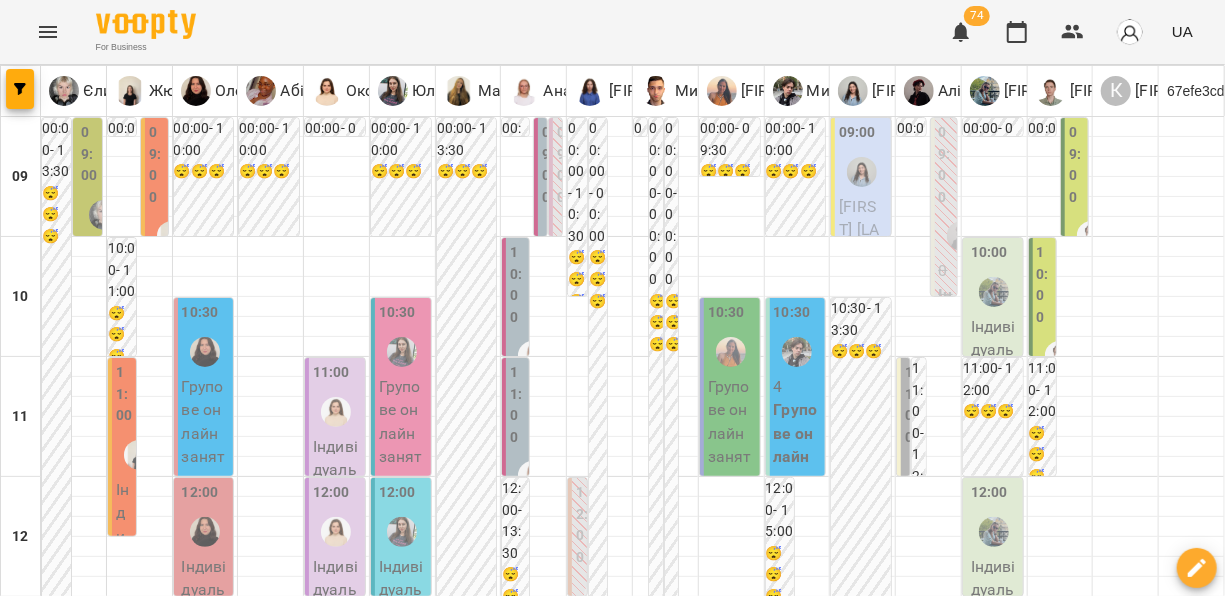 click on "14:30" at bounding box center (352, 814) 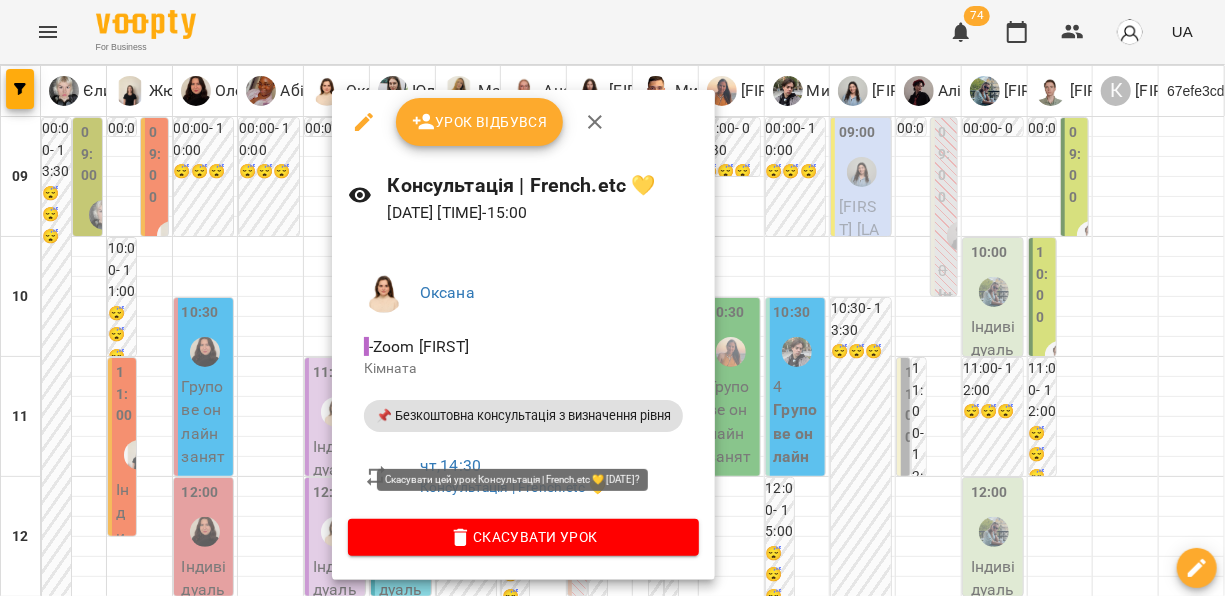 click on "Скасувати Урок" at bounding box center [523, 537] 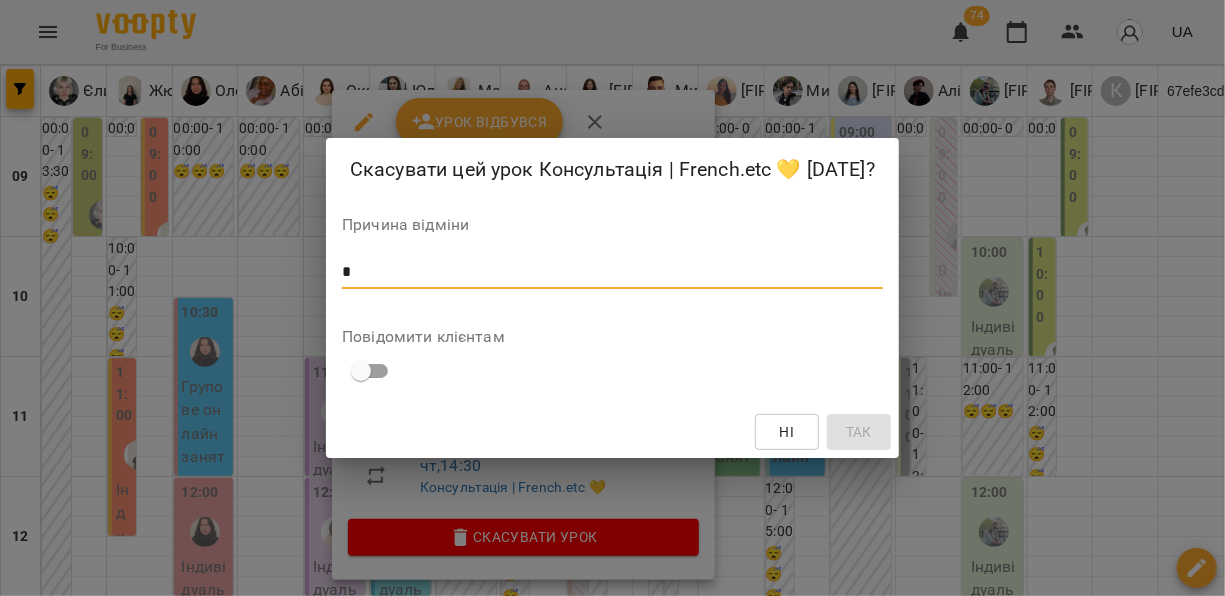 click at bounding box center [612, 272] 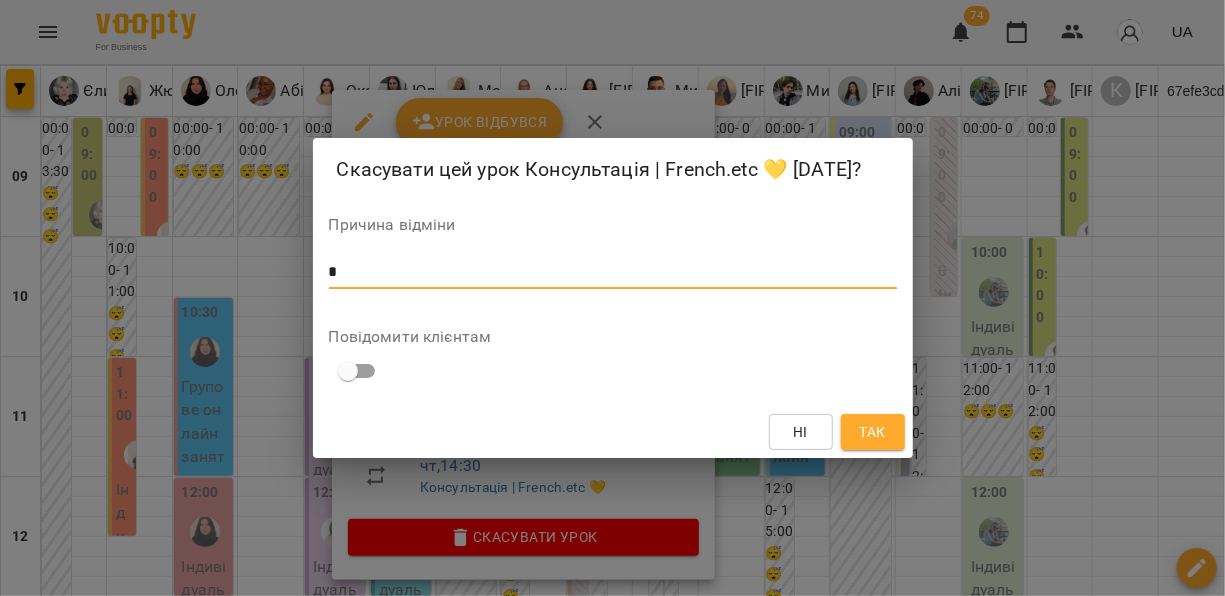 type 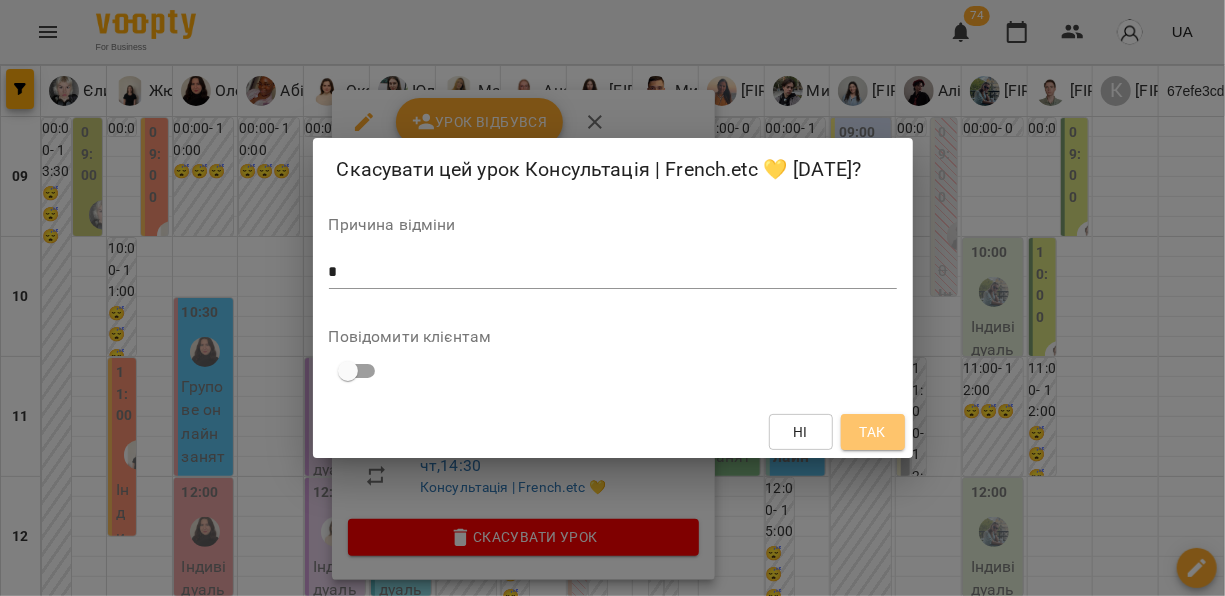 click on "Так" at bounding box center [872, 432] 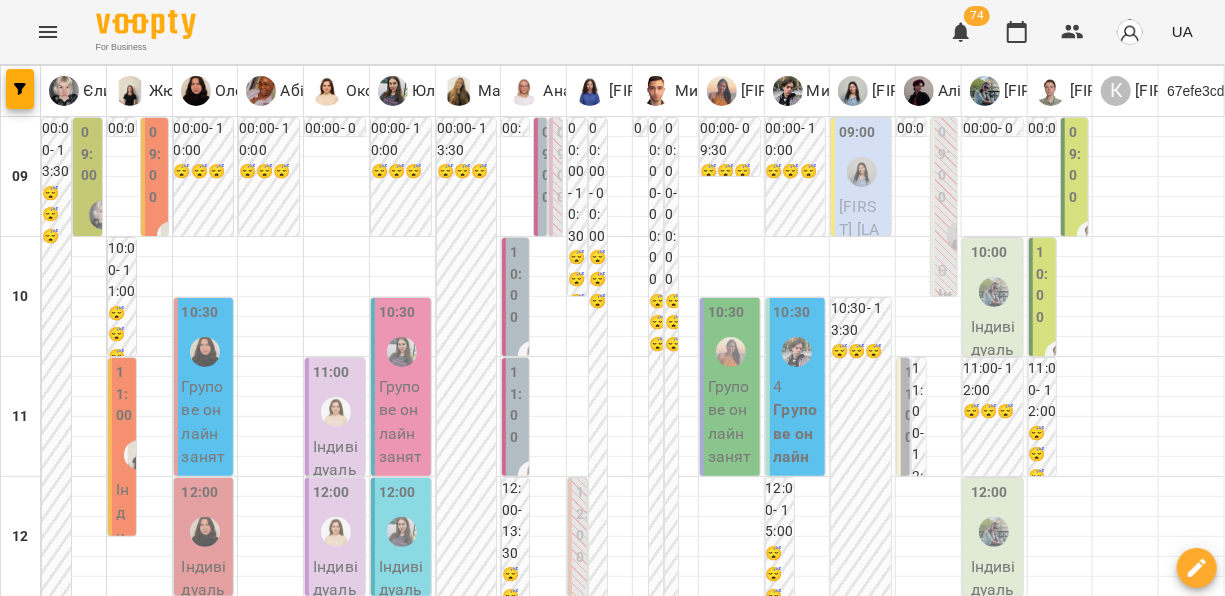 click at bounding box center (270, 827) 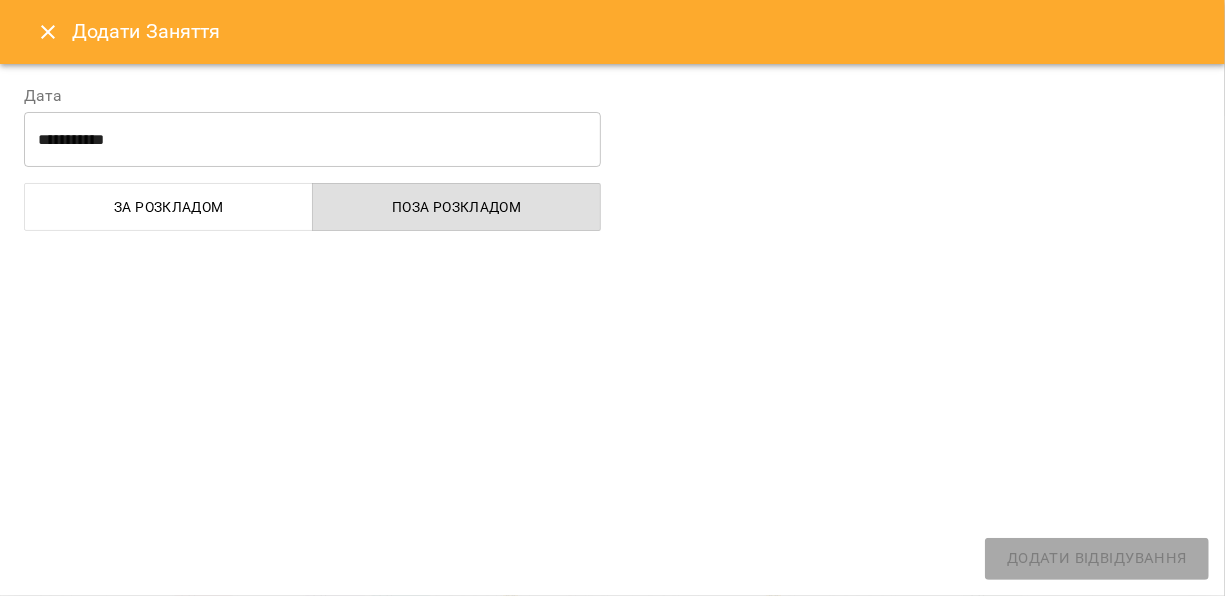select 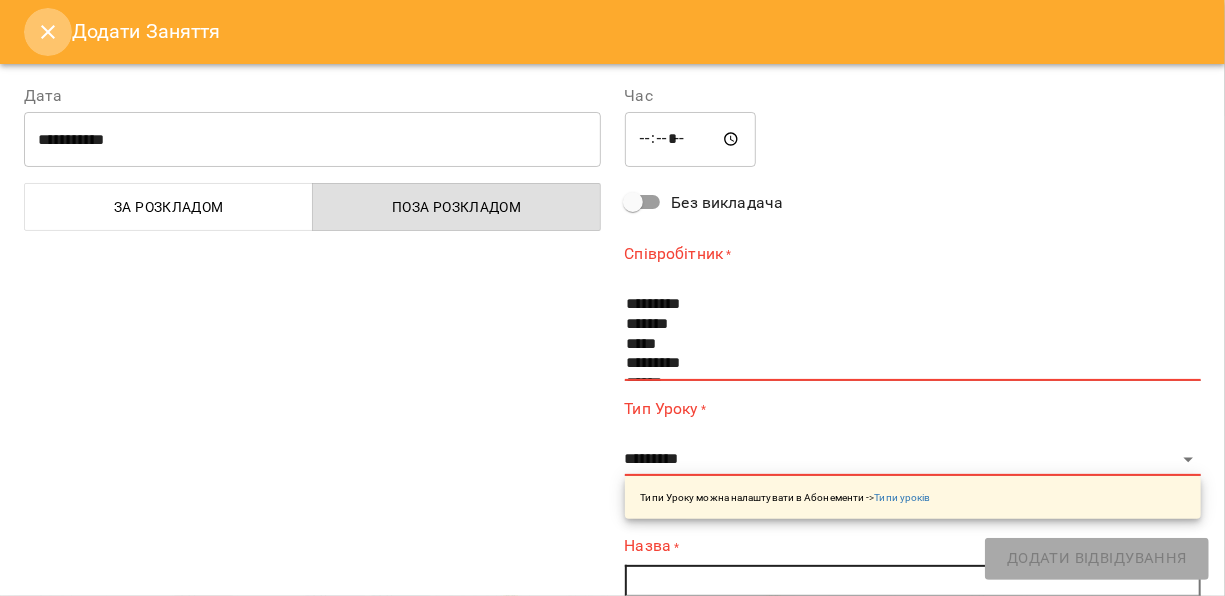 click 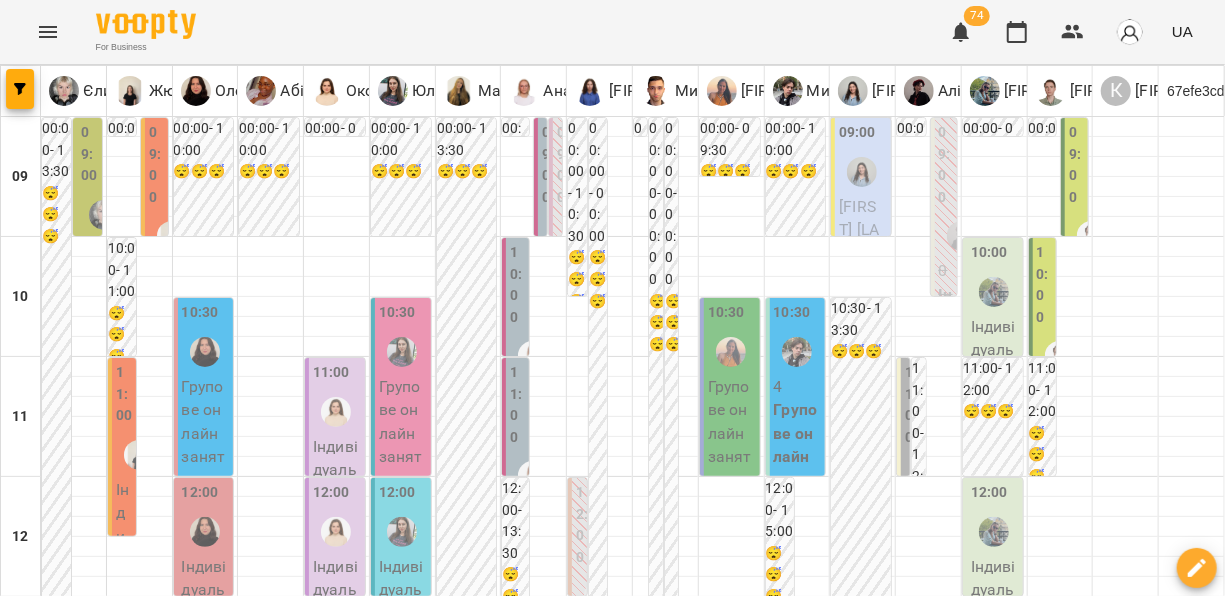 click on "14:30" at bounding box center [321, 814] 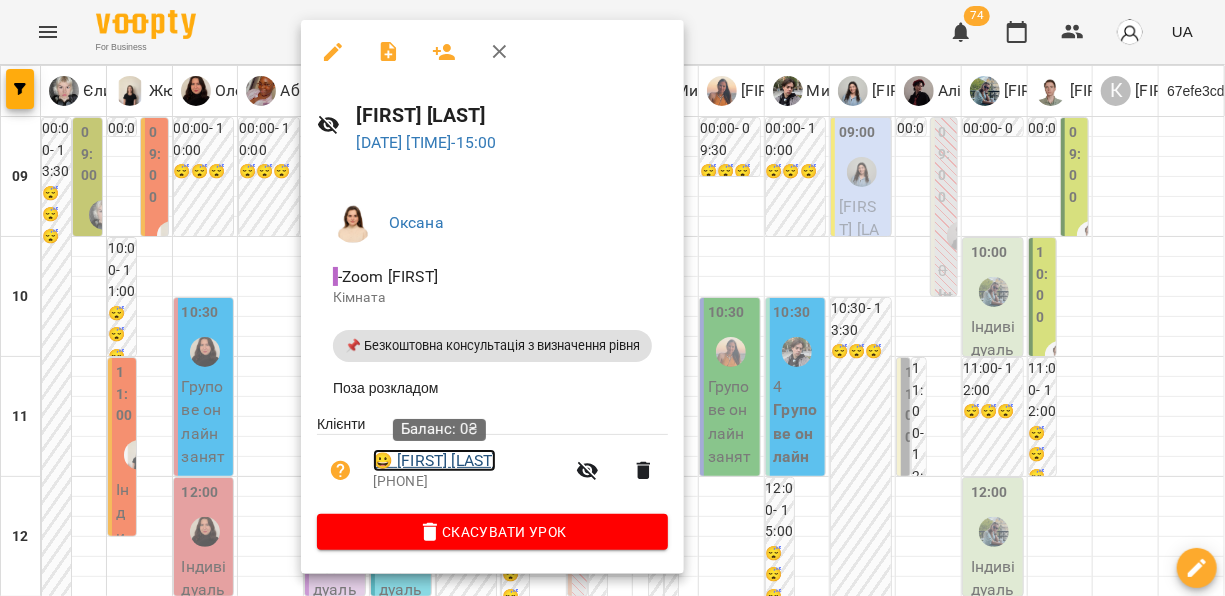 click on "😀   Валерія Сукач" at bounding box center (434, 461) 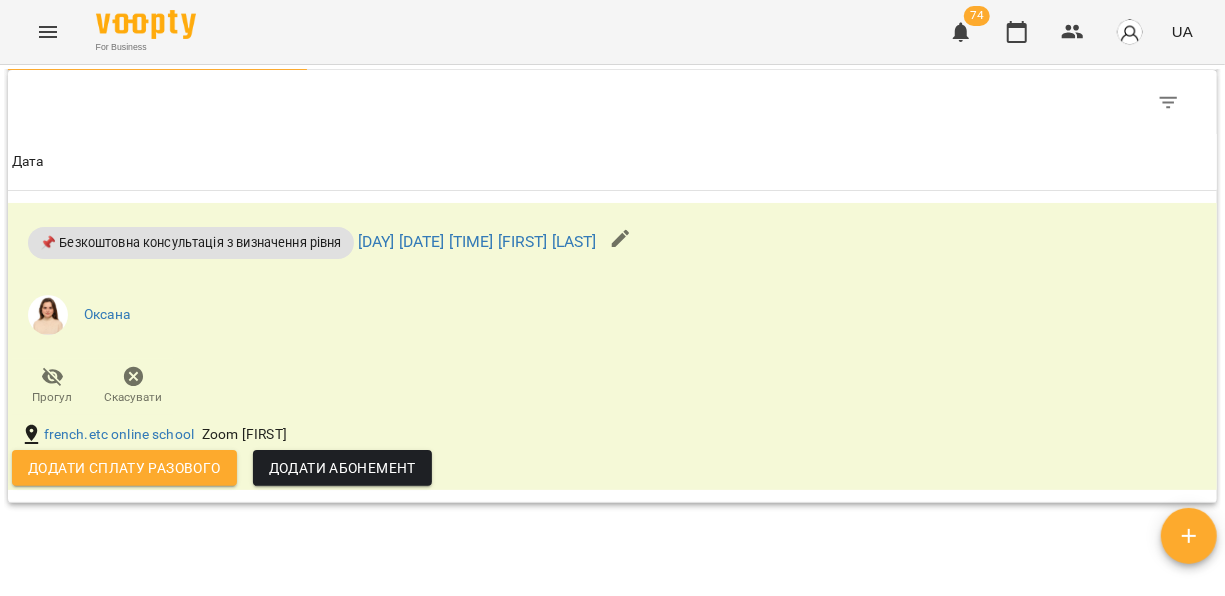 scroll, scrollTop: 1375, scrollLeft: 0, axis: vertical 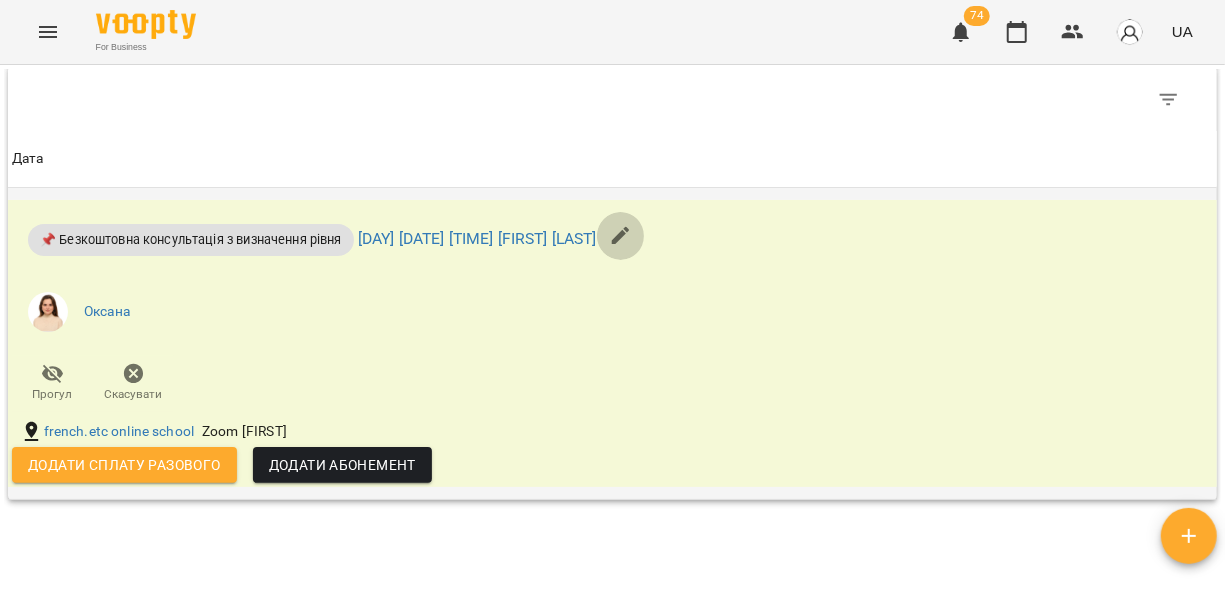 click 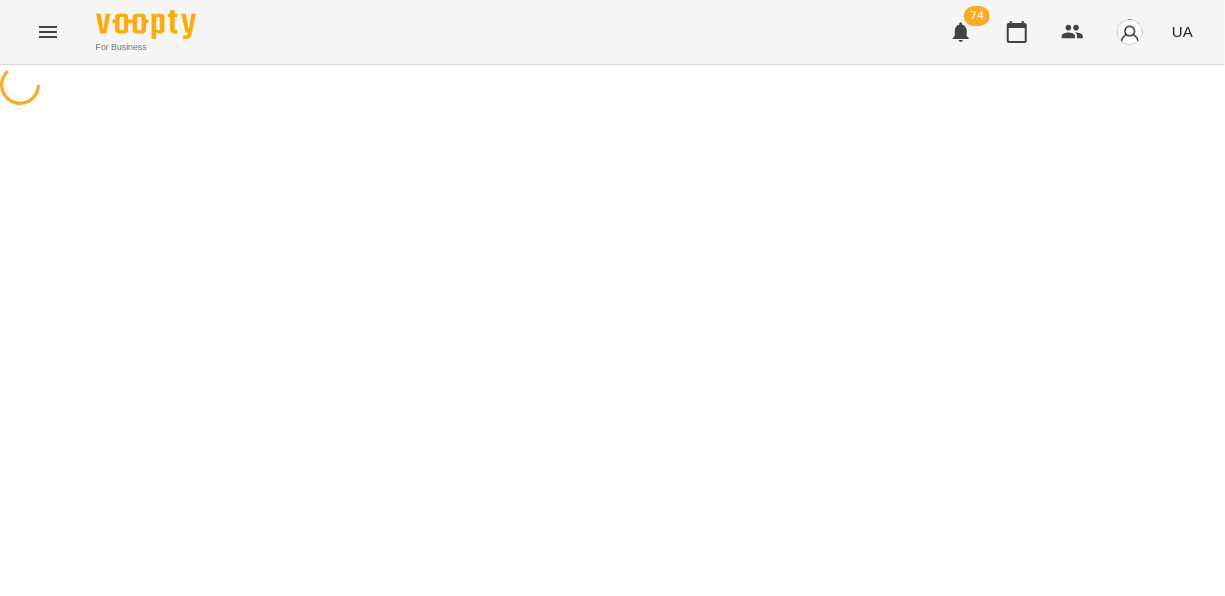 select on "**********" 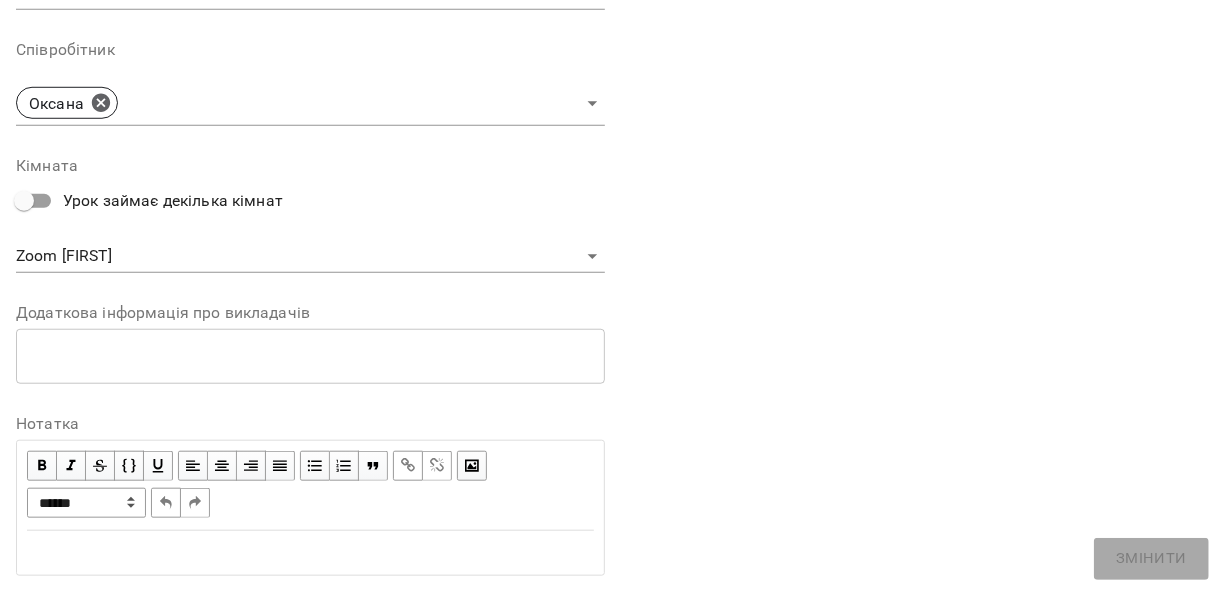 scroll, scrollTop: 710, scrollLeft: 0, axis: vertical 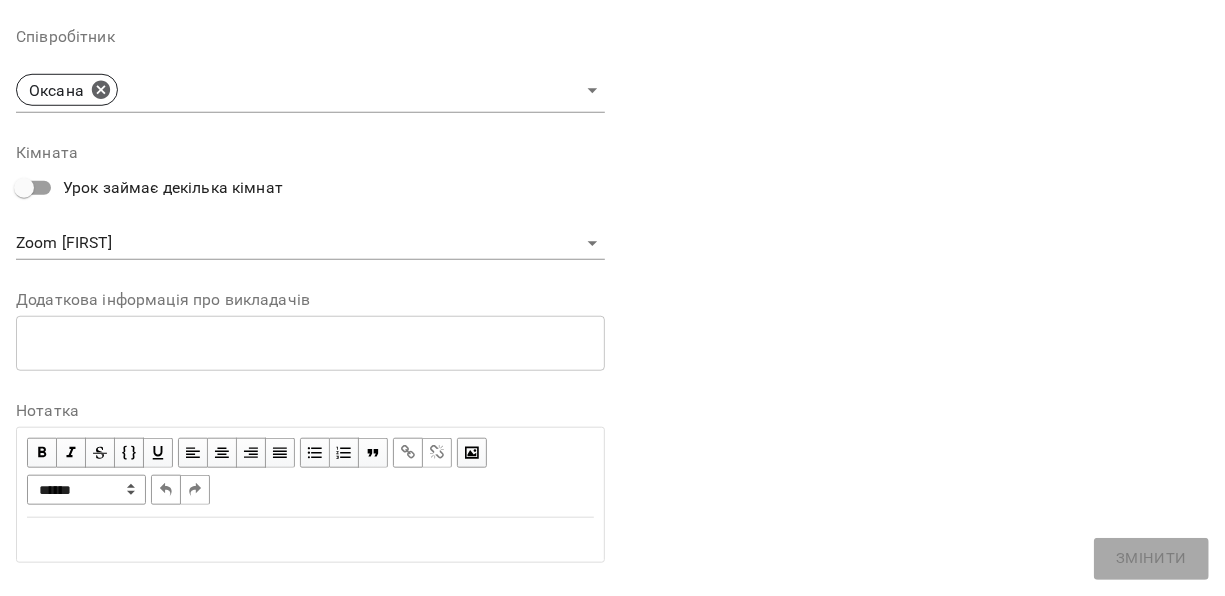 click at bounding box center [310, 540] 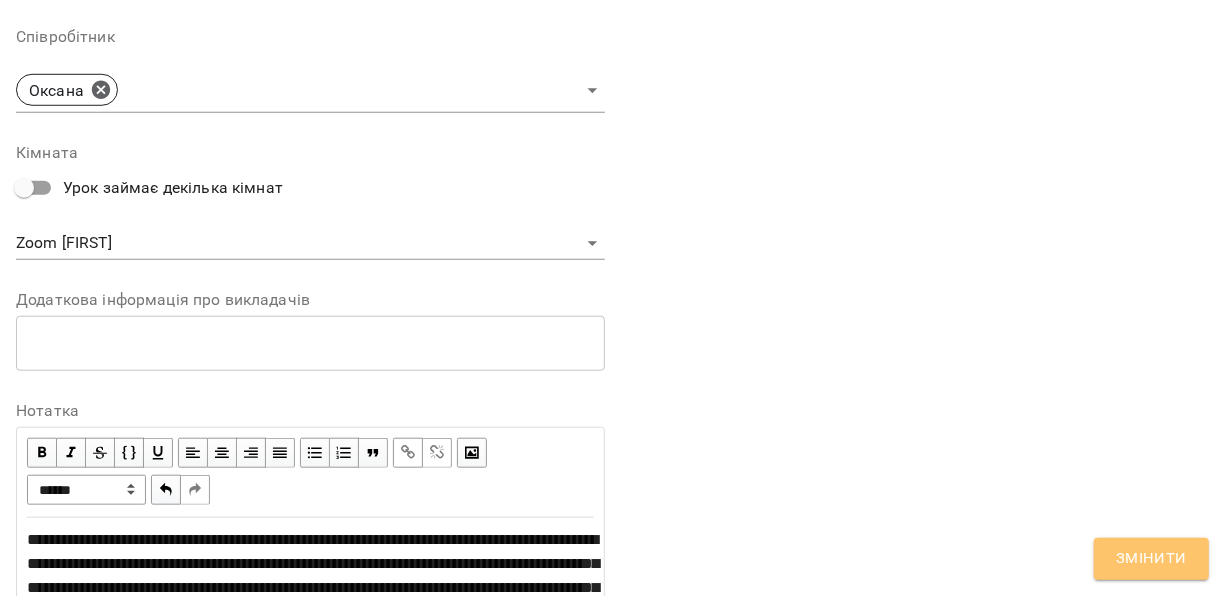 click on "Змінити" at bounding box center (1151, 559) 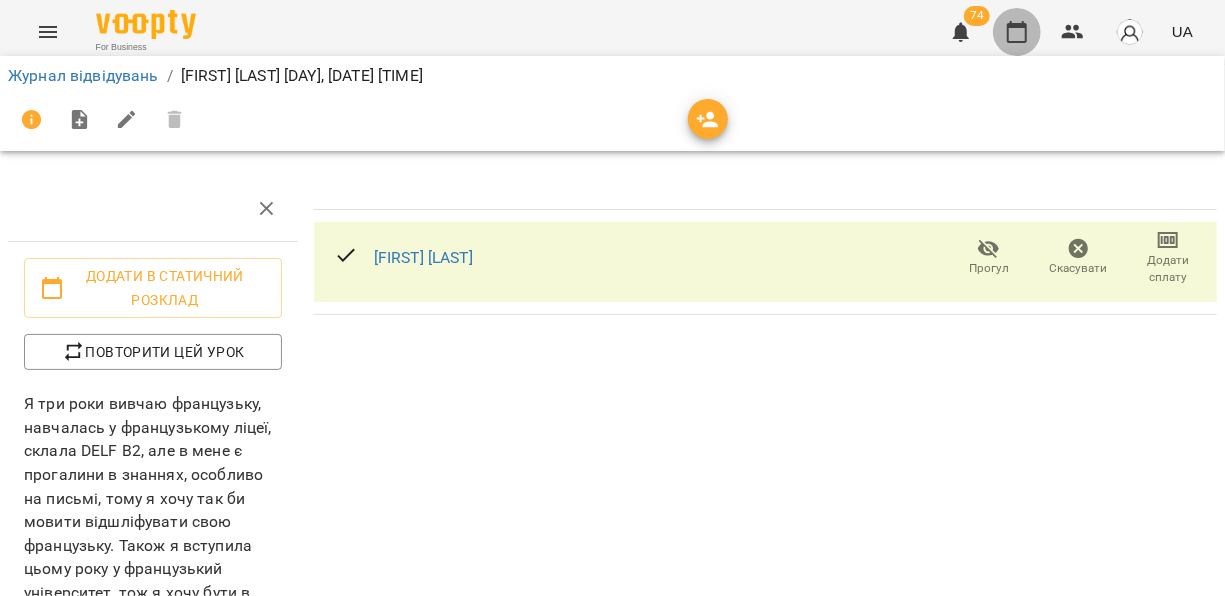 click at bounding box center [1017, 32] 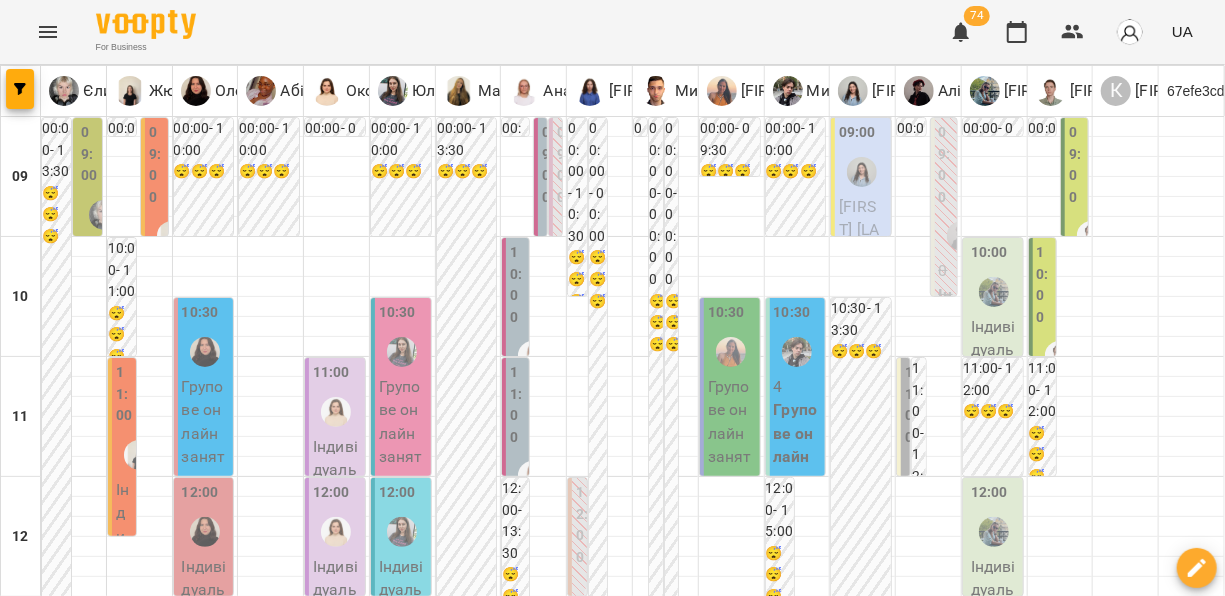 click on "вт 15 лип" at bounding box center (200, 1829) 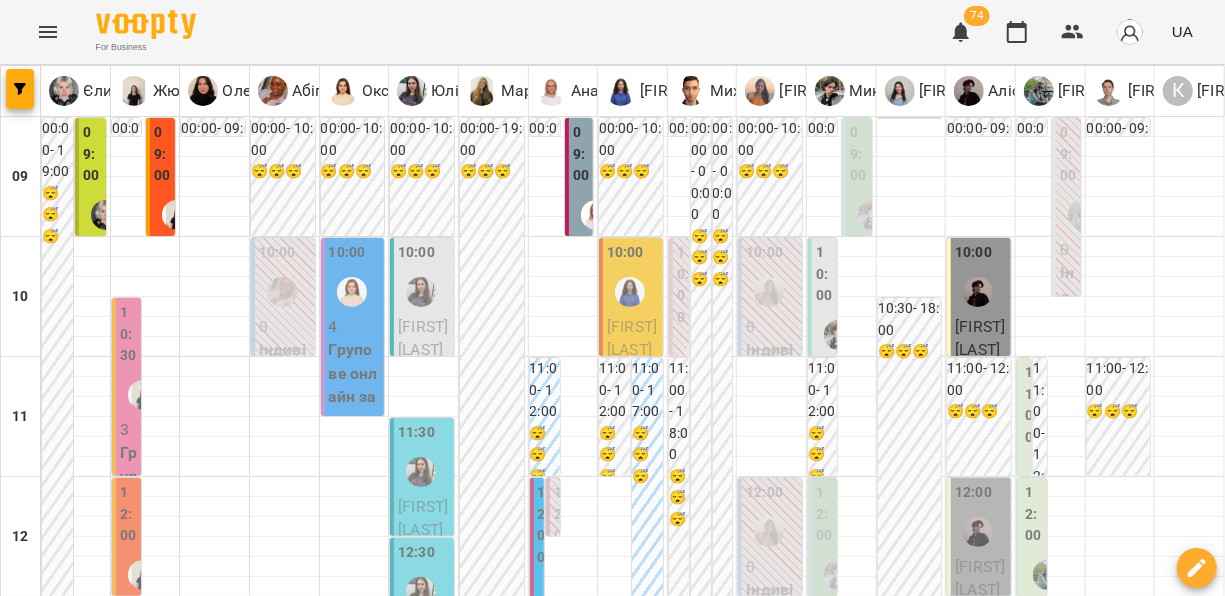 scroll, scrollTop: 155, scrollLeft: 0, axis: vertical 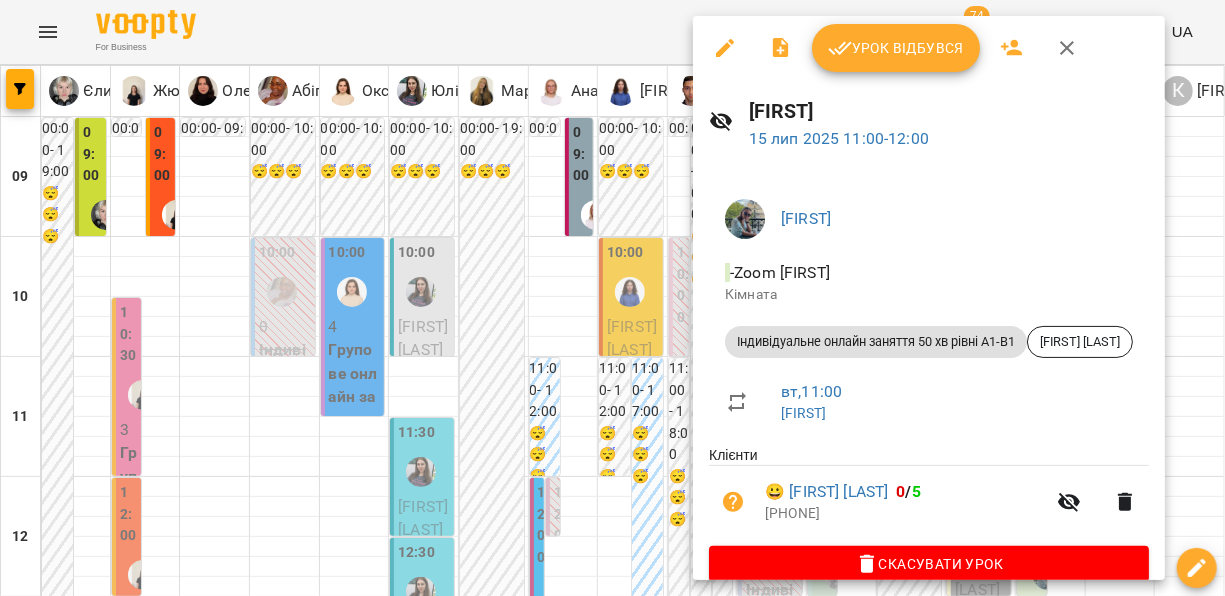 click at bounding box center [612, 298] 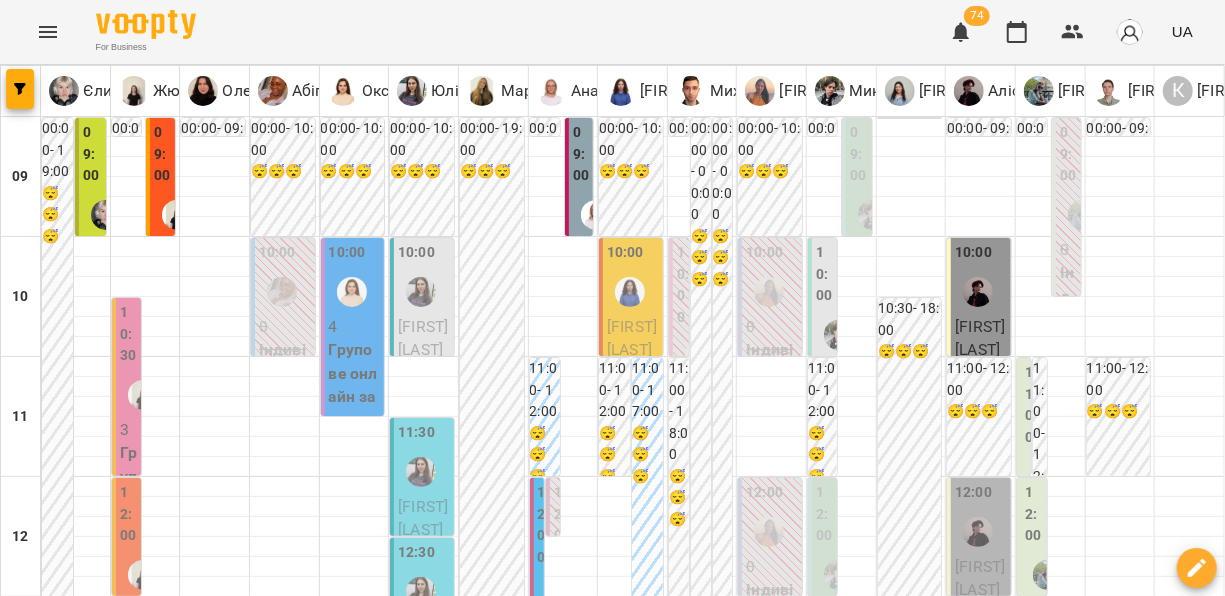 click at bounding box center [1048, 575] 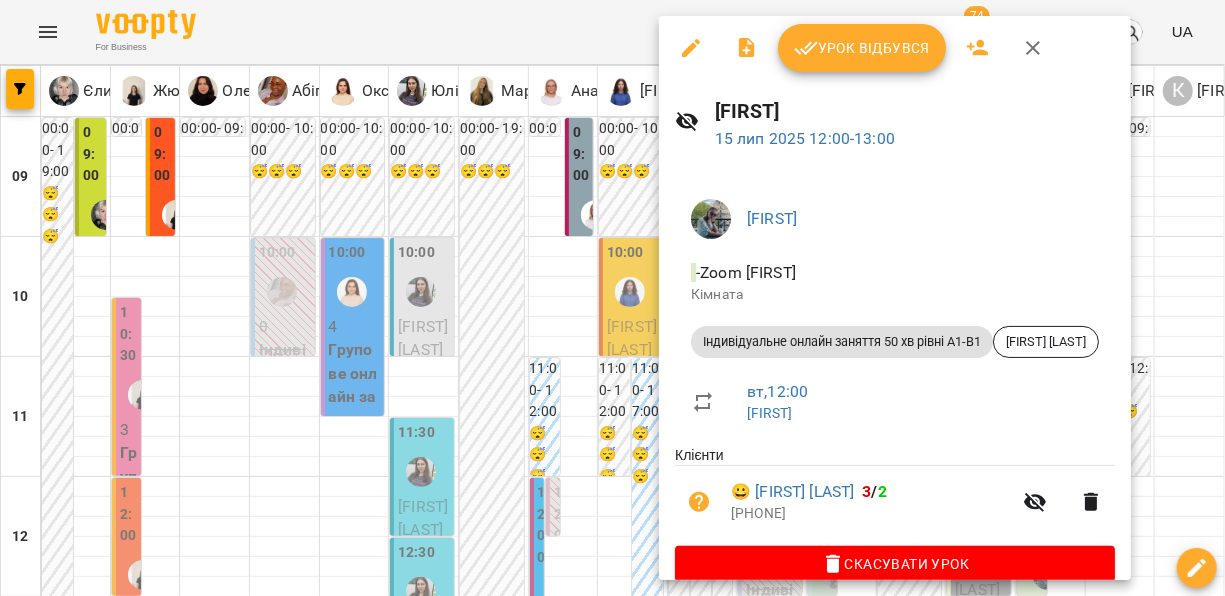 click at bounding box center [612, 298] 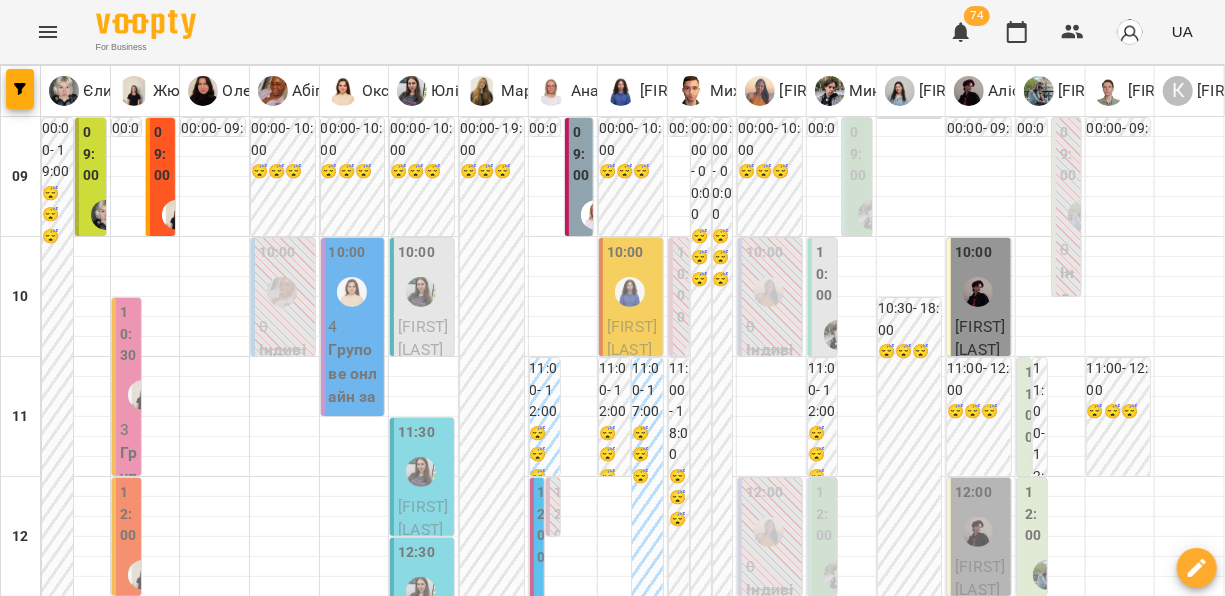 scroll, scrollTop: 1050, scrollLeft: 0, axis: vertical 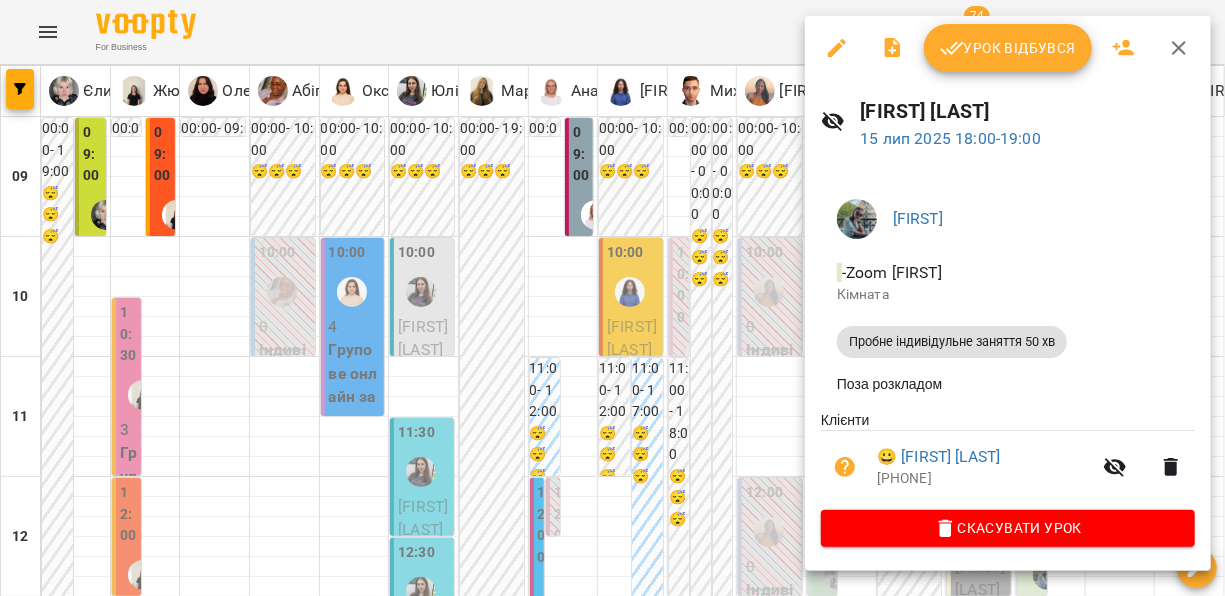 click at bounding box center (612, 298) 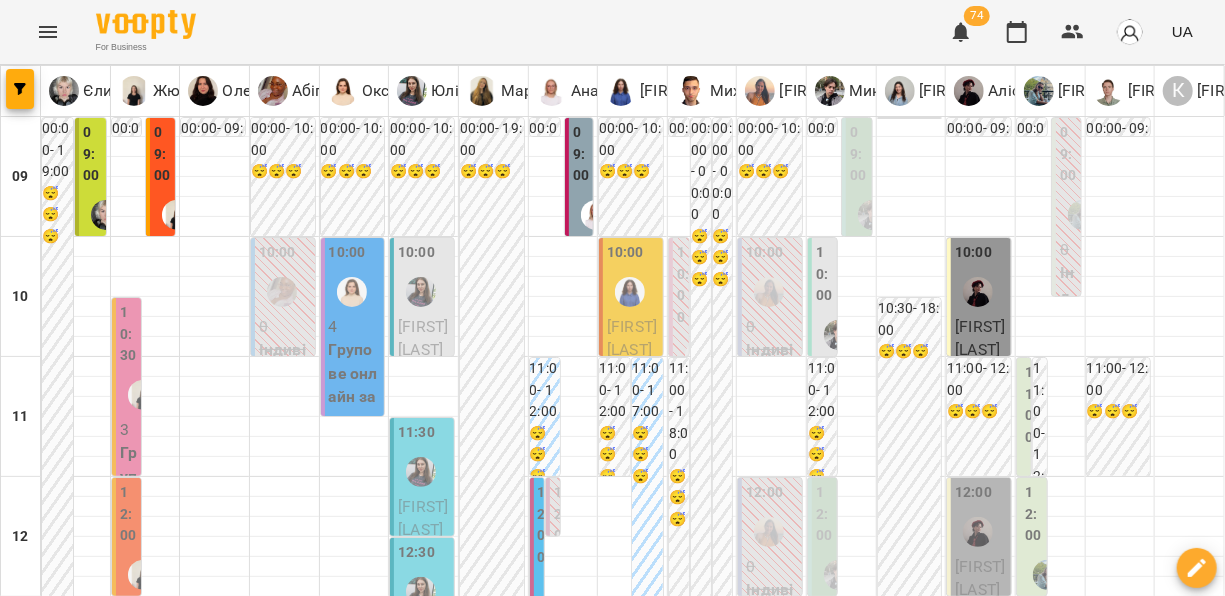 scroll, scrollTop: 522, scrollLeft: 0, axis: vertical 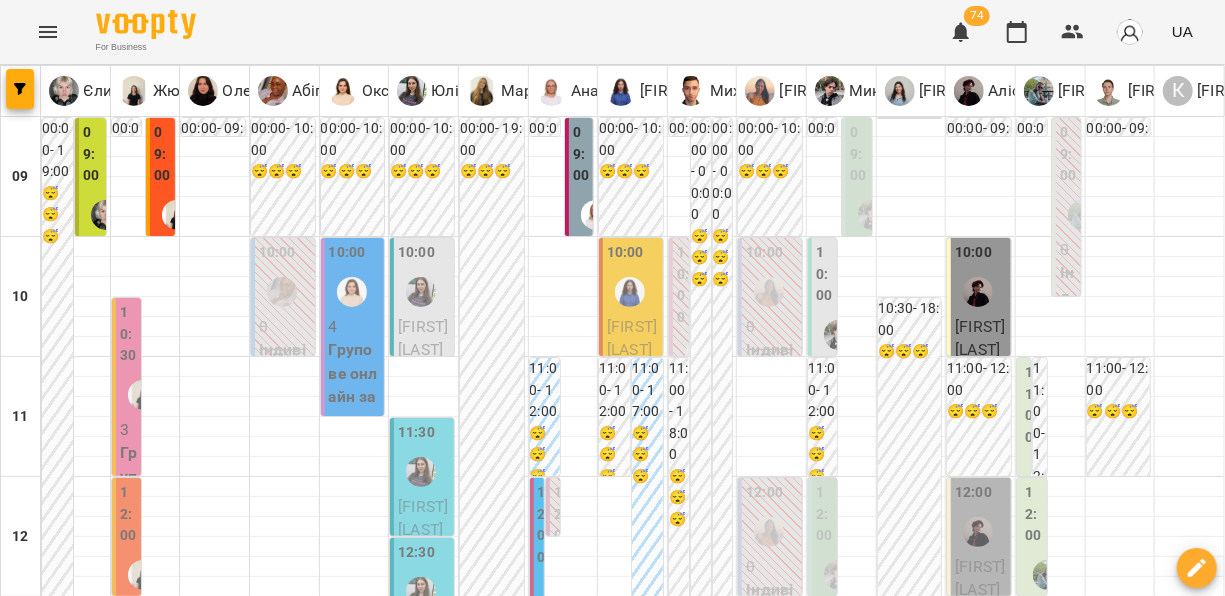 click on "15:00" at bounding box center [370, 874] 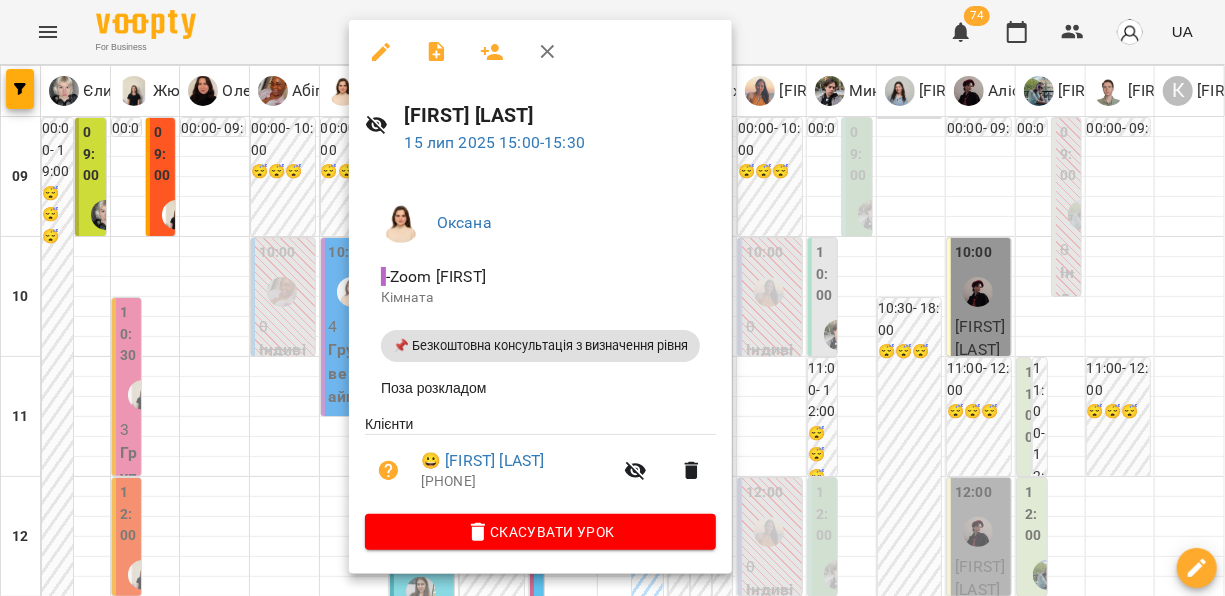 click at bounding box center [612, 298] 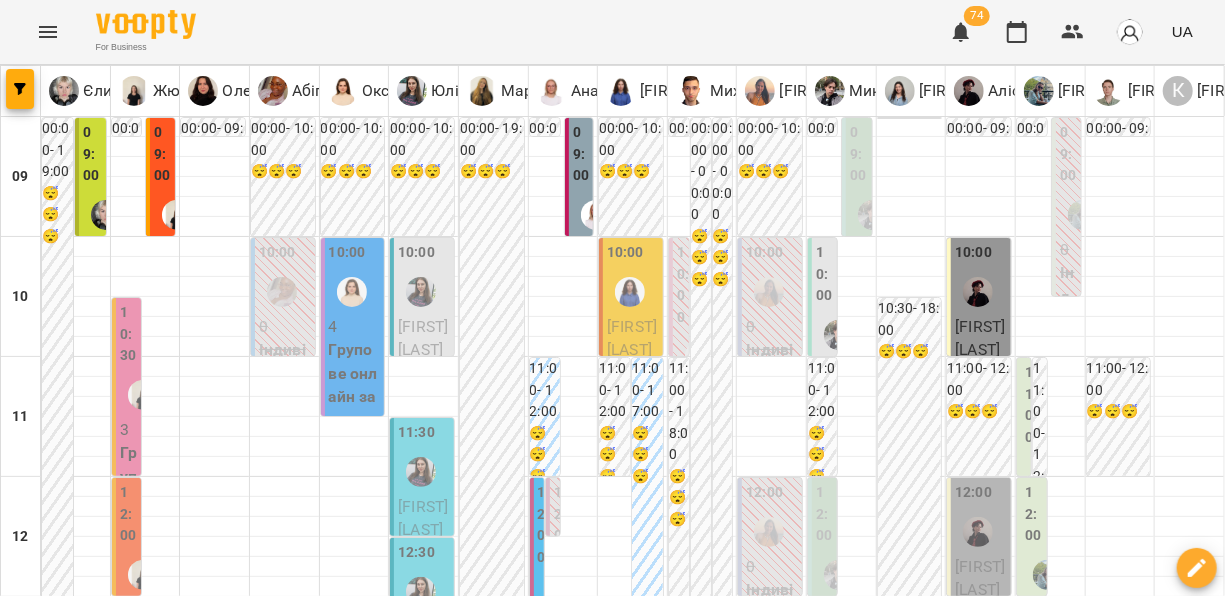 scroll, scrollTop: 0, scrollLeft: 0, axis: both 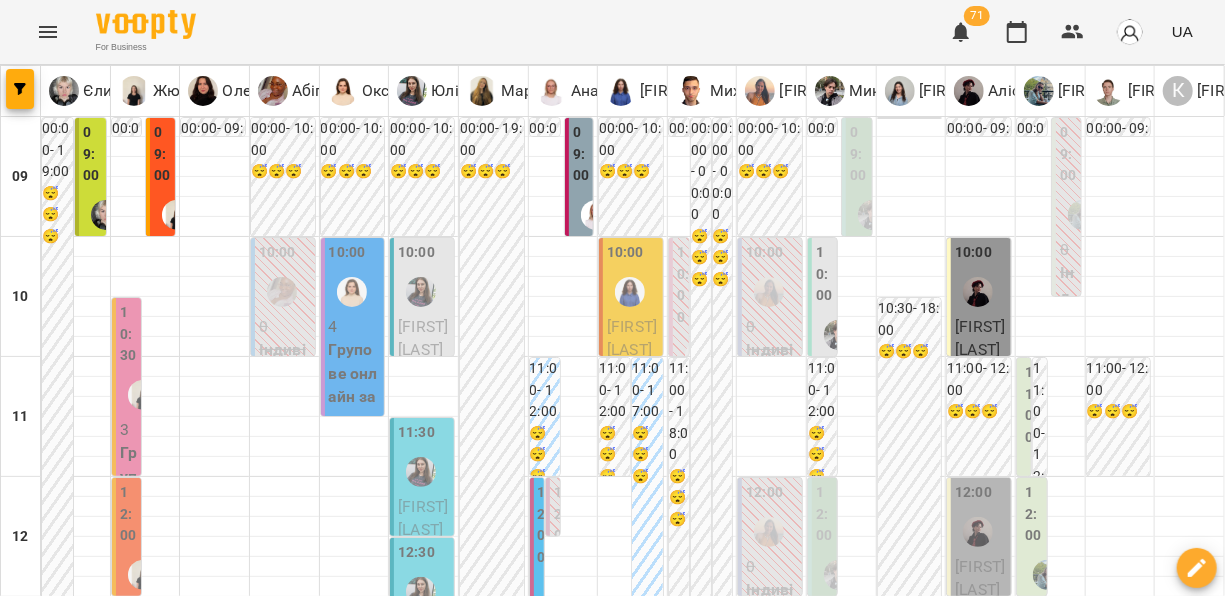 click on "**********" at bounding box center [613, 1888] 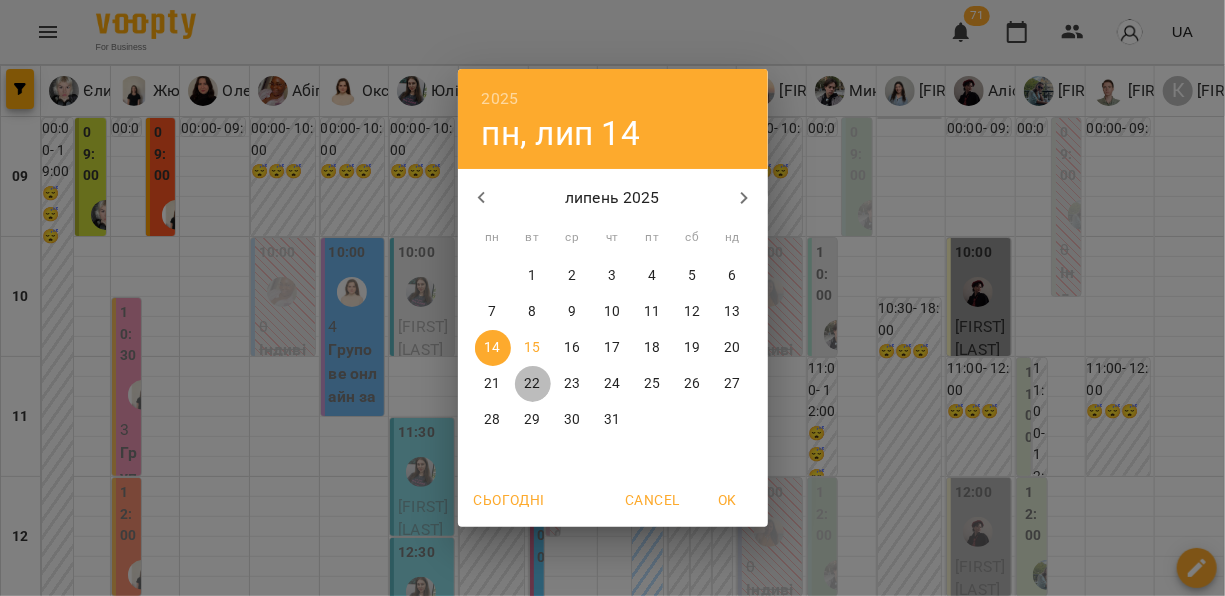 click on "22" at bounding box center (532, 384) 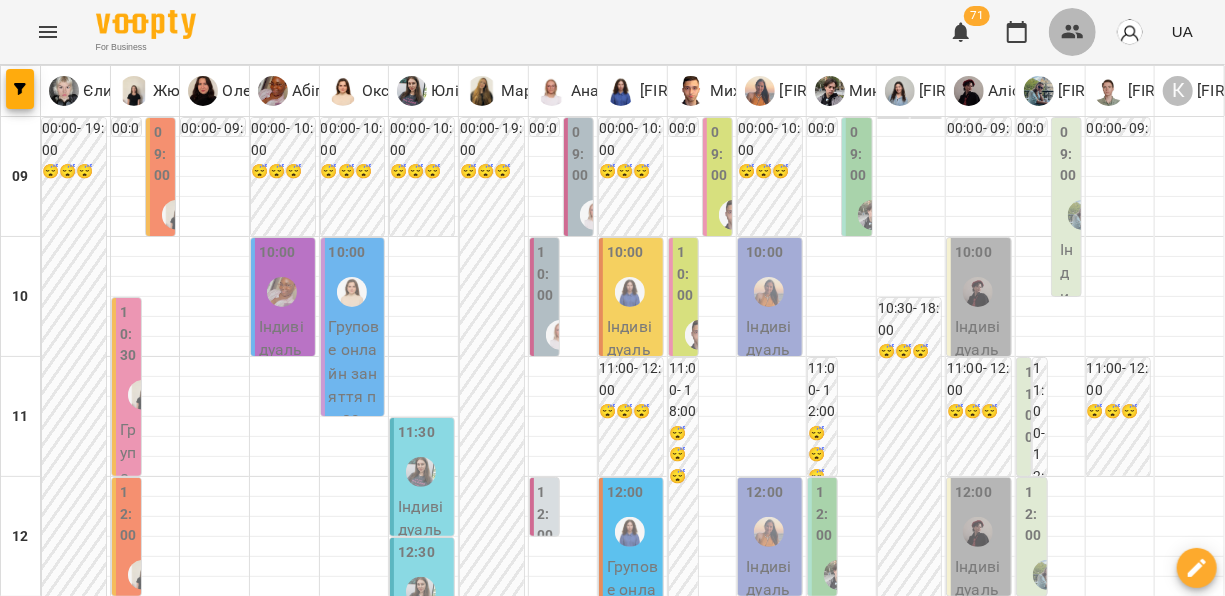 click 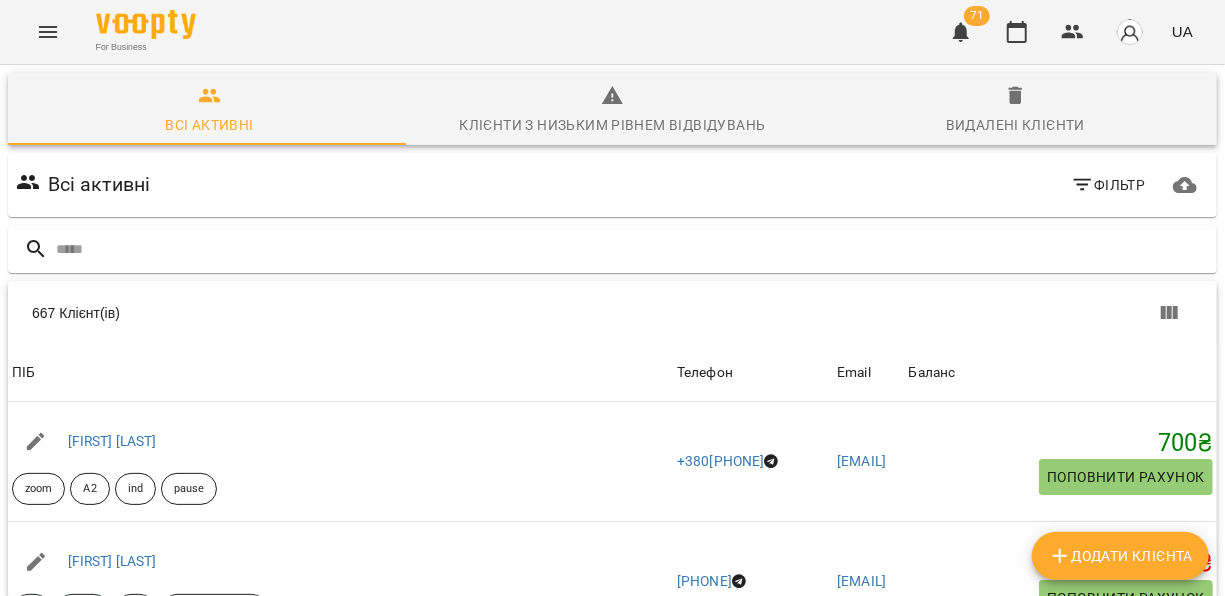 click on "Додати клієнта" at bounding box center [1120, 556] 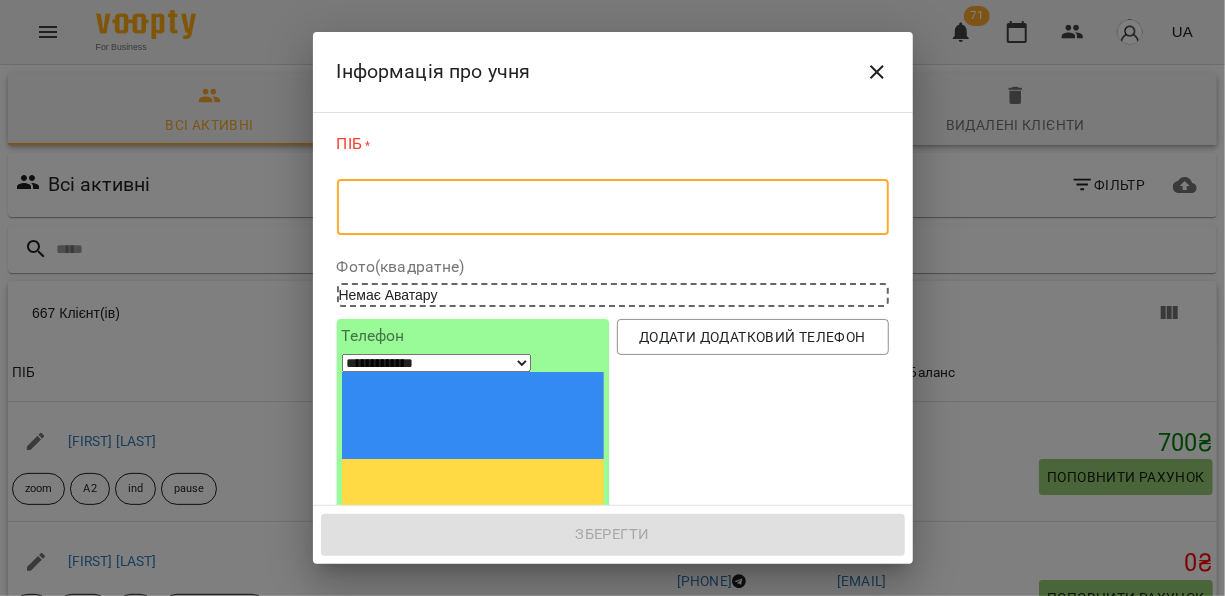 click at bounding box center [613, 207] 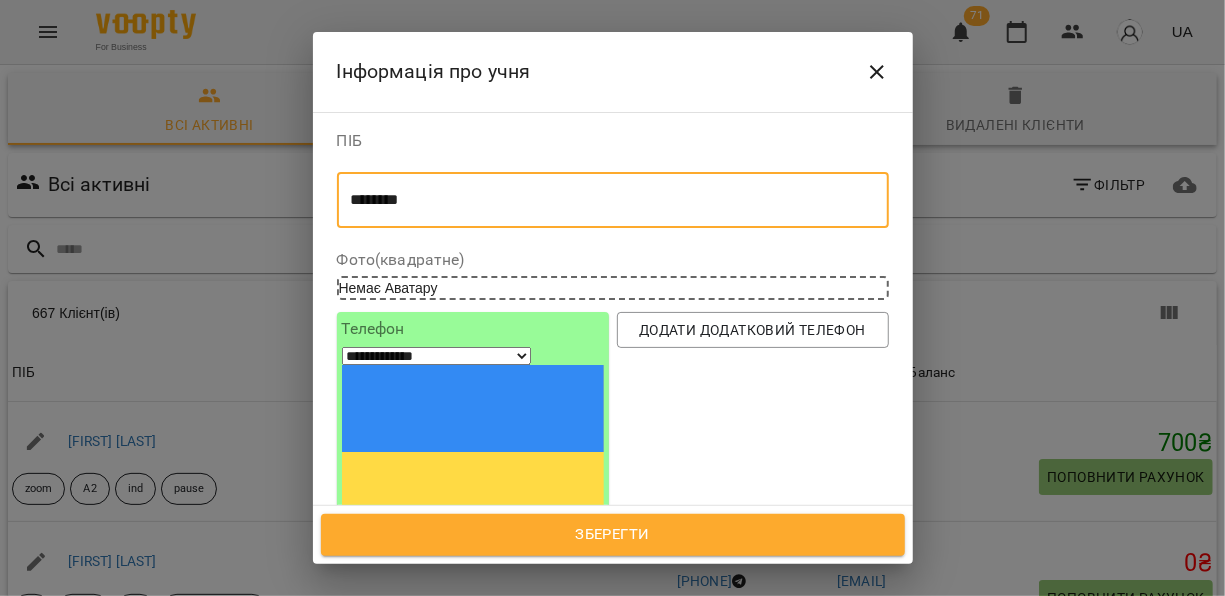 type on "********" 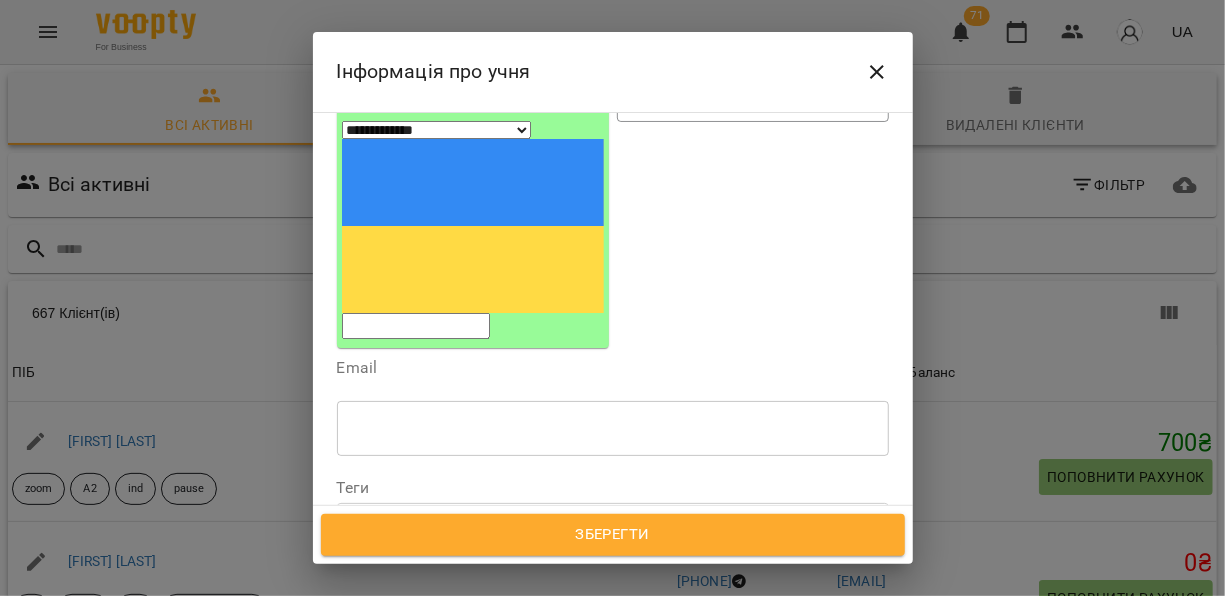 scroll, scrollTop: 228, scrollLeft: 0, axis: vertical 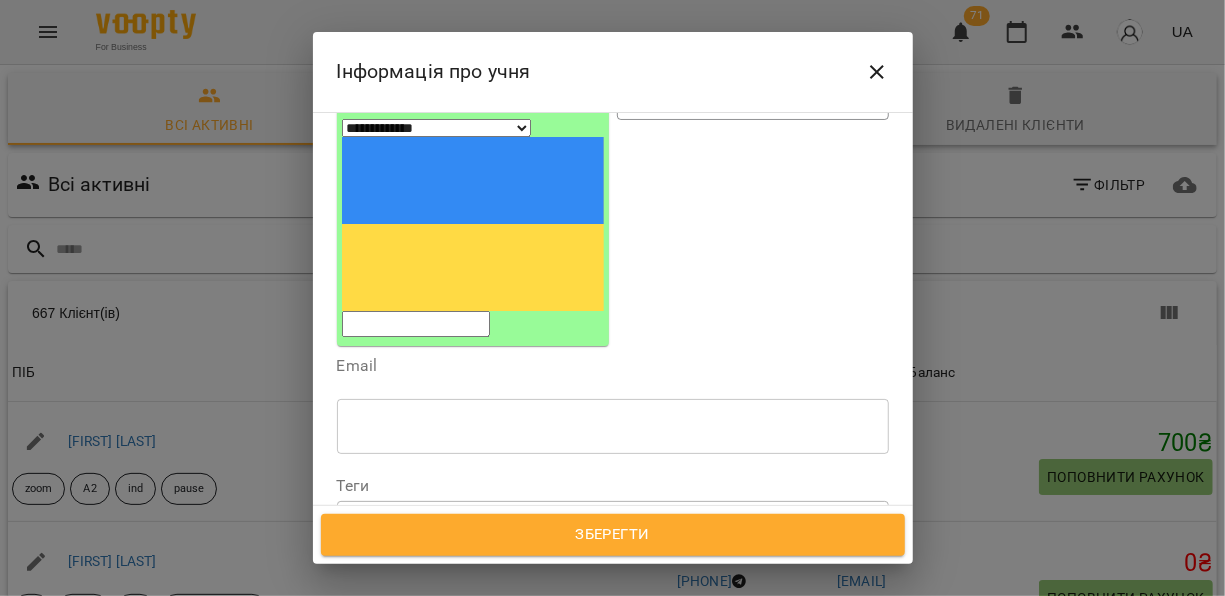 click 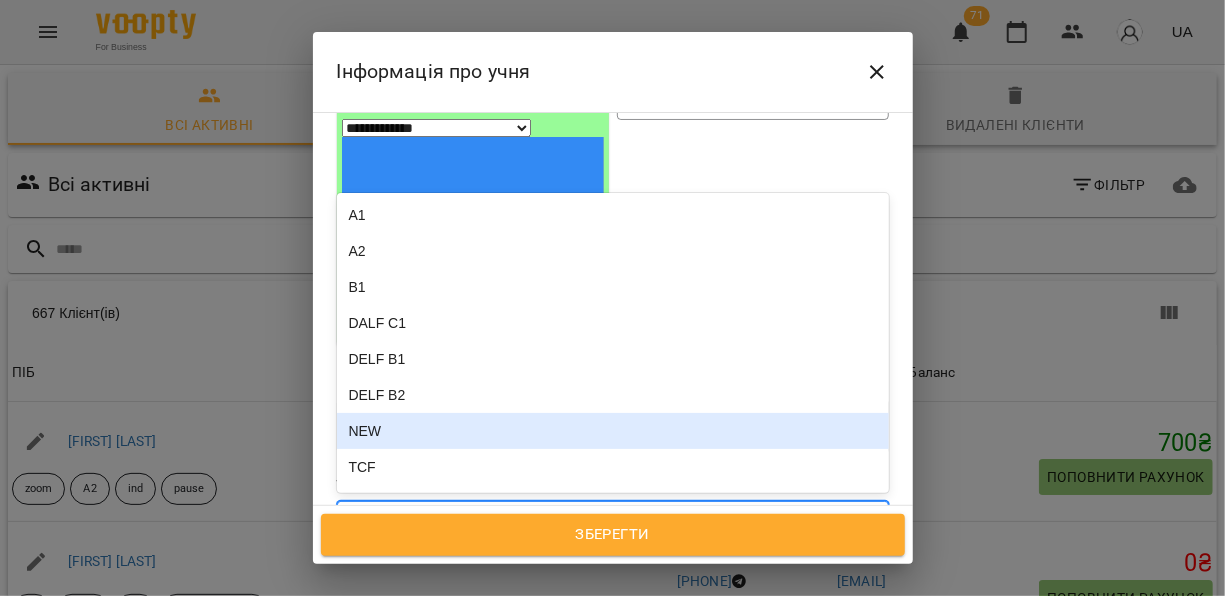 click on "NEW" at bounding box center (613, 431) 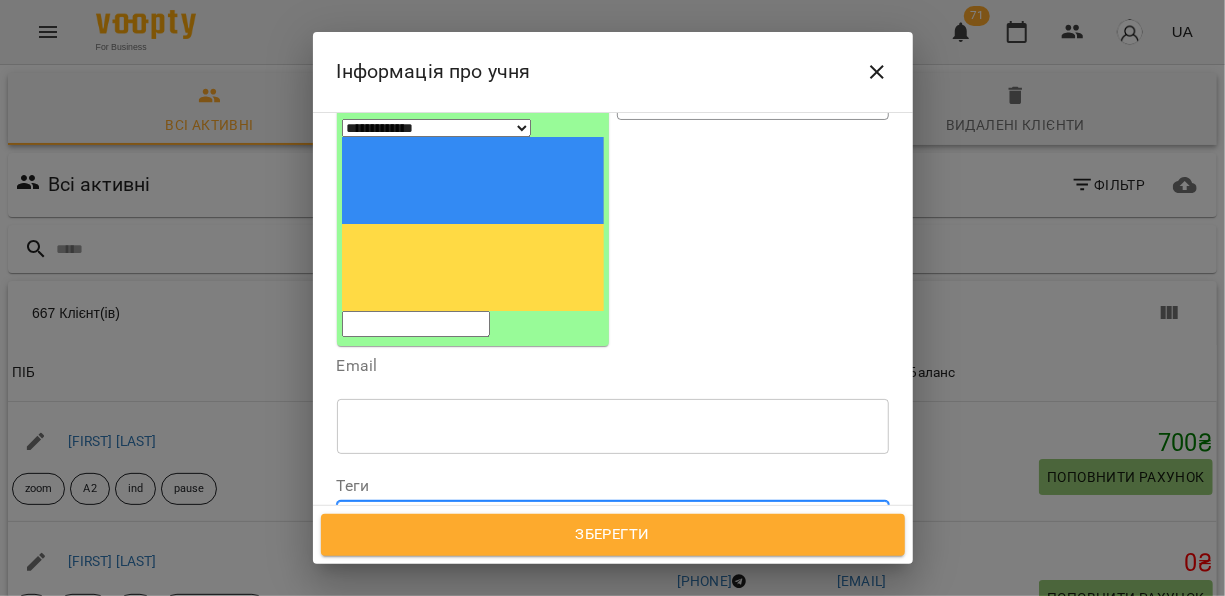 click 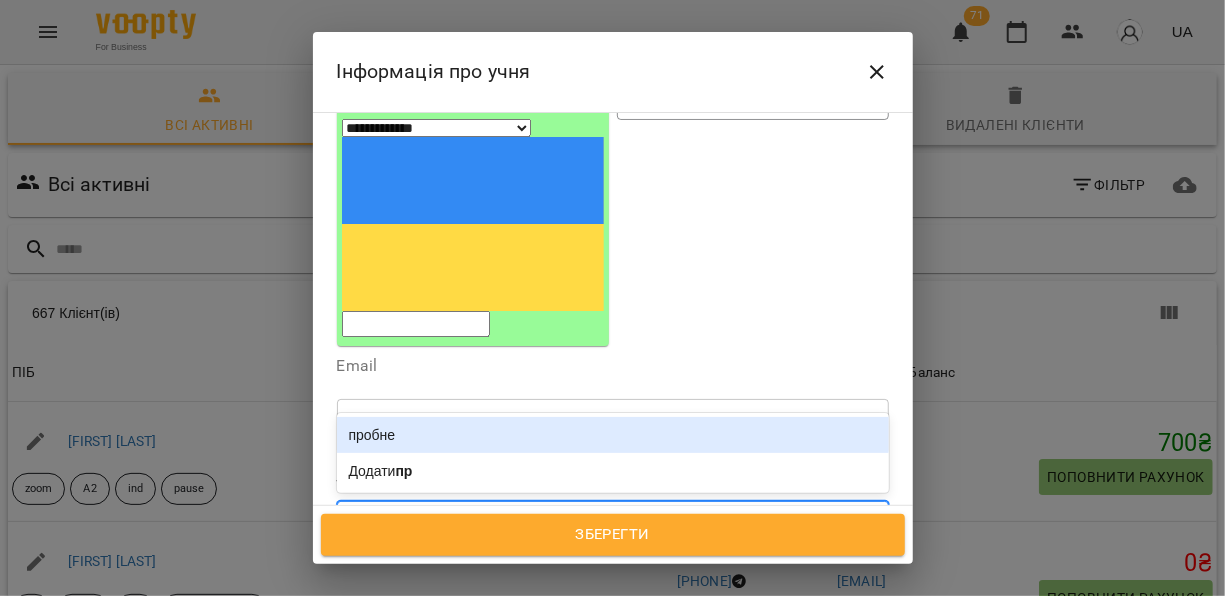 type on "***" 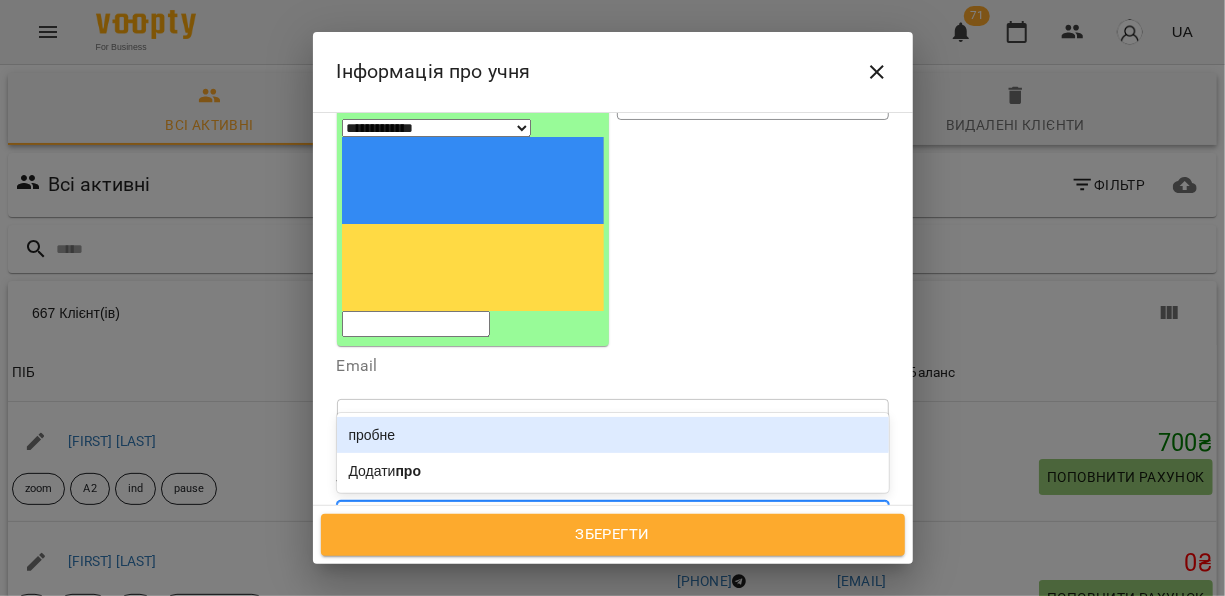 click on "пробне" at bounding box center [613, 435] 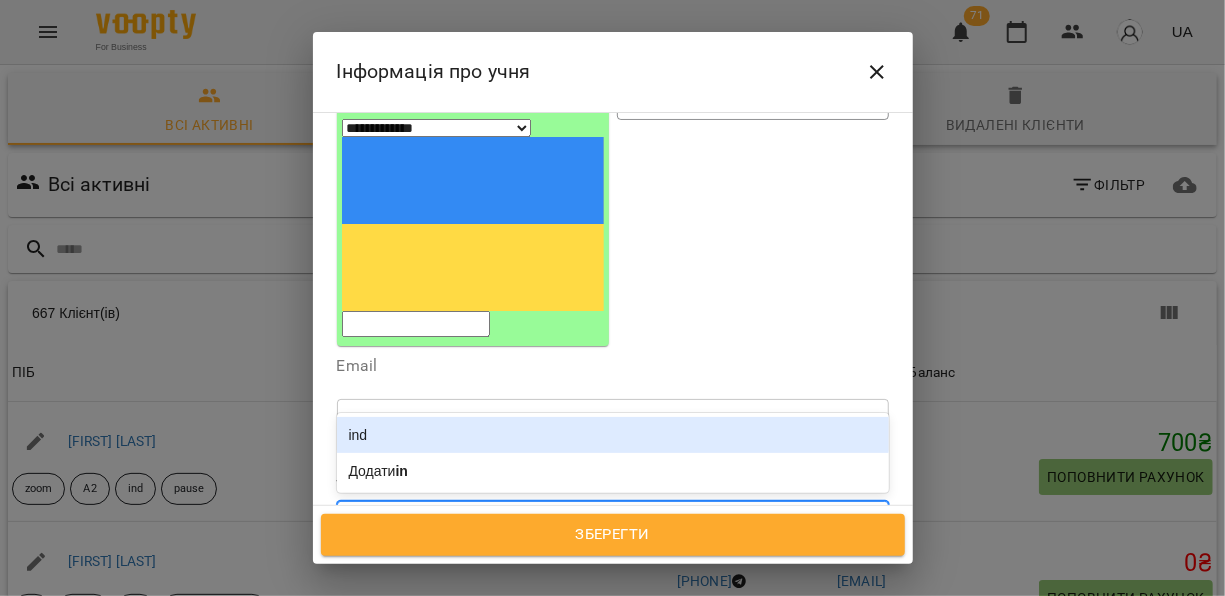 type on "***" 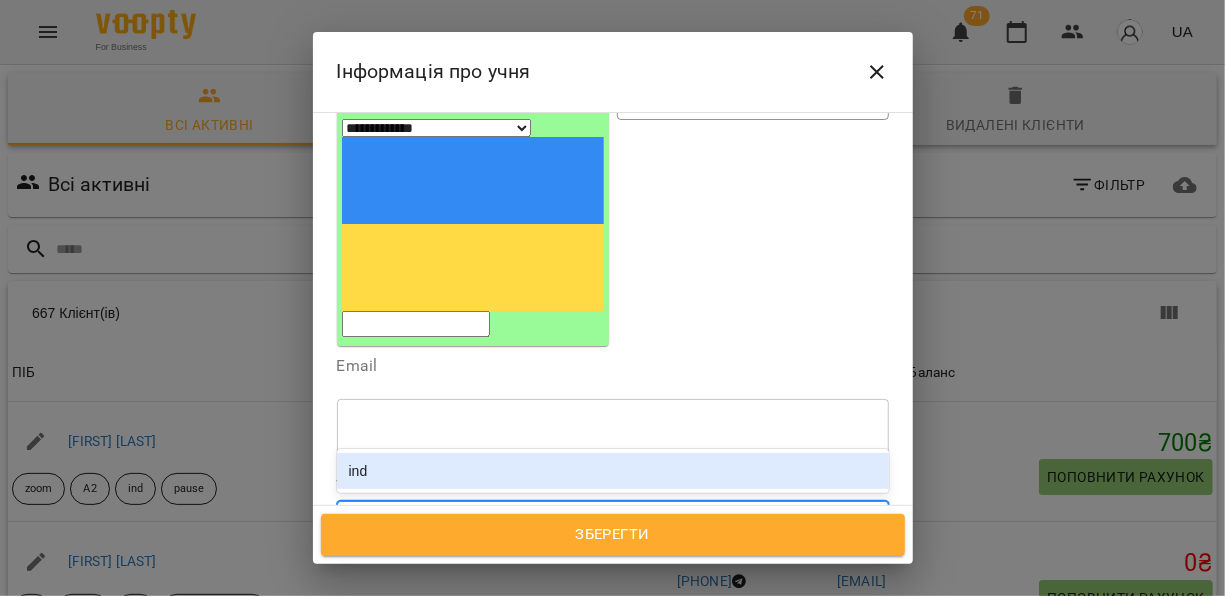 click on "ind" at bounding box center (613, 471) 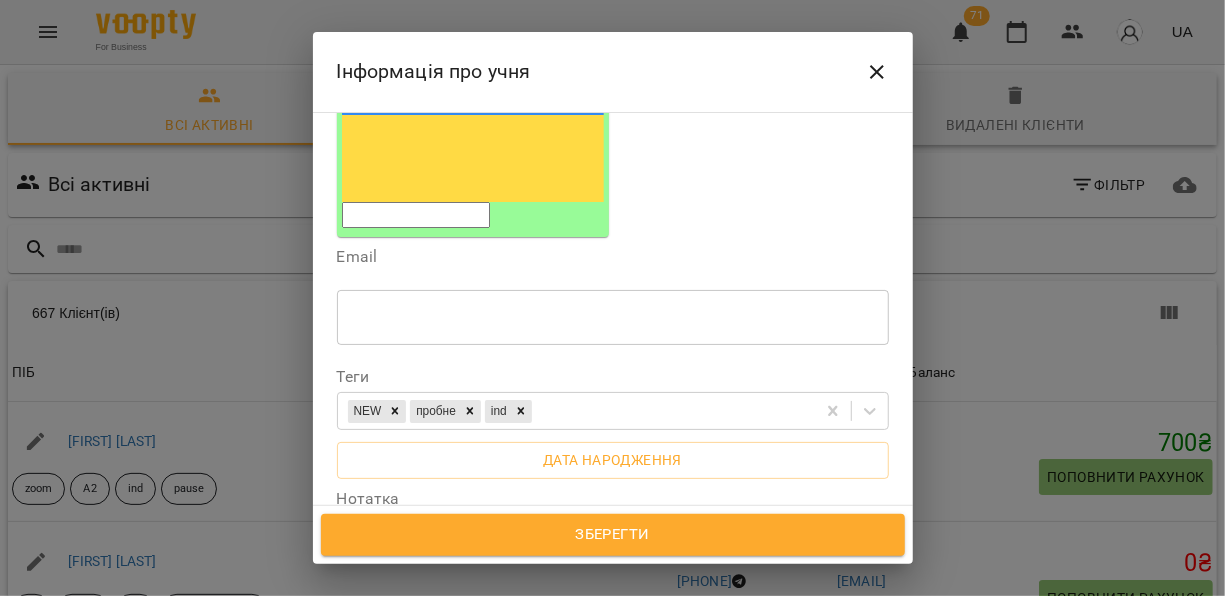 scroll, scrollTop: 346, scrollLeft: 0, axis: vertical 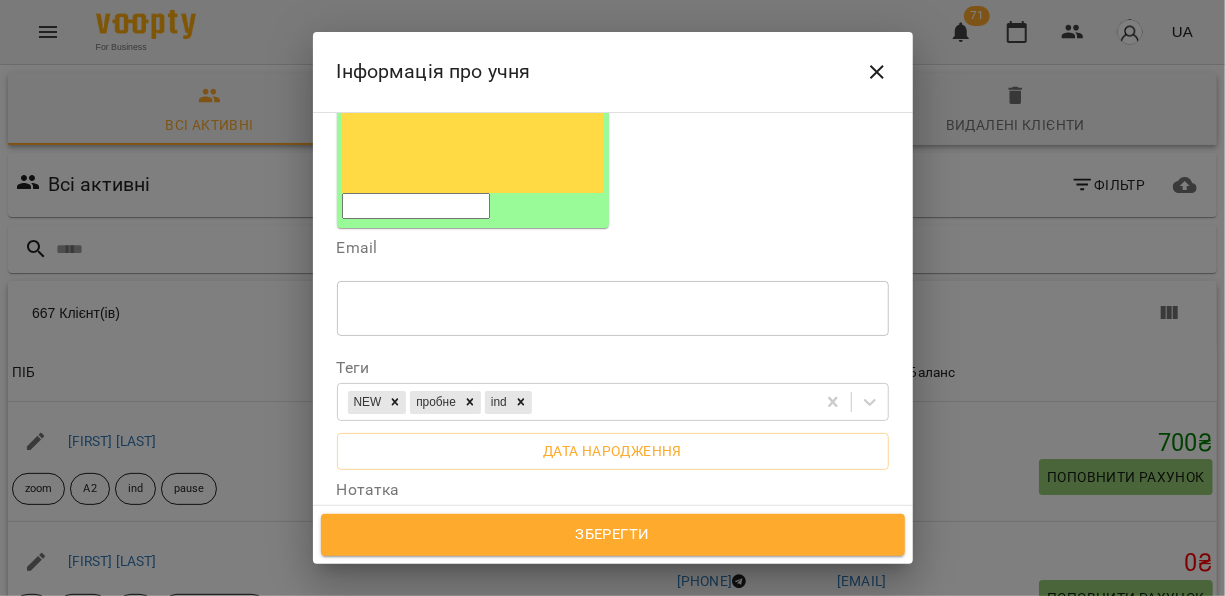 click at bounding box center (613, 549) 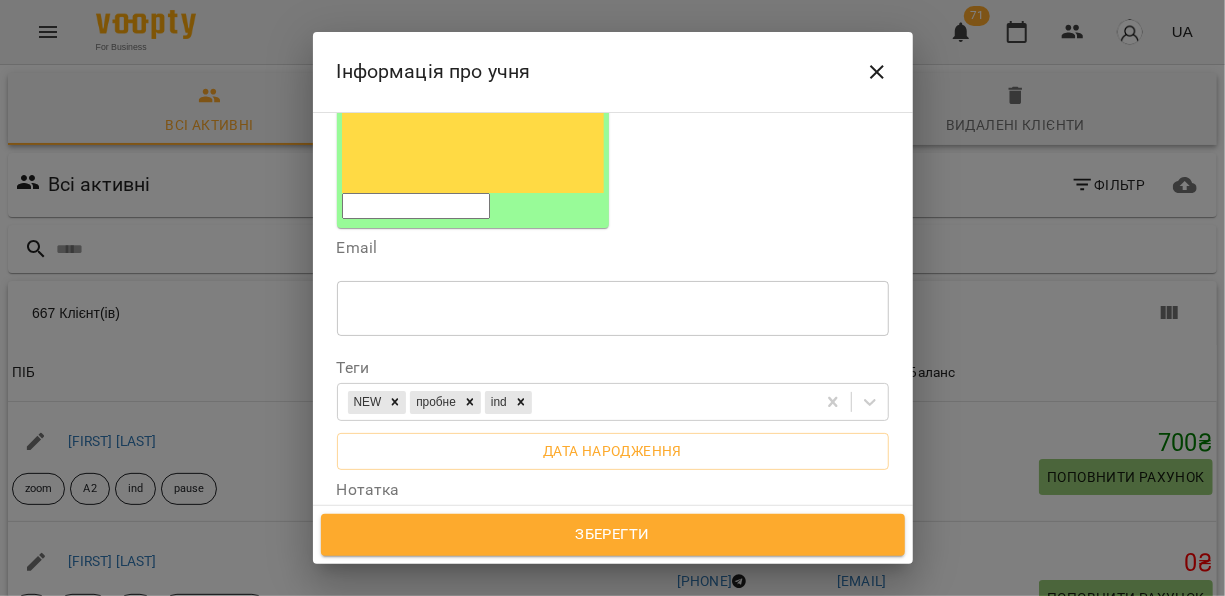 type on "**********" 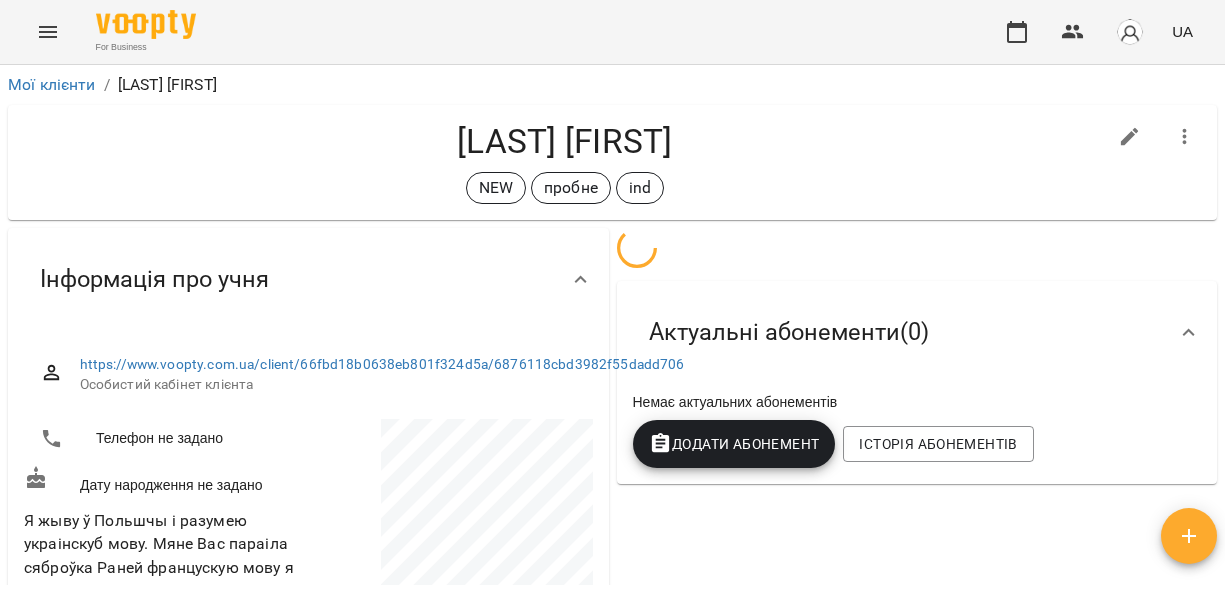 scroll, scrollTop: 0, scrollLeft: 0, axis: both 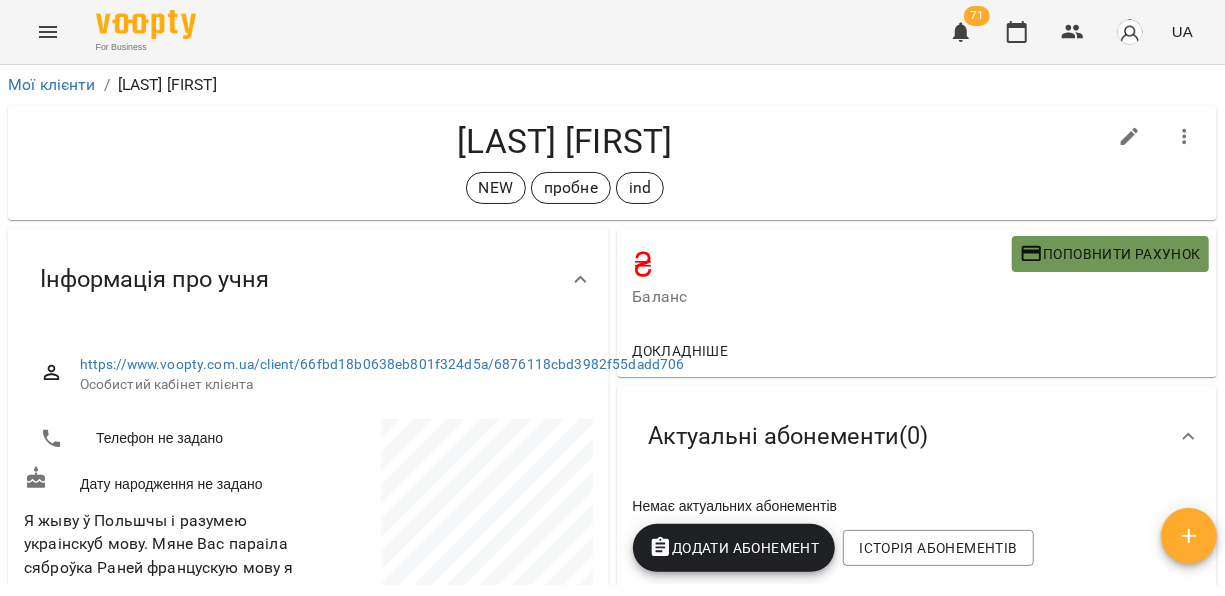 click on "Поповнити рахунок" at bounding box center [1110, 254] 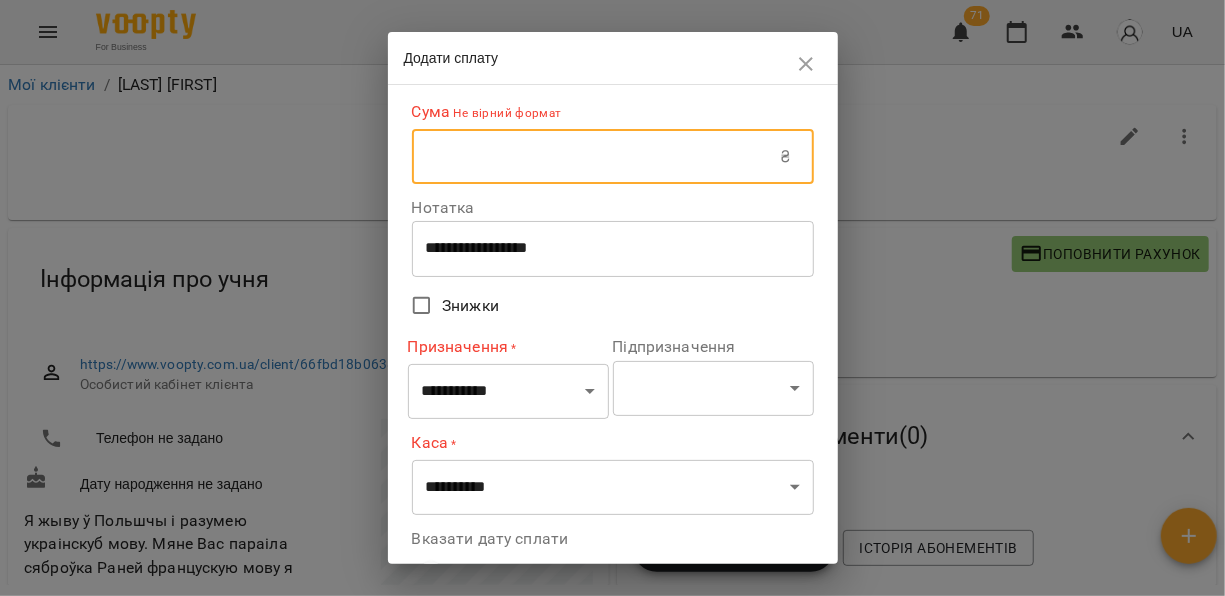 click at bounding box center [596, 157] 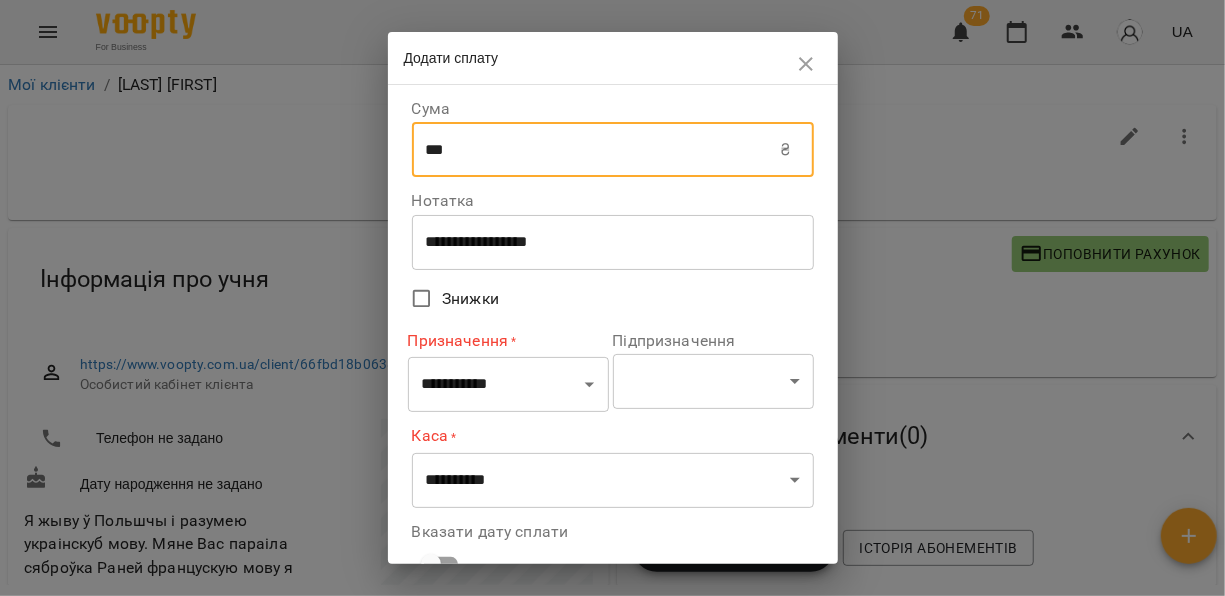 type on "***" 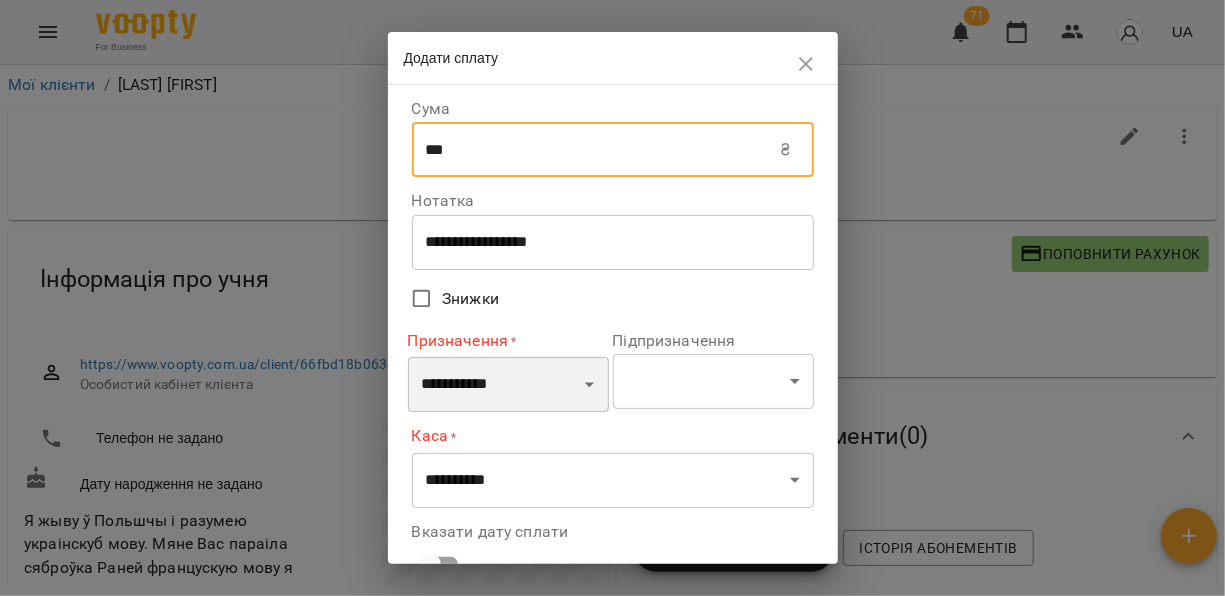 click on "**********" at bounding box center (508, 385) 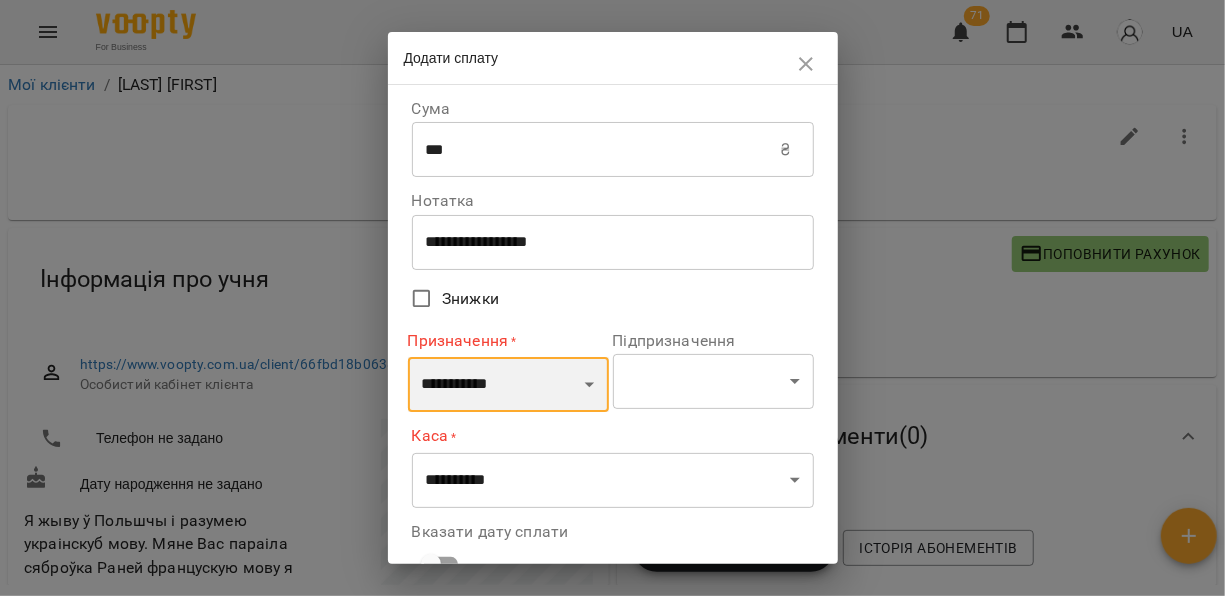 select on "**********" 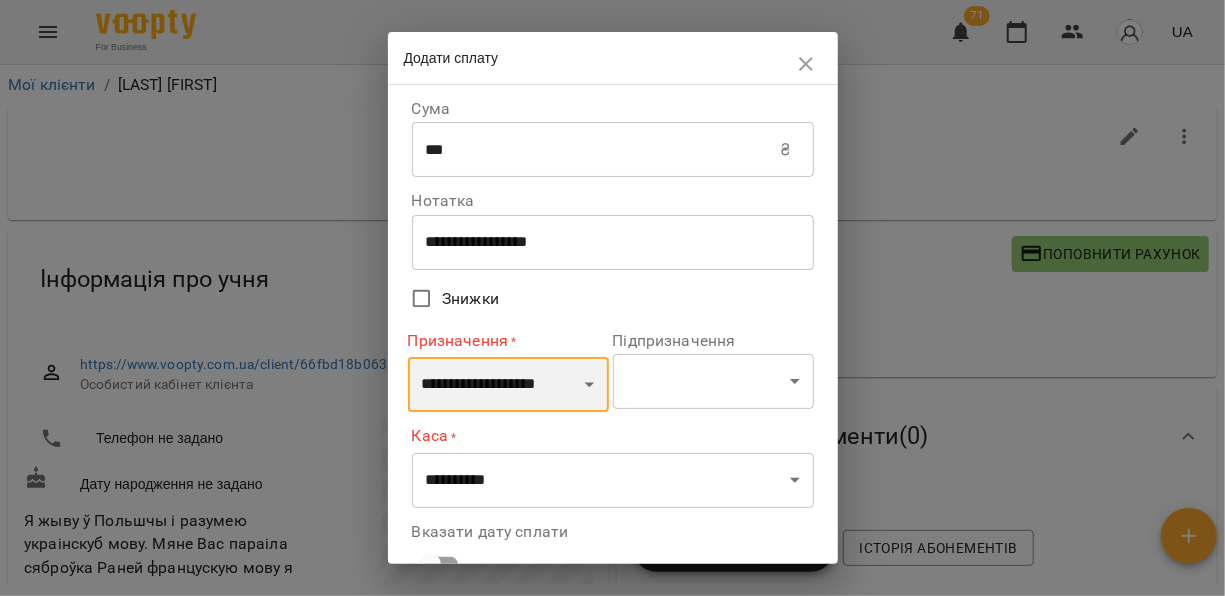 click on "**********" at bounding box center [508, 385] 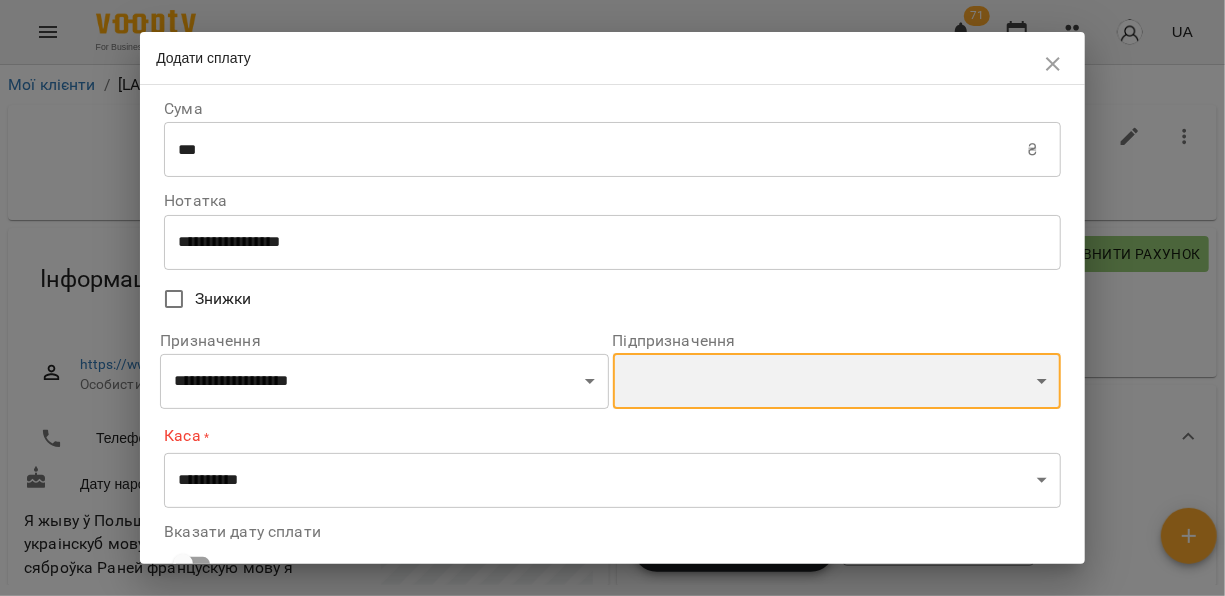 click on "**********" at bounding box center [837, 381] 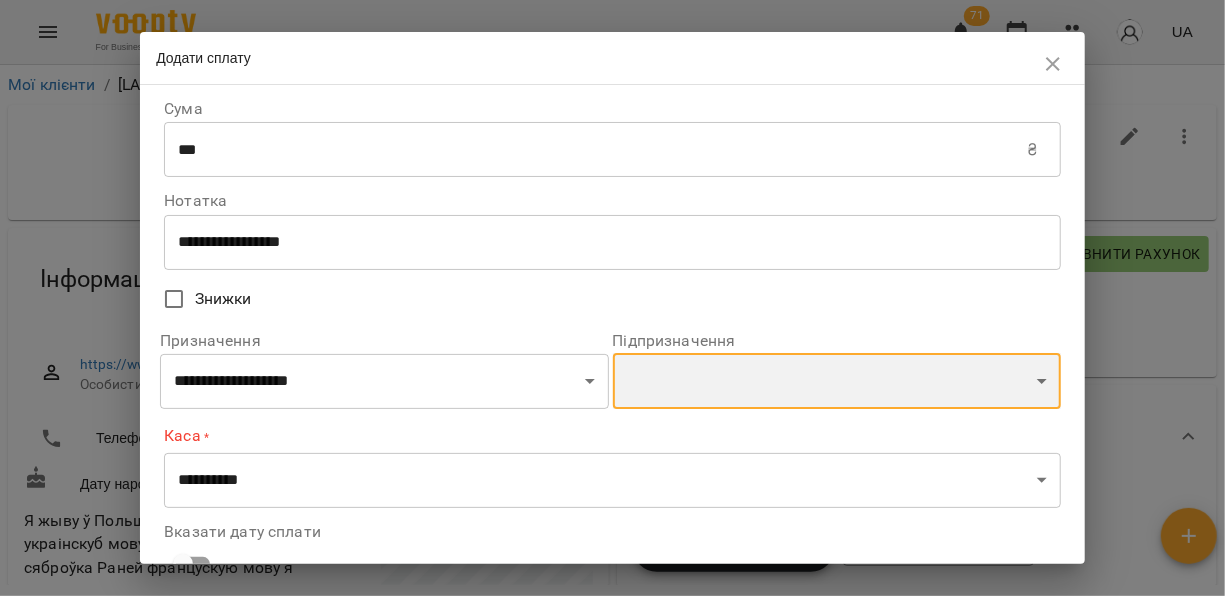 select on "**********" 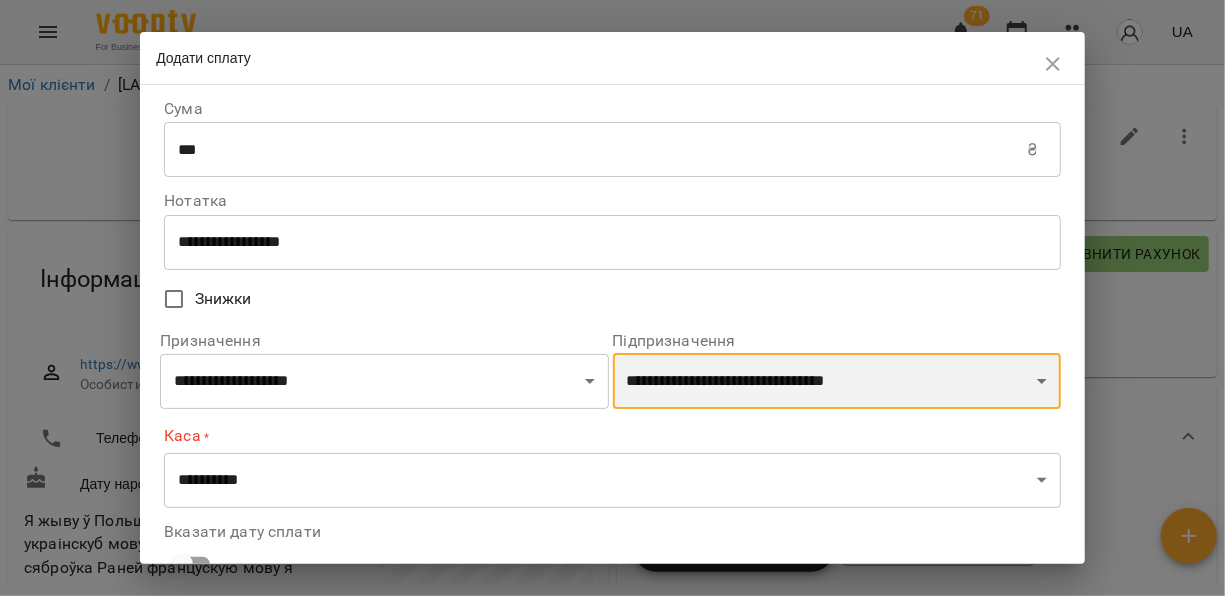 click on "**********" at bounding box center [837, 381] 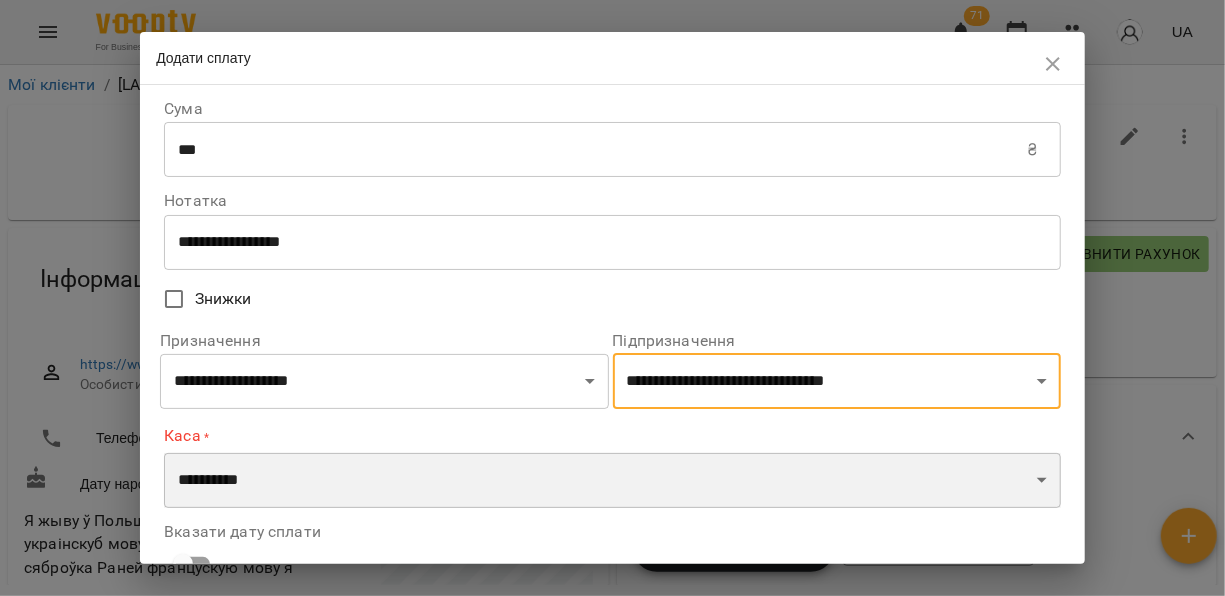 click on "**********" at bounding box center [612, 481] 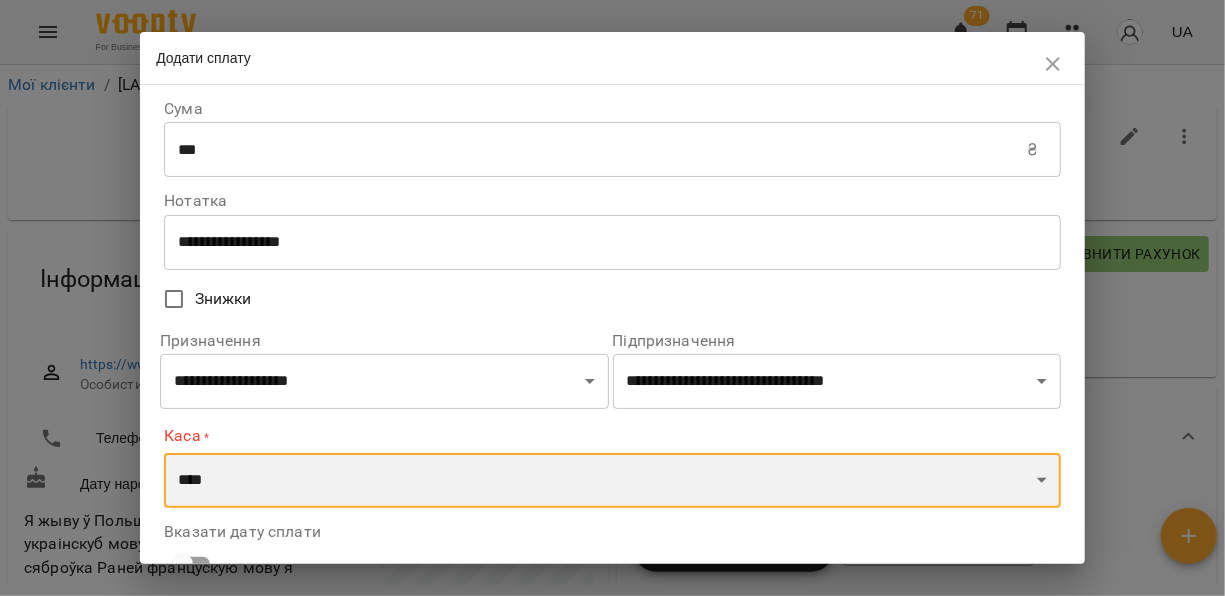 click on "**********" at bounding box center (612, 481) 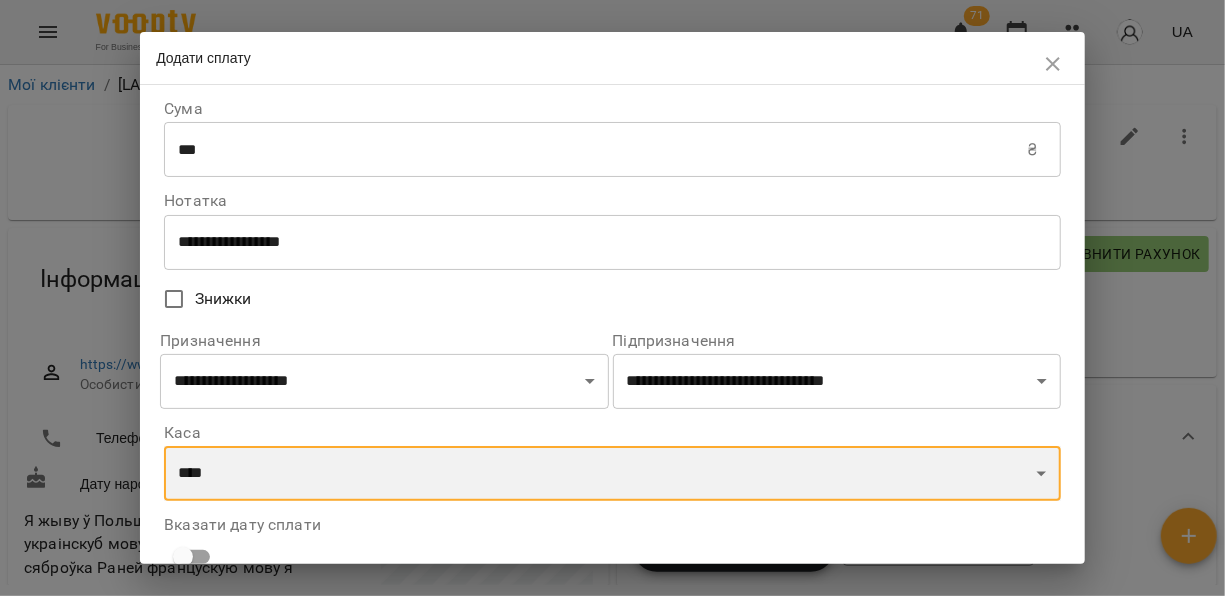 click on "**********" at bounding box center (612, 474) 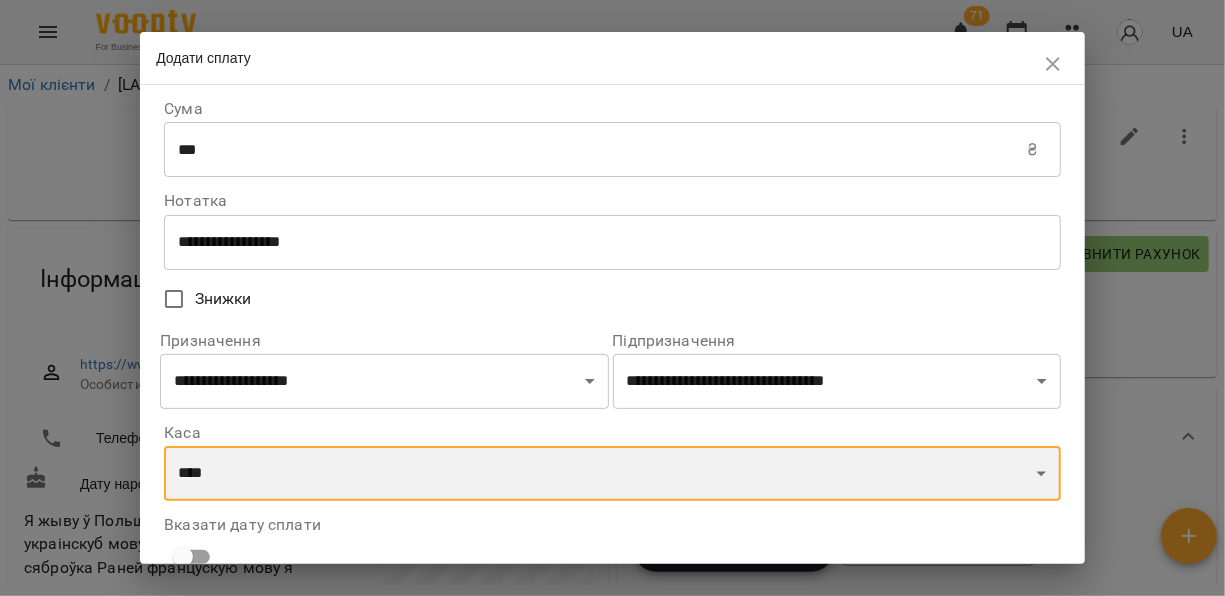 select on "*********" 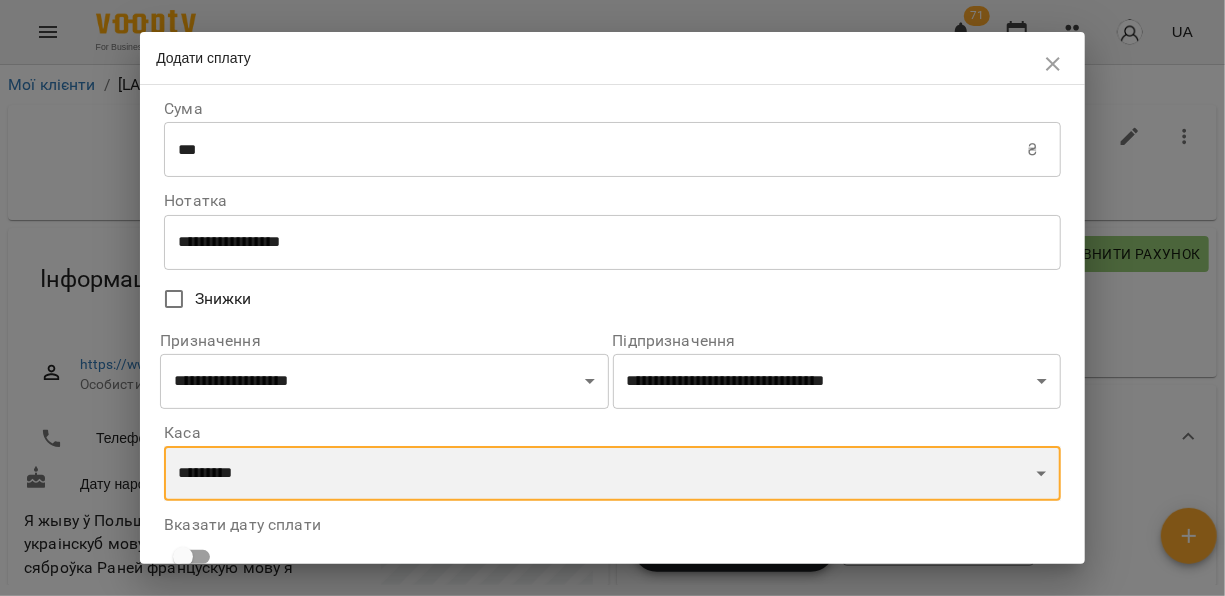 click on "**********" at bounding box center (612, 474) 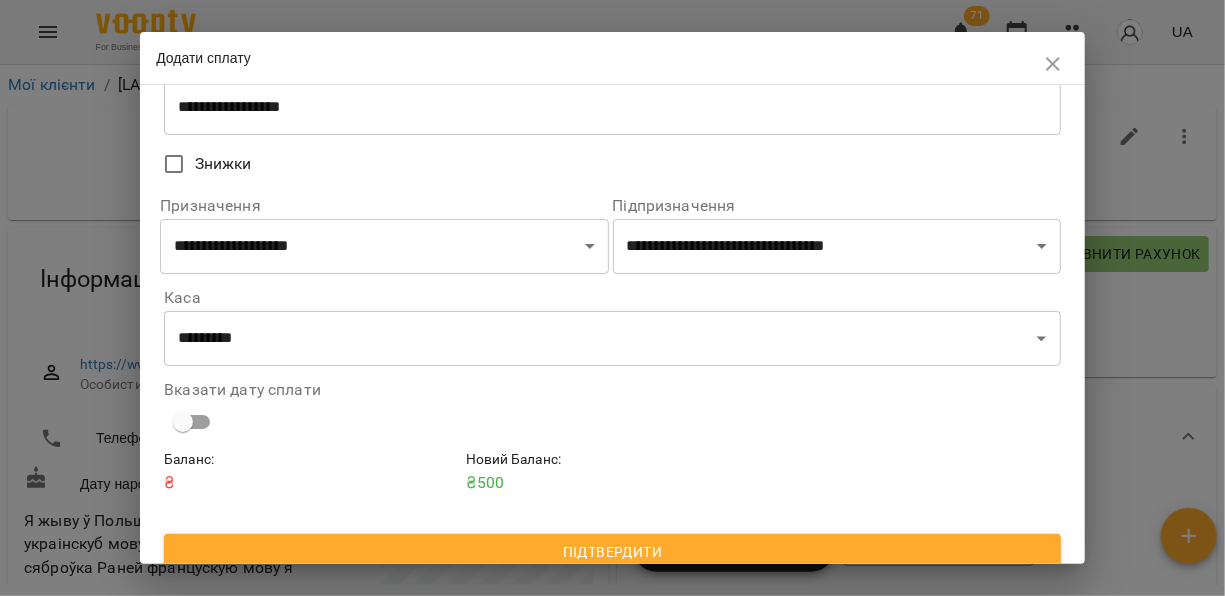 scroll, scrollTop: 152, scrollLeft: 0, axis: vertical 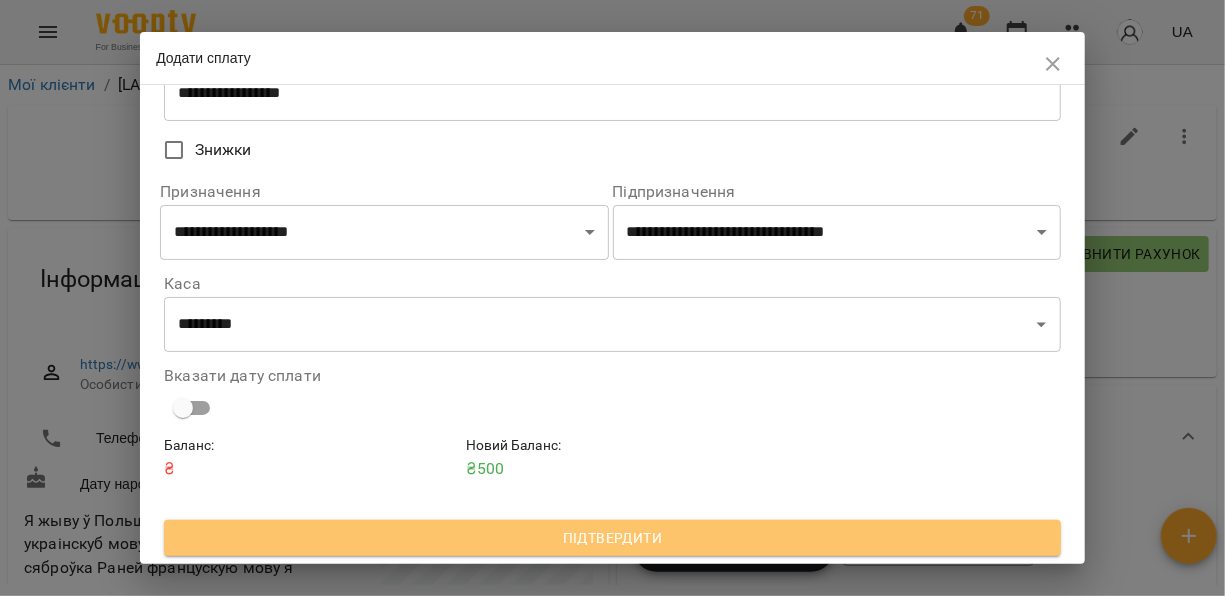 click on "Підтвердити" at bounding box center (612, 538) 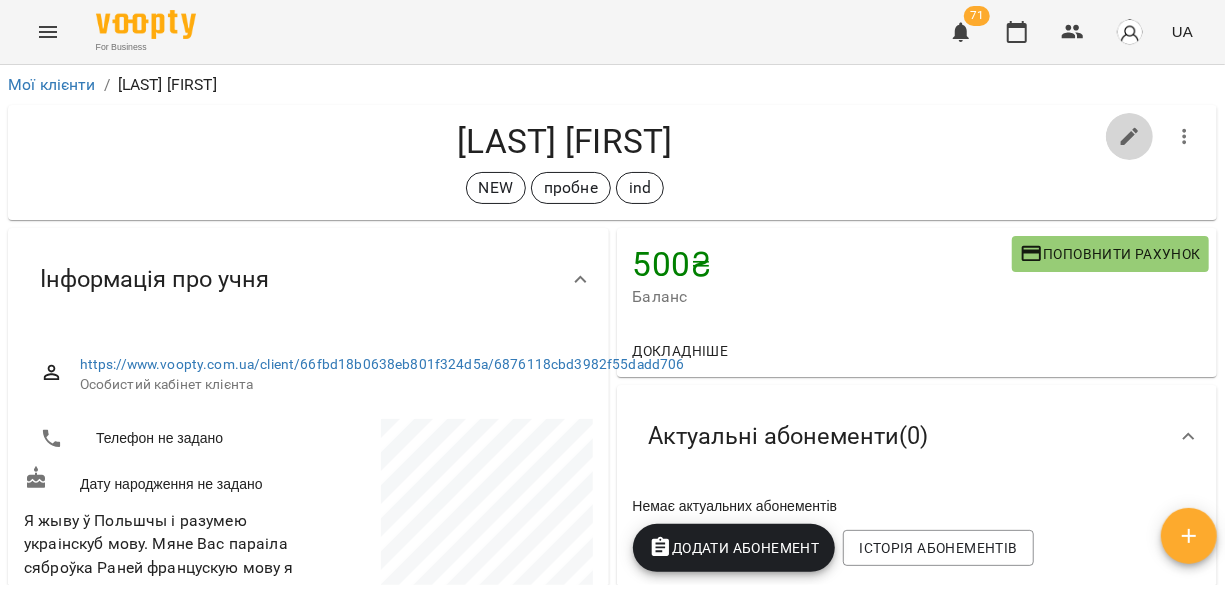 click at bounding box center [1130, 137] 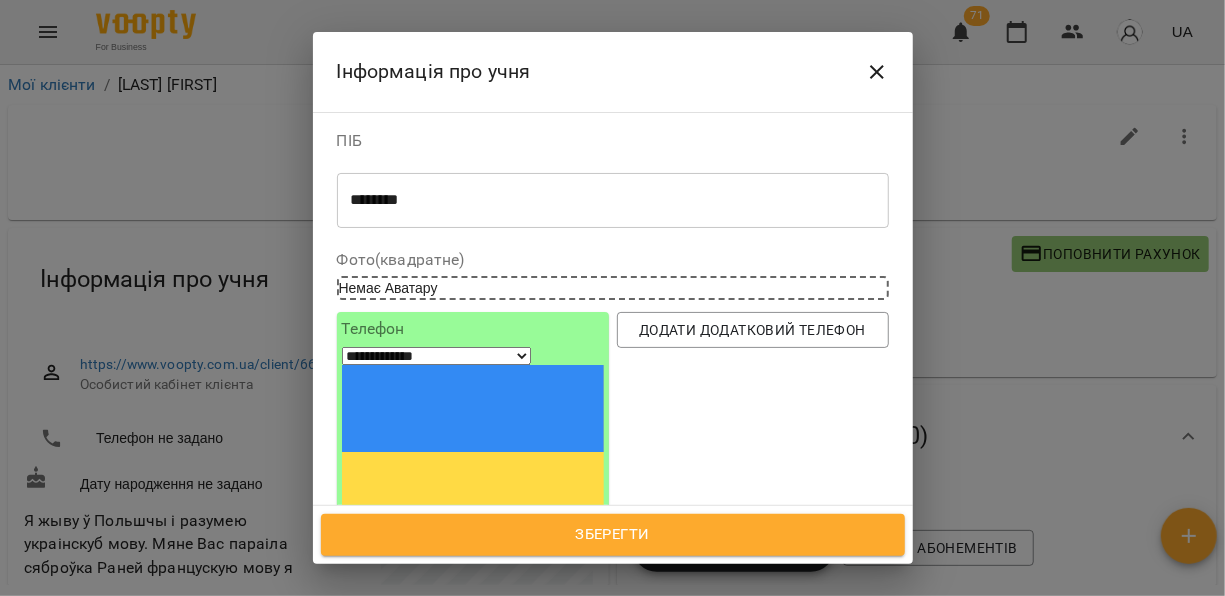click at bounding box center [613, 654] 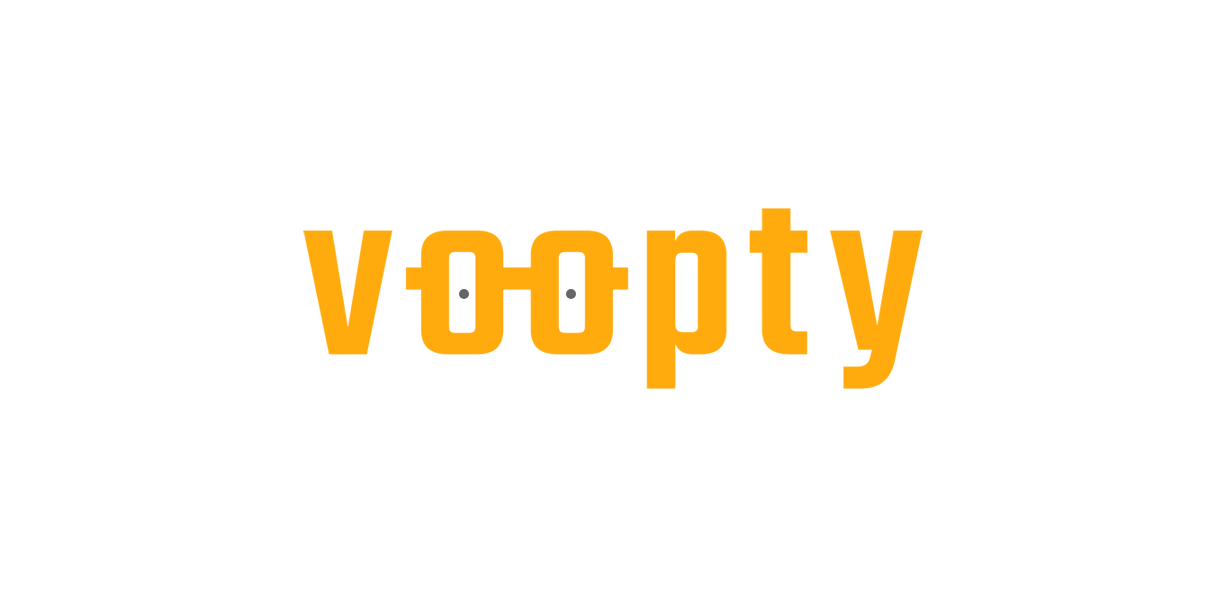 scroll, scrollTop: 0, scrollLeft: 0, axis: both 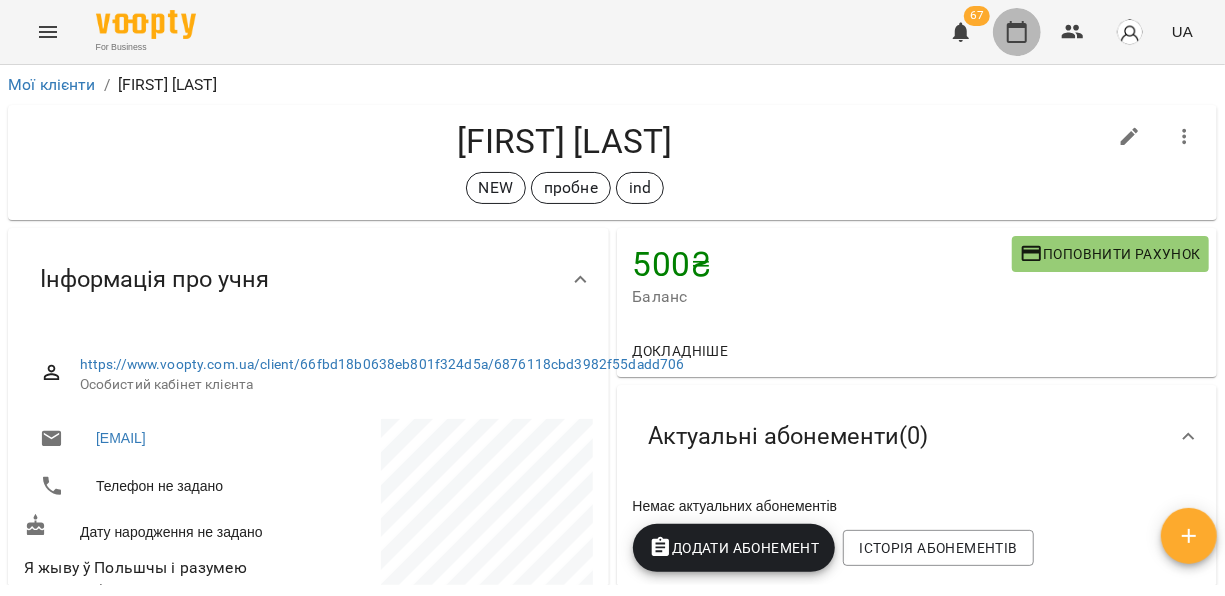 click 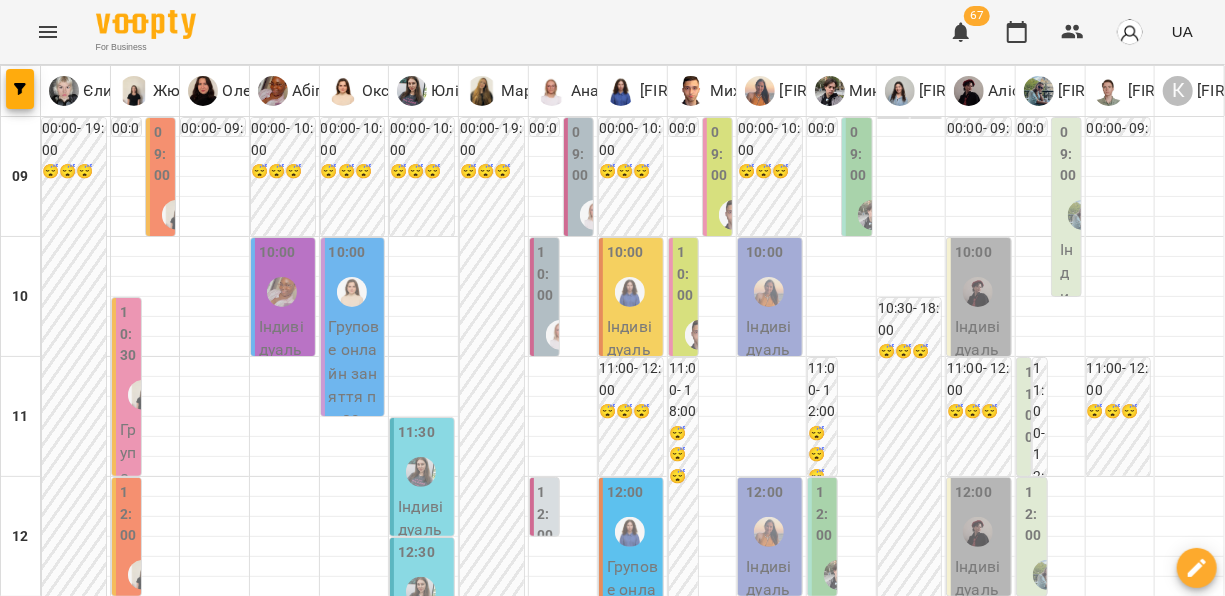 click on "**********" at bounding box center [613, 1888] 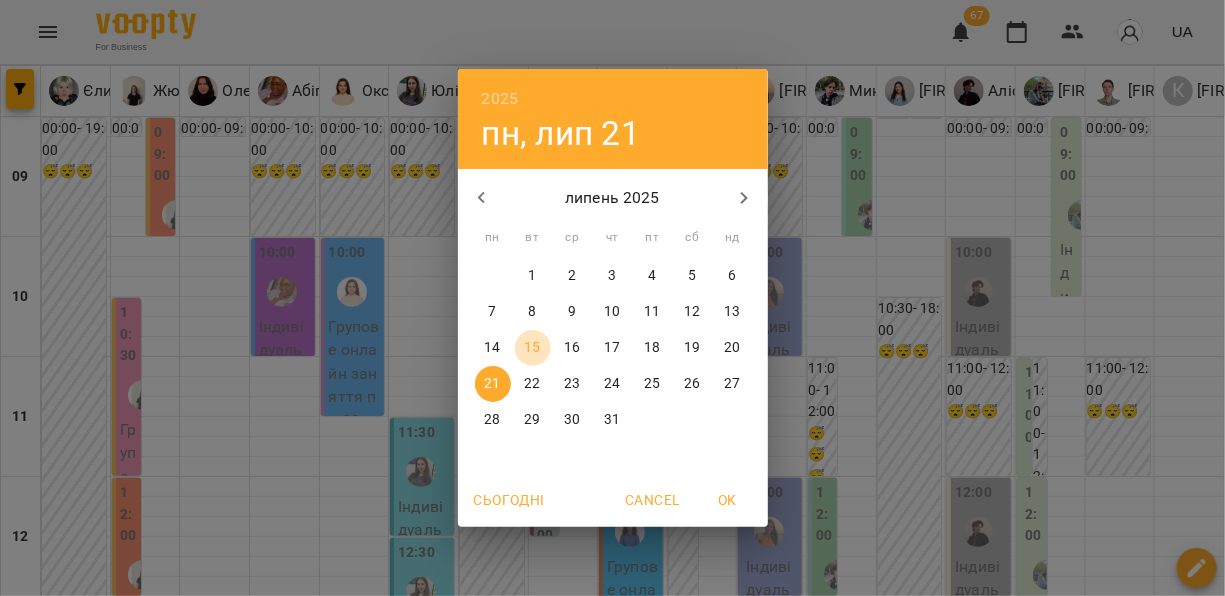 click on "15" at bounding box center [532, 348] 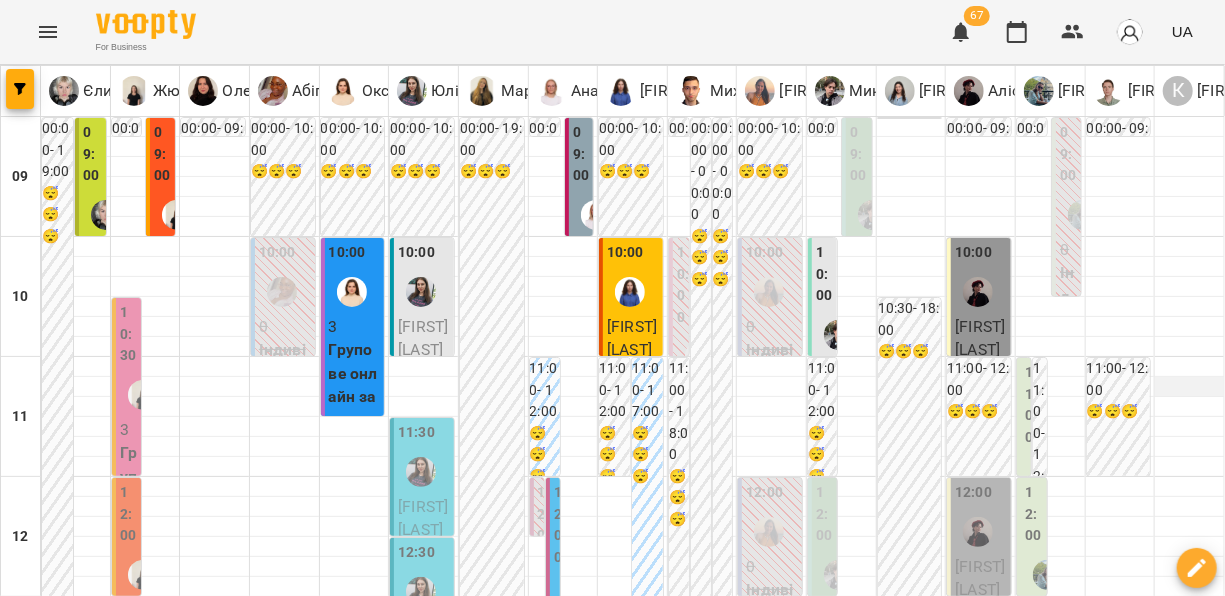 scroll, scrollTop: 204, scrollLeft: 0, axis: vertical 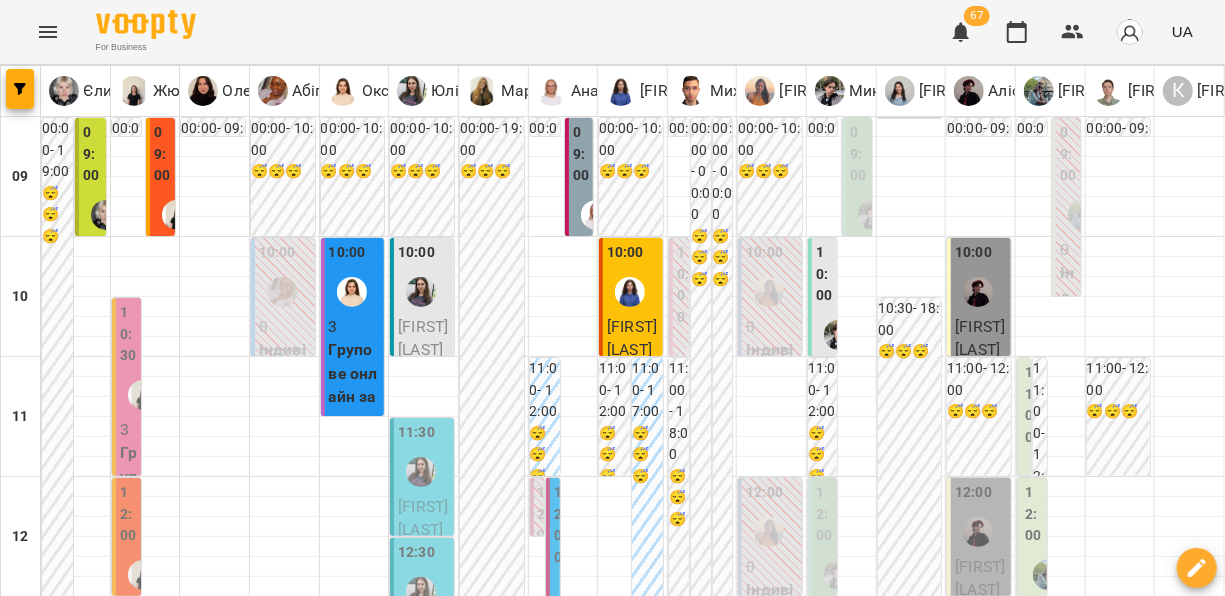 click on "[FIRST] [LAST]" at bounding box center (424, 338) 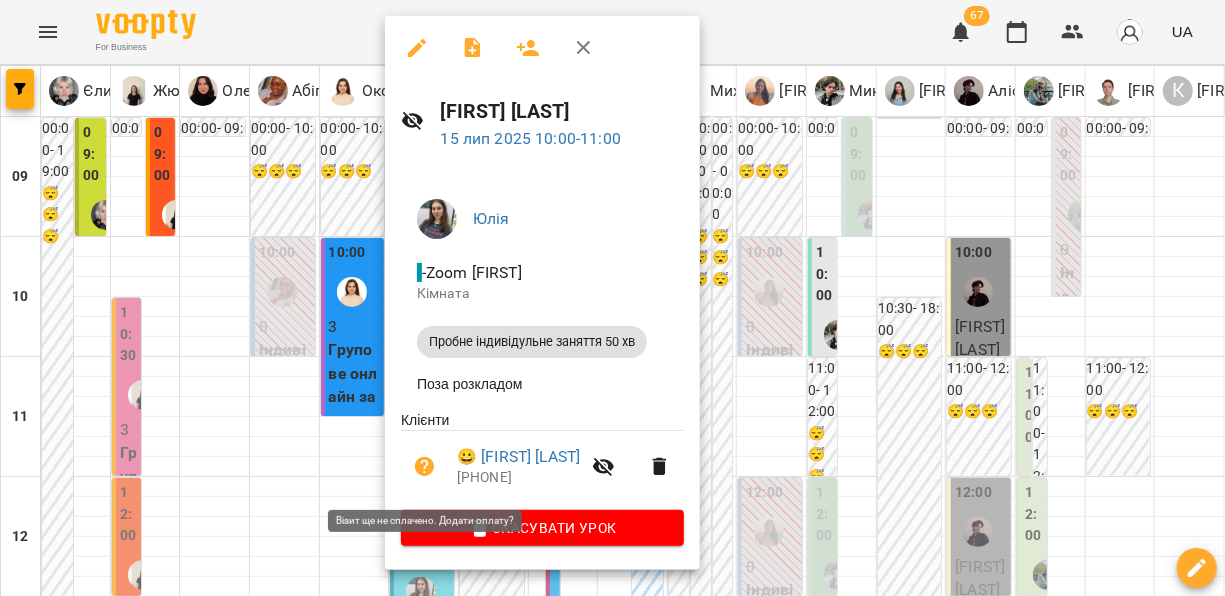 click 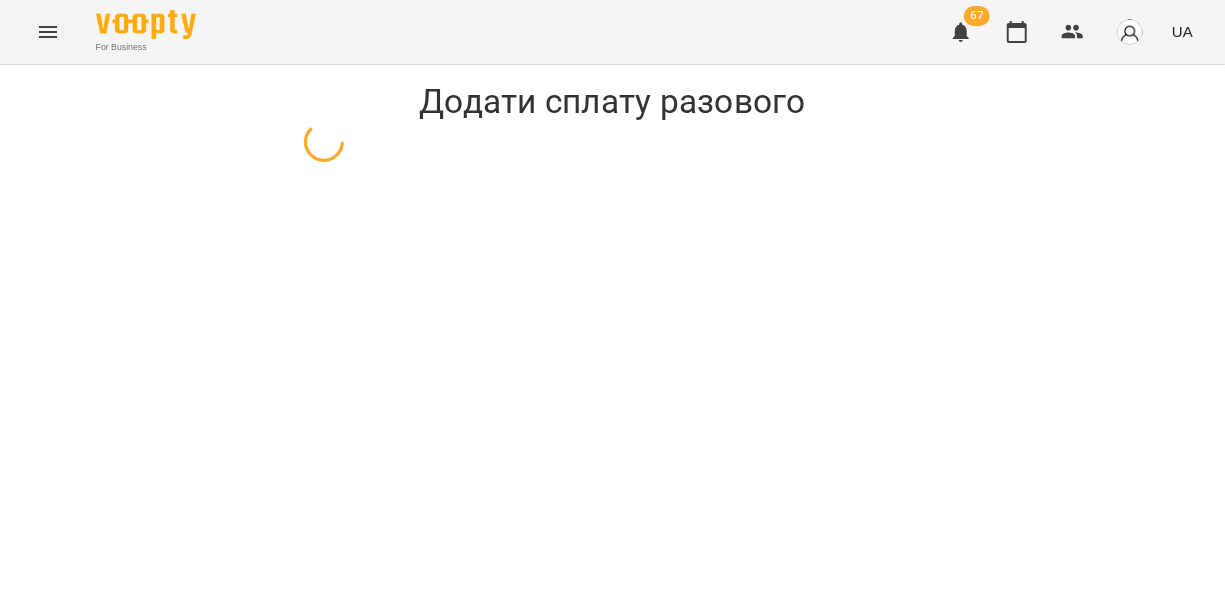 select on "**********" 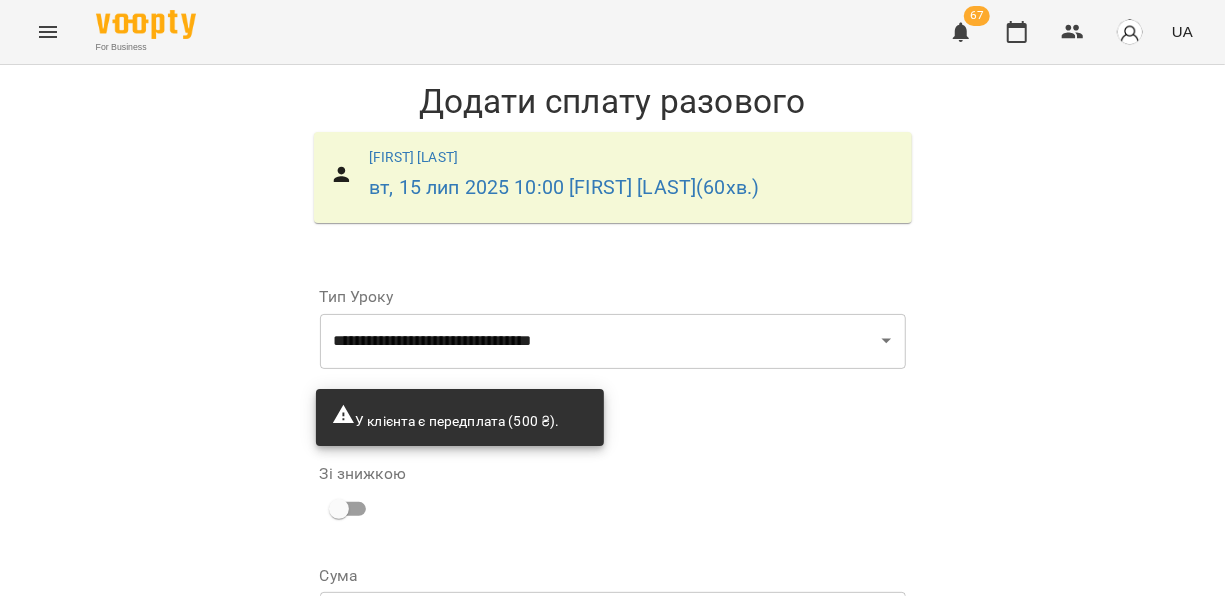 scroll, scrollTop: 204, scrollLeft: 0, axis: vertical 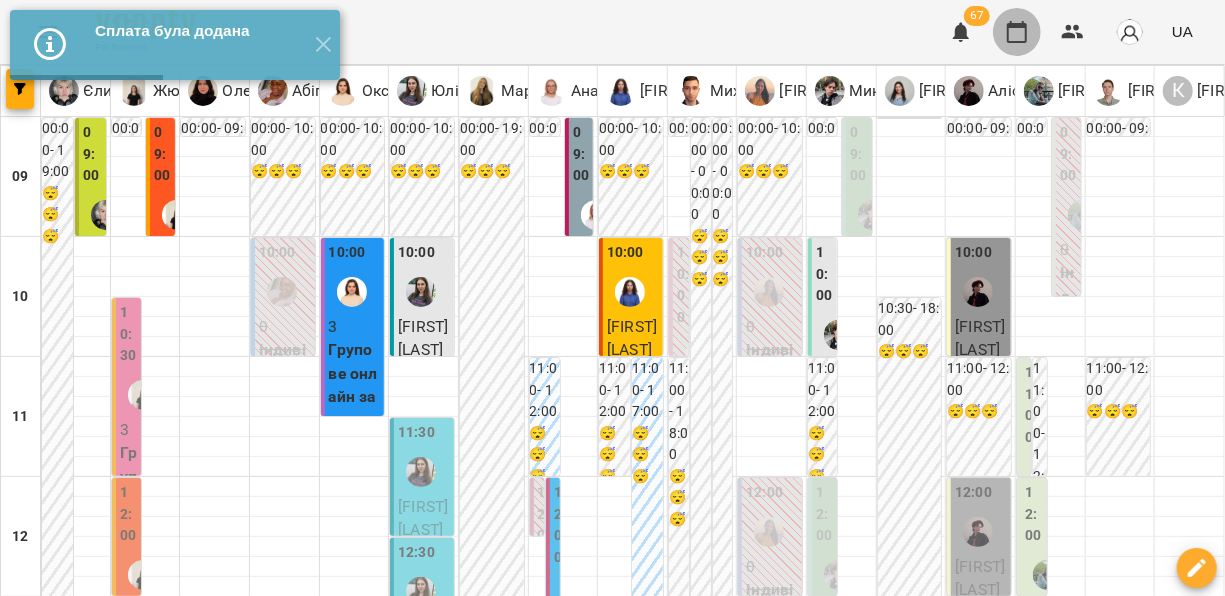 click 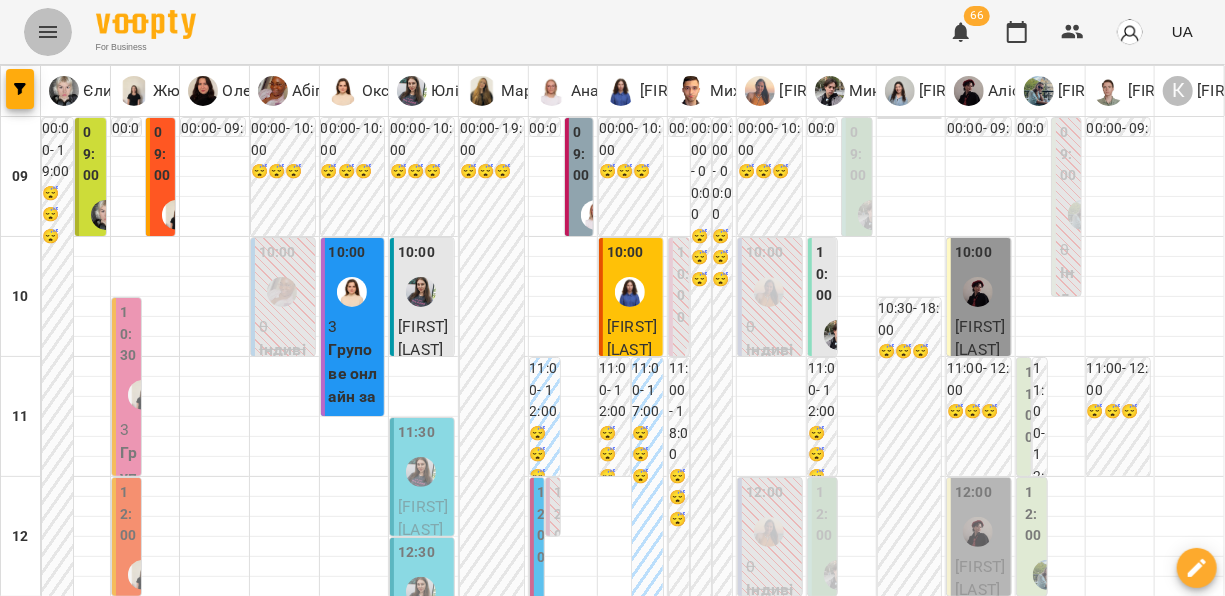 click 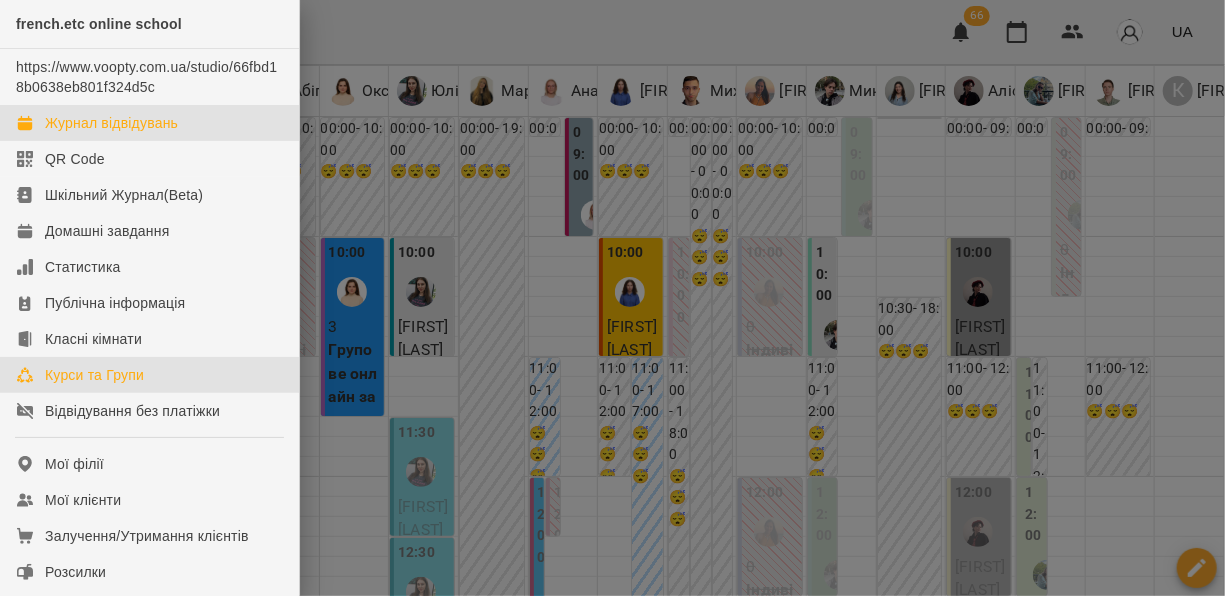 click on "Курси та Групи" at bounding box center [94, 375] 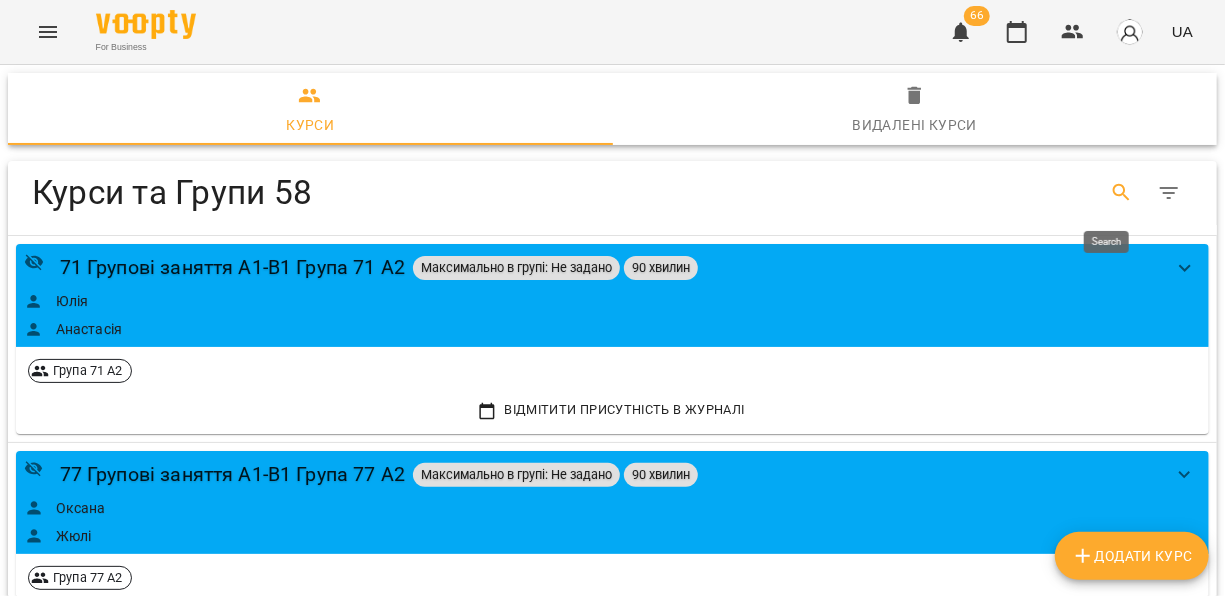 click 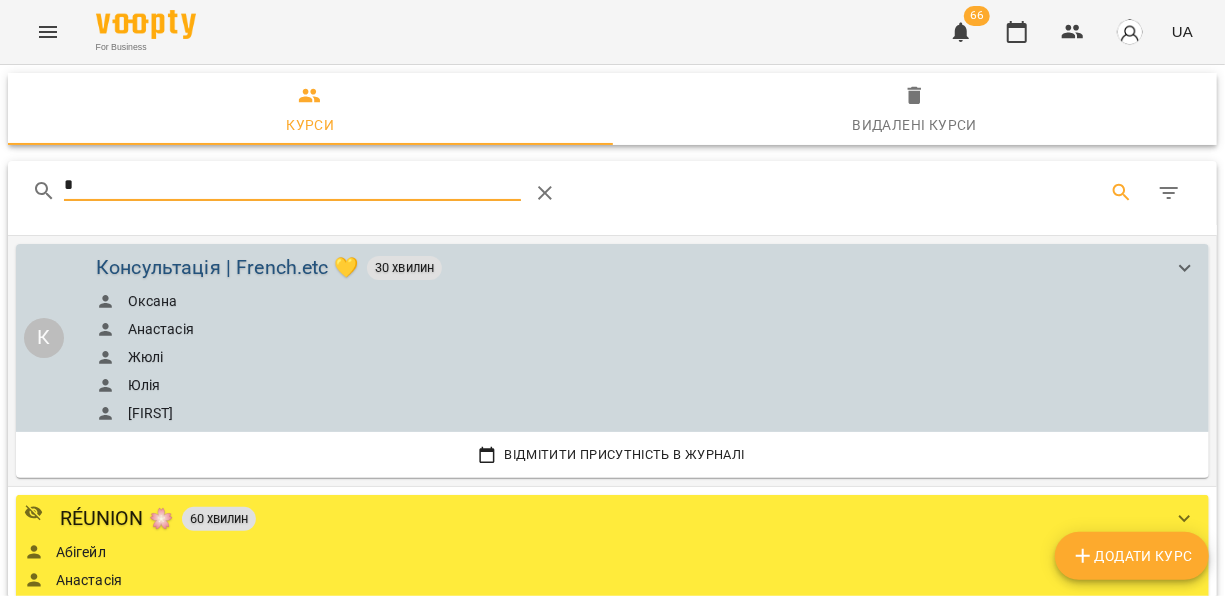type on "*" 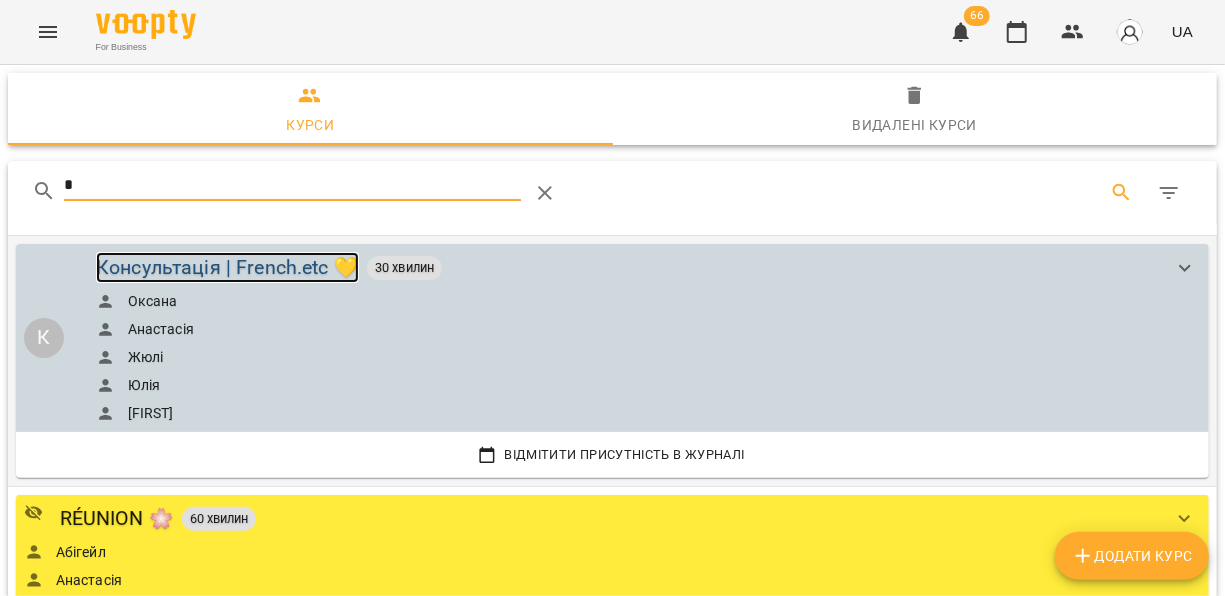 click on "Консультація | French.etc 💛" at bounding box center (227, 267) 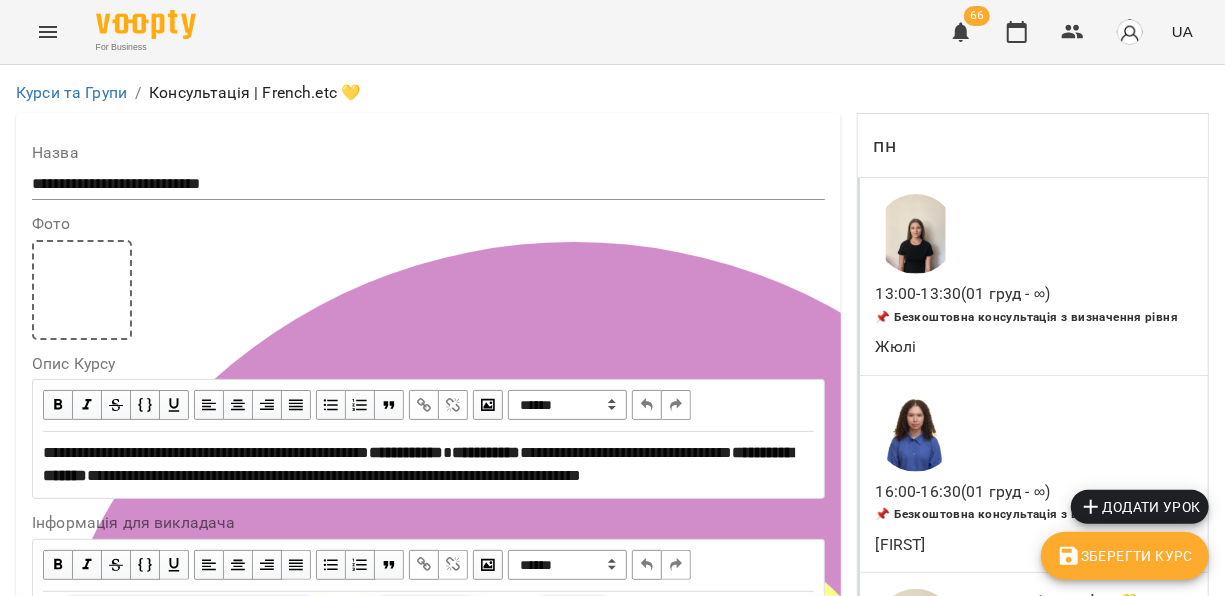 scroll, scrollTop: 0, scrollLeft: 0, axis: both 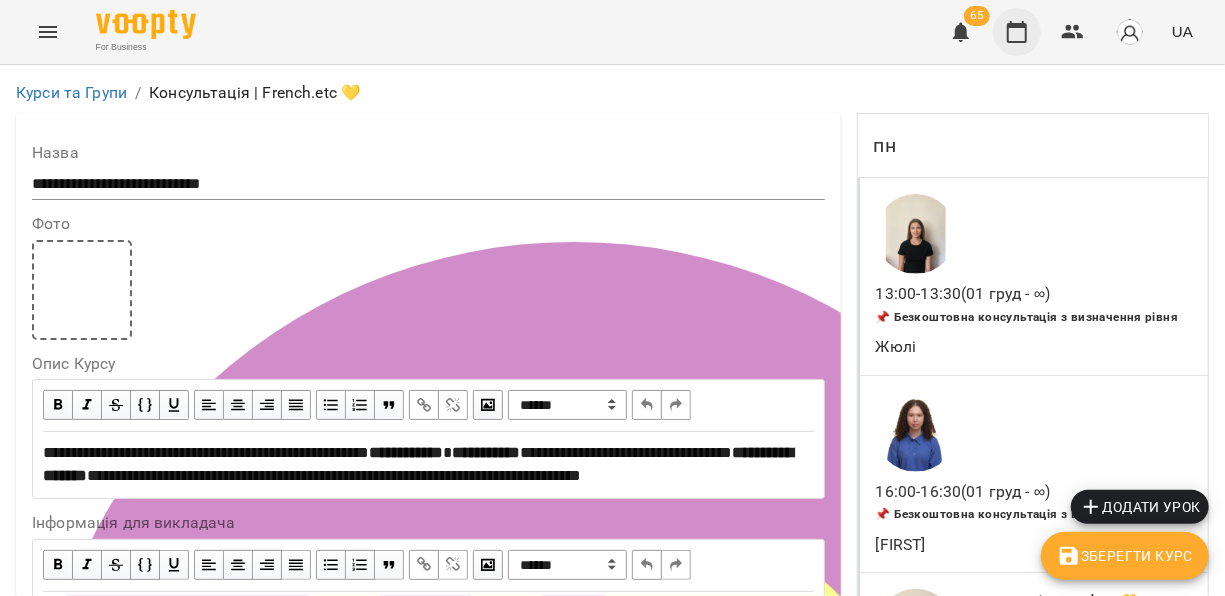 click 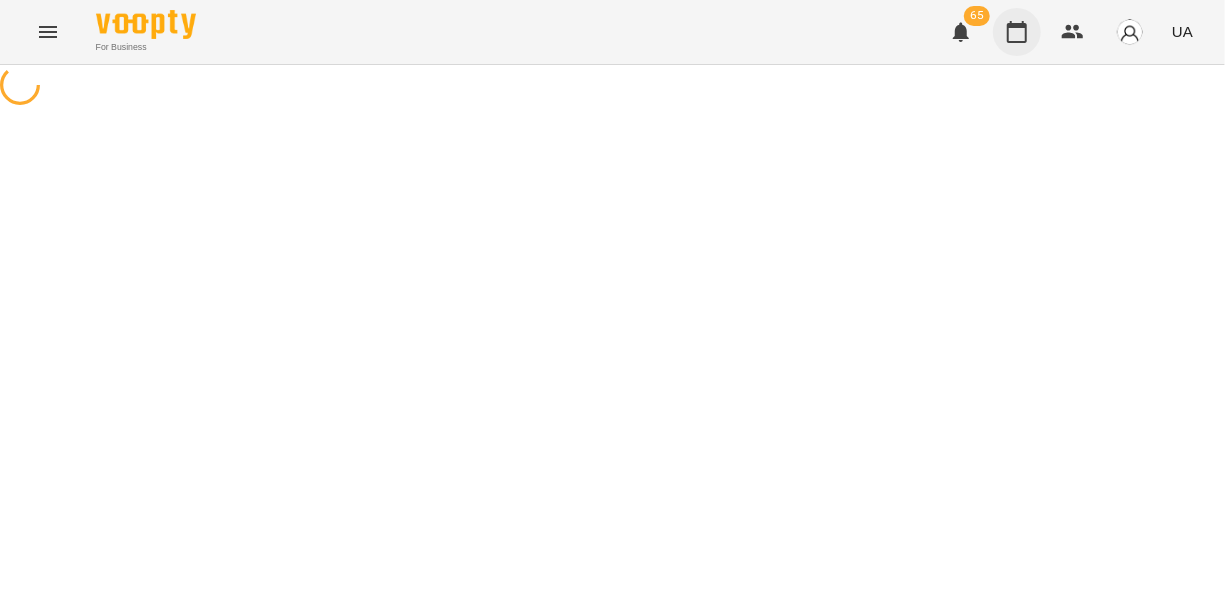 scroll, scrollTop: 0, scrollLeft: 0, axis: both 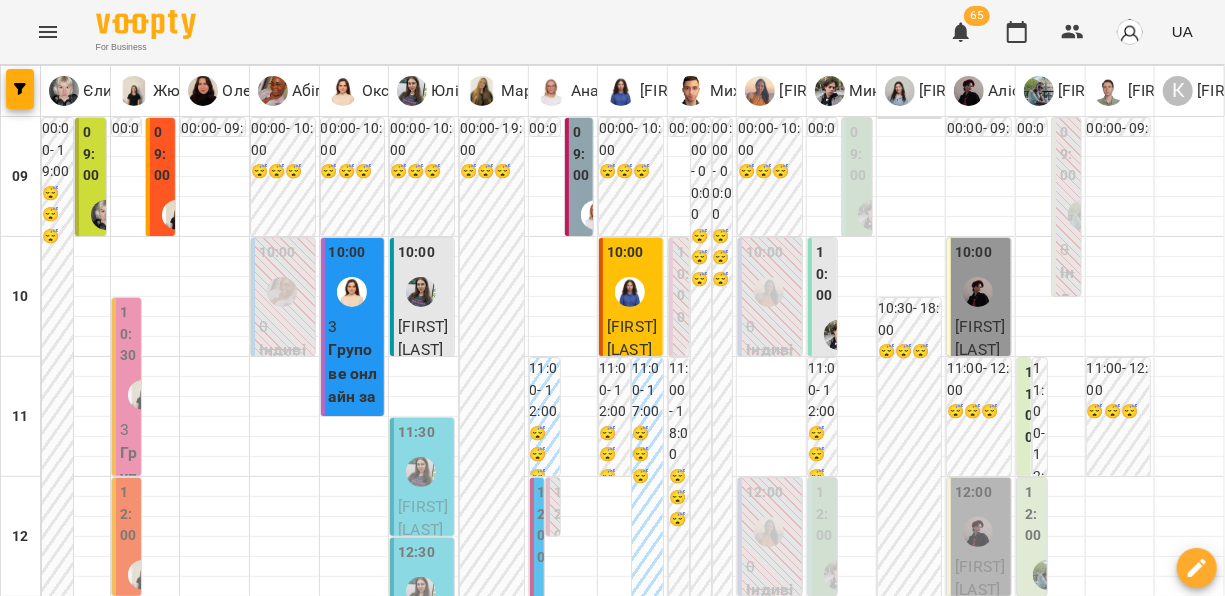 click on "пн 14 лип" at bounding box center [38, 1829] 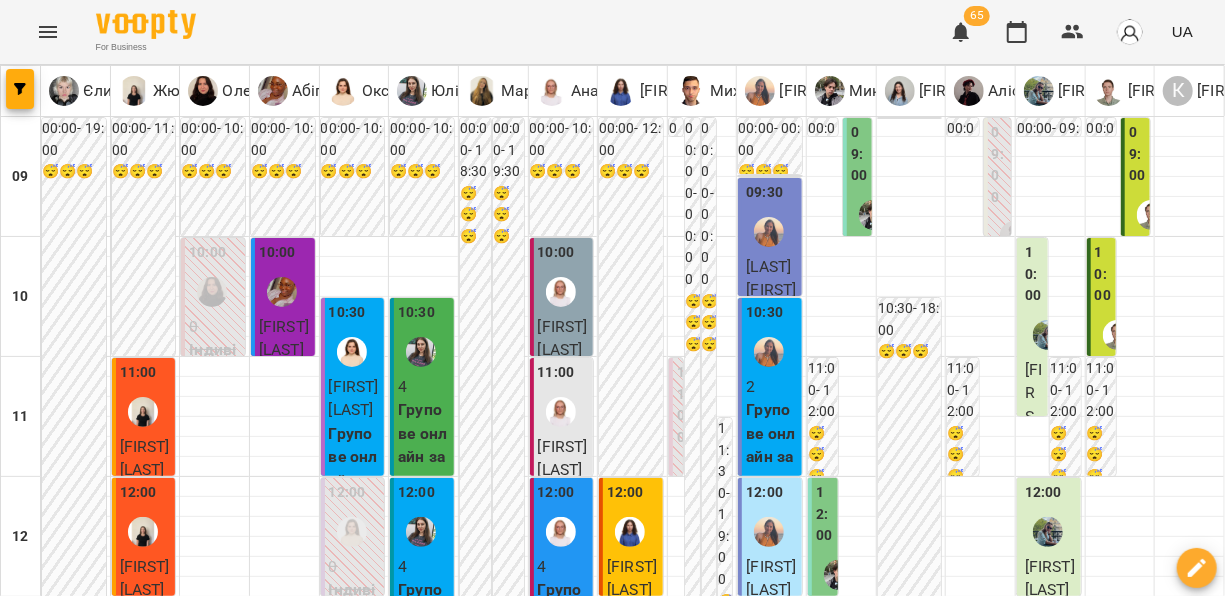scroll, scrollTop: 1281, scrollLeft: 0, axis: vertical 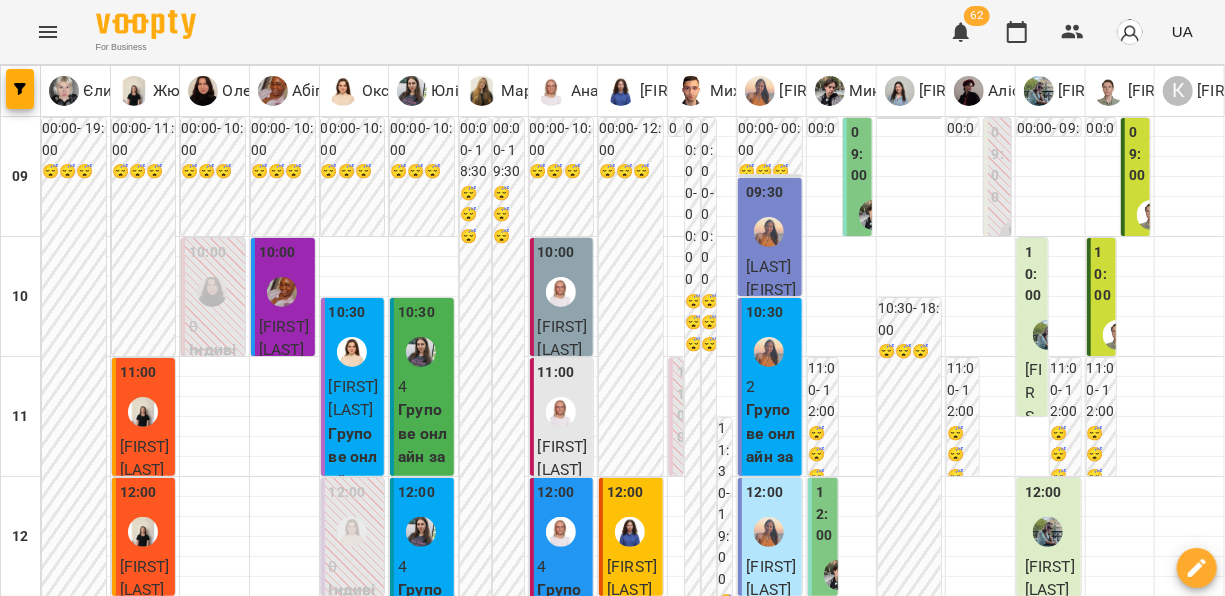 click on "ср" at bounding box center [541, 1823] 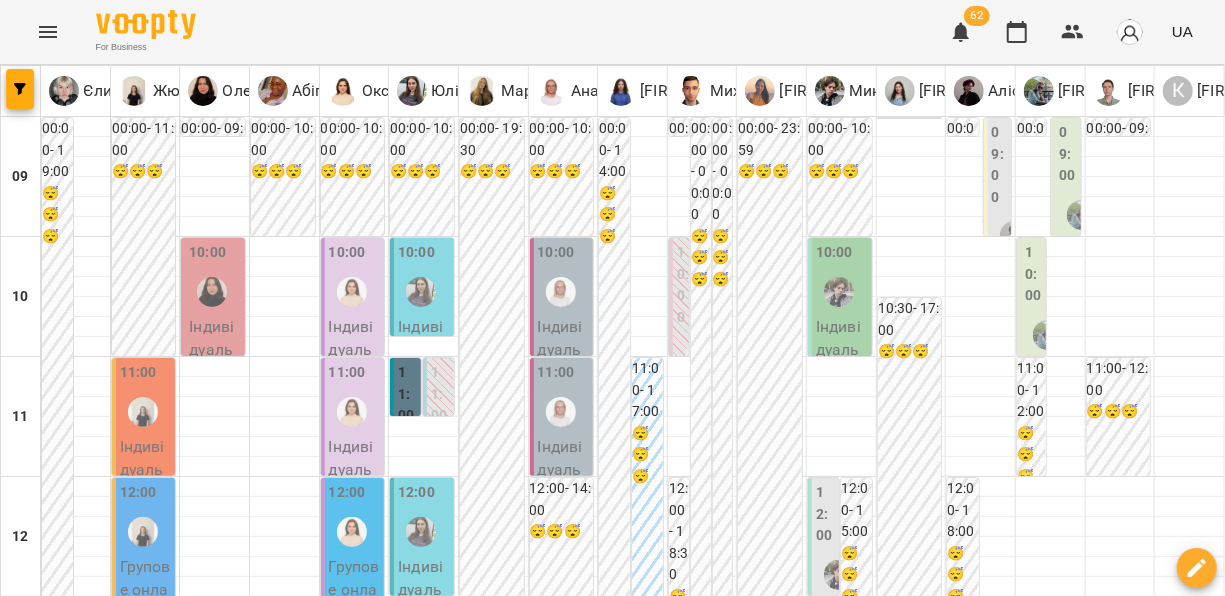 scroll, scrollTop: 162, scrollLeft: 0, axis: vertical 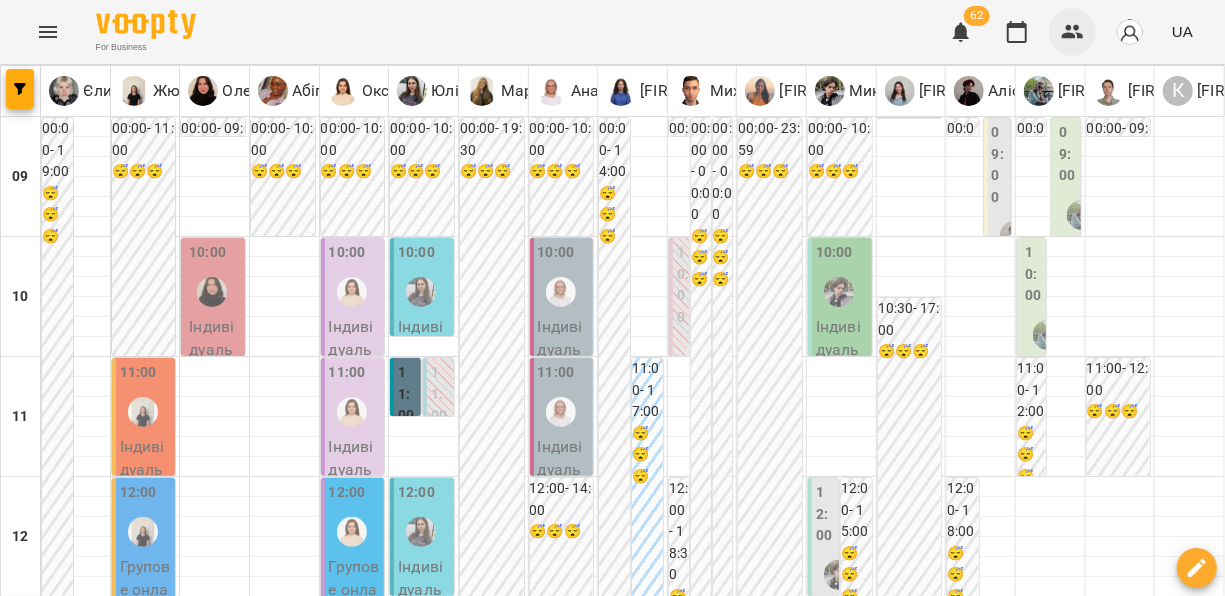 click 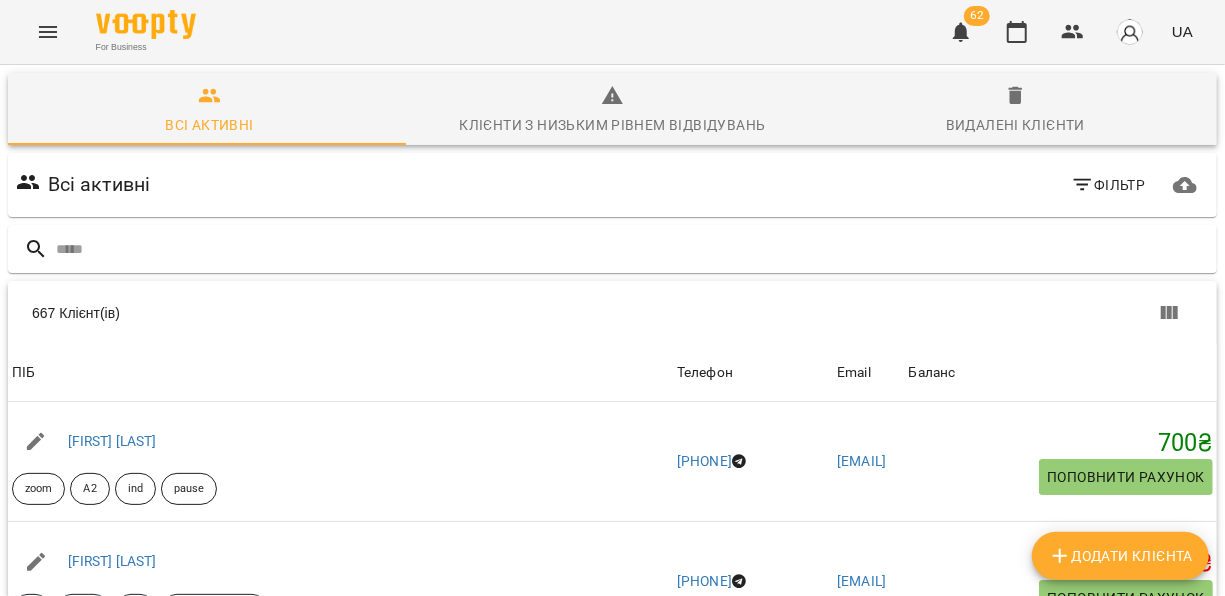 click on "Додати клієнта" at bounding box center (1120, 556) 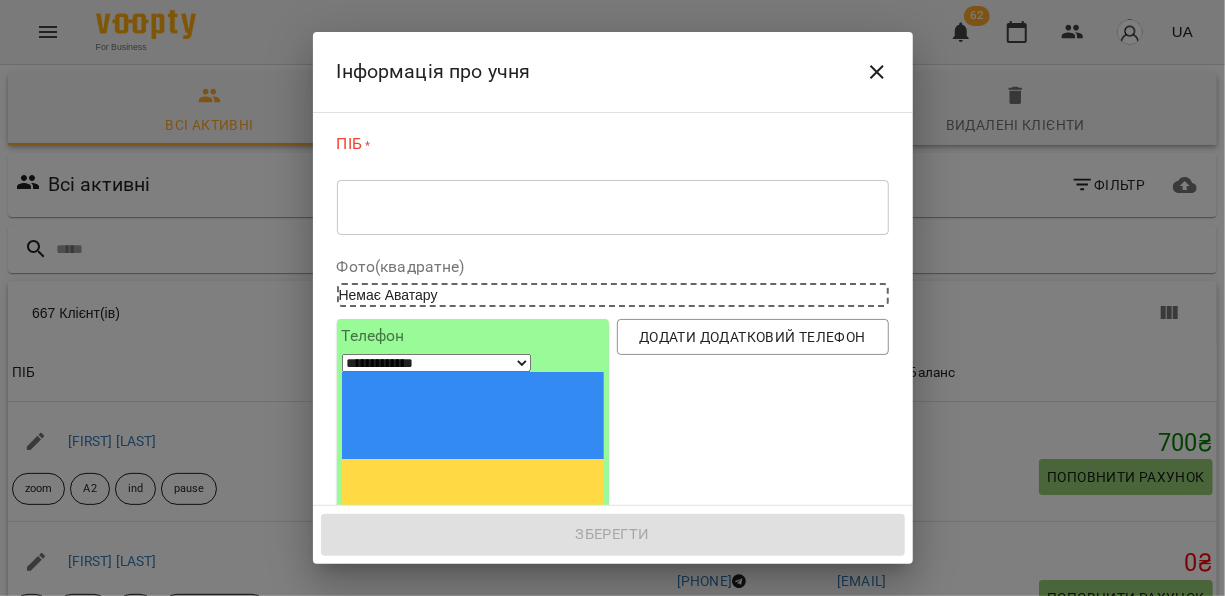 click at bounding box center [613, 207] 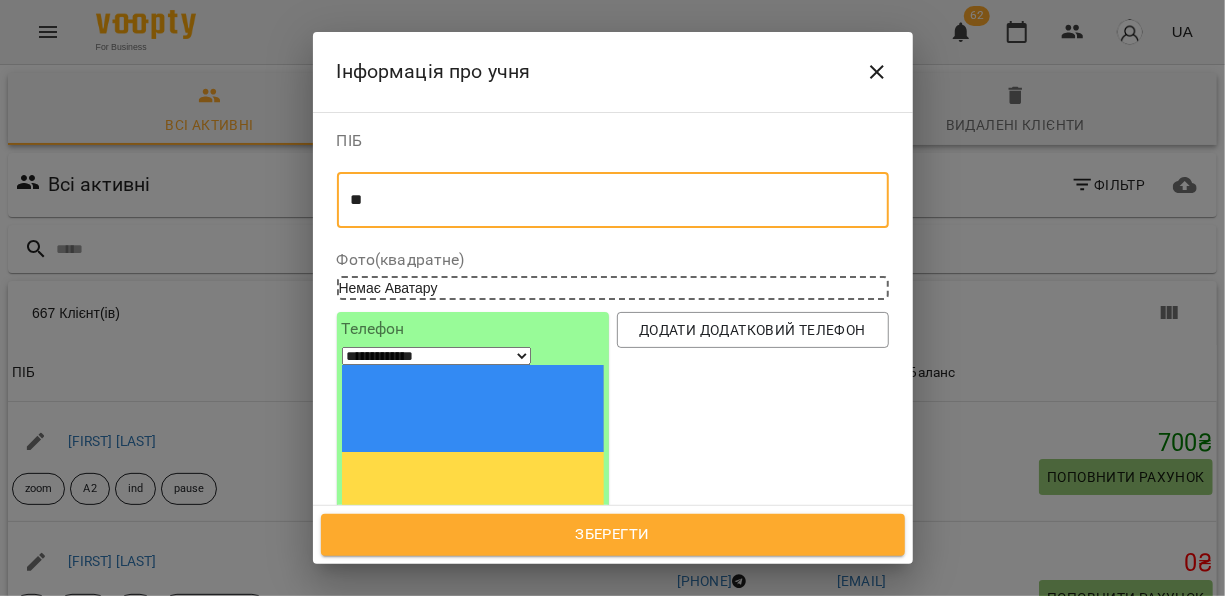 type on "*" 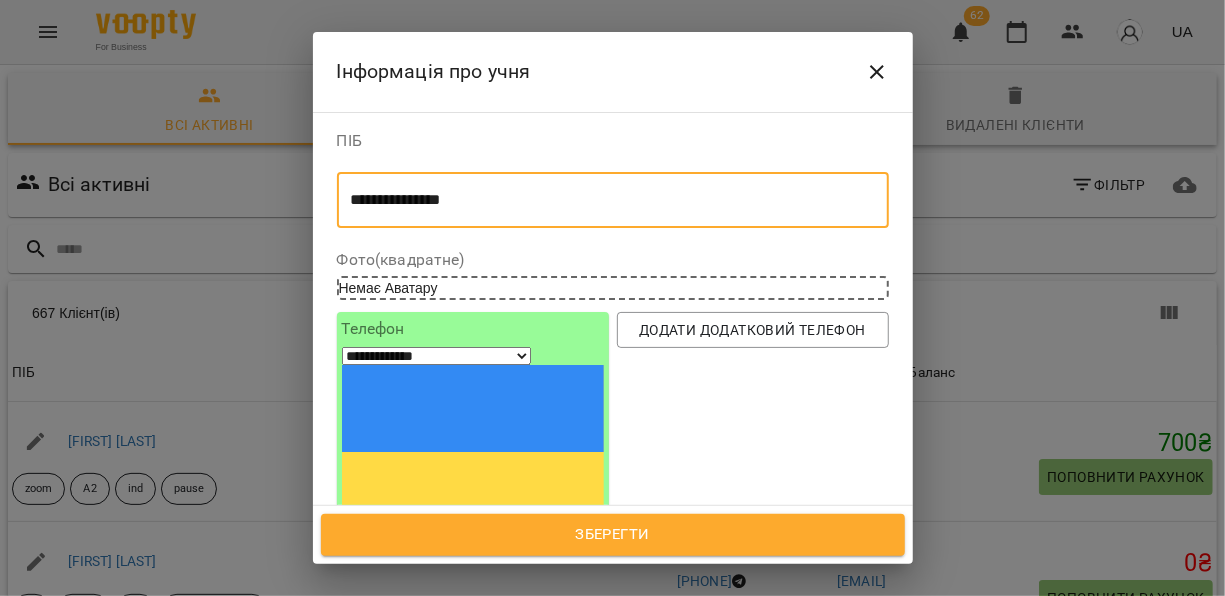 type on "**********" 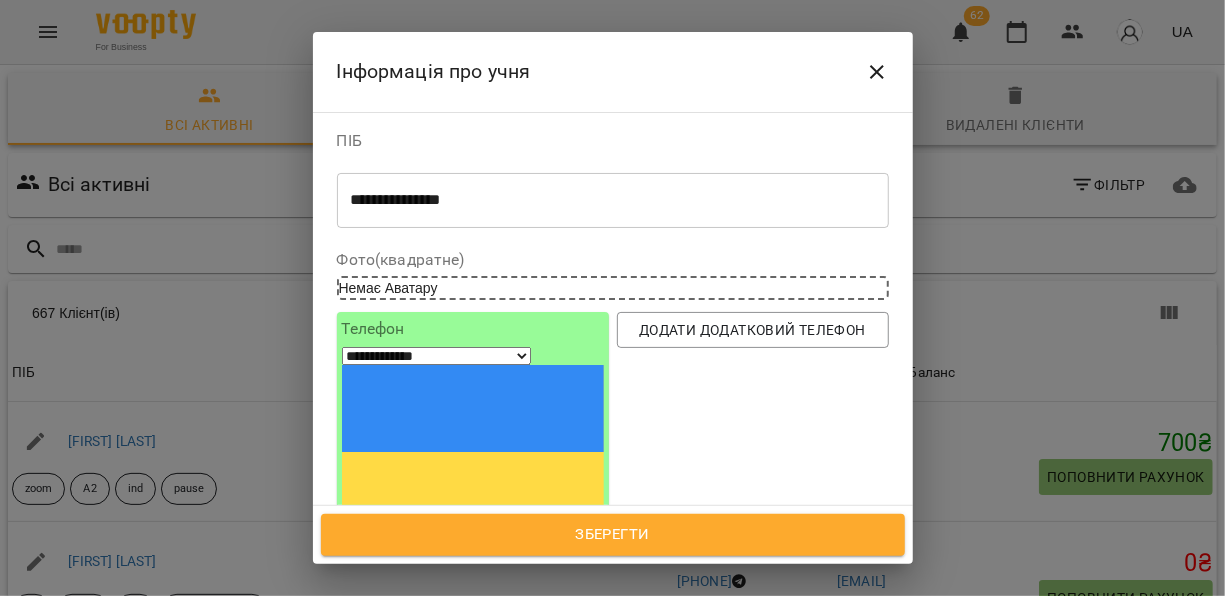 paste on "**********" 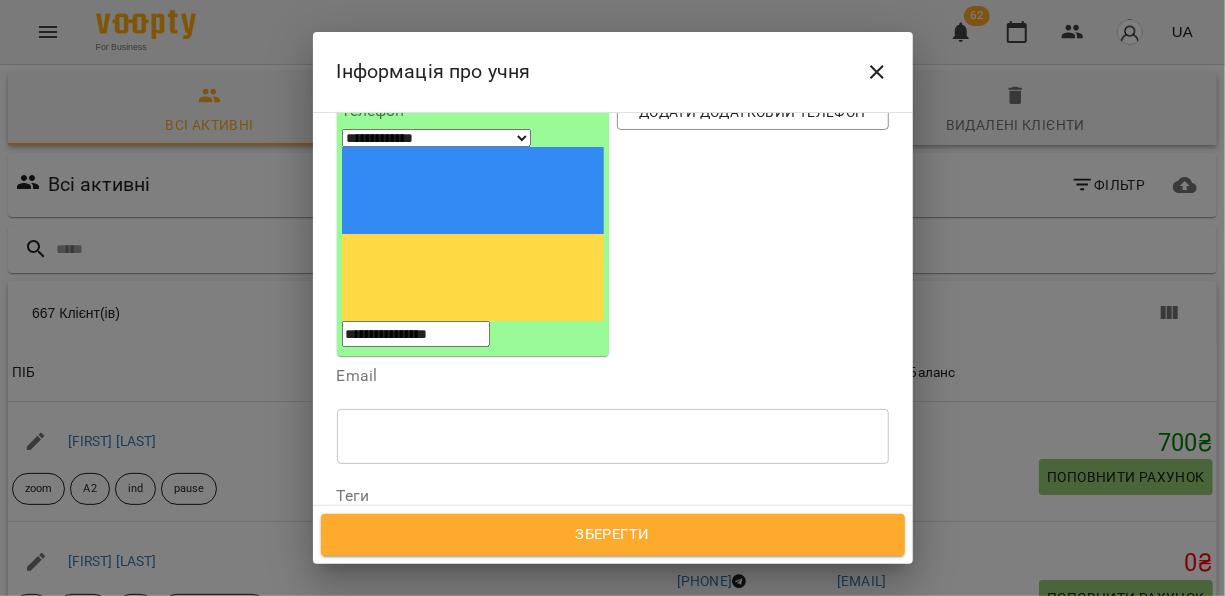 scroll, scrollTop: 220, scrollLeft: 0, axis: vertical 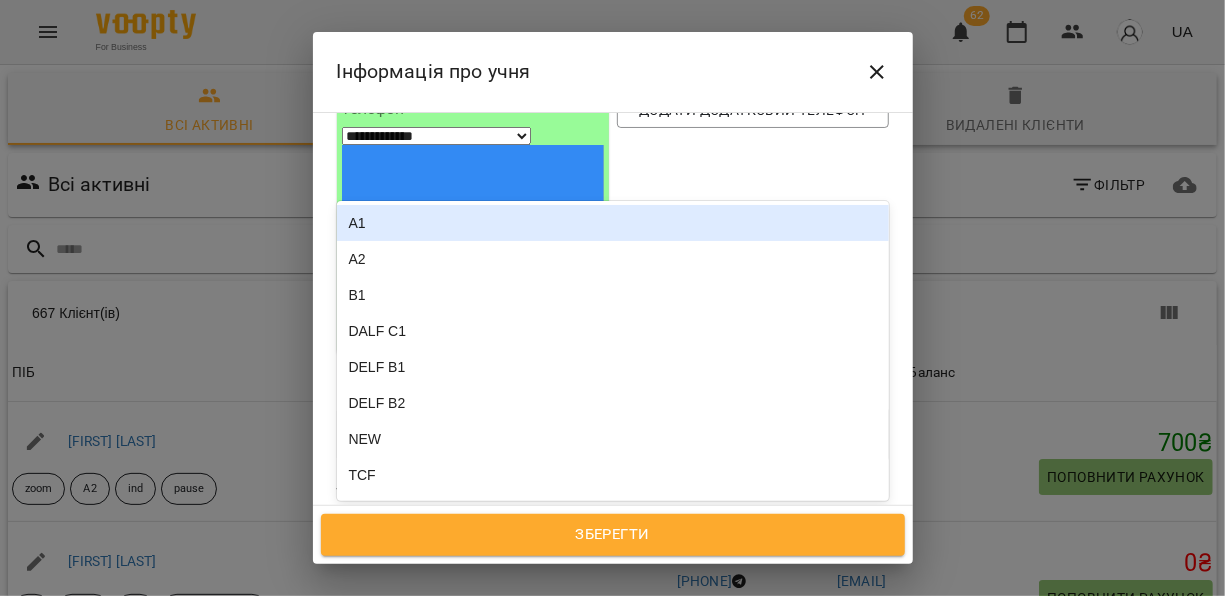 click 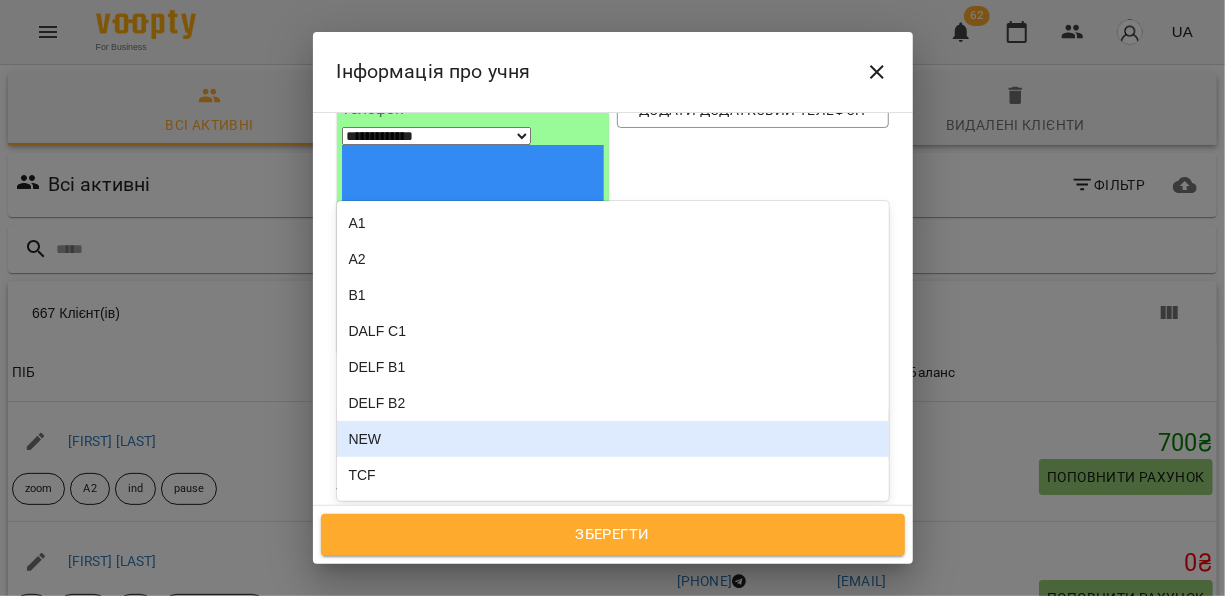 click on "NEW" at bounding box center (613, 439) 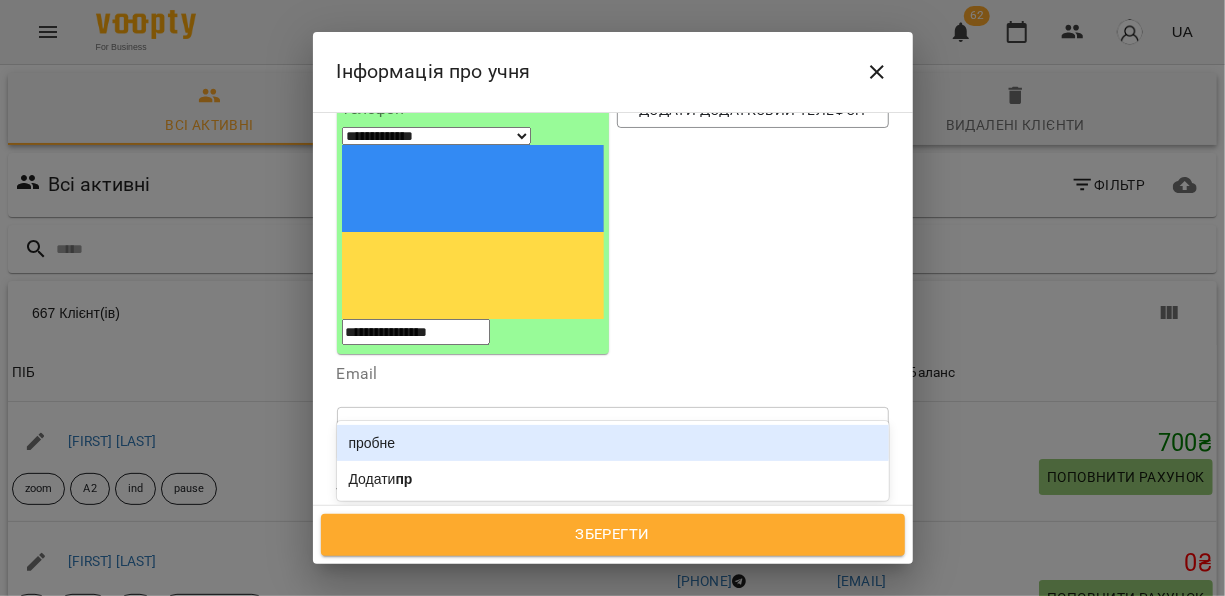 type on "***" 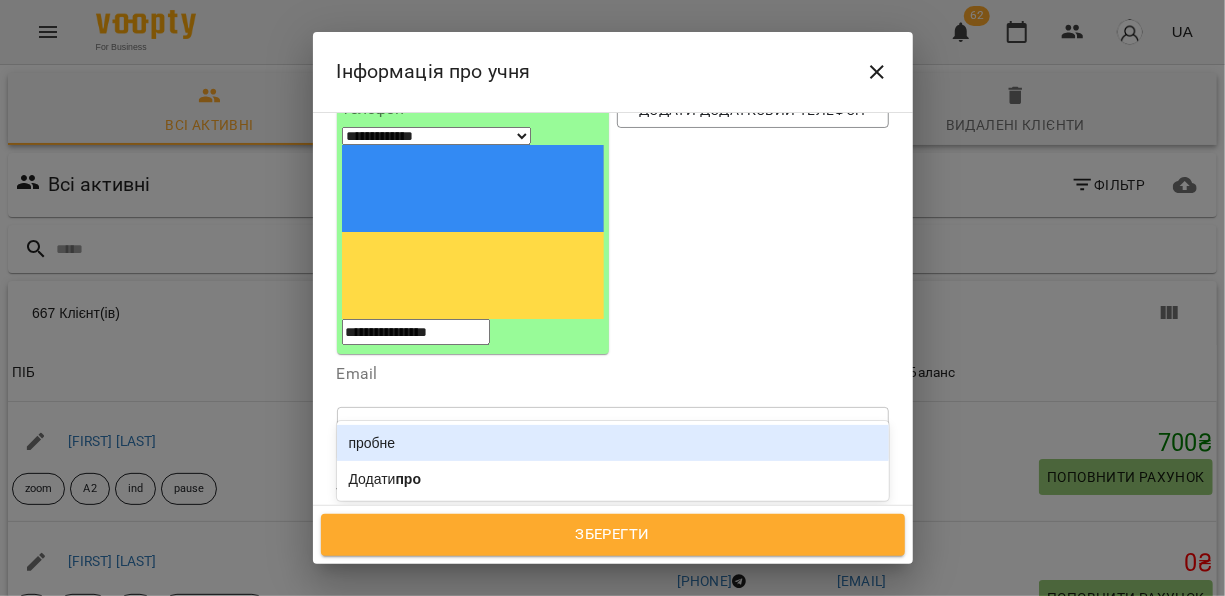 click on "пробне" at bounding box center [613, 443] 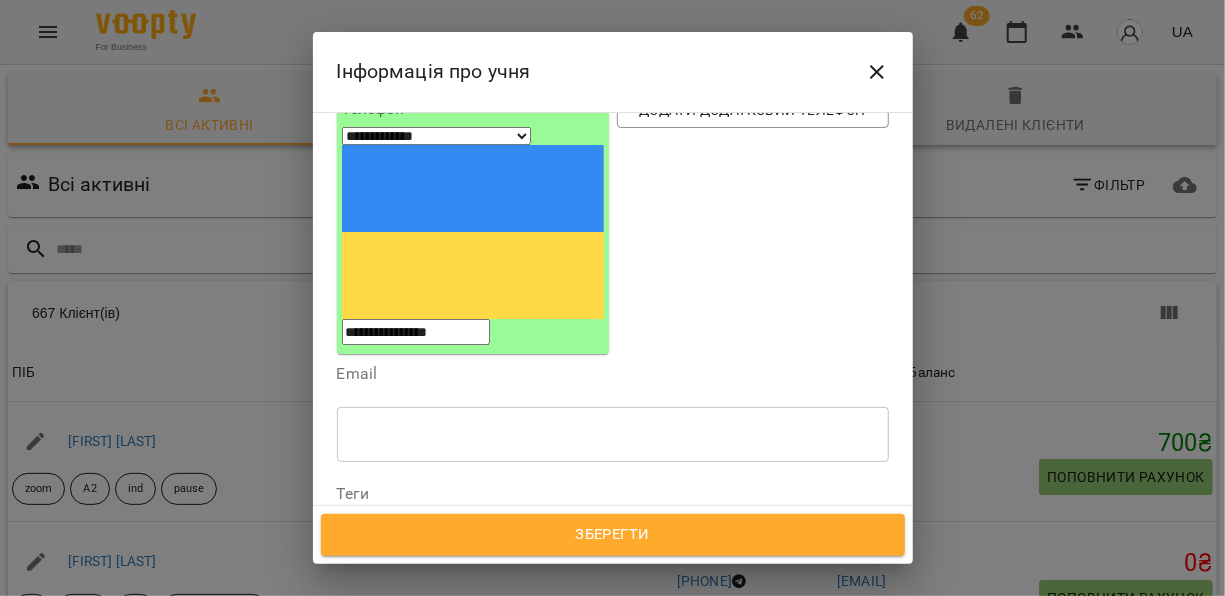 click on "* ​" at bounding box center [613, 675] 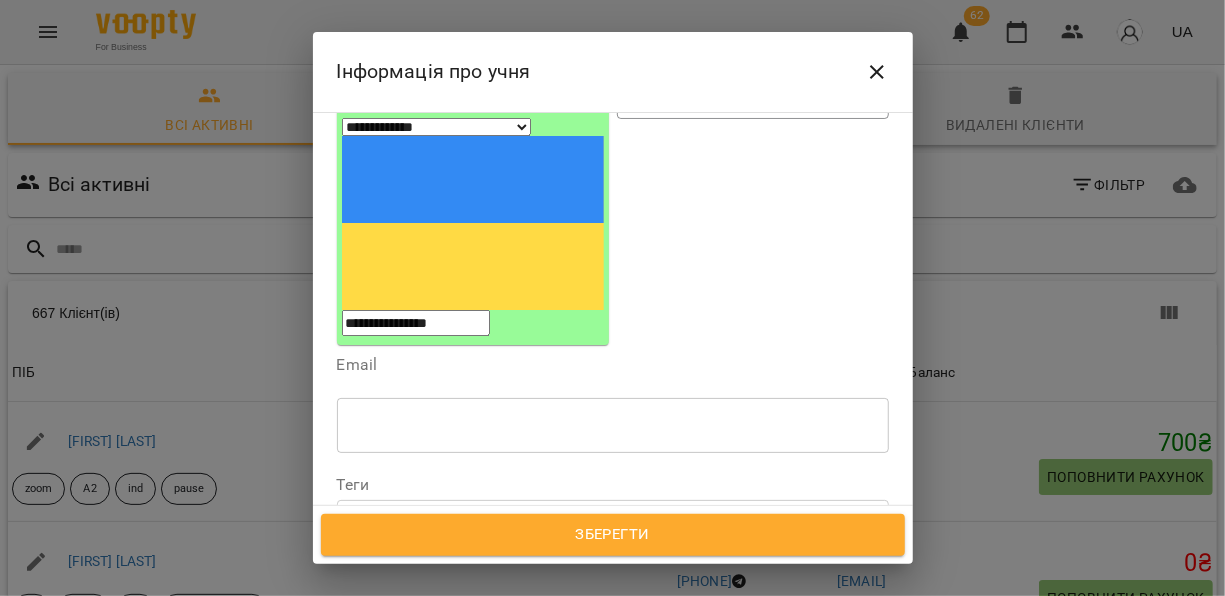paste on "**********" 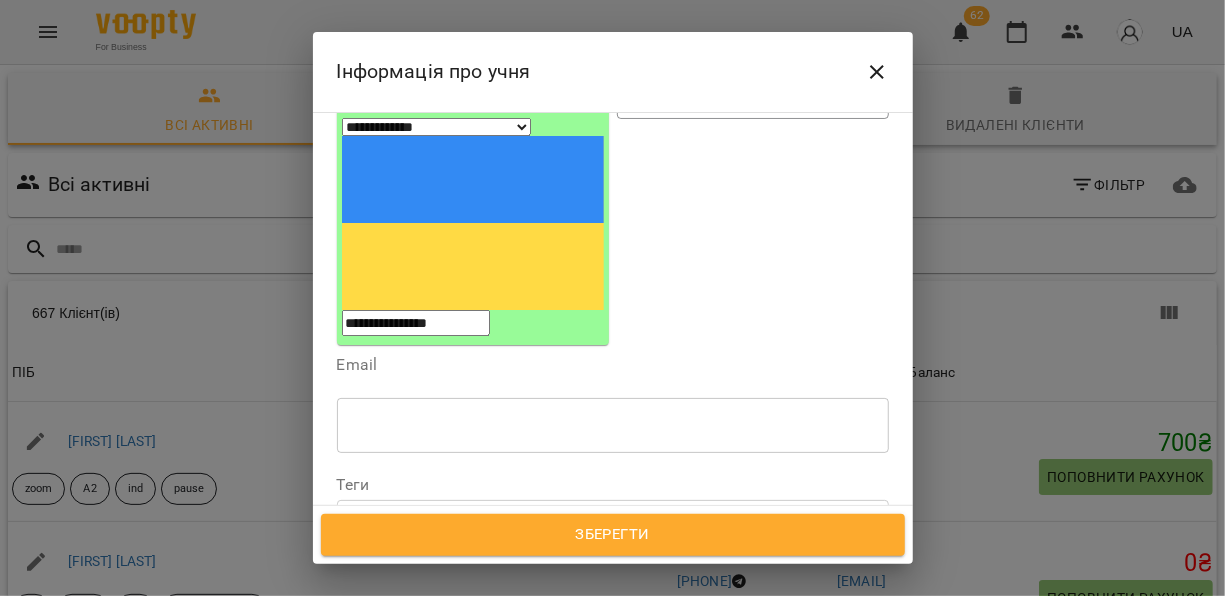 scroll, scrollTop: 285, scrollLeft: 0, axis: vertical 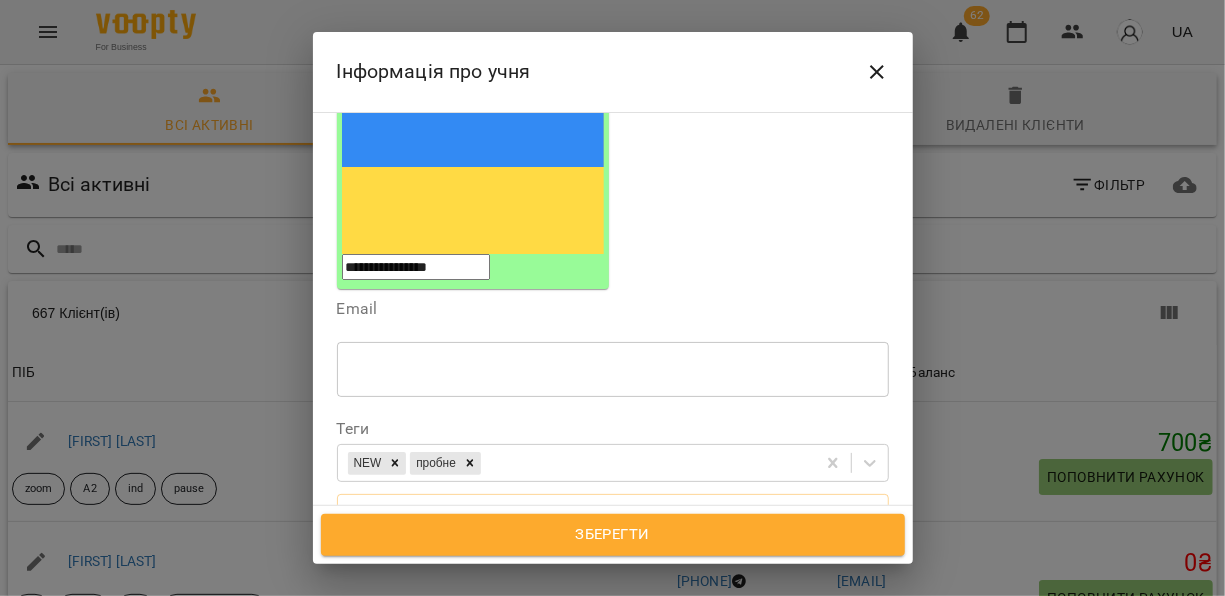 type on "**********" 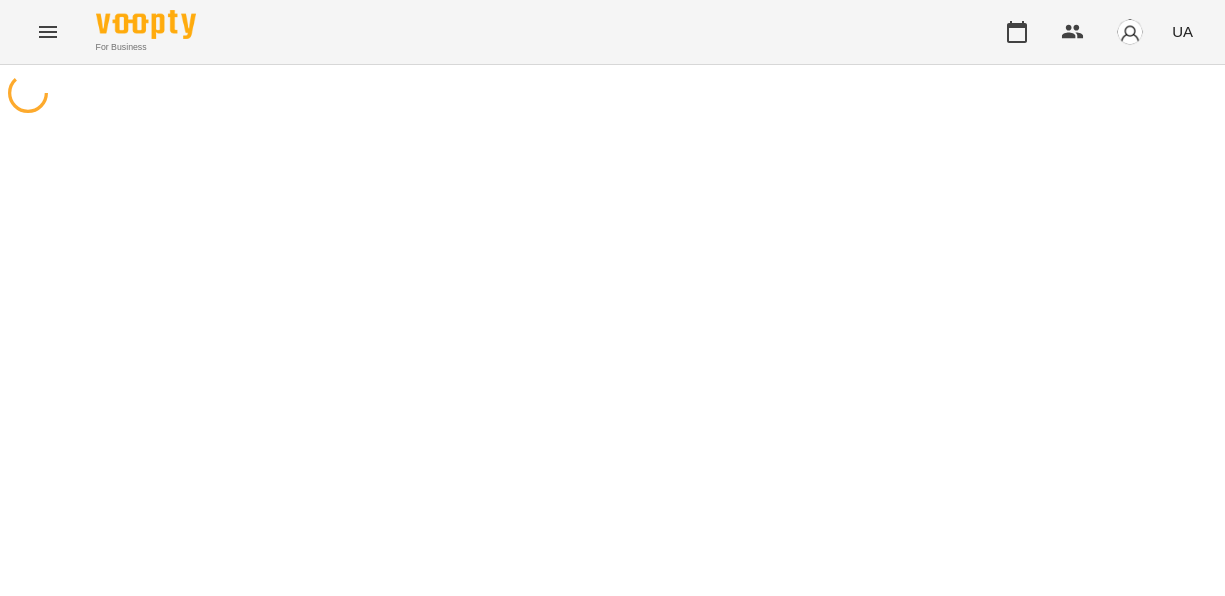 scroll, scrollTop: 0, scrollLeft: 0, axis: both 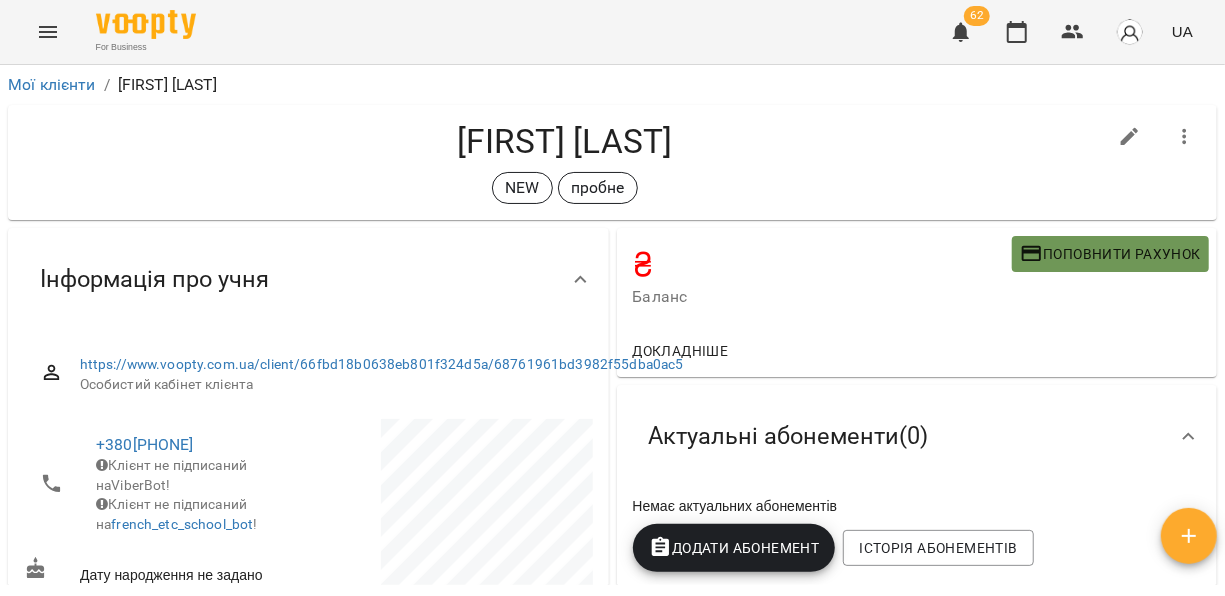 click 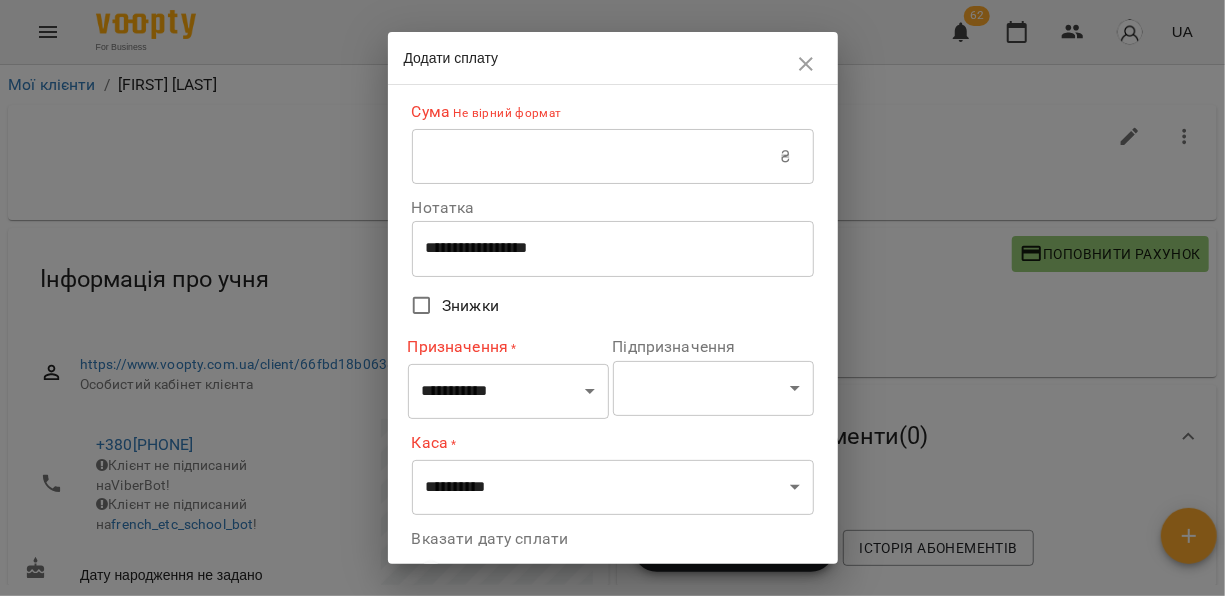 click at bounding box center (596, 157) 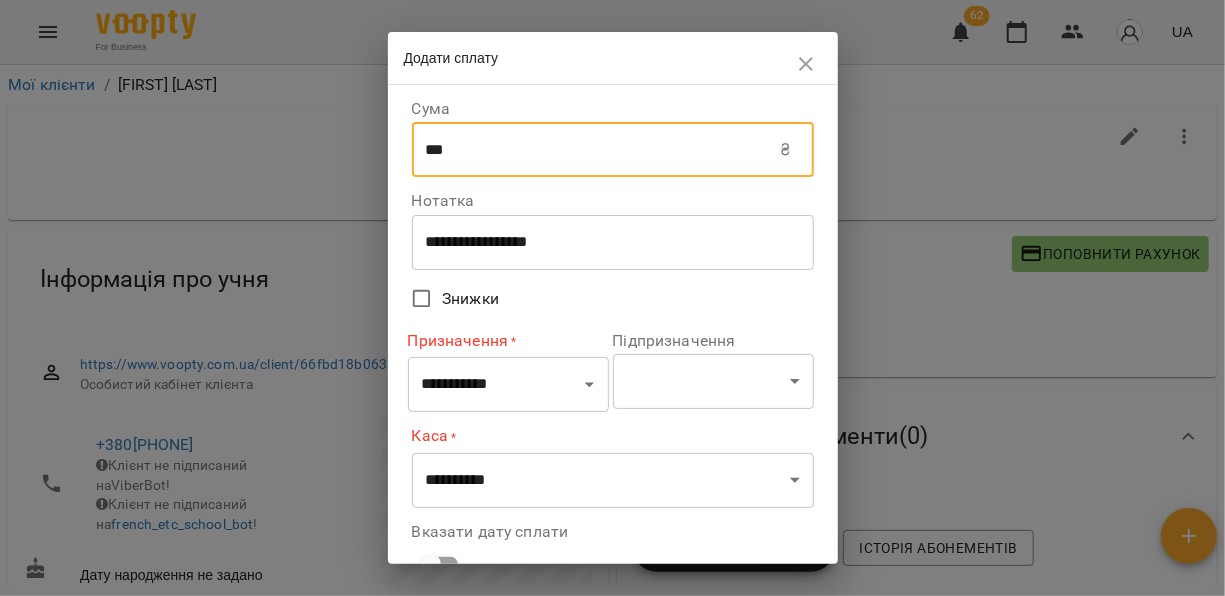 type on "***" 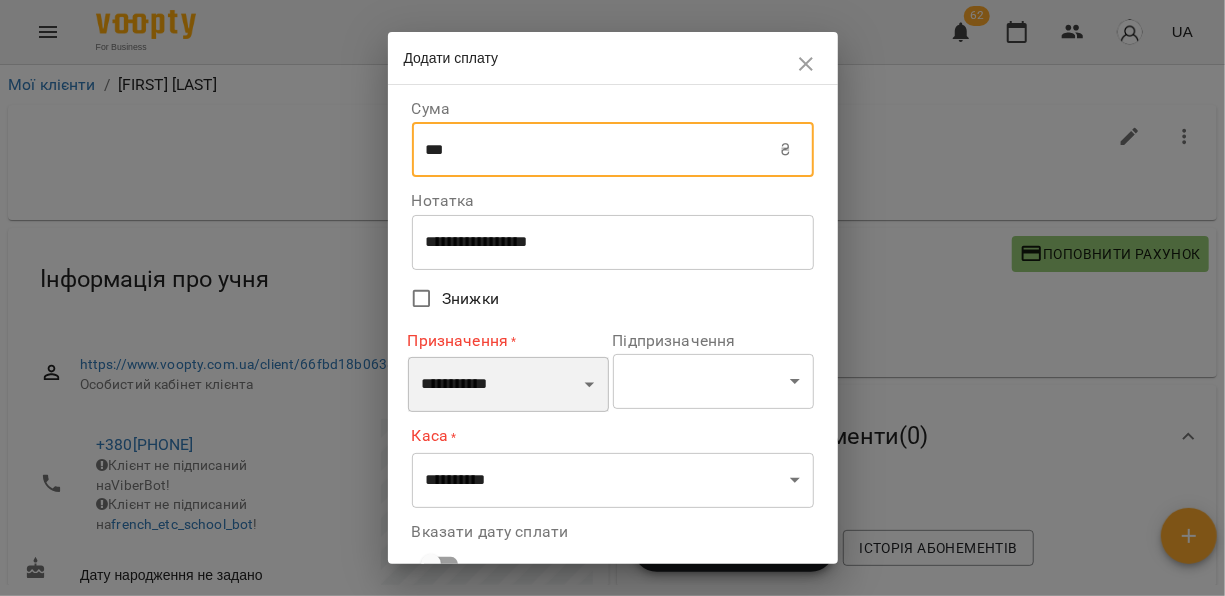 click on "**********" at bounding box center [508, 385] 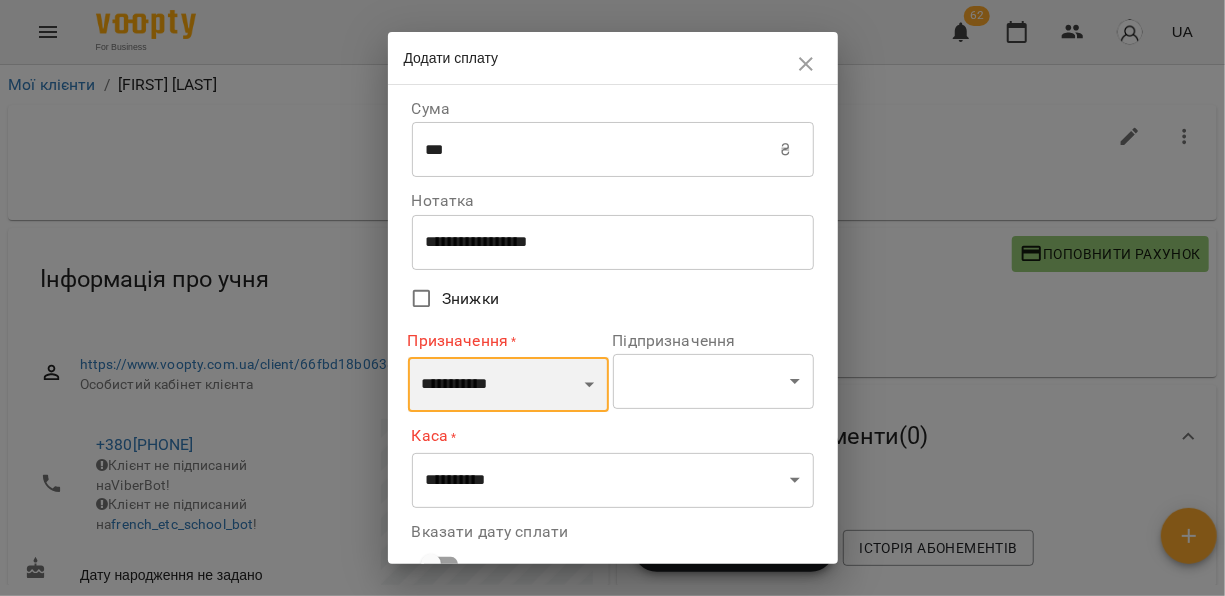 select on "**********" 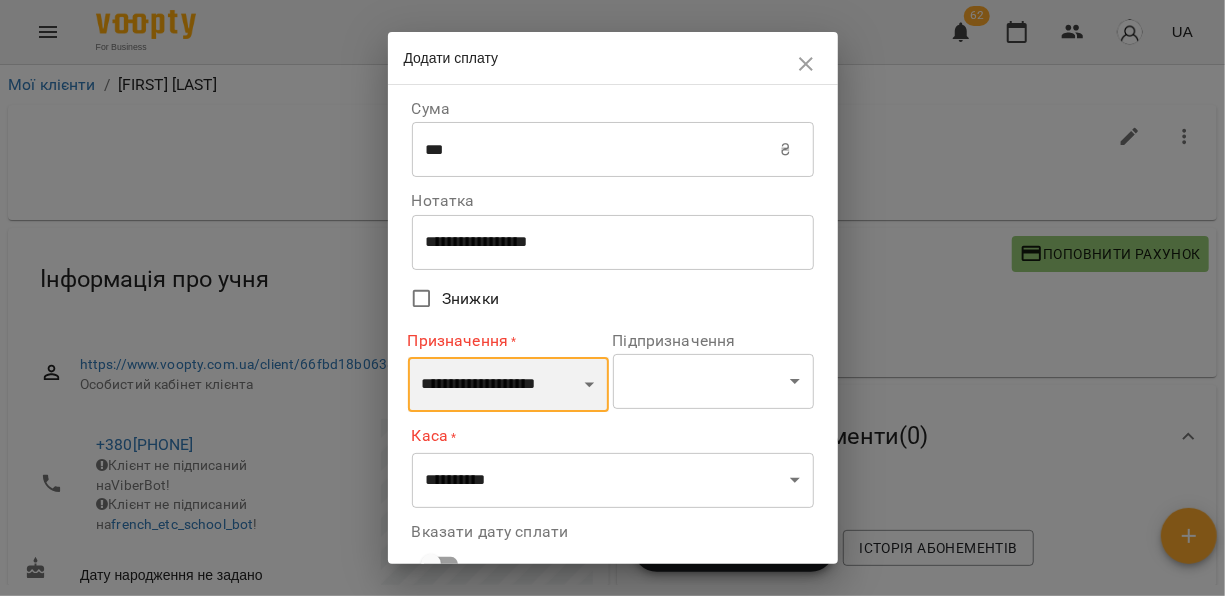 click on "**********" at bounding box center (508, 385) 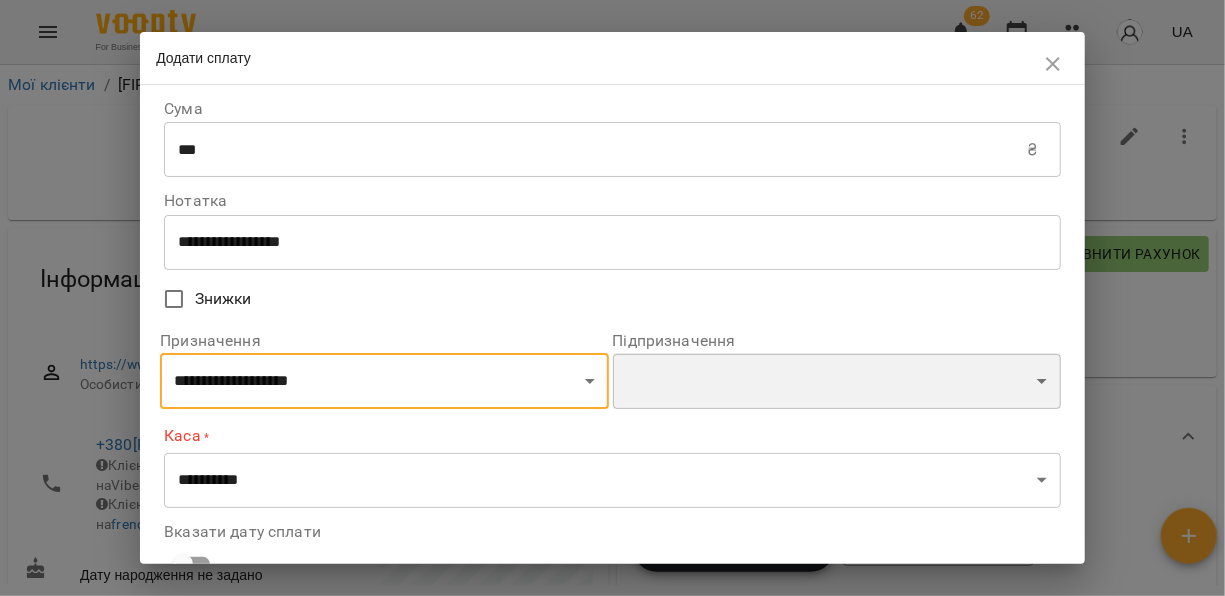 click on "**********" at bounding box center [837, 381] 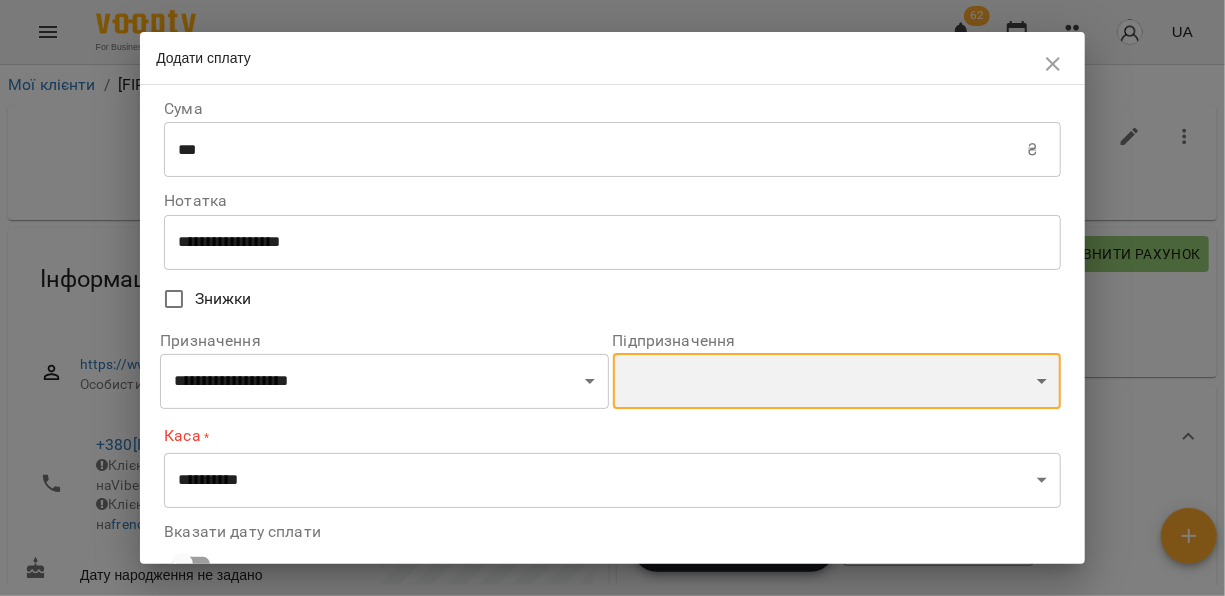 select on "**********" 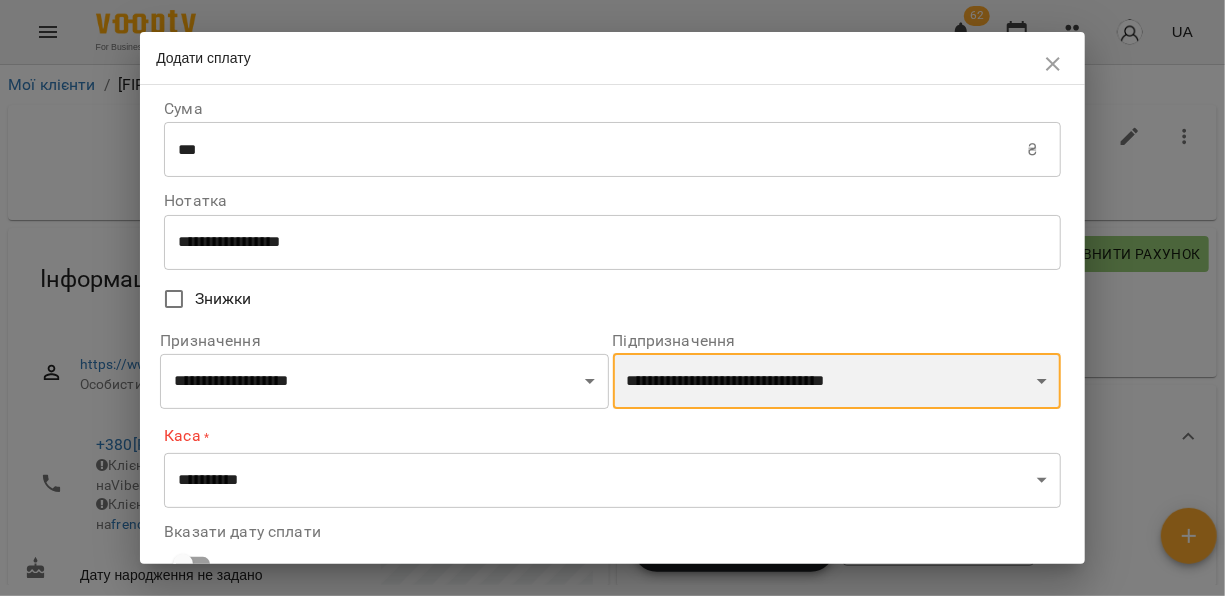 click on "**********" at bounding box center [837, 381] 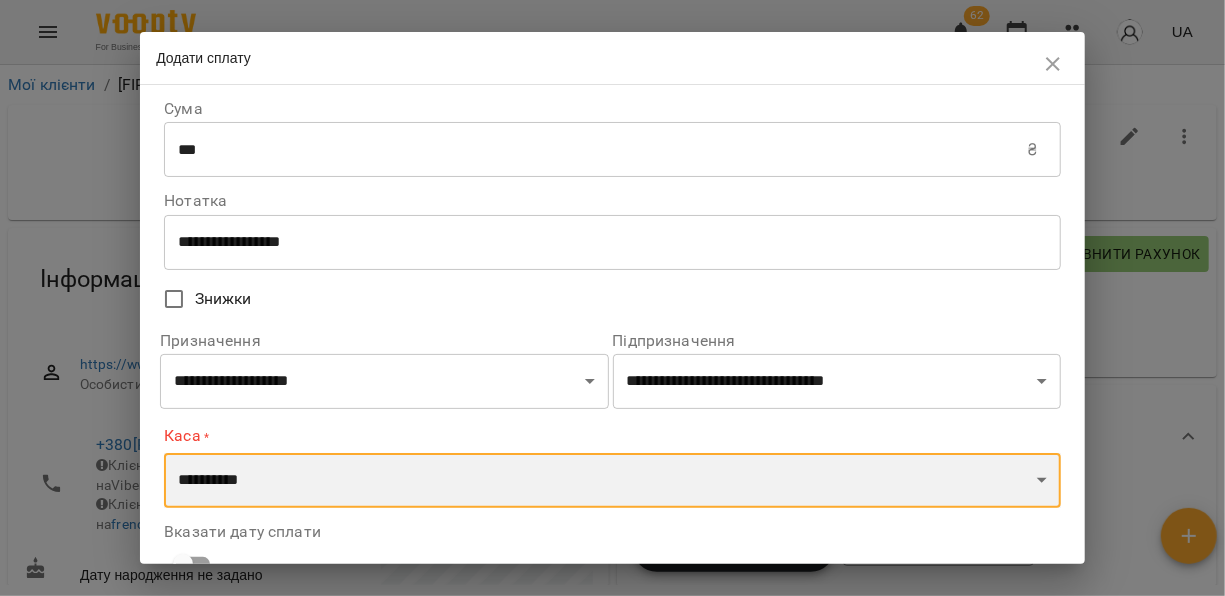 click on "**********" at bounding box center (612, 481) 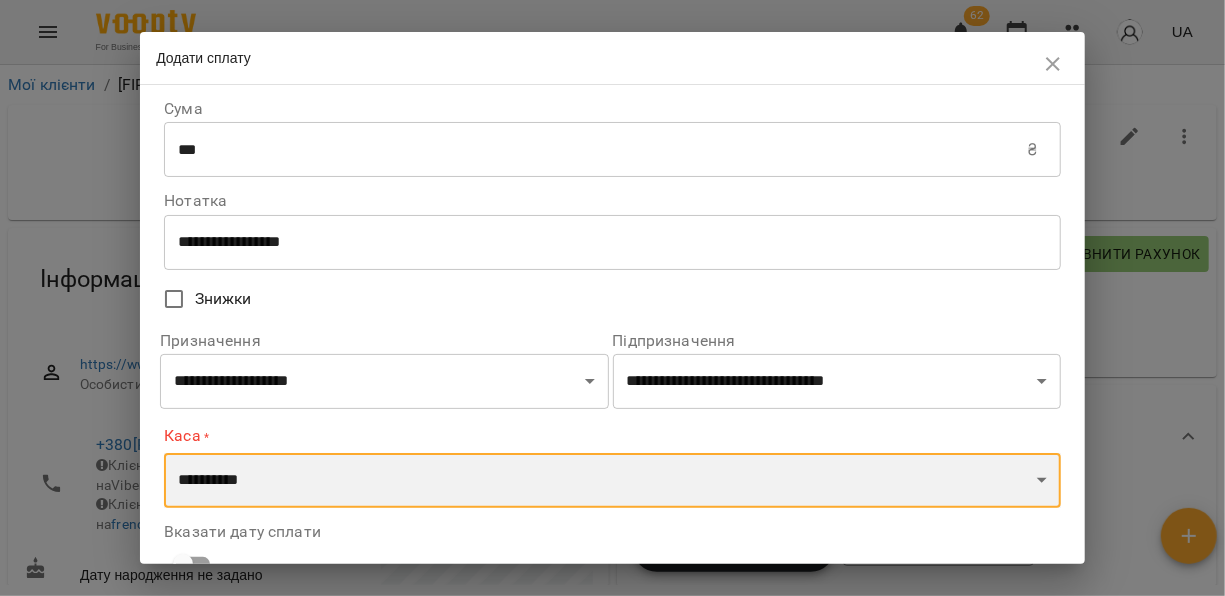 select on "****" 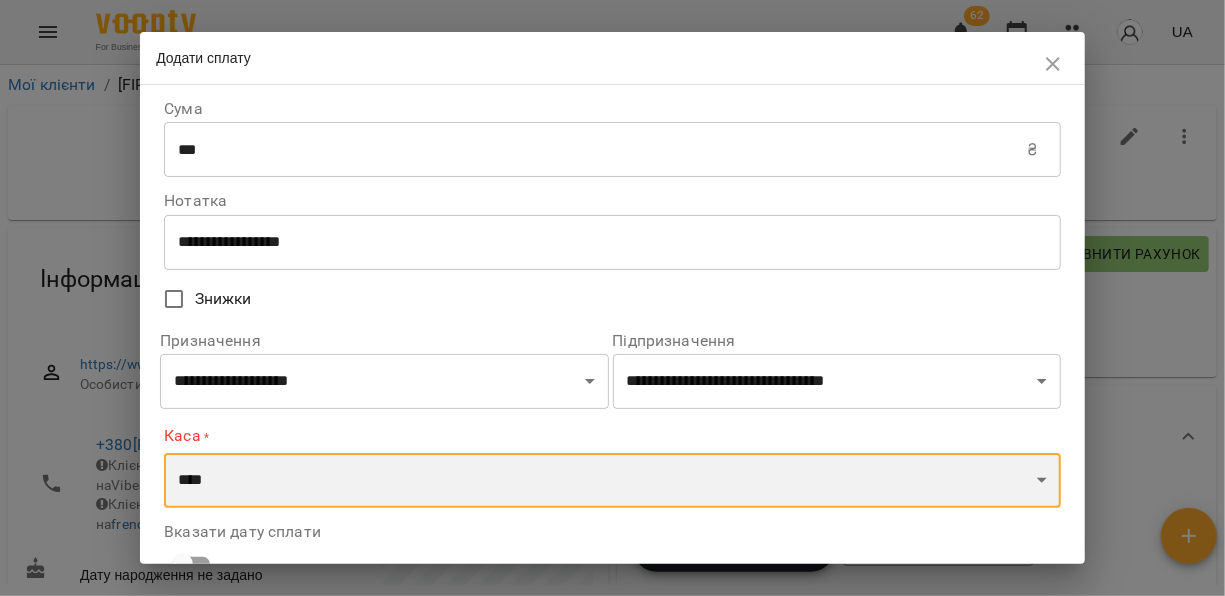 click on "**********" at bounding box center [612, 481] 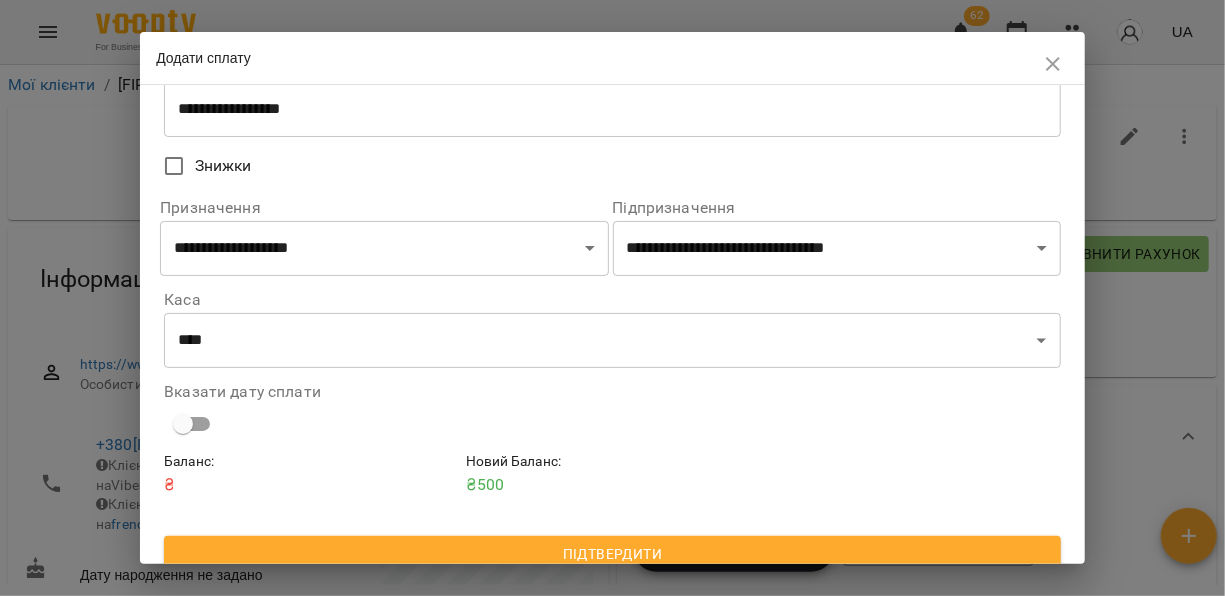 scroll, scrollTop: 152, scrollLeft: 0, axis: vertical 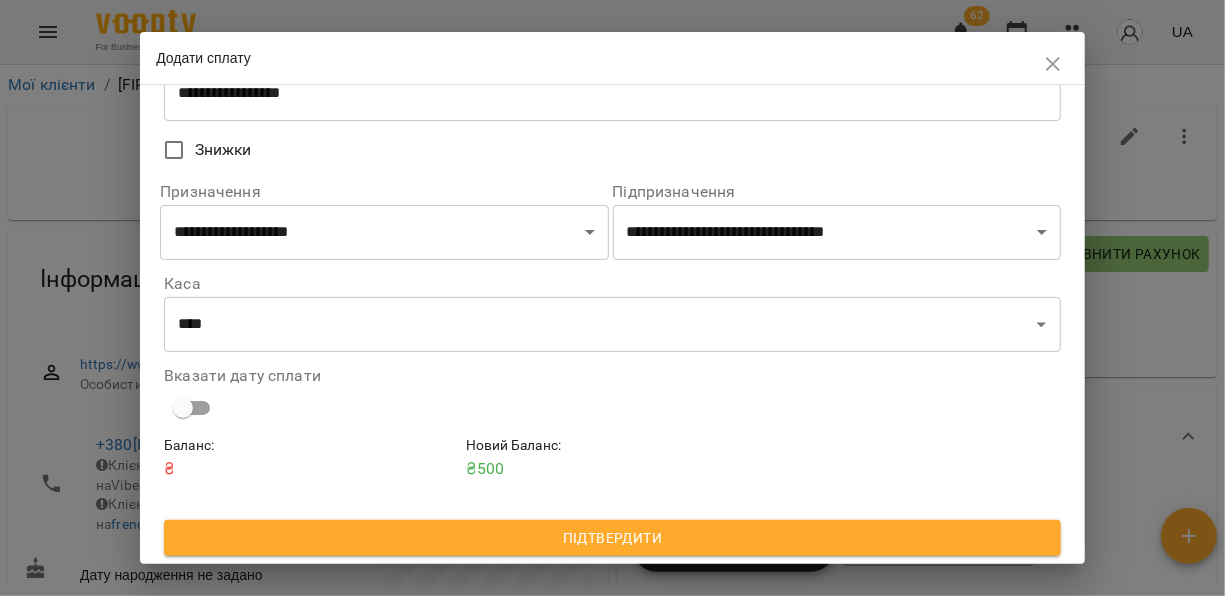 click on "Підтвердити" at bounding box center [612, 538] 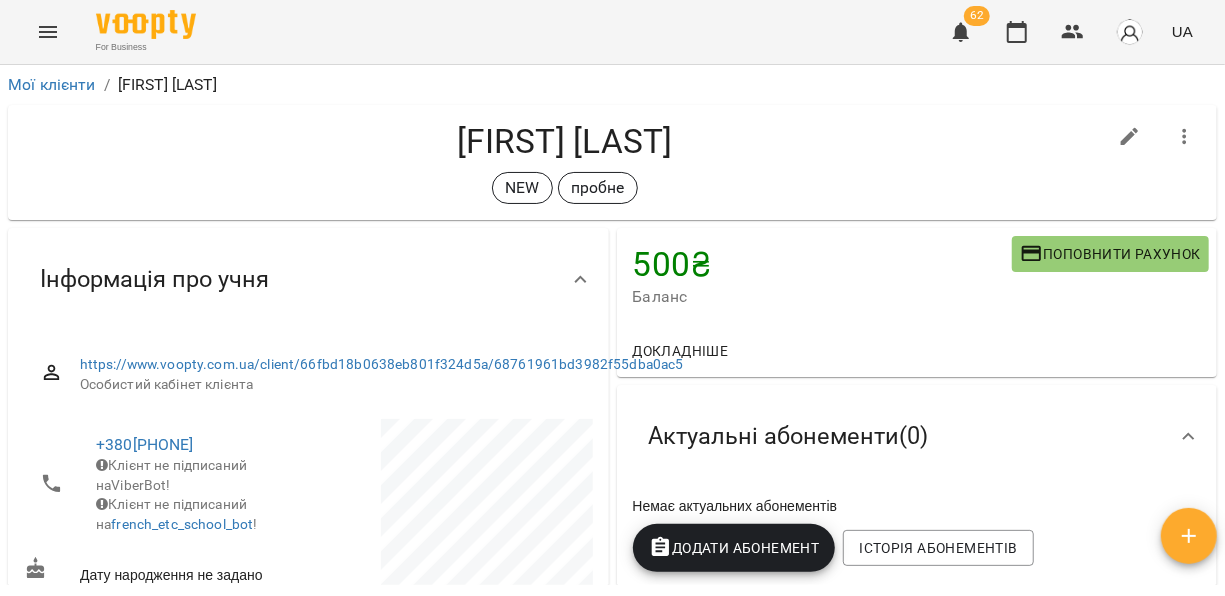 click 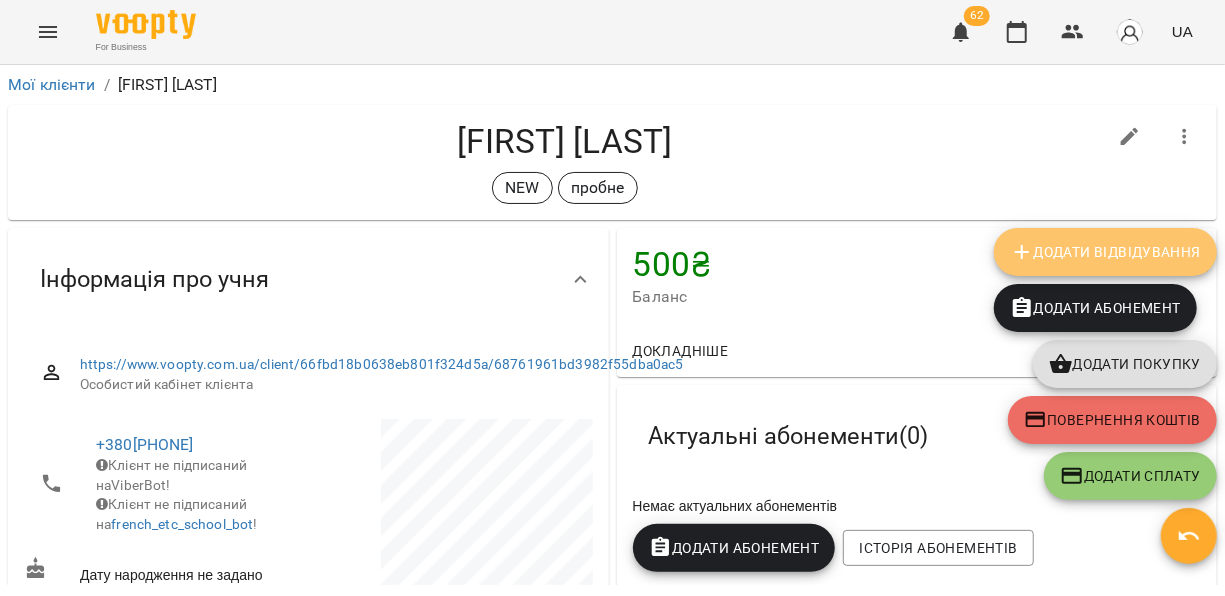click on "Додати Відвідування" at bounding box center [1105, 252] 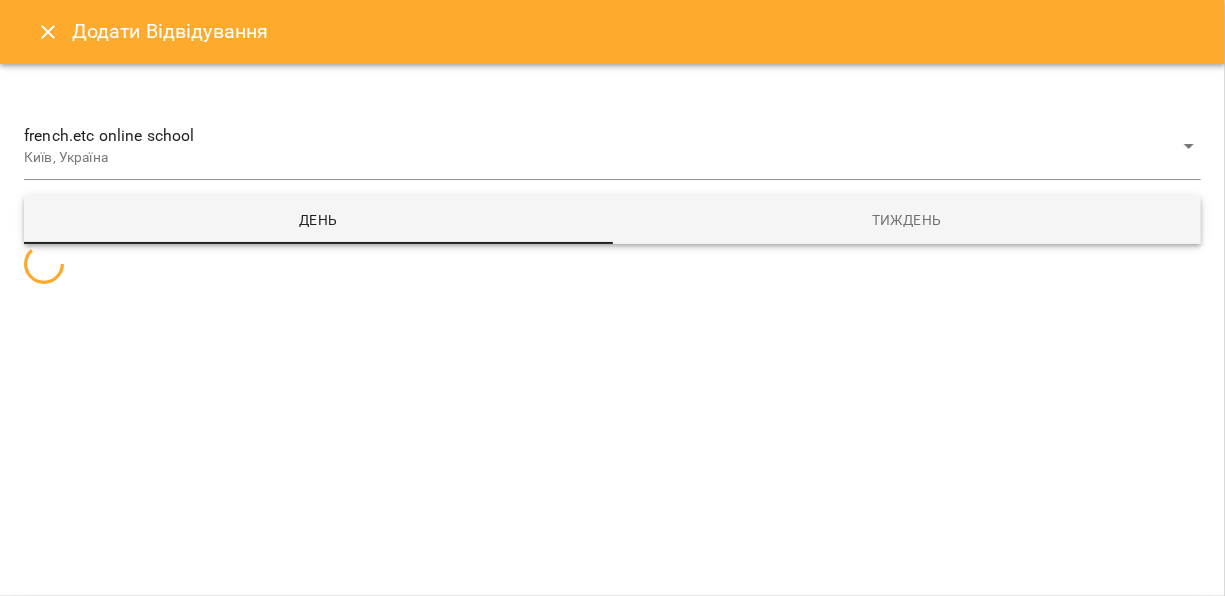 select 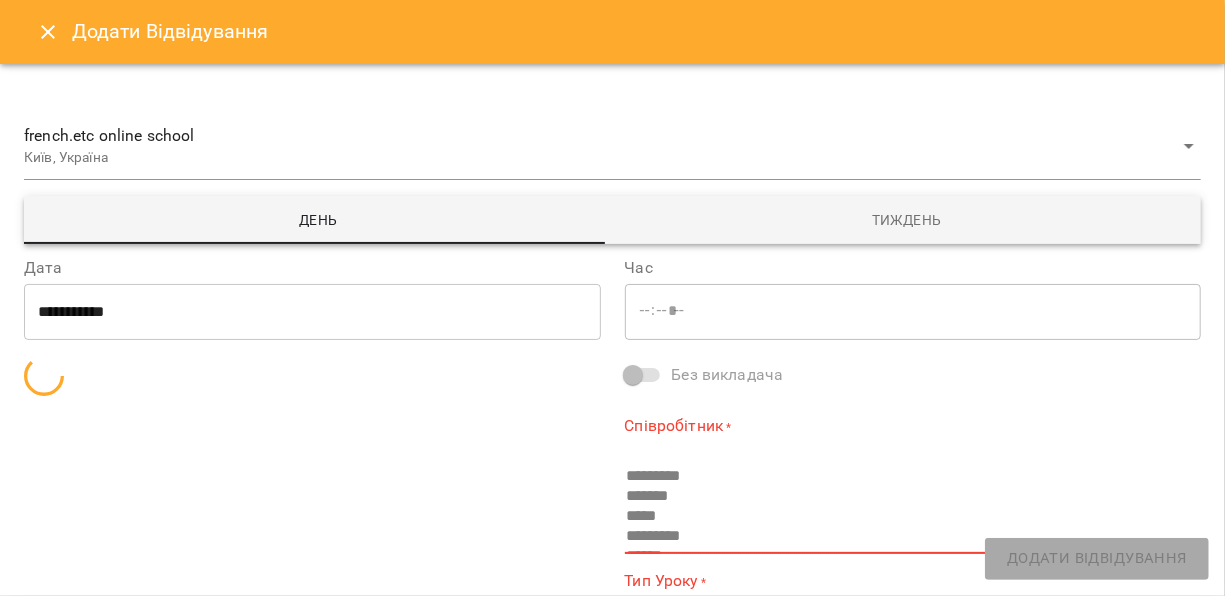 type on "*****" 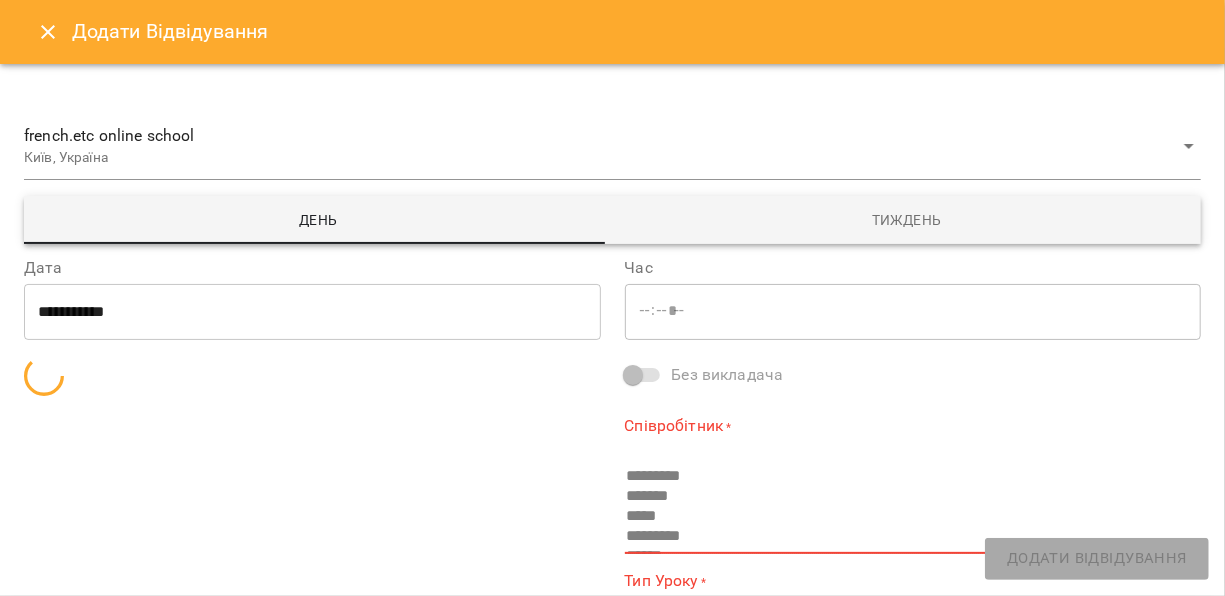 type on "**********" 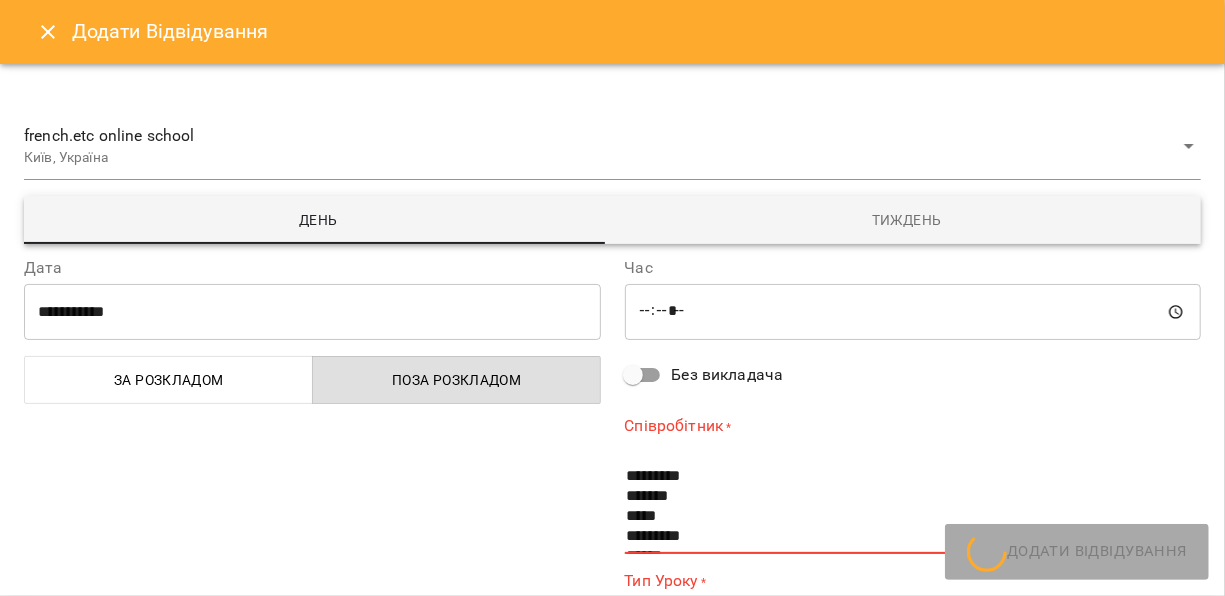 click on "**********" at bounding box center [312, 312] 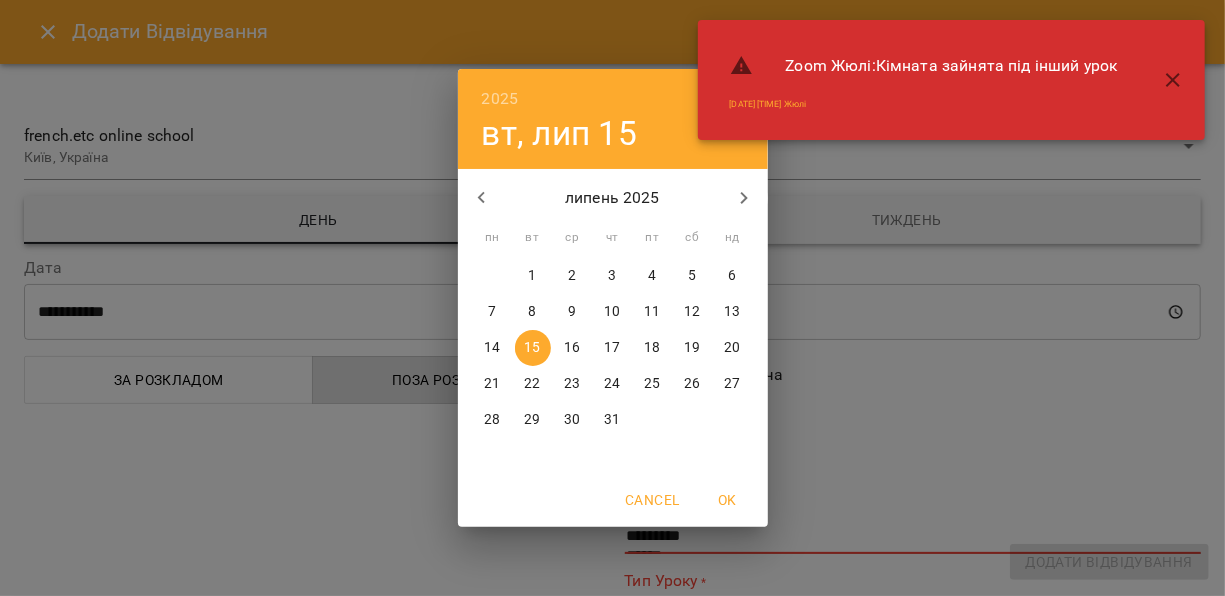 click on "16" at bounding box center (572, 348) 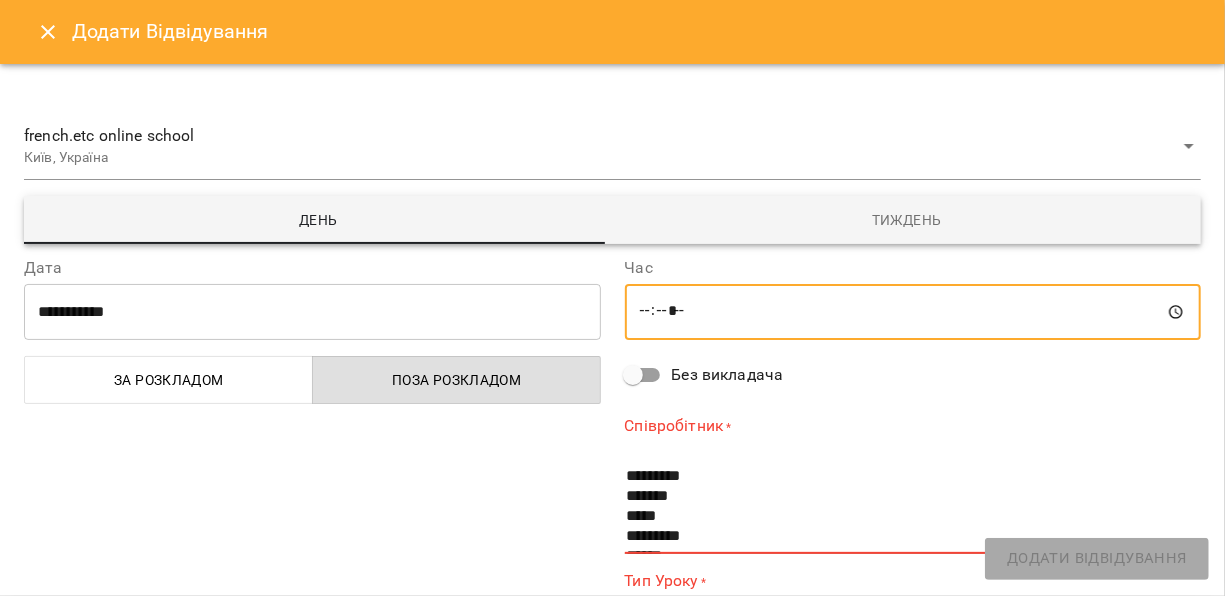 click on "*****" at bounding box center (913, 312) 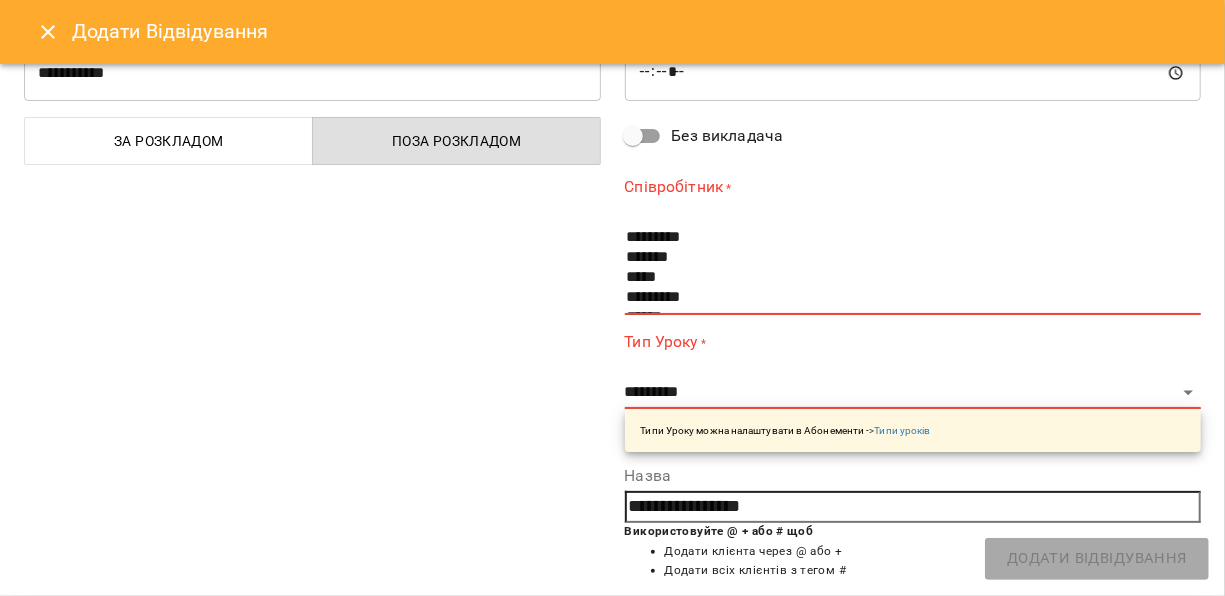 scroll, scrollTop: 241, scrollLeft: 0, axis: vertical 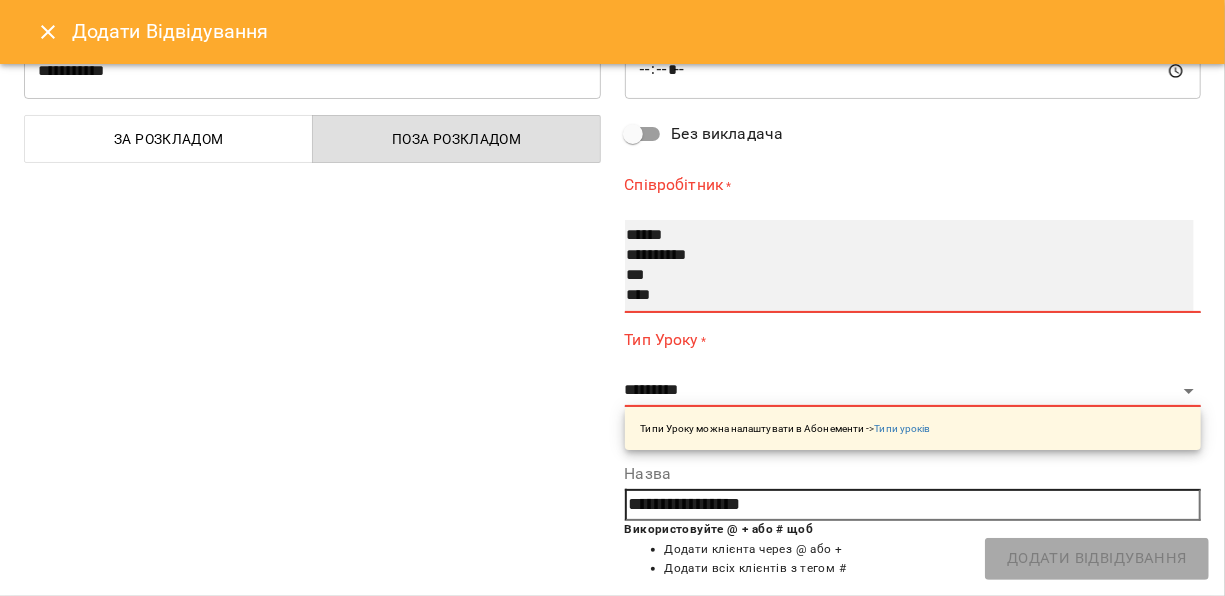 select on "**********" 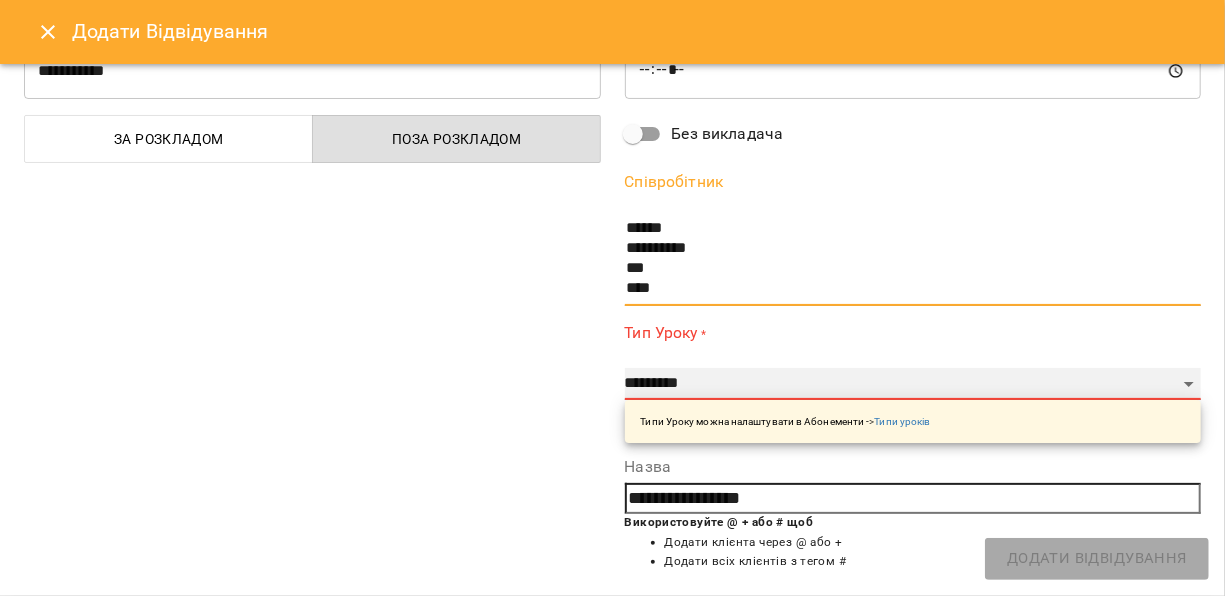 click on "**********" at bounding box center [913, 384] 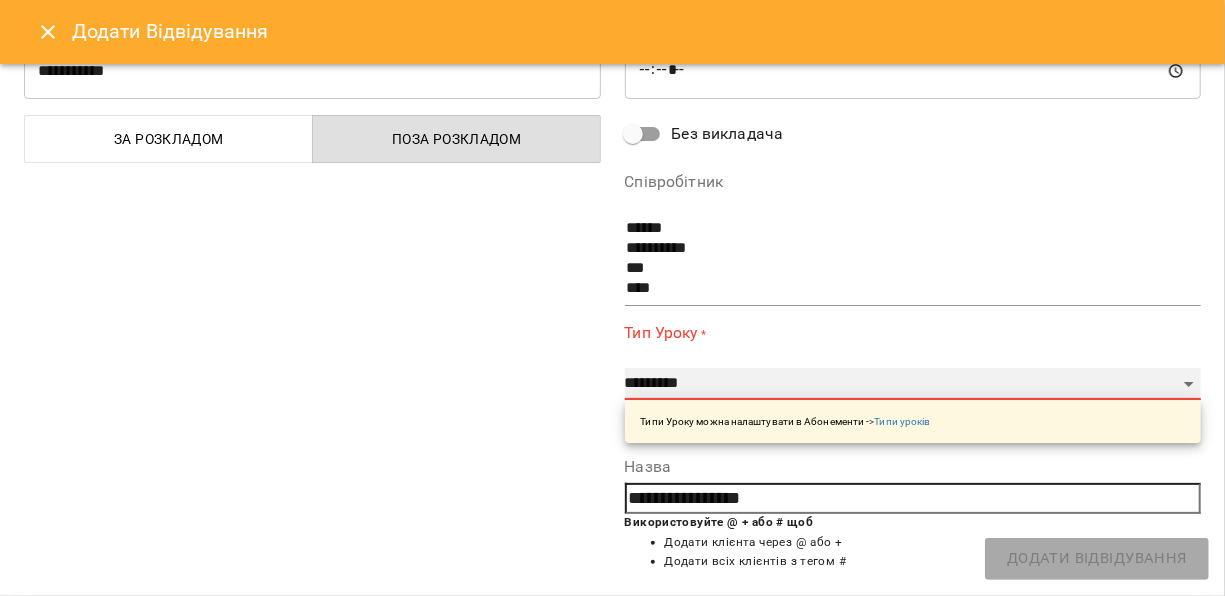 select on "**********" 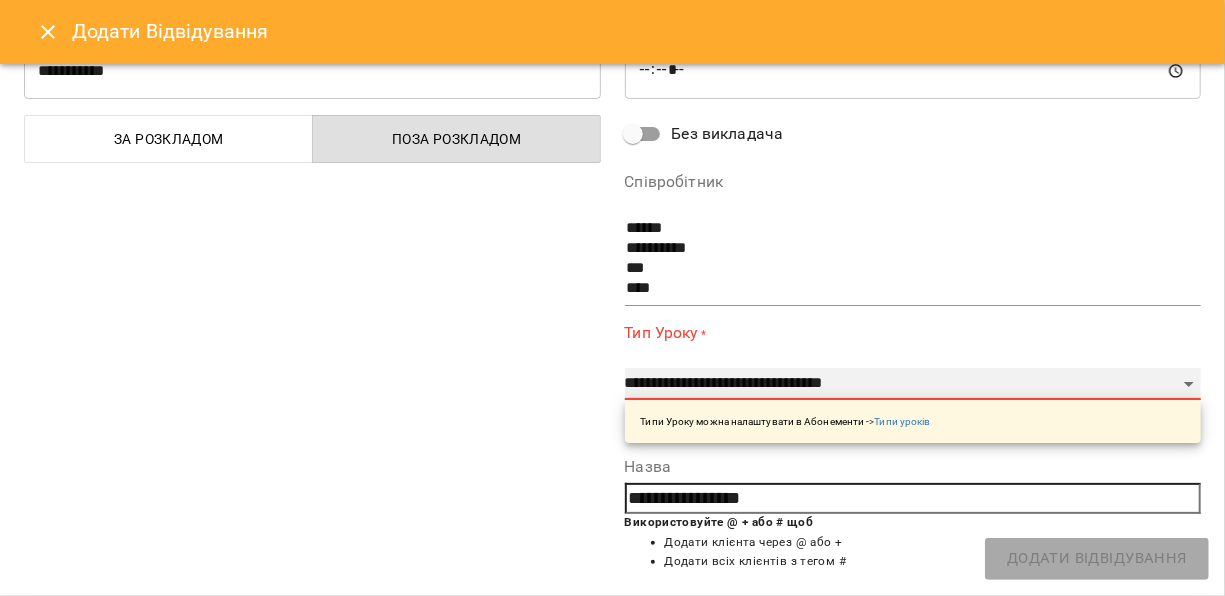 click on "**********" at bounding box center (913, 384) 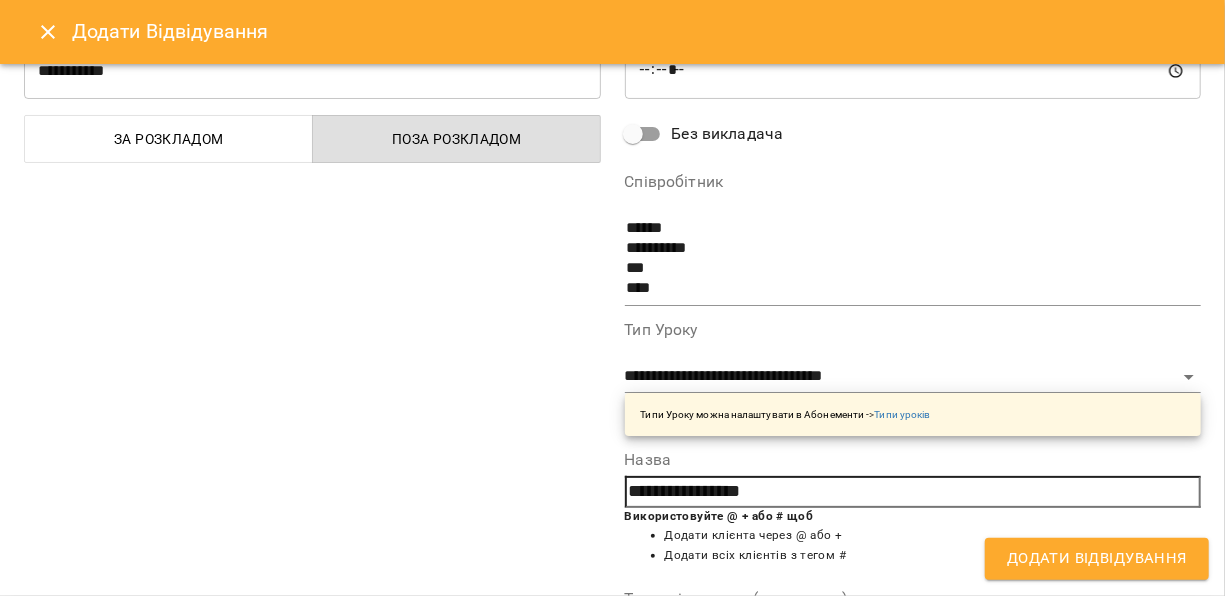 drag, startPoint x: 837, startPoint y: 486, endPoint x: 604, endPoint y: 500, distance: 233.42023 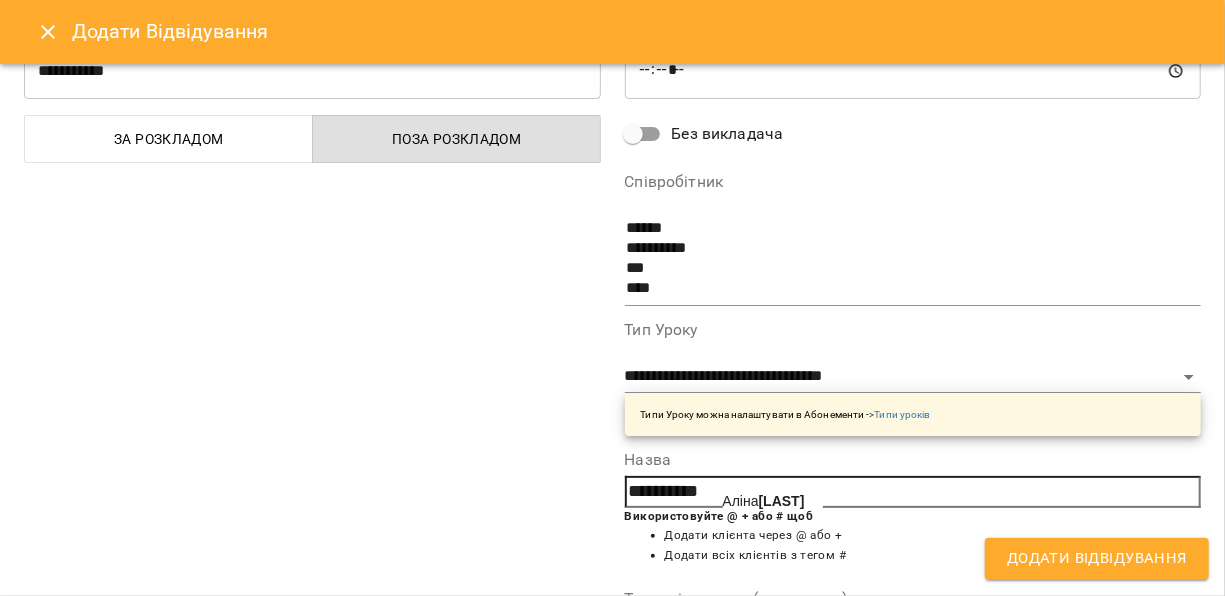 click on "[LAST]" at bounding box center [782, 501] 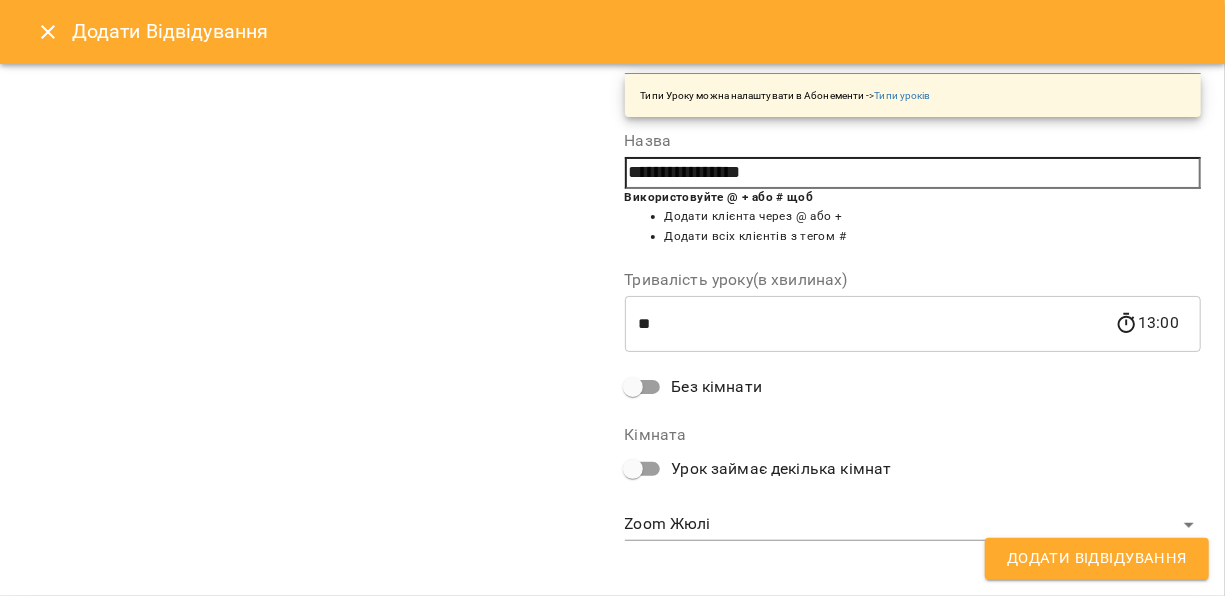 scroll, scrollTop: 563, scrollLeft: 0, axis: vertical 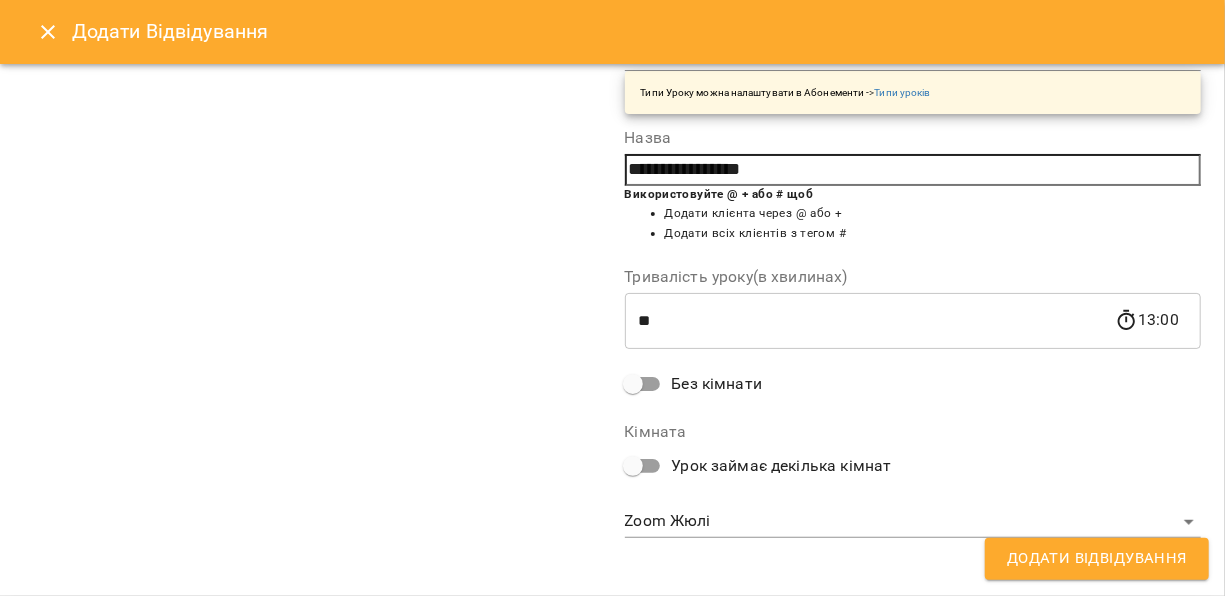 click on "**********" at bounding box center [612, 330] 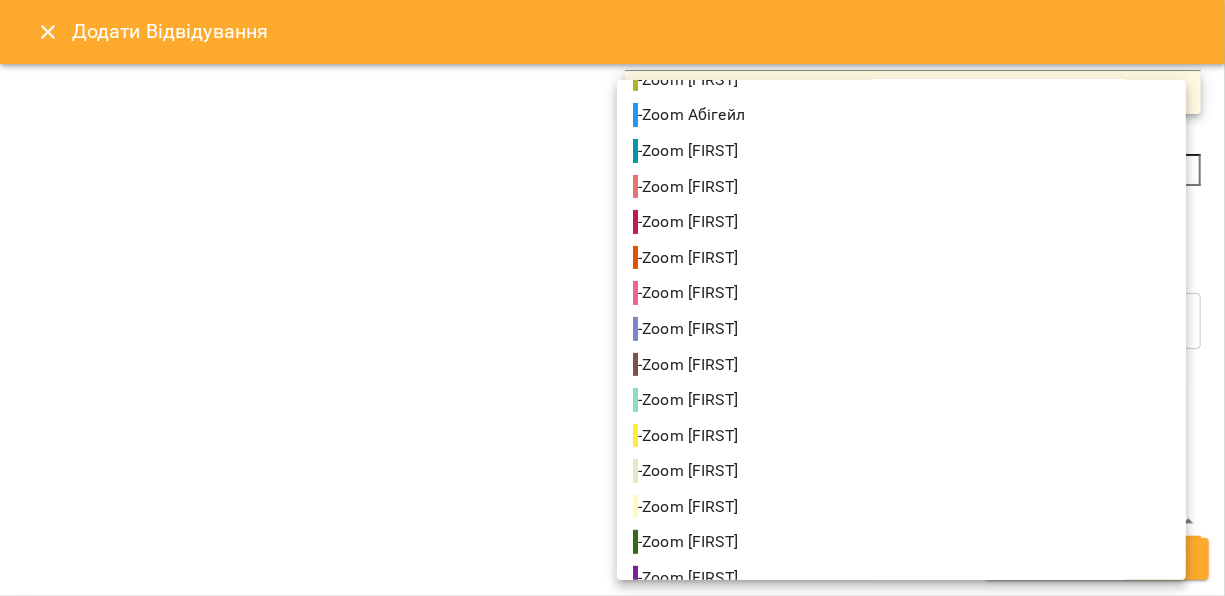 scroll, scrollTop: 227, scrollLeft: 0, axis: vertical 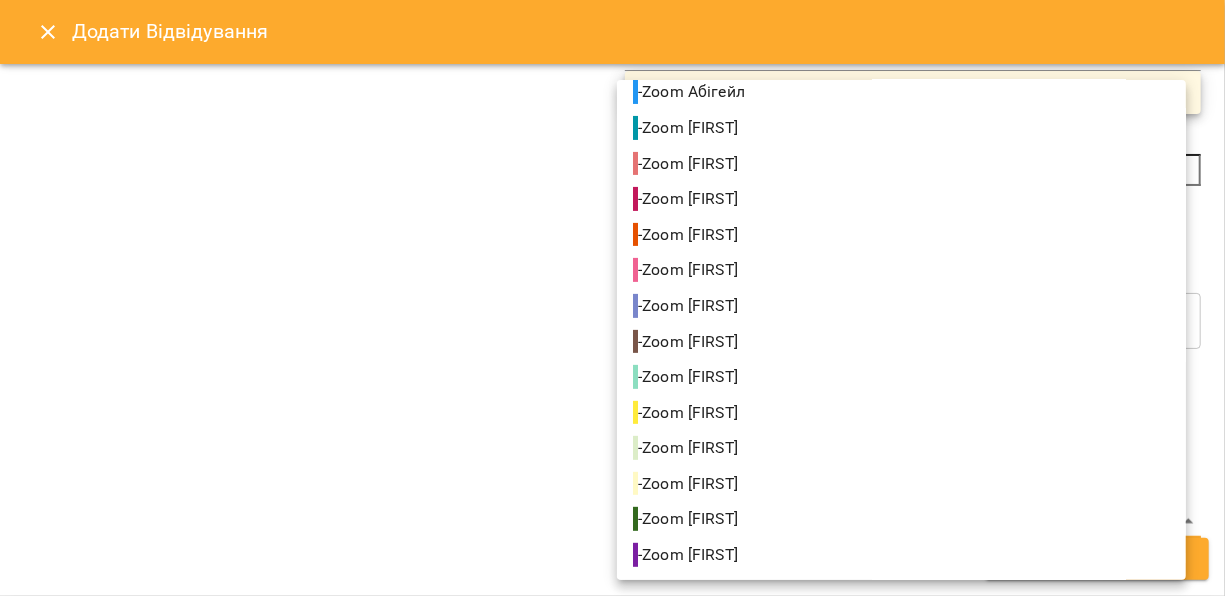 click on "- Zoom [FIRST]" at bounding box center [901, 448] 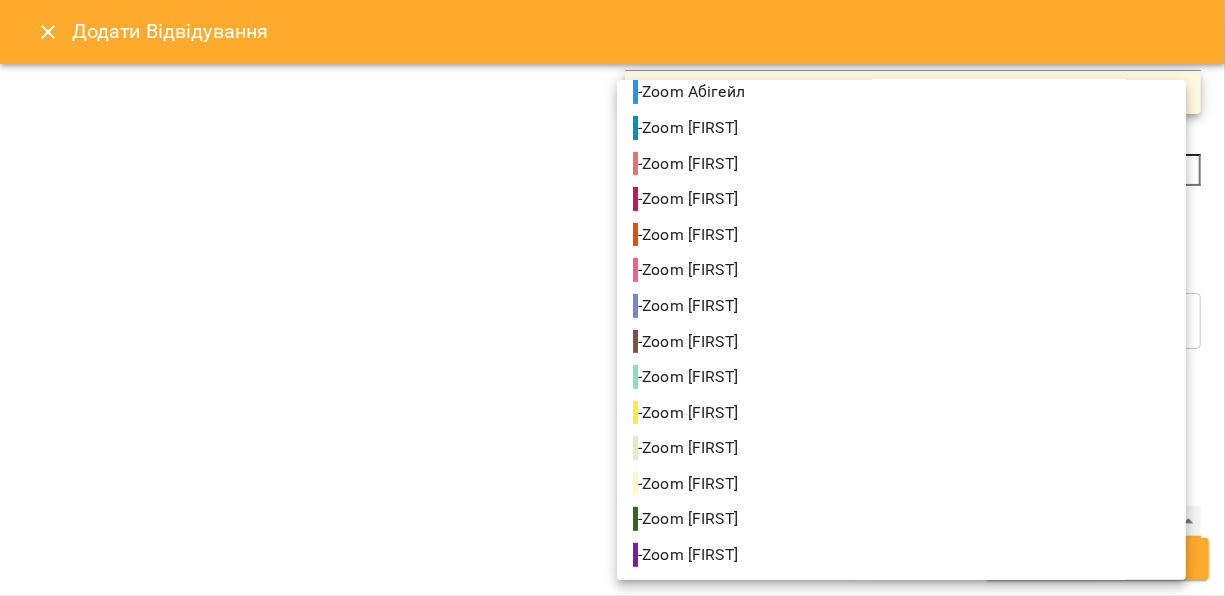 type on "**********" 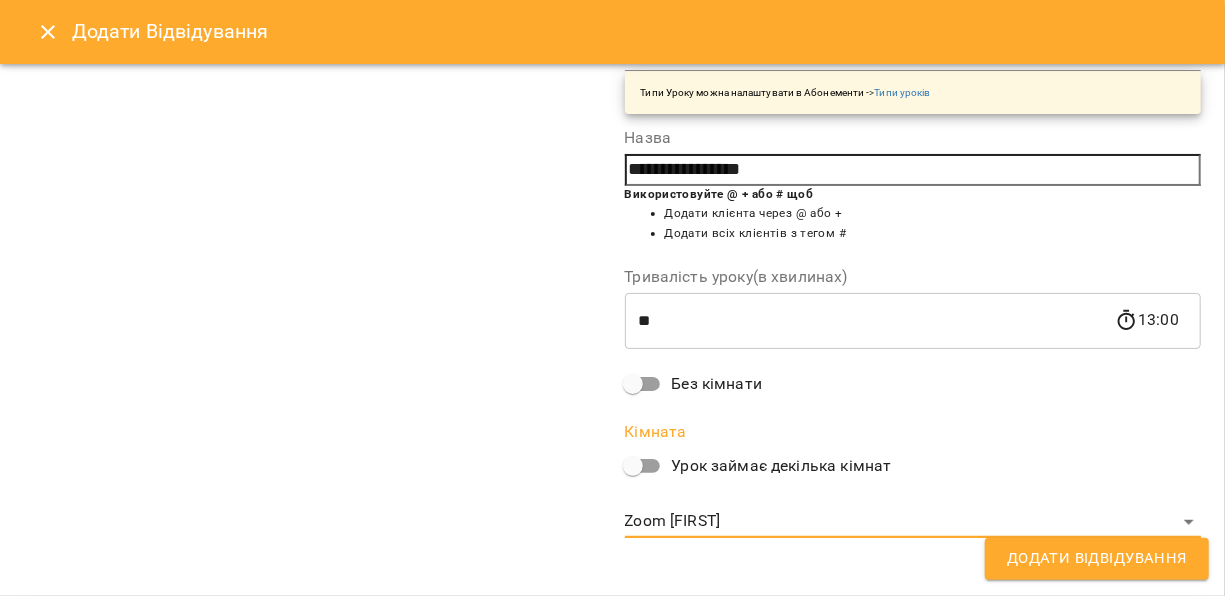 click on "Додати Відвідування" at bounding box center (1097, 559) 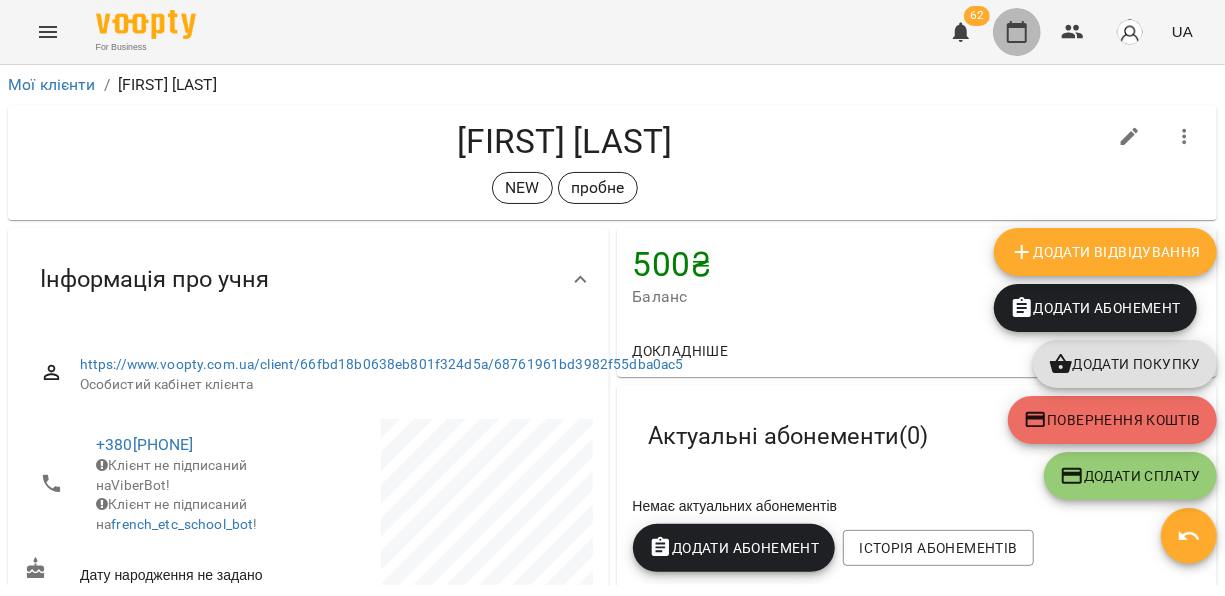 click 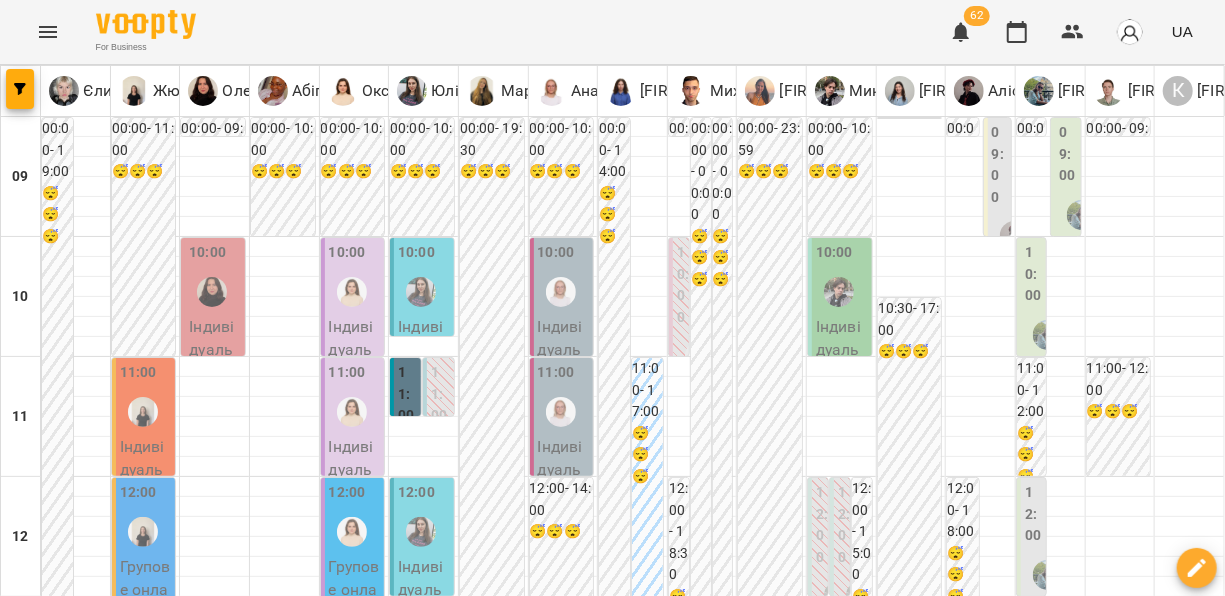 scroll, scrollTop: 66, scrollLeft: 0, axis: vertical 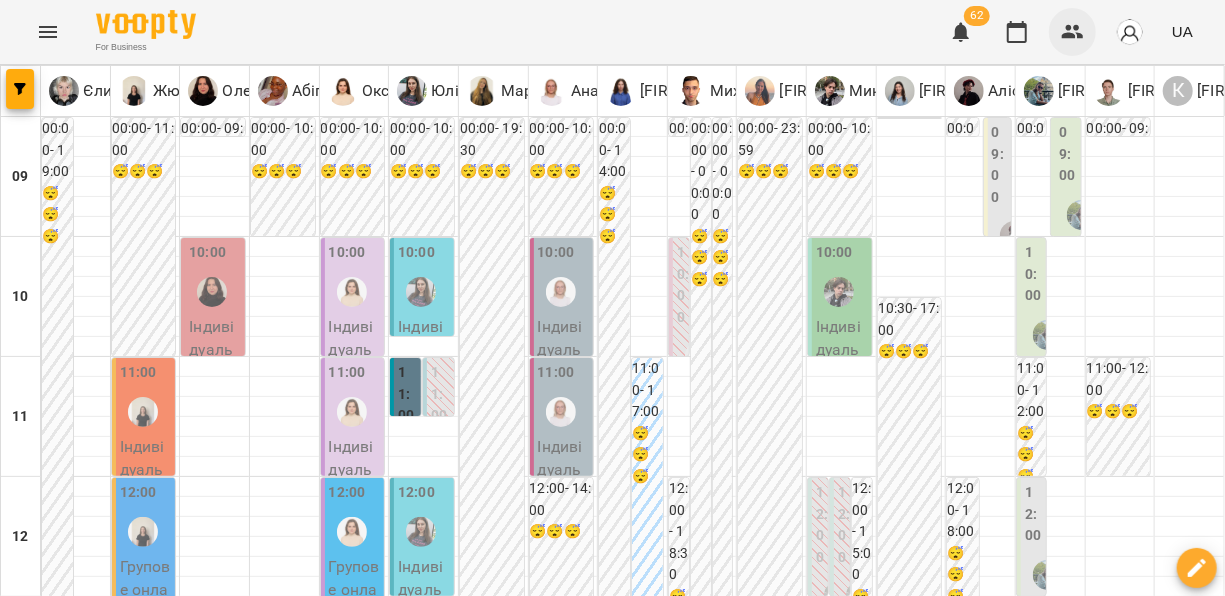click 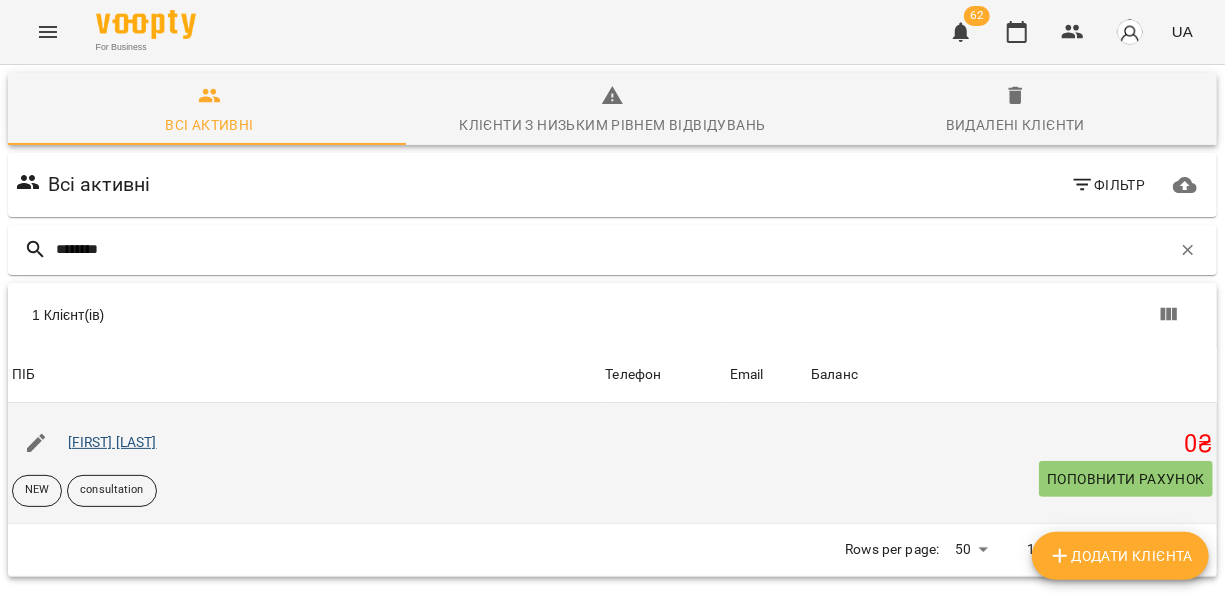 type on "********" 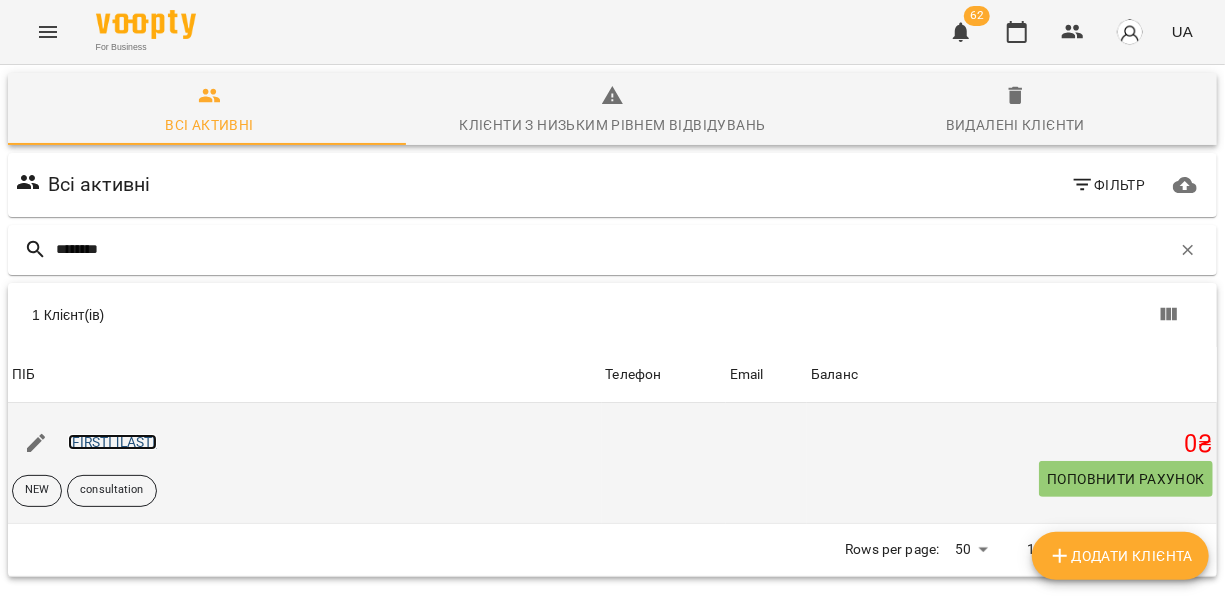 click on "[FIRST] [LAST]" at bounding box center [112, 442] 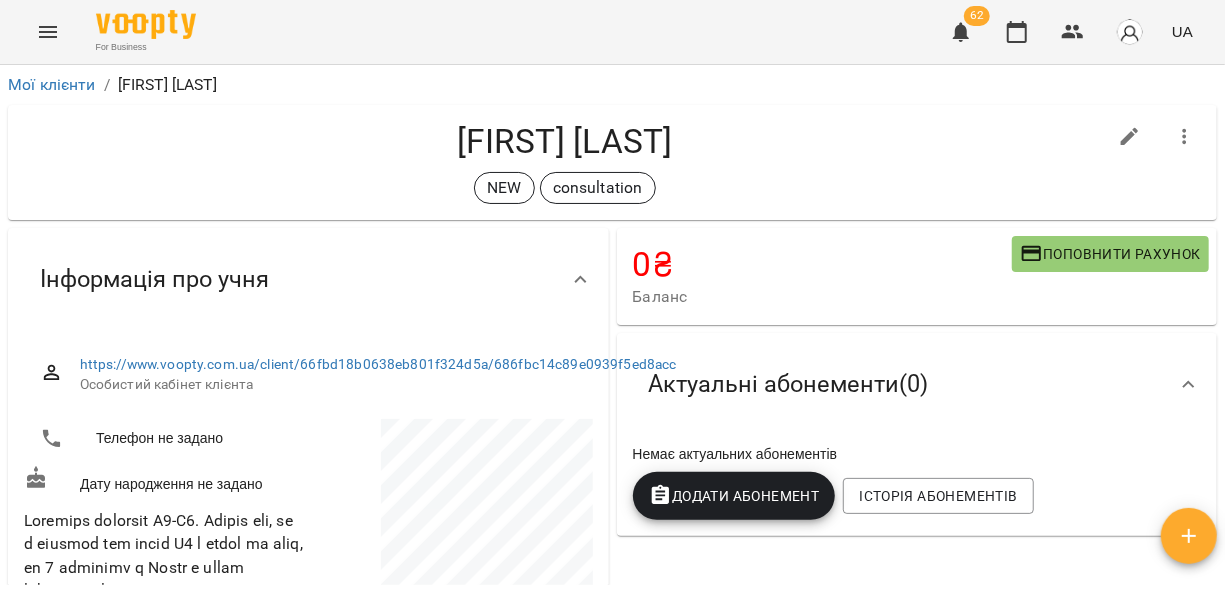 click on "Поповнити рахунок" at bounding box center (1110, 254) 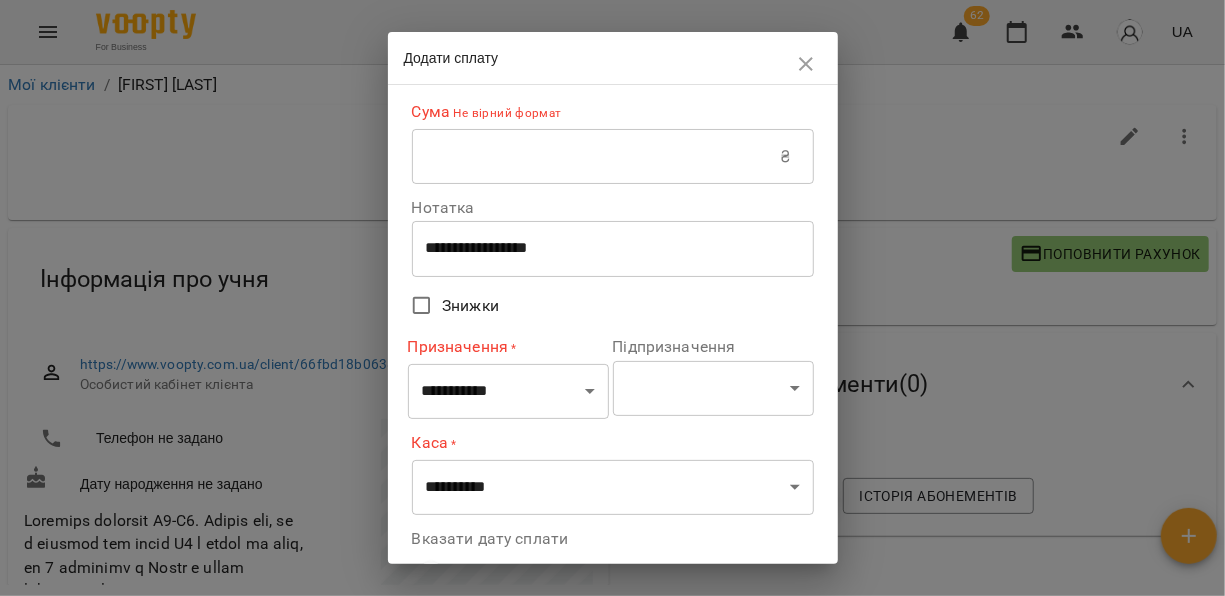 click at bounding box center (596, 157) 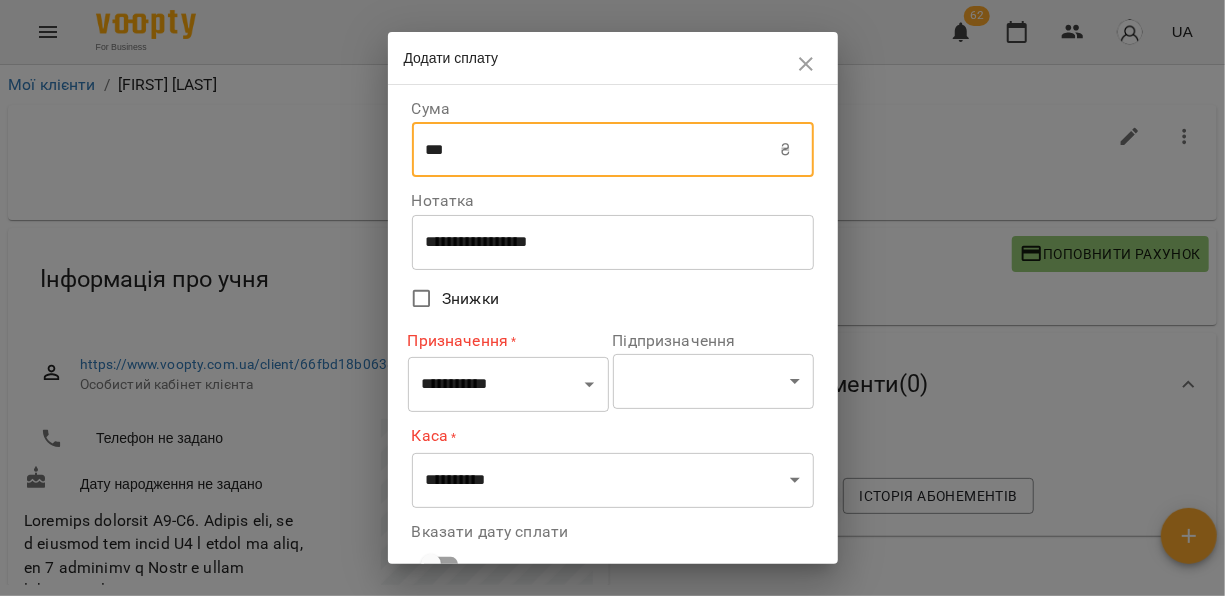 type on "***" 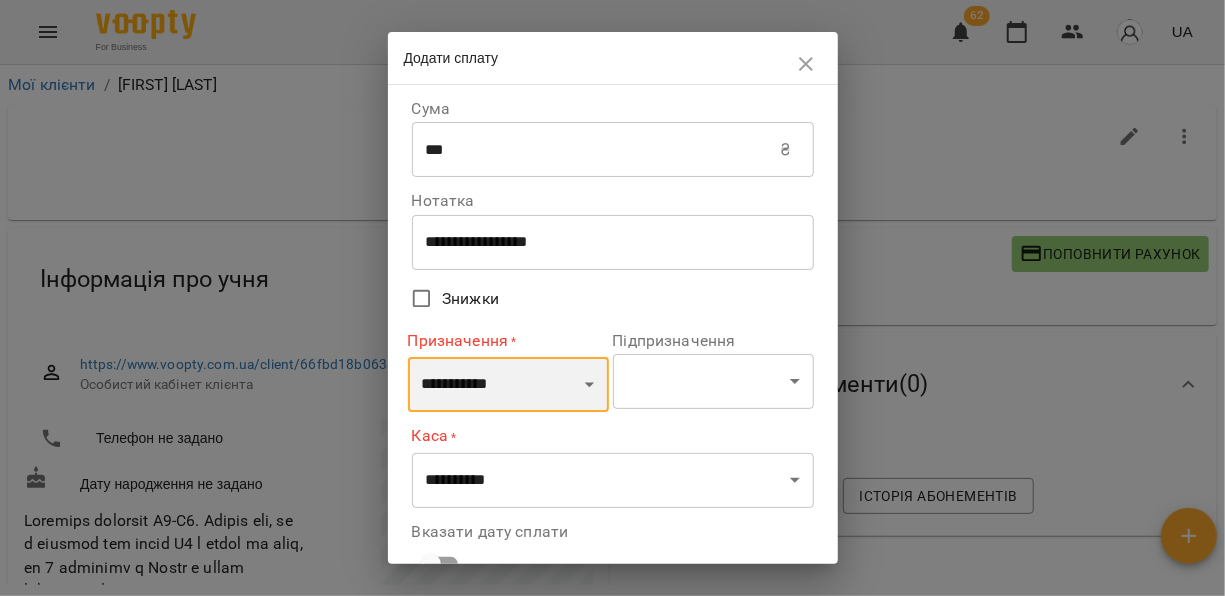 click on "**********" at bounding box center [508, 385] 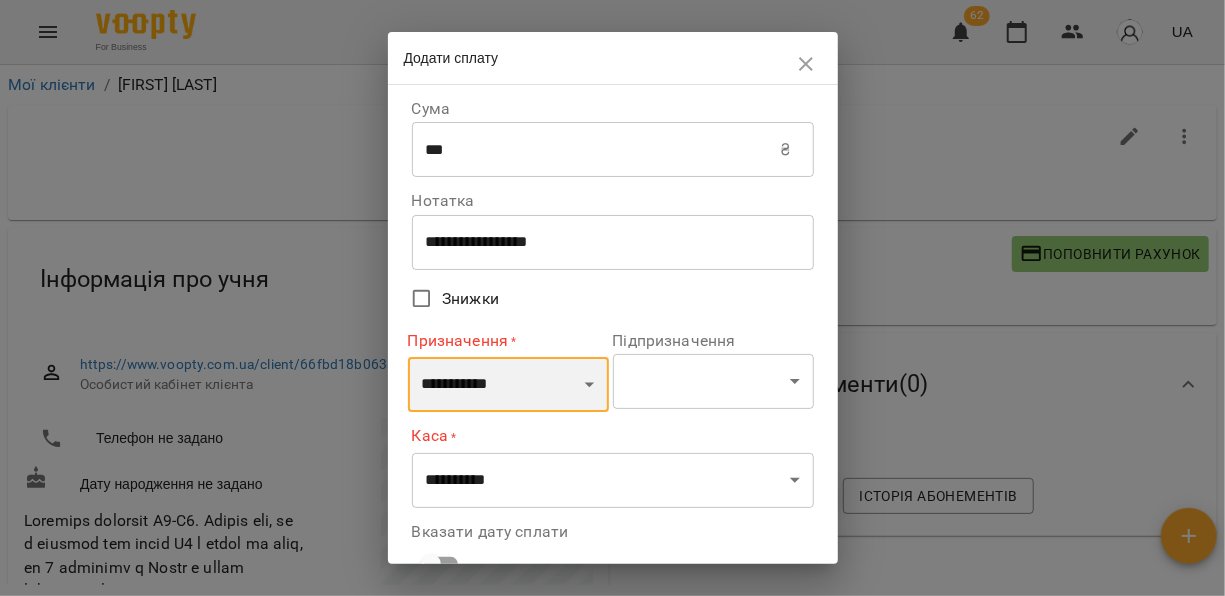 select on "**********" 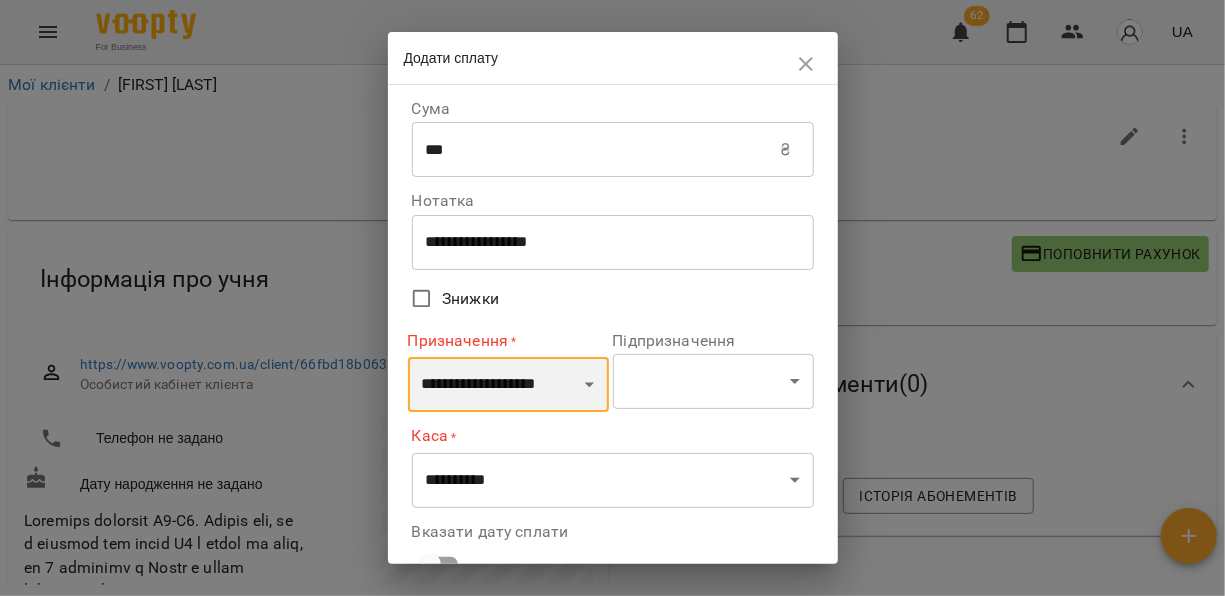 click on "**********" at bounding box center (508, 385) 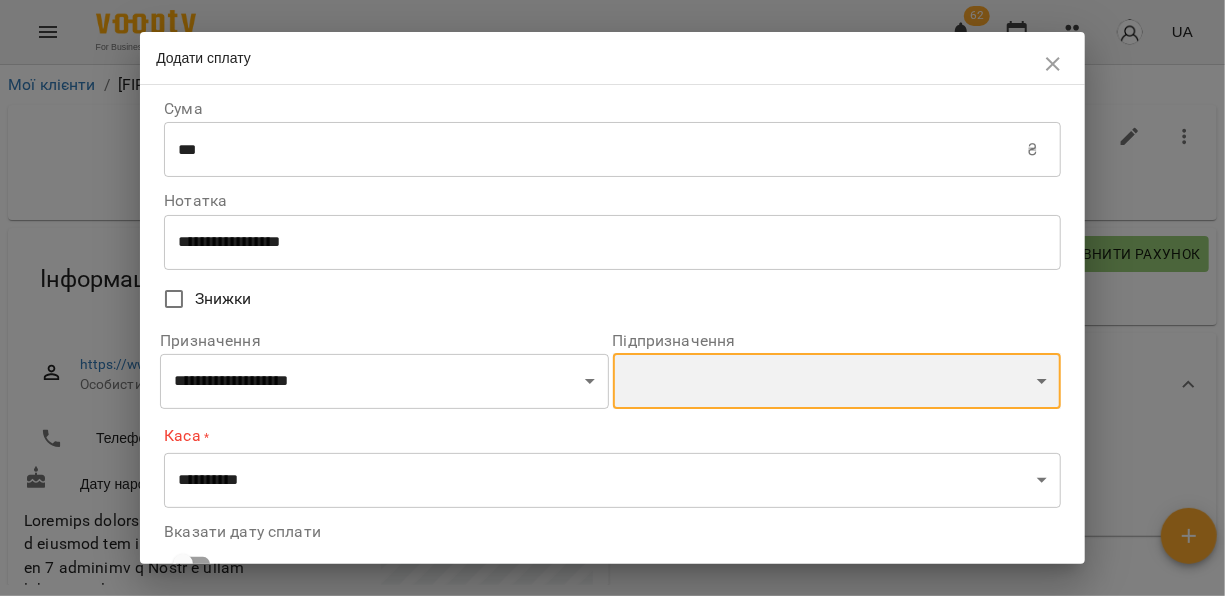 click on "**********" at bounding box center (837, 381) 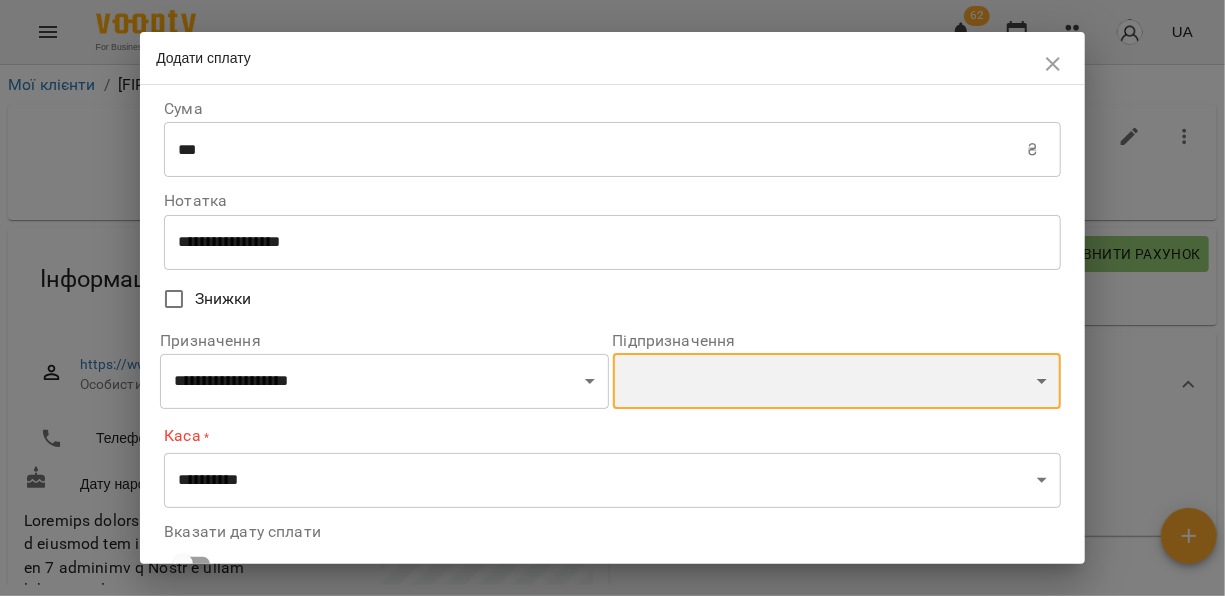 select on "**********" 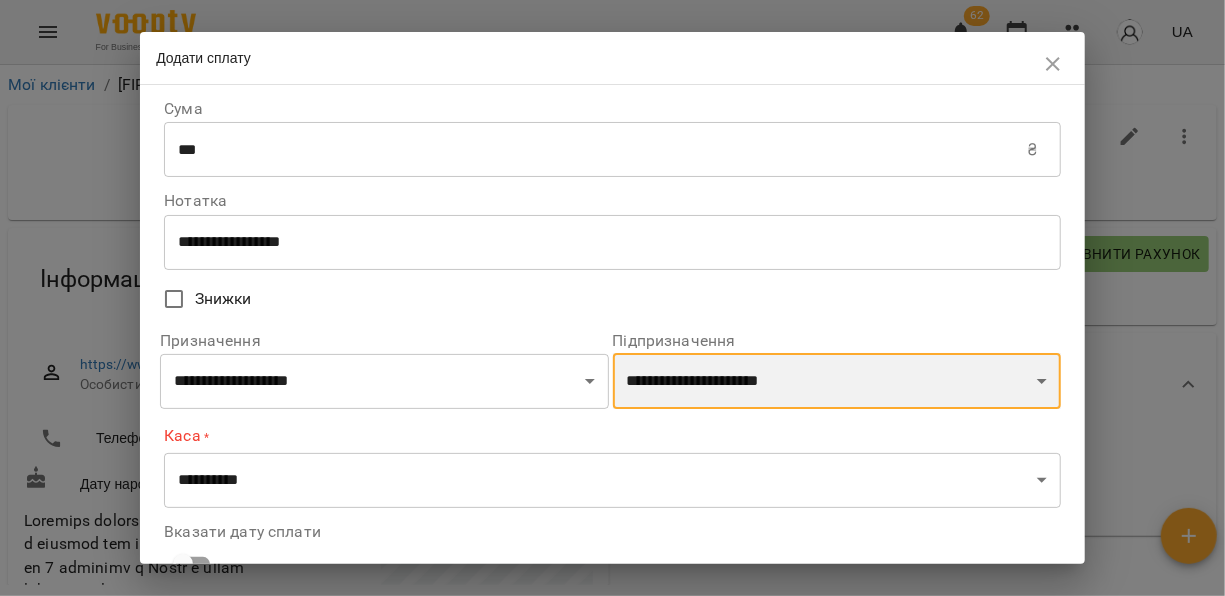 click on "**********" at bounding box center [837, 381] 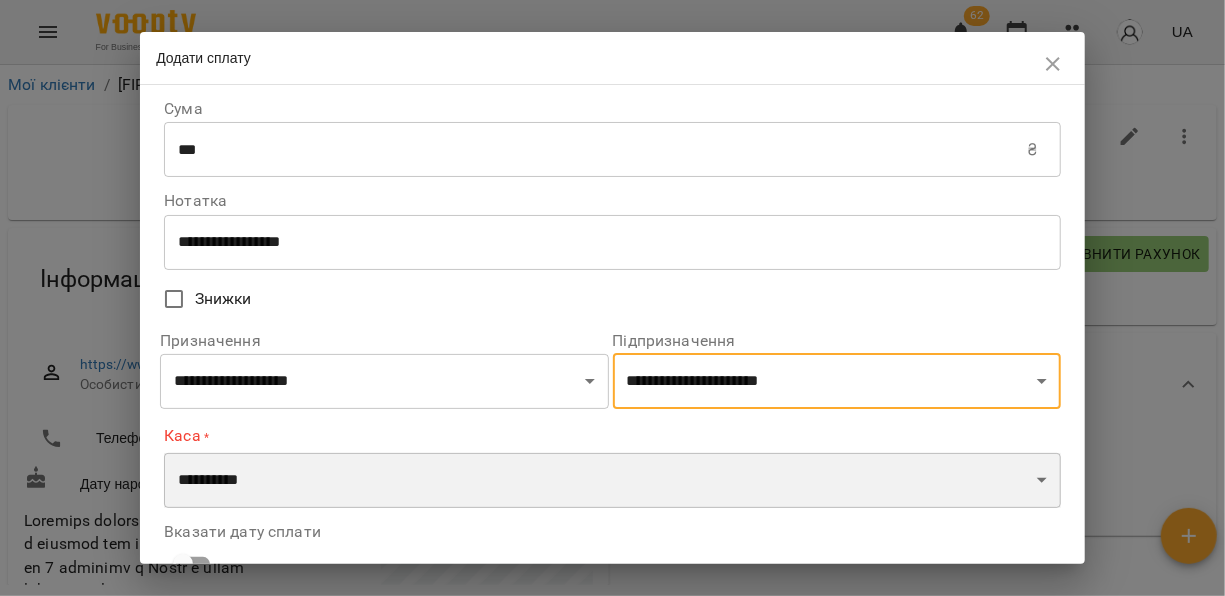 click on "**********" at bounding box center [612, 481] 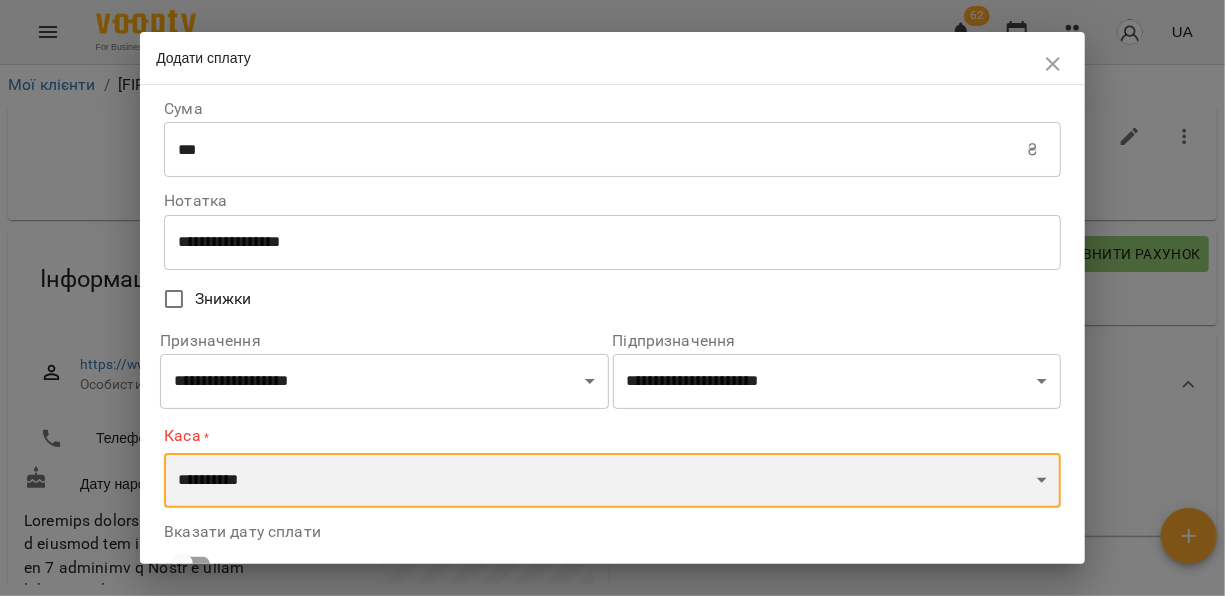 select on "****" 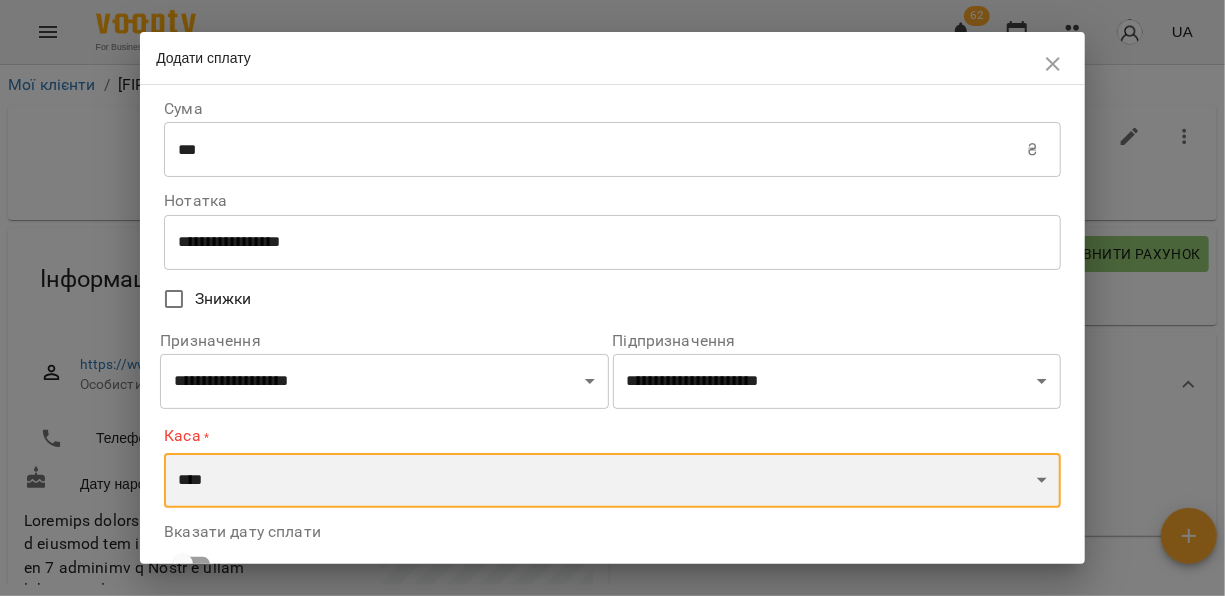 click on "**********" at bounding box center (612, 481) 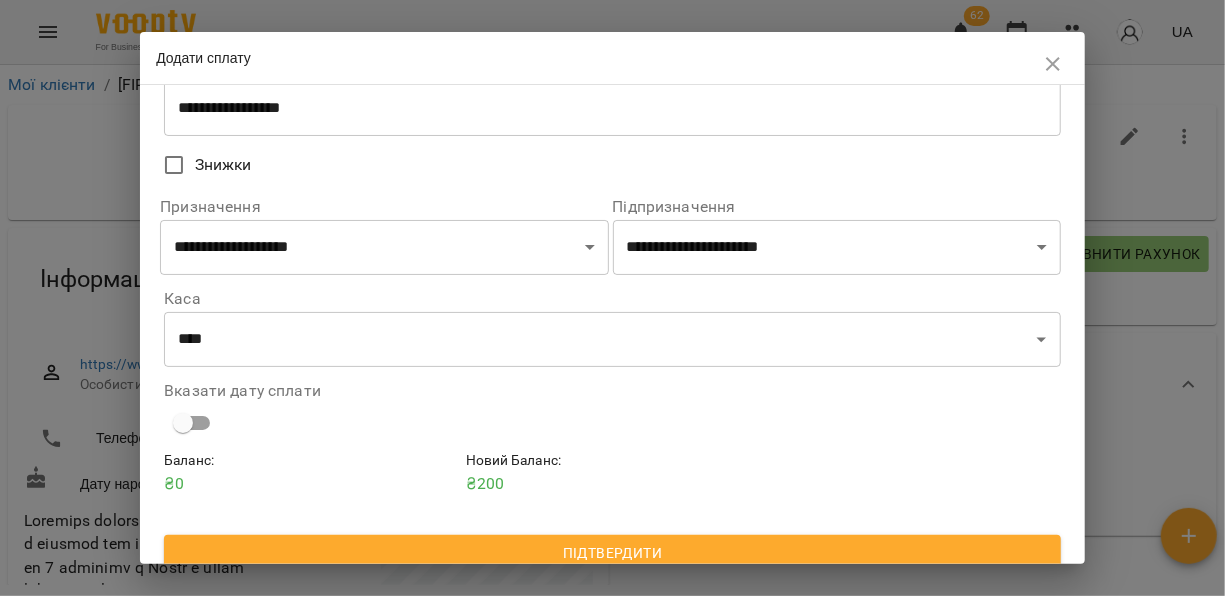 scroll, scrollTop: 152, scrollLeft: 0, axis: vertical 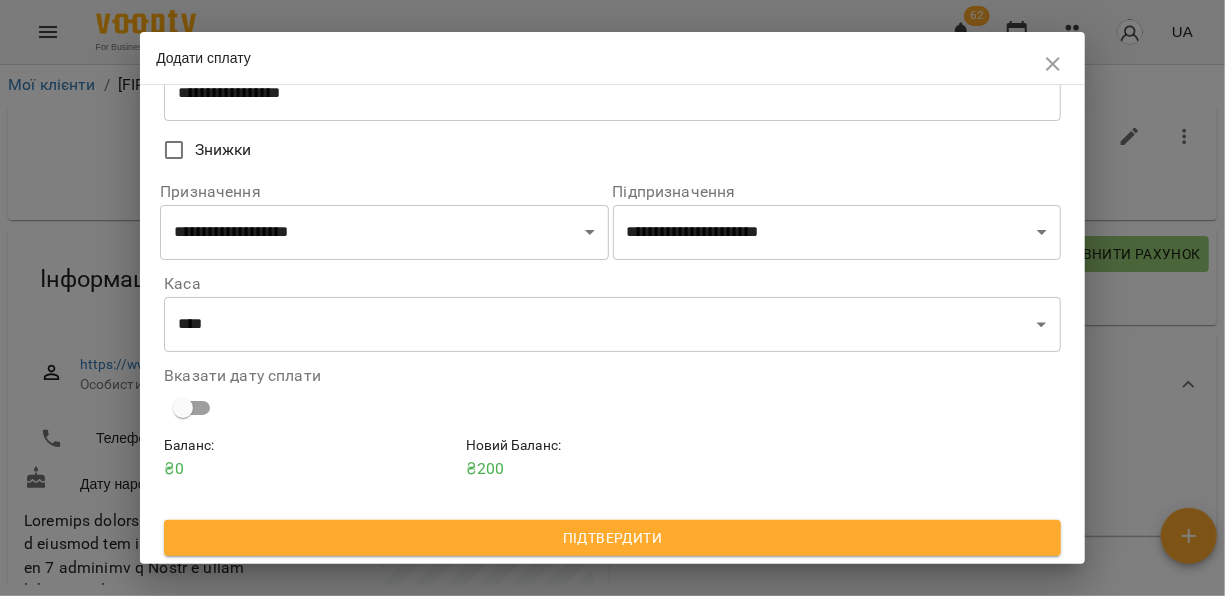 click on "Підтвердити" at bounding box center [612, 538] 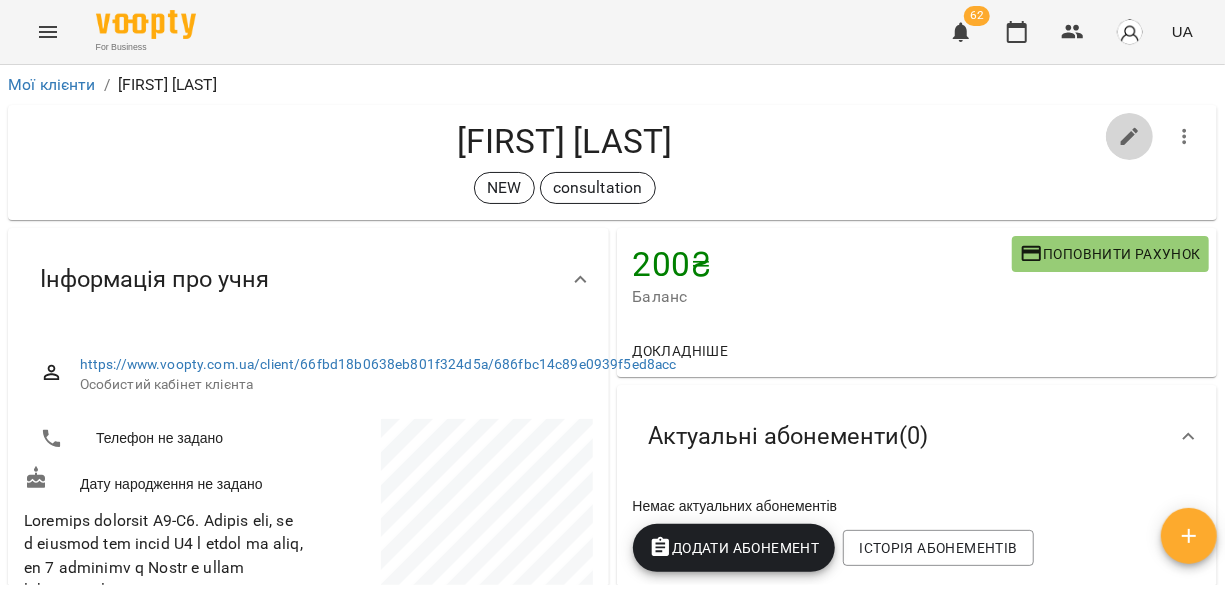 click 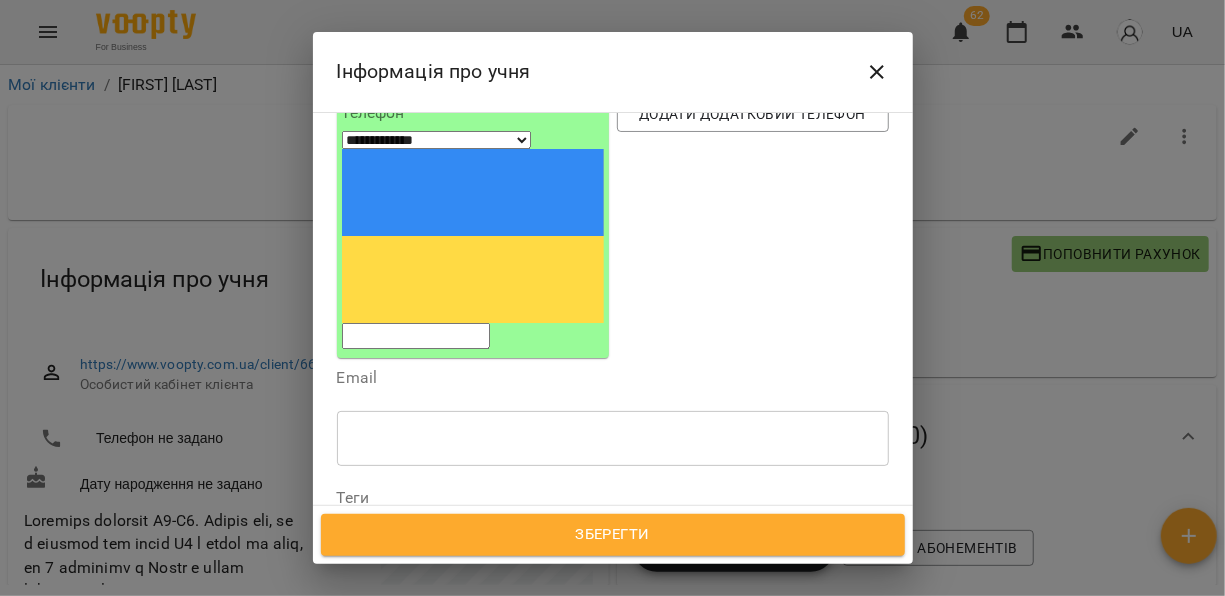 scroll, scrollTop: 219, scrollLeft: 0, axis: vertical 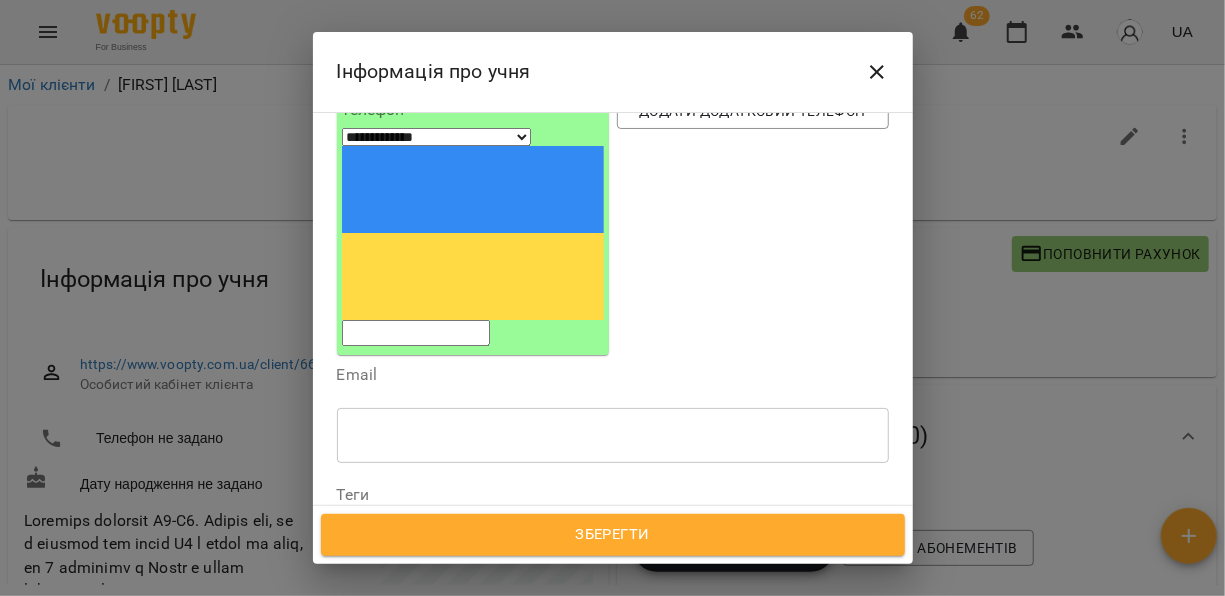 click 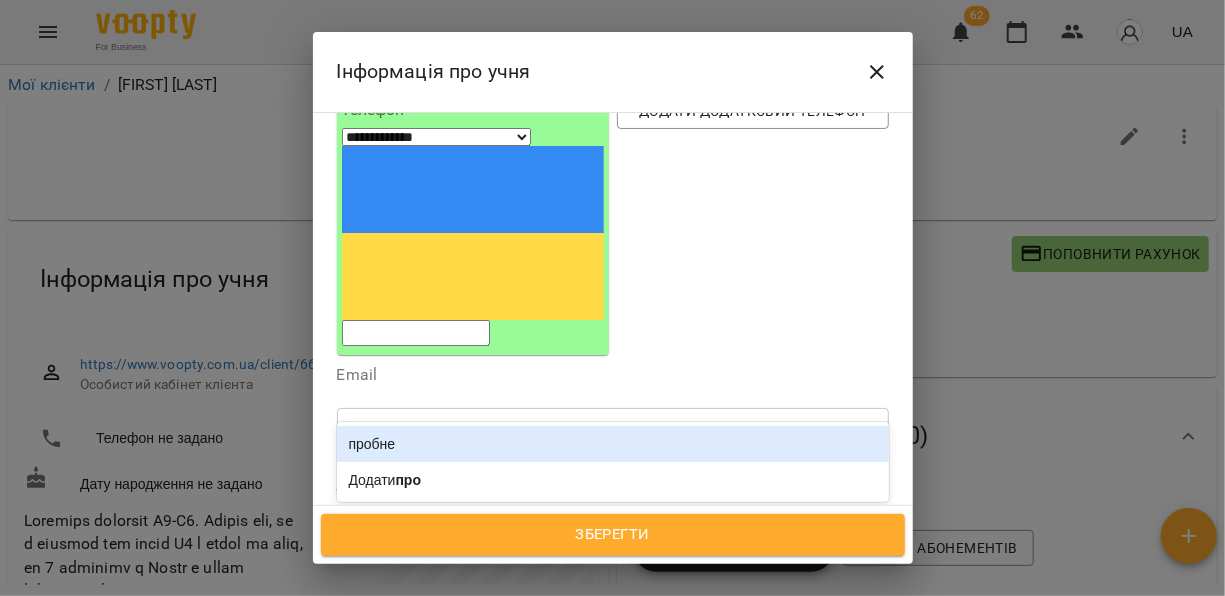 type on "****" 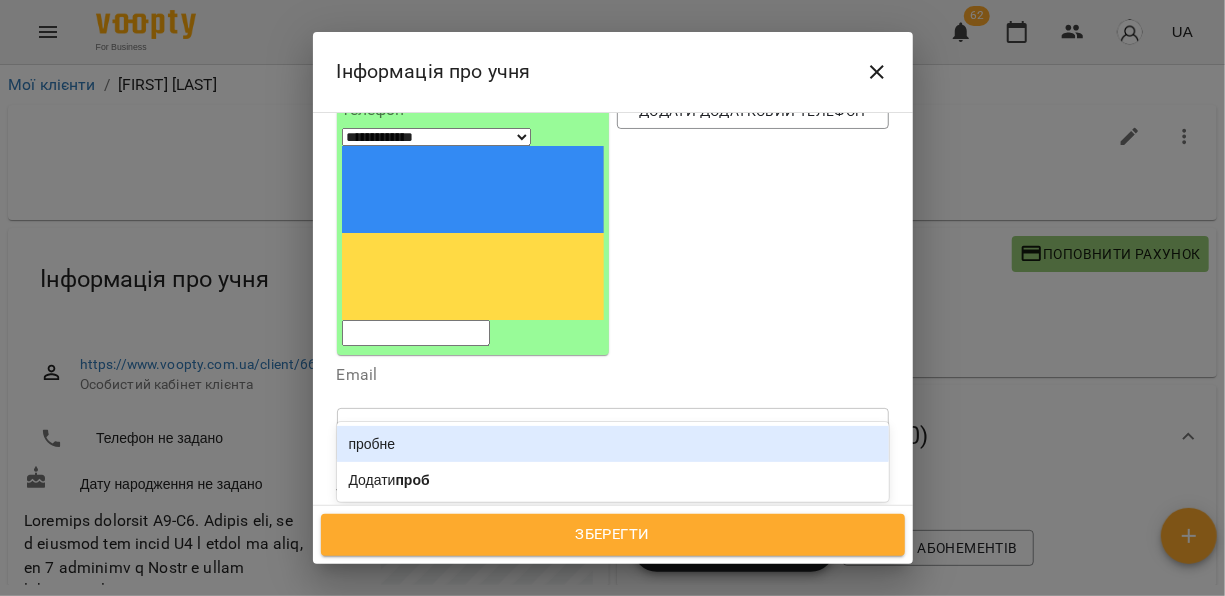 click on "пробне" at bounding box center [613, 444] 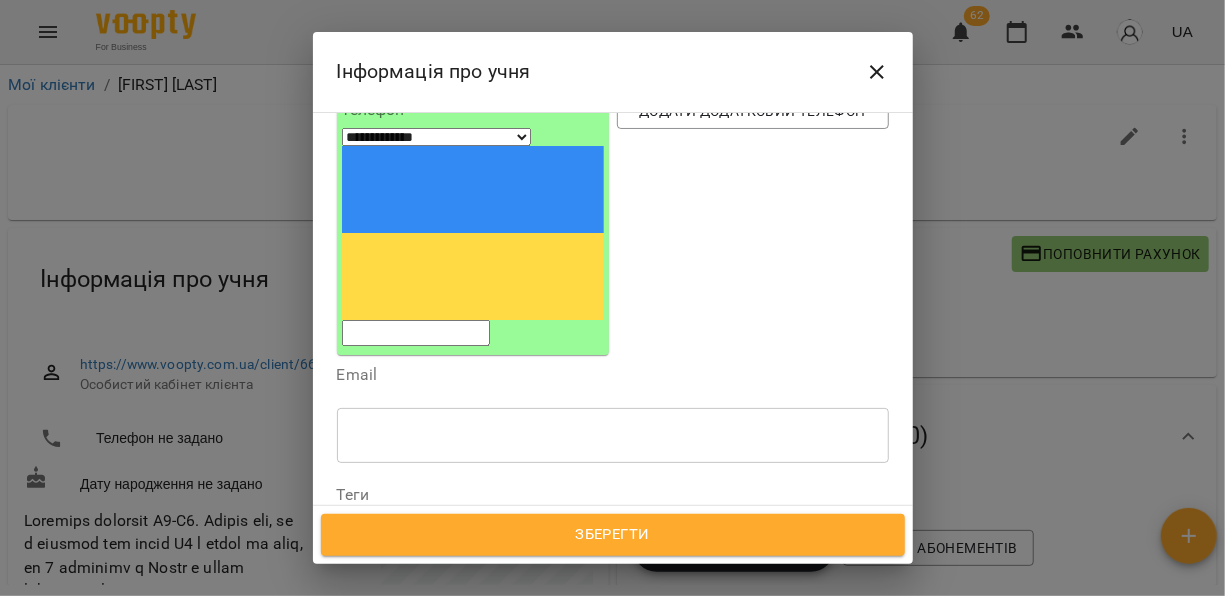 type on "**" 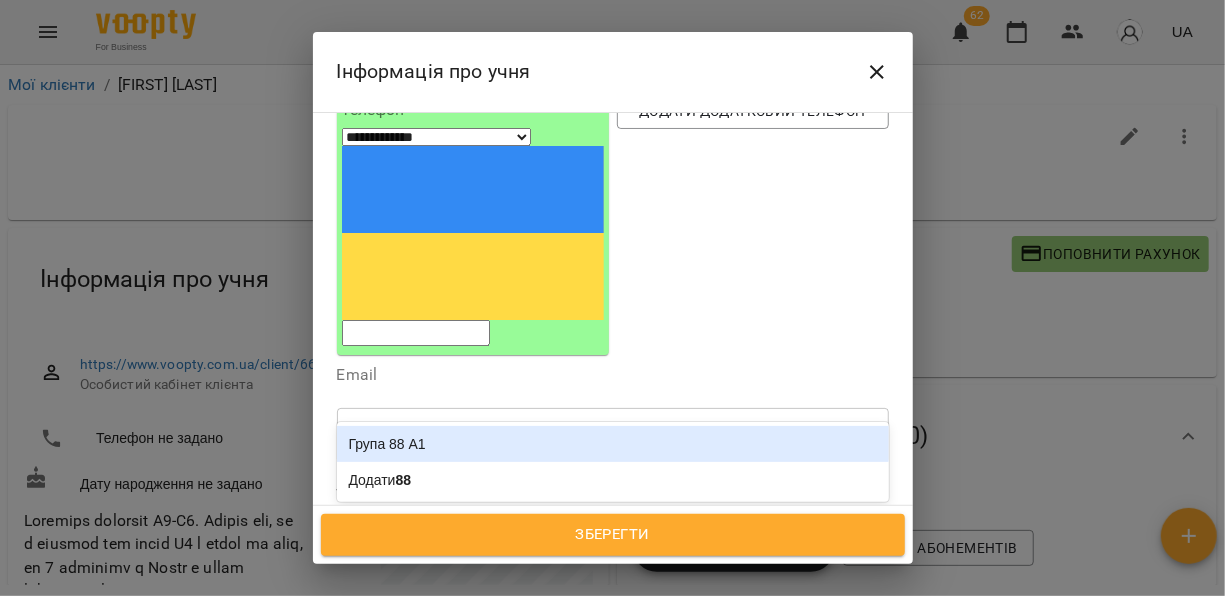 click on "Група 88 A1" at bounding box center (613, 444) 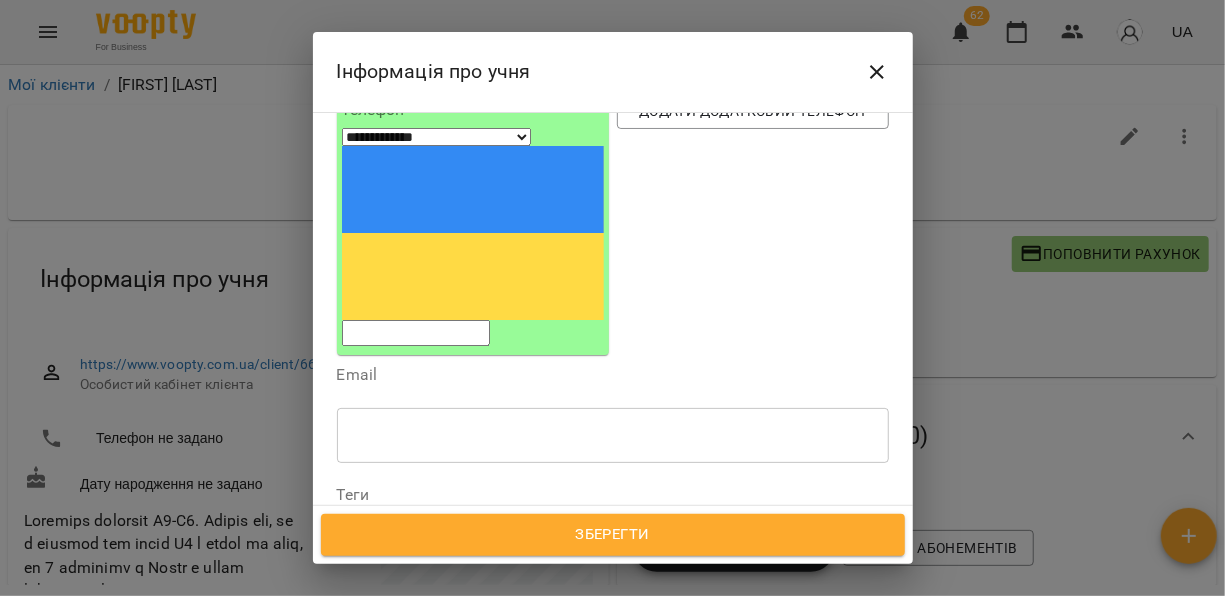click on "Зберегти" at bounding box center [613, 535] 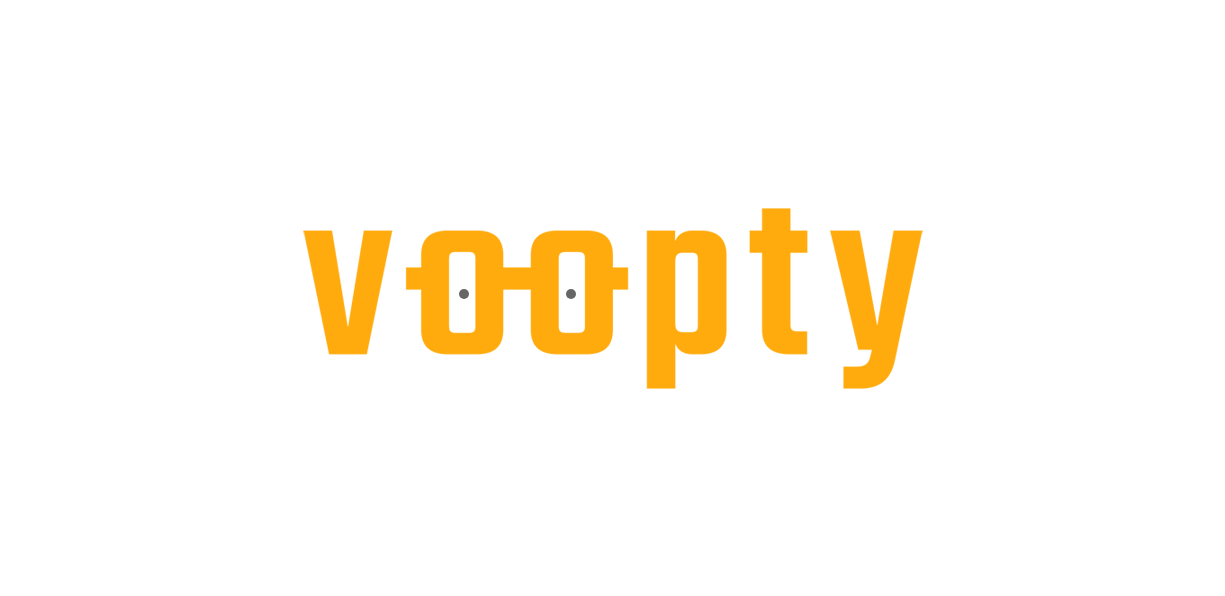 scroll, scrollTop: 0, scrollLeft: 0, axis: both 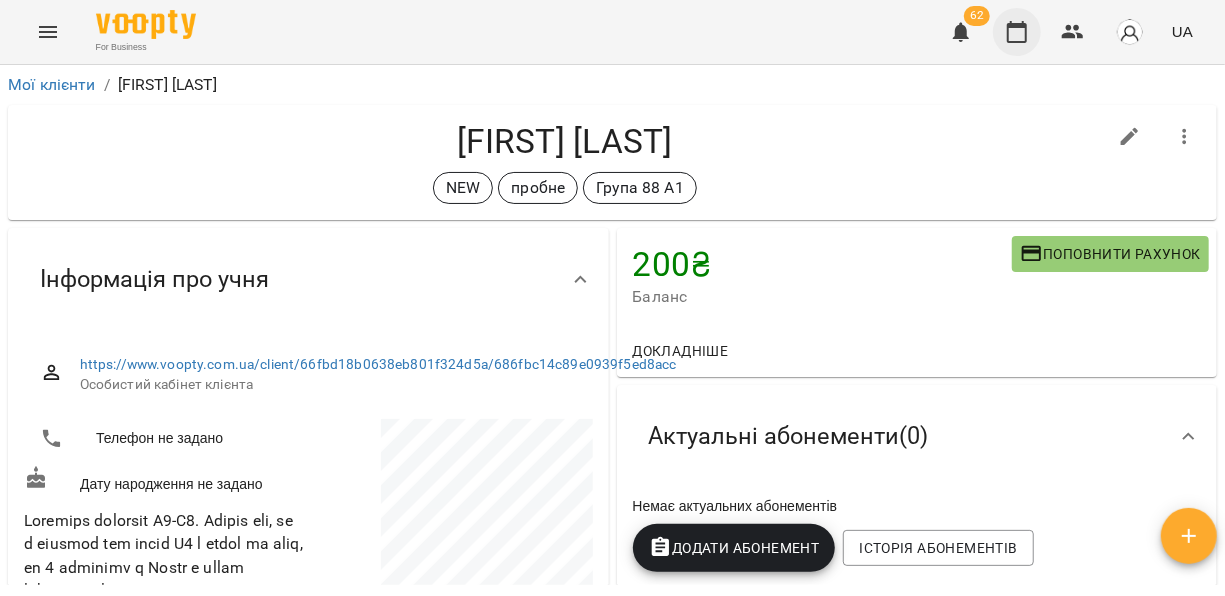 click 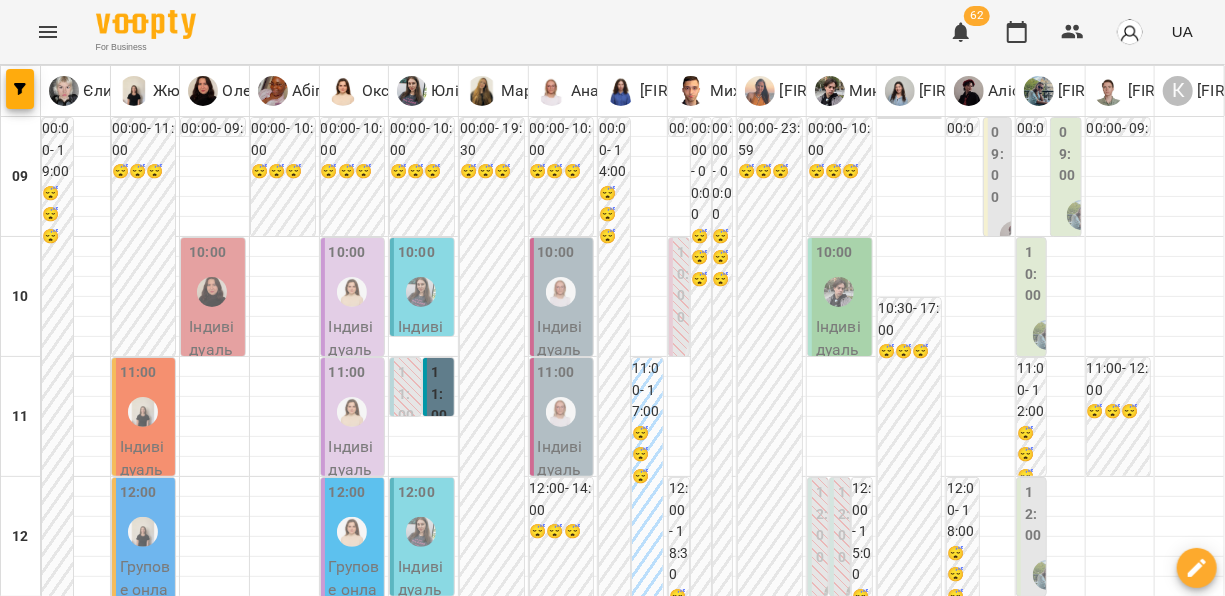 click on "18 лип" at bounding box center [863, 1842] 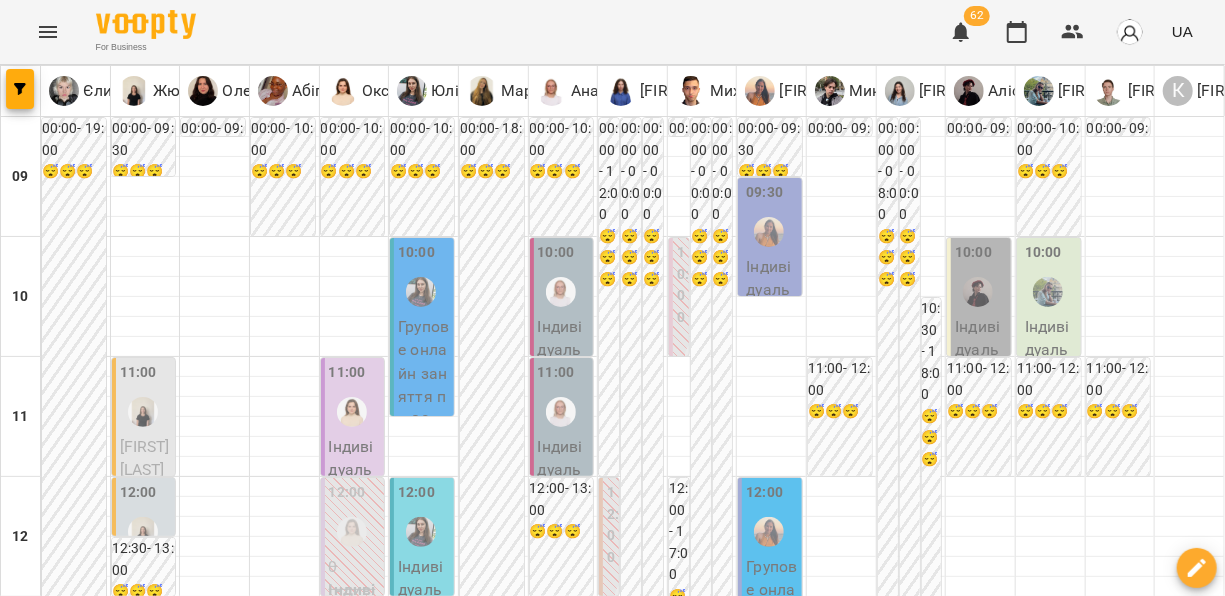 scroll, scrollTop: 676, scrollLeft: 0, axis: vertical 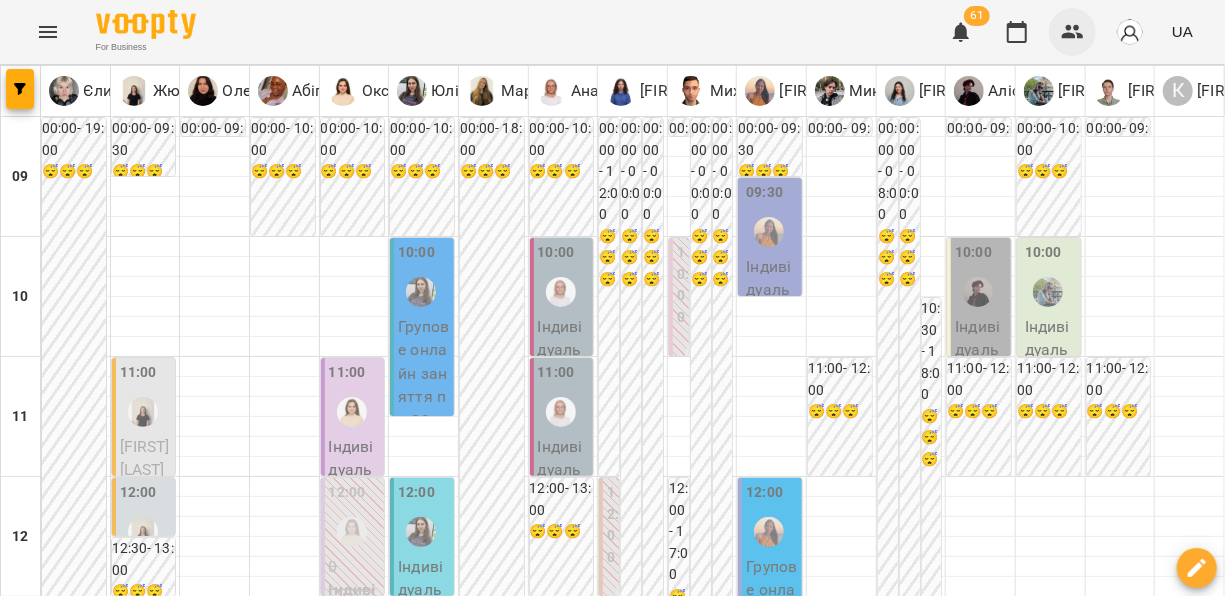 click at bounding box center [1073, 32] 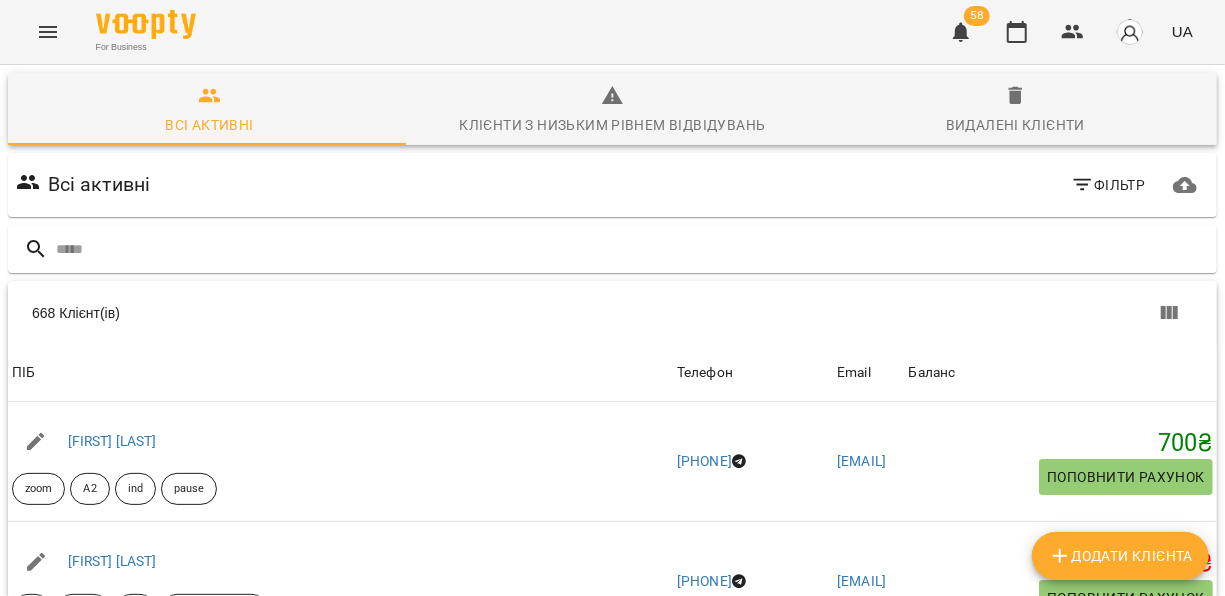 click on "Додати клієнта" at bounding box center [1120, 556] 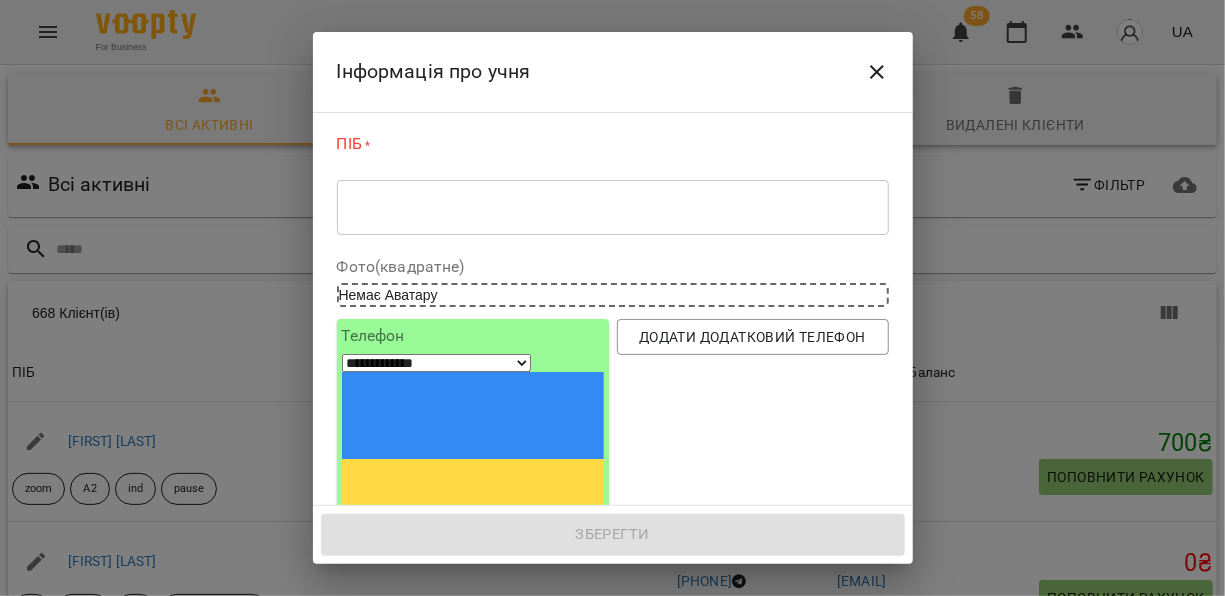 click at bounding box center [613, 207] 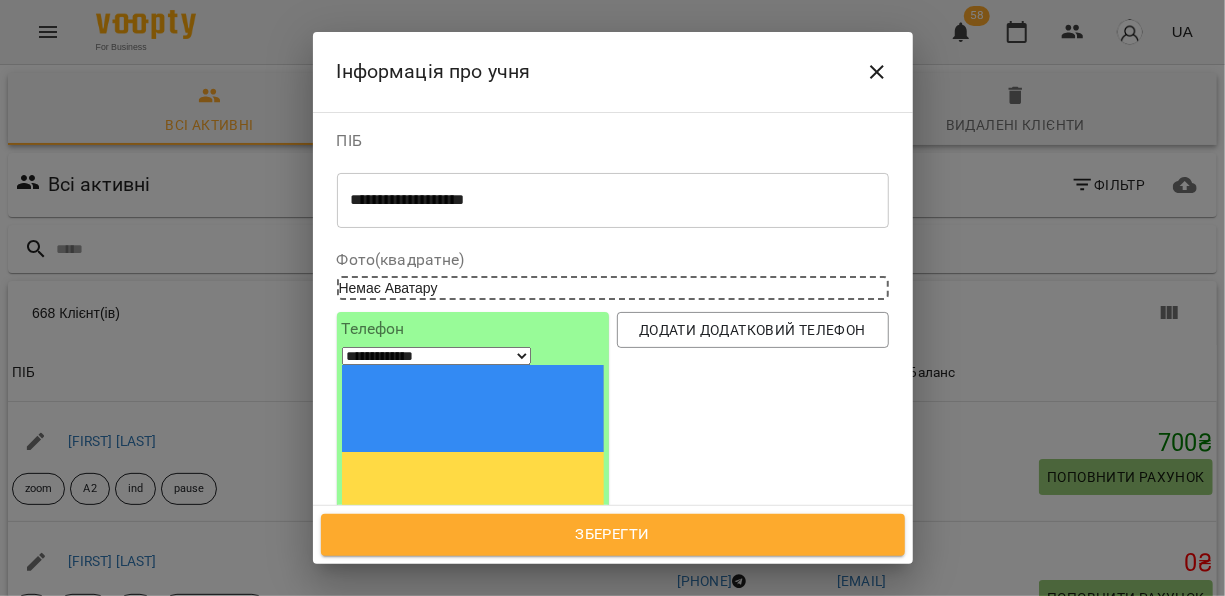 type on "**********" 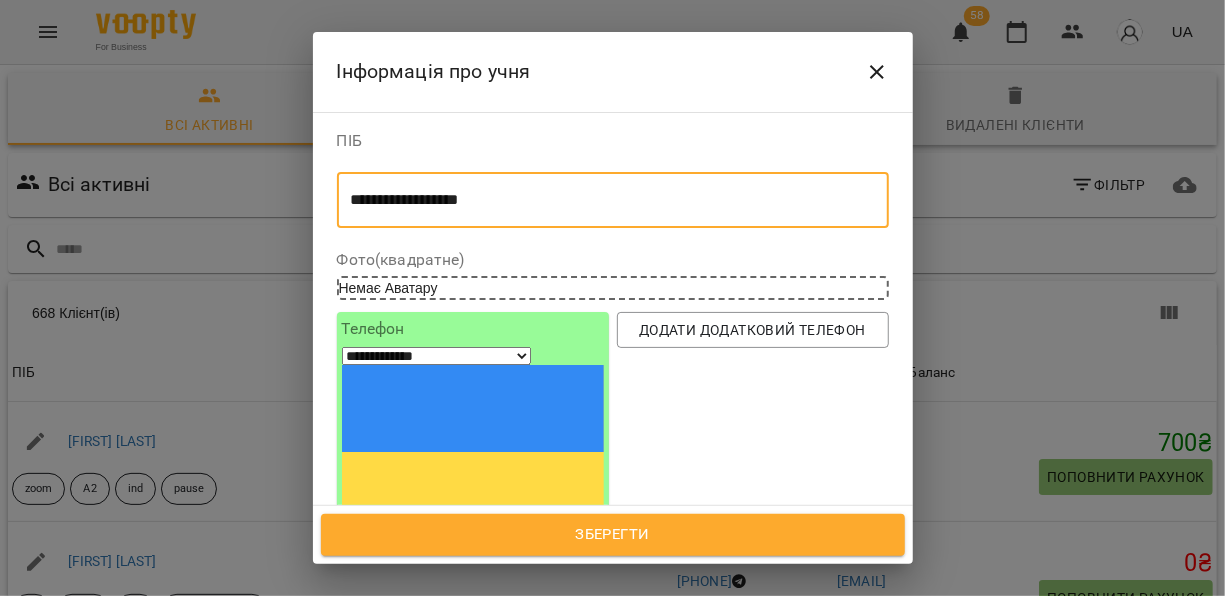 click at bounding box center (416, 552) 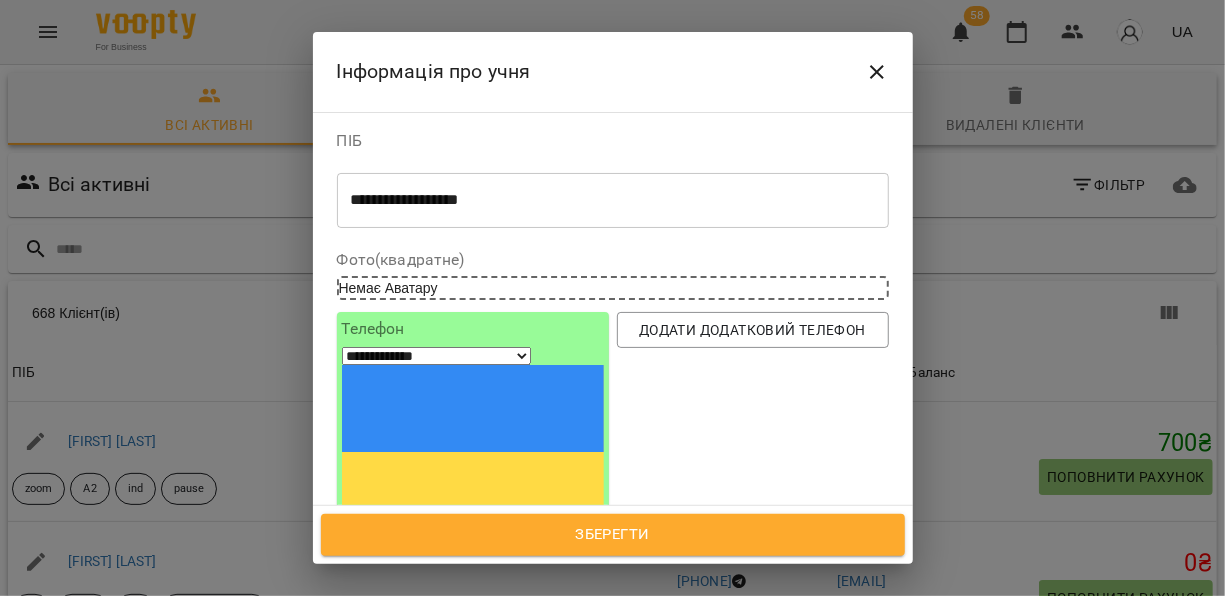 paste on "**********" 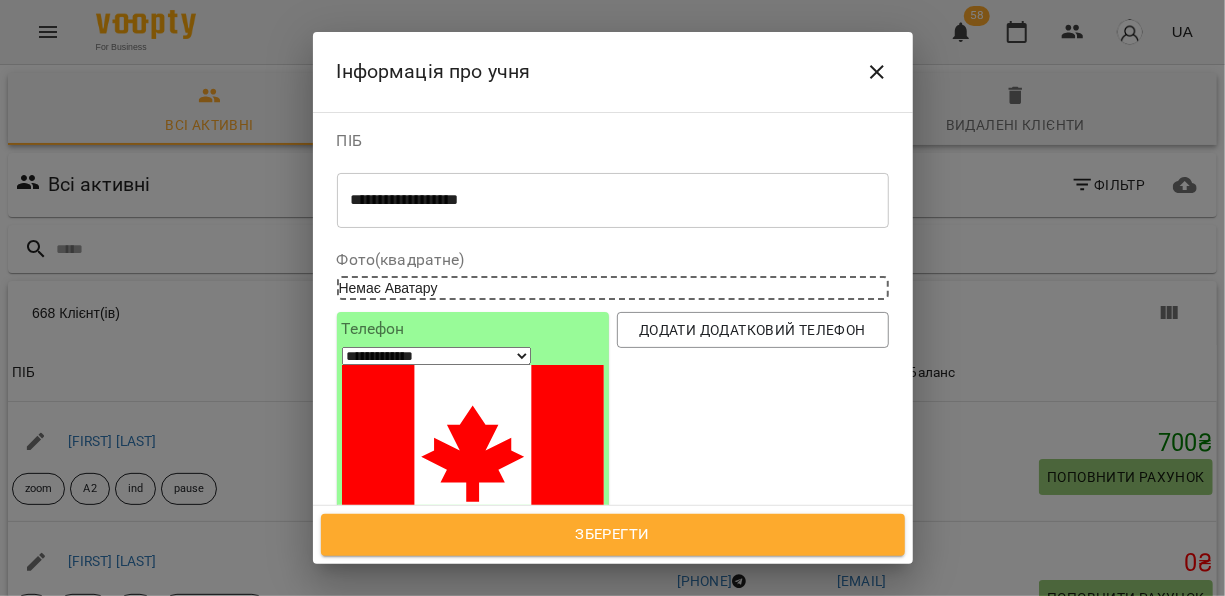 type on "**********" 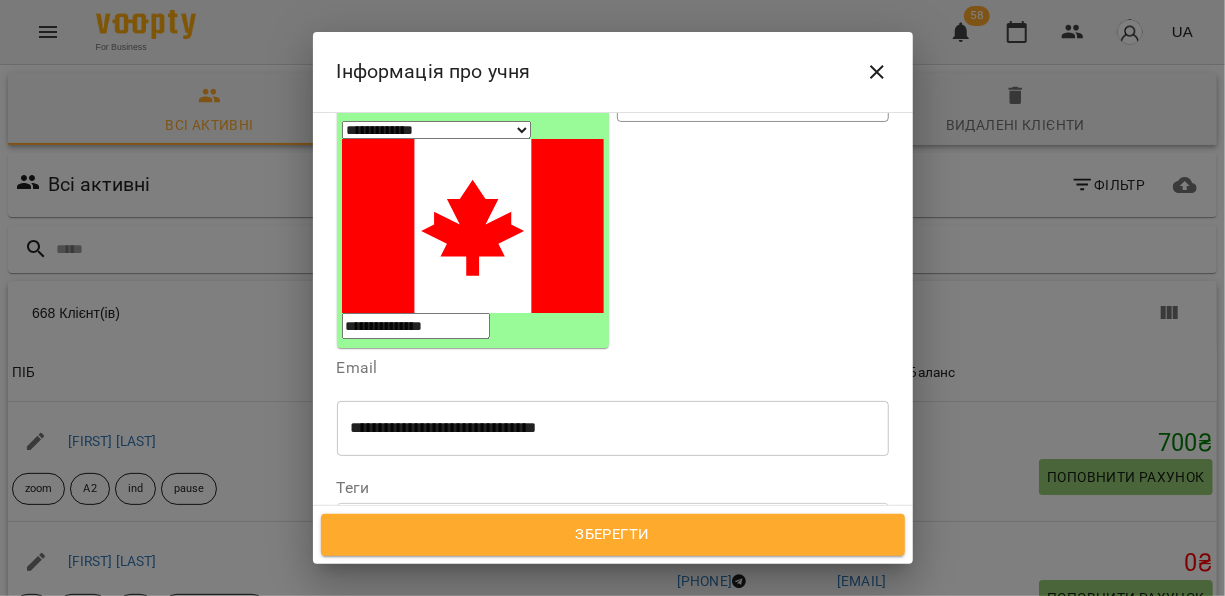 scroll, scrollTop: 240, scrollLeft: 0, axis: vertical 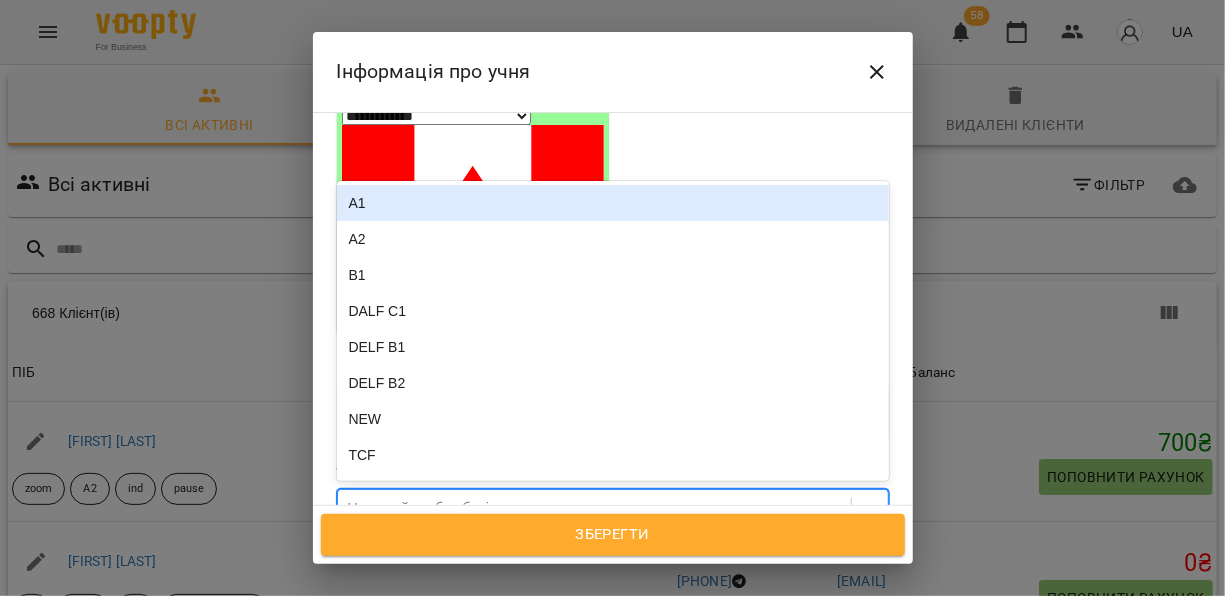 click 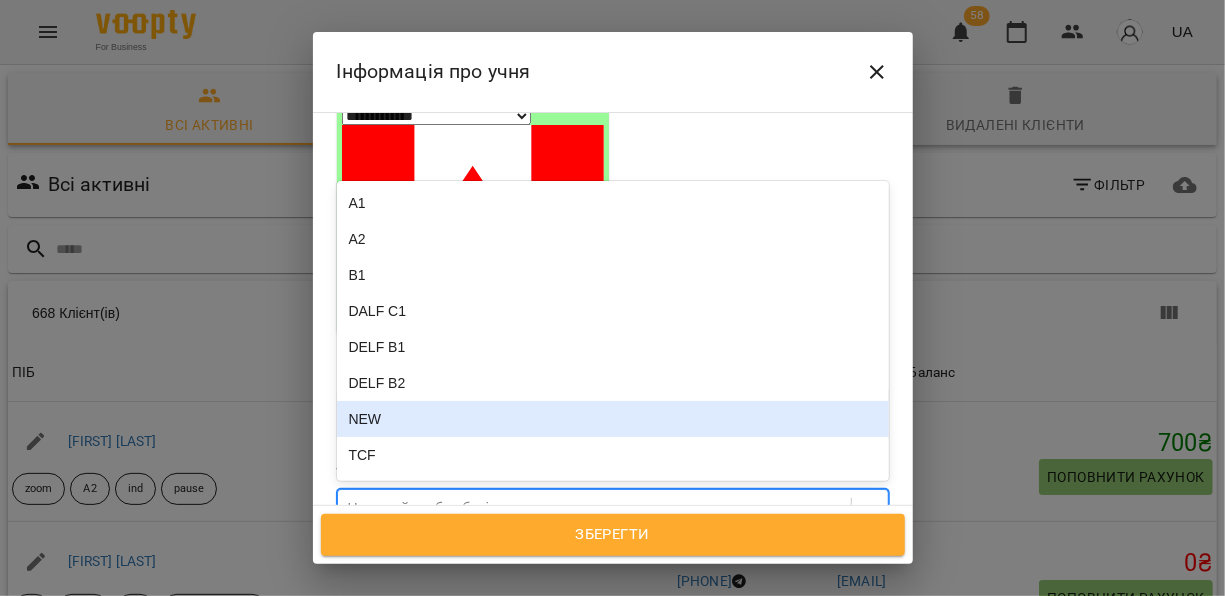 click on "NEW" at bounding box center [613, 419] 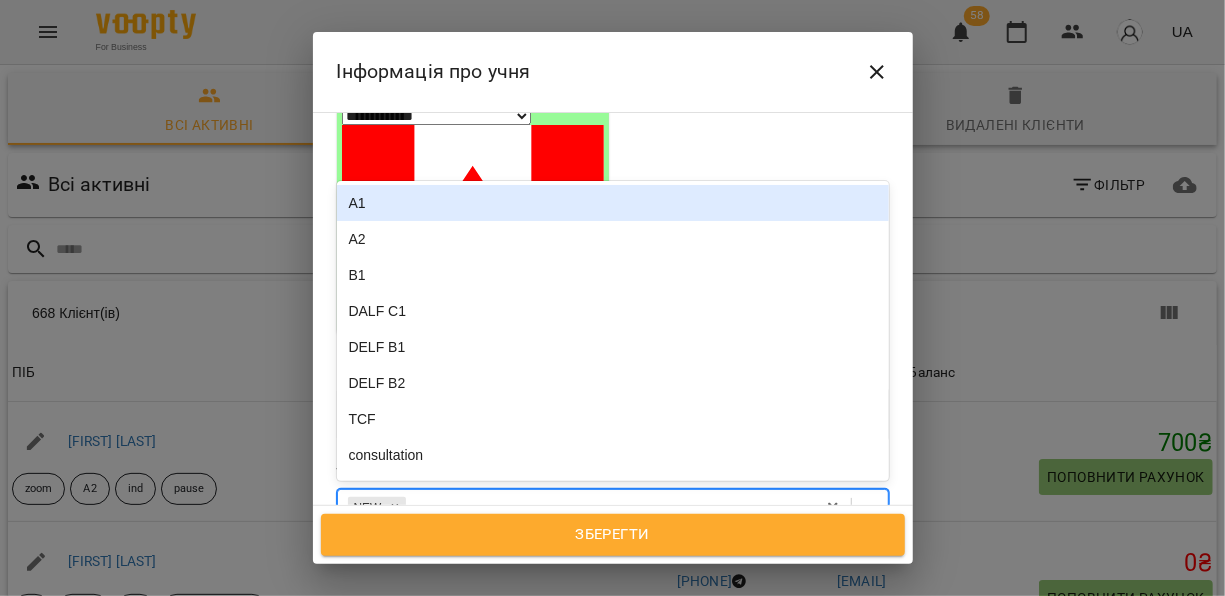 click 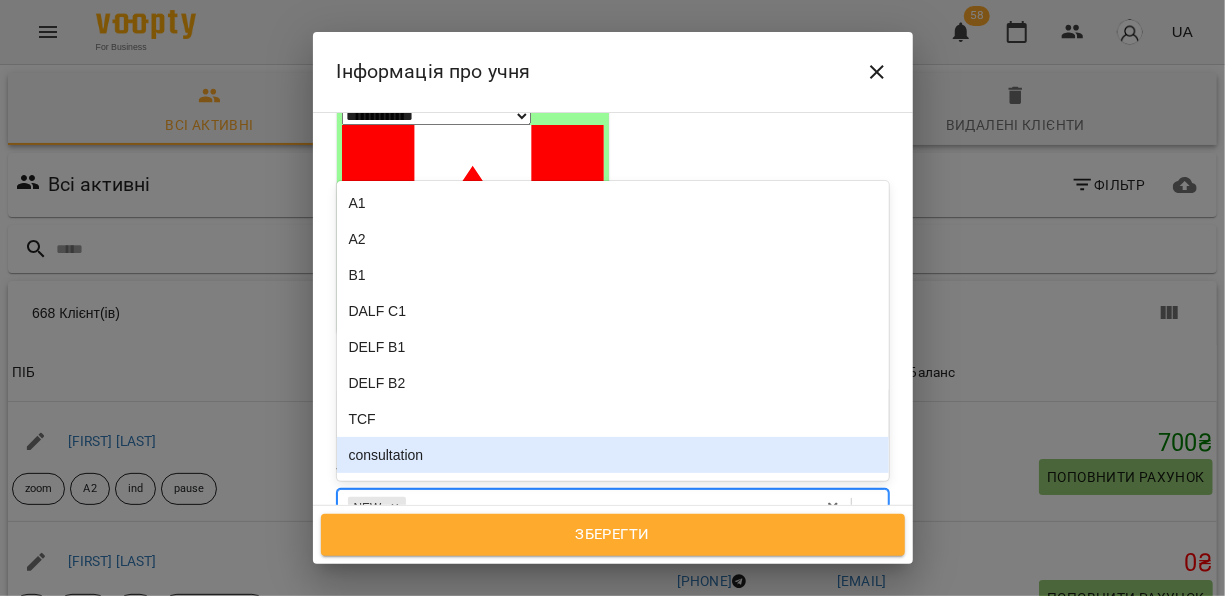 click on "consultation" at bounding box center [613, 455] 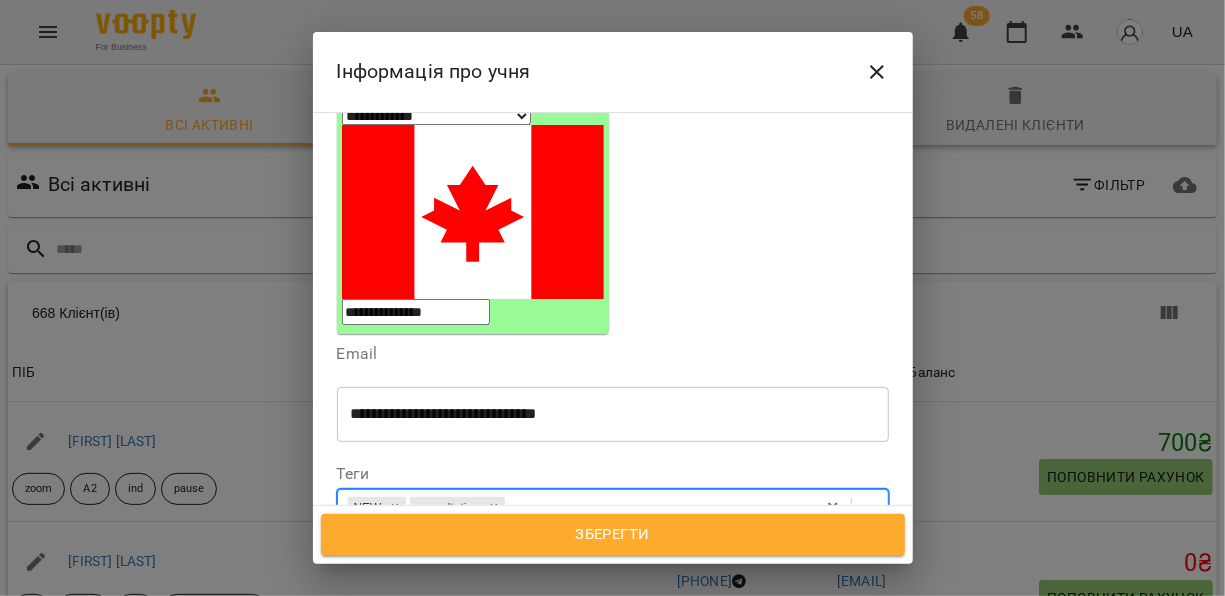 click on "* ​" at bounding box center (613, 655) 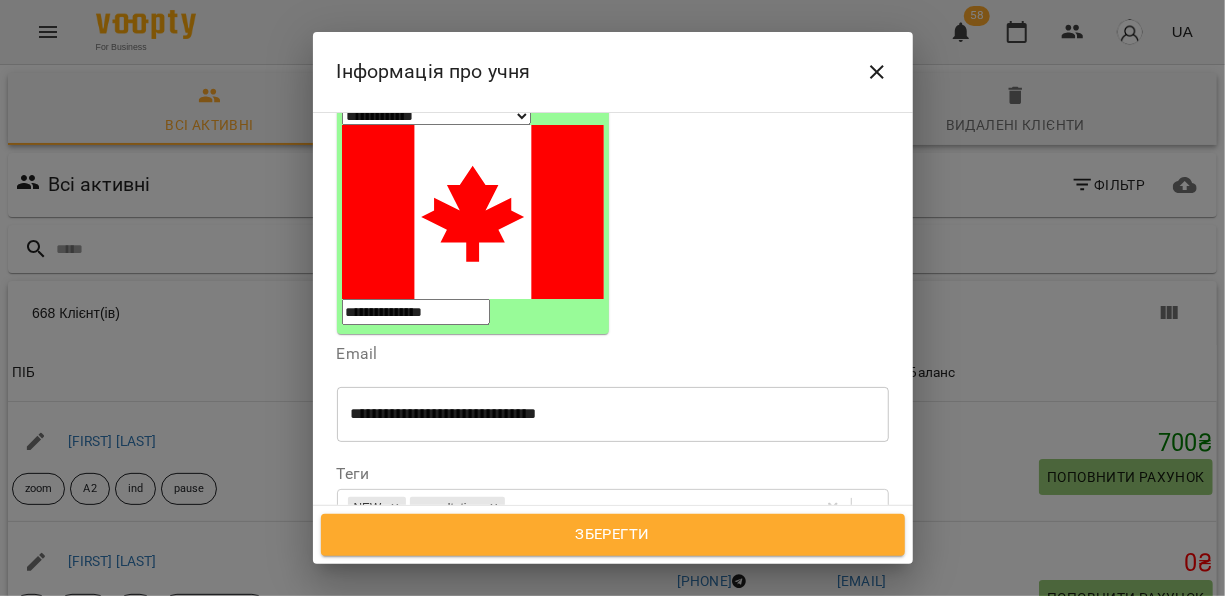 paste on "**********" 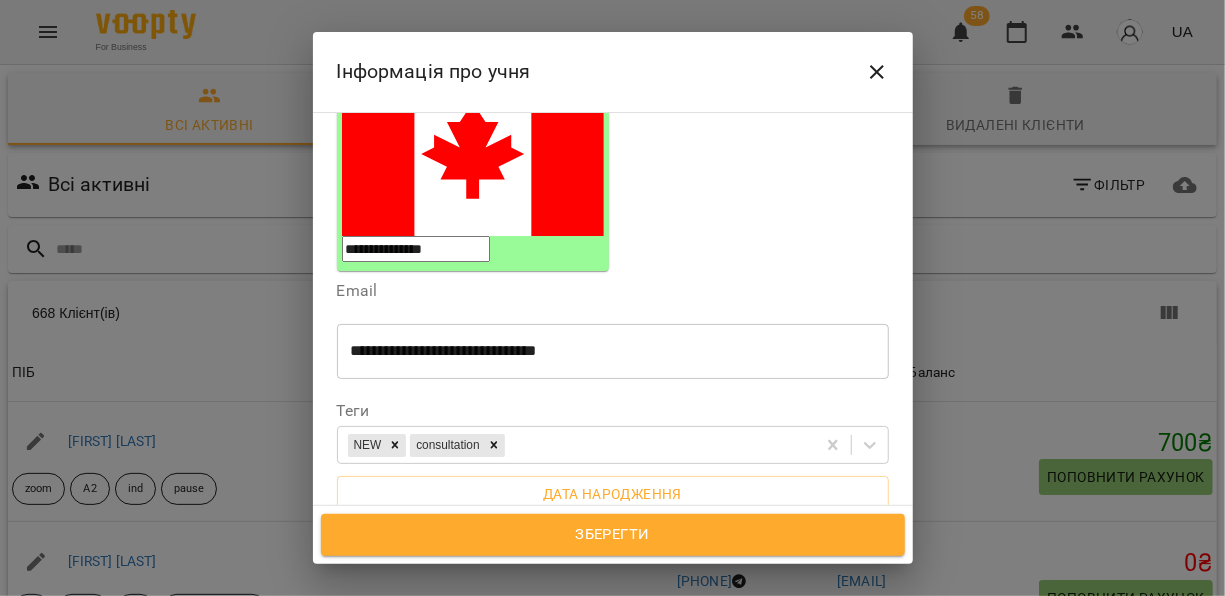 scroll, scrollTop: 322, scrollLeft: 0, axis: vertical 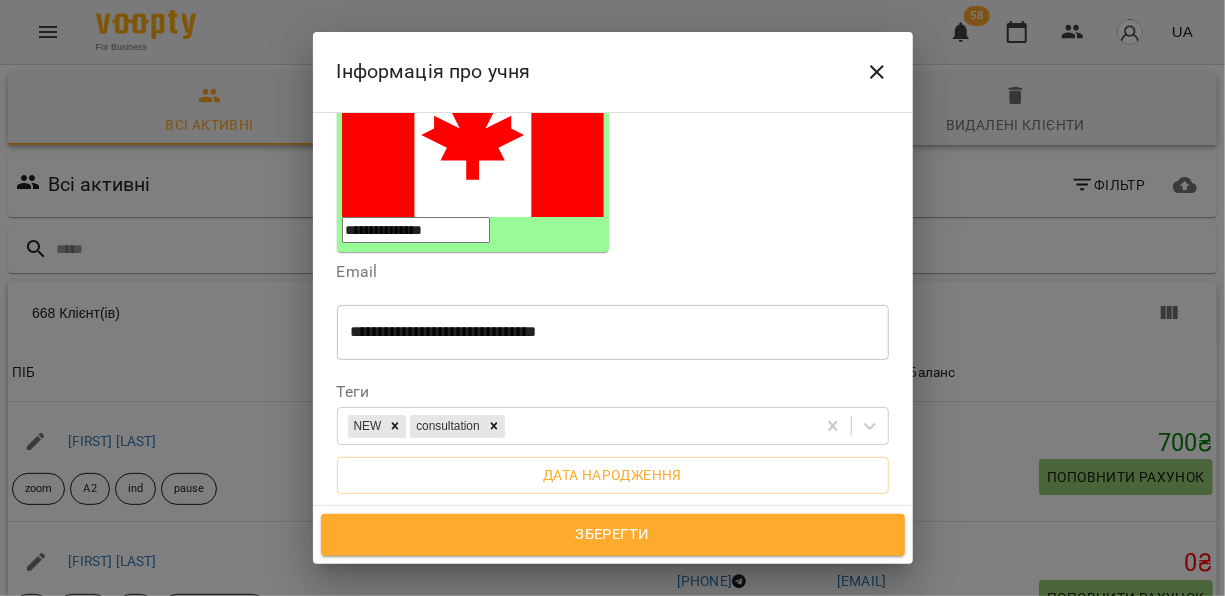 type on "**********" 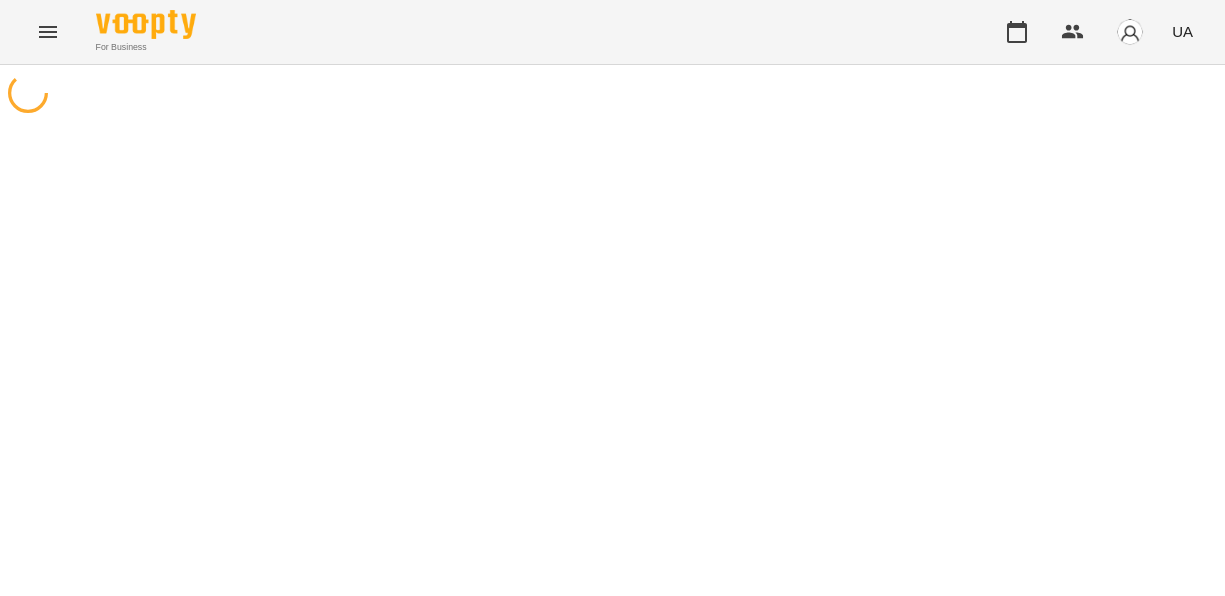 scroll, scrollTop: 0, scrollLeft: 0, axis: both 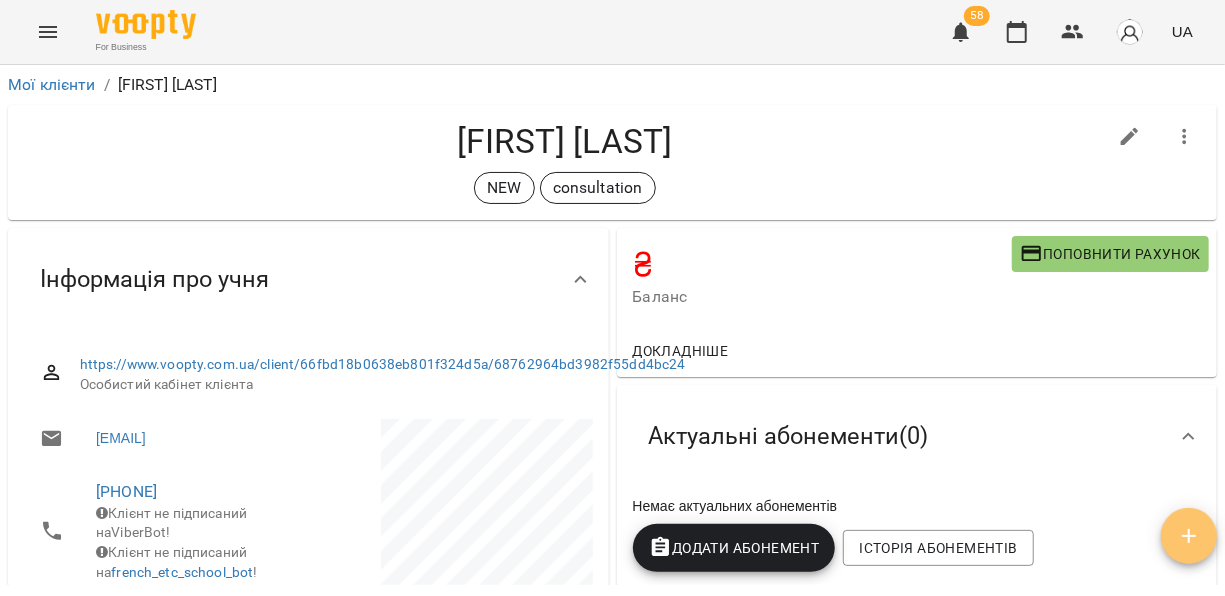 click 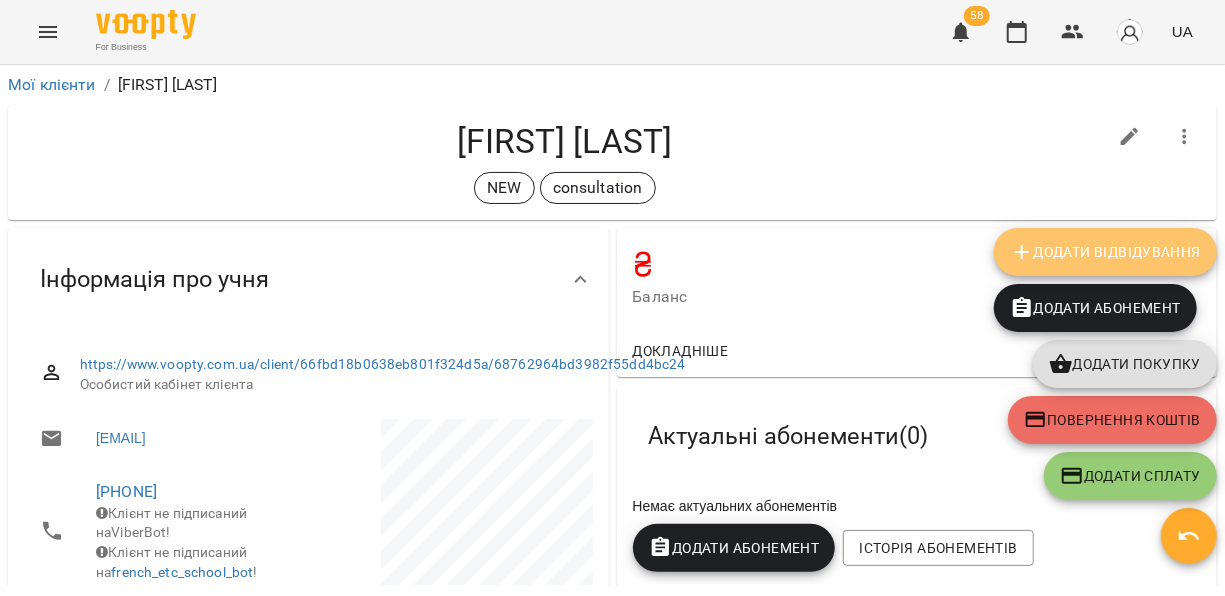 click on "Додати Відвідування" at bounding box center (1105, 252) 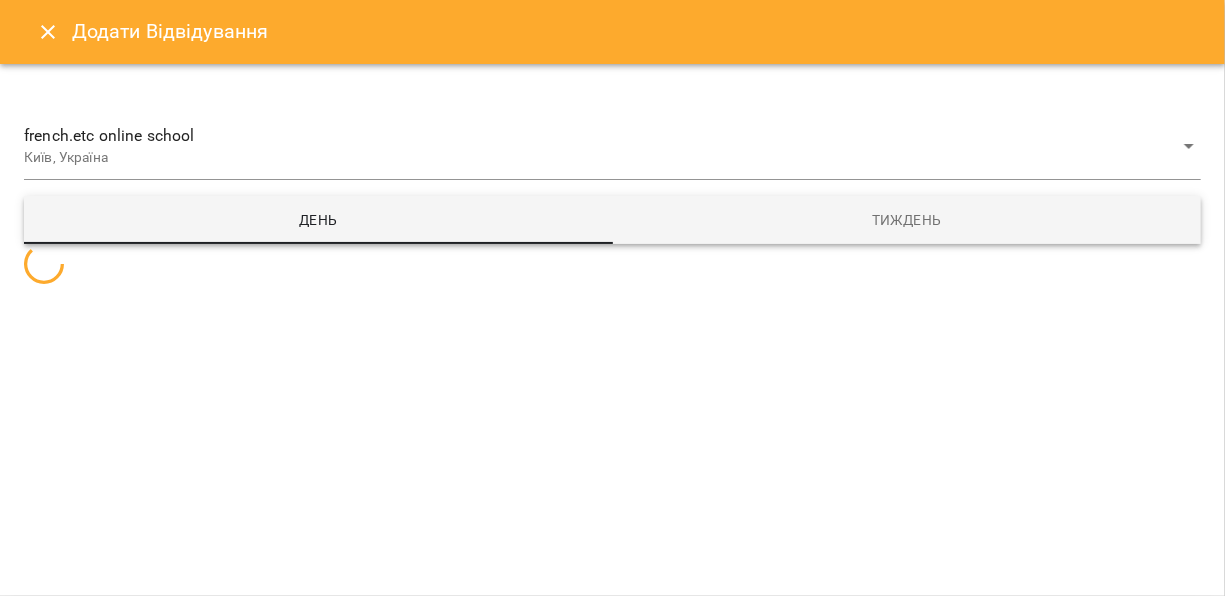 select 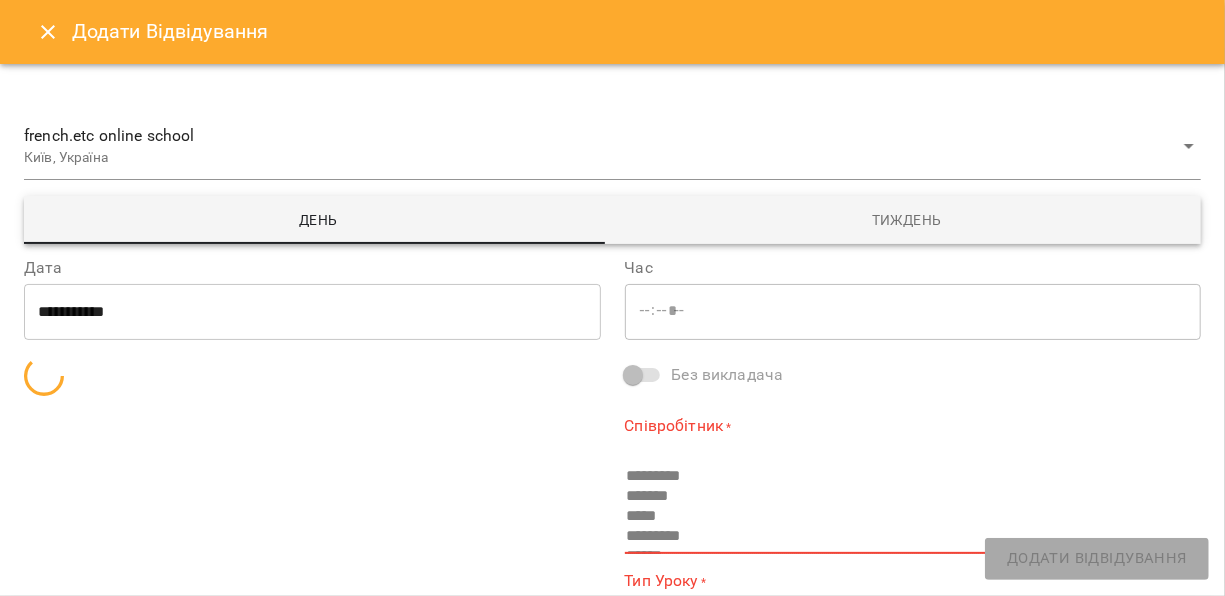 type on "*****" 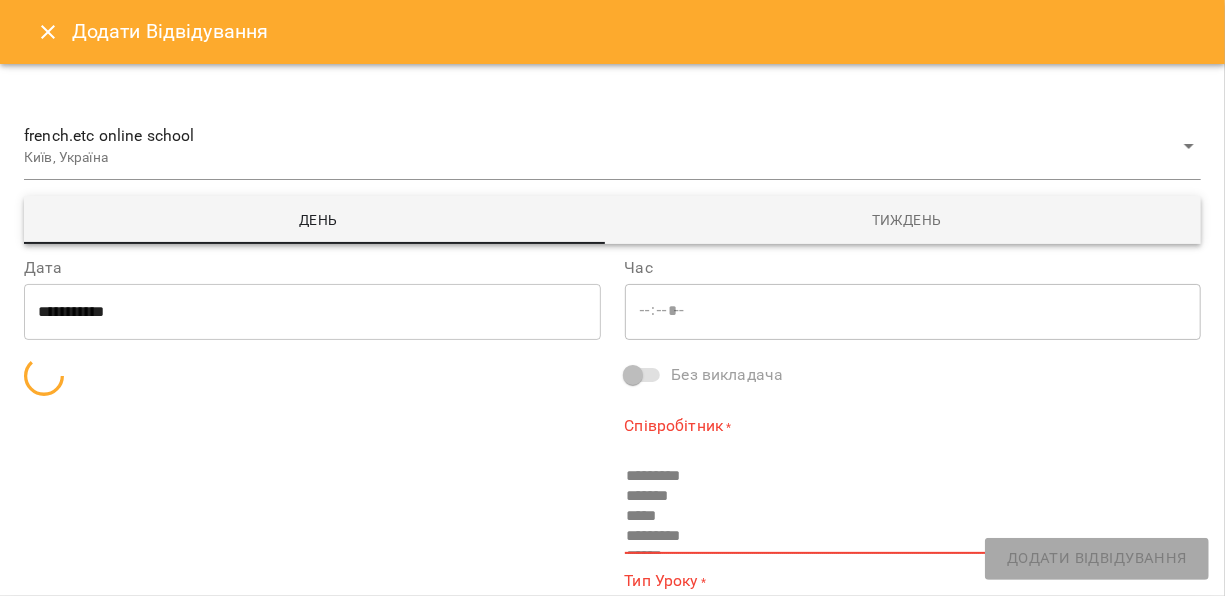 type on "**********" 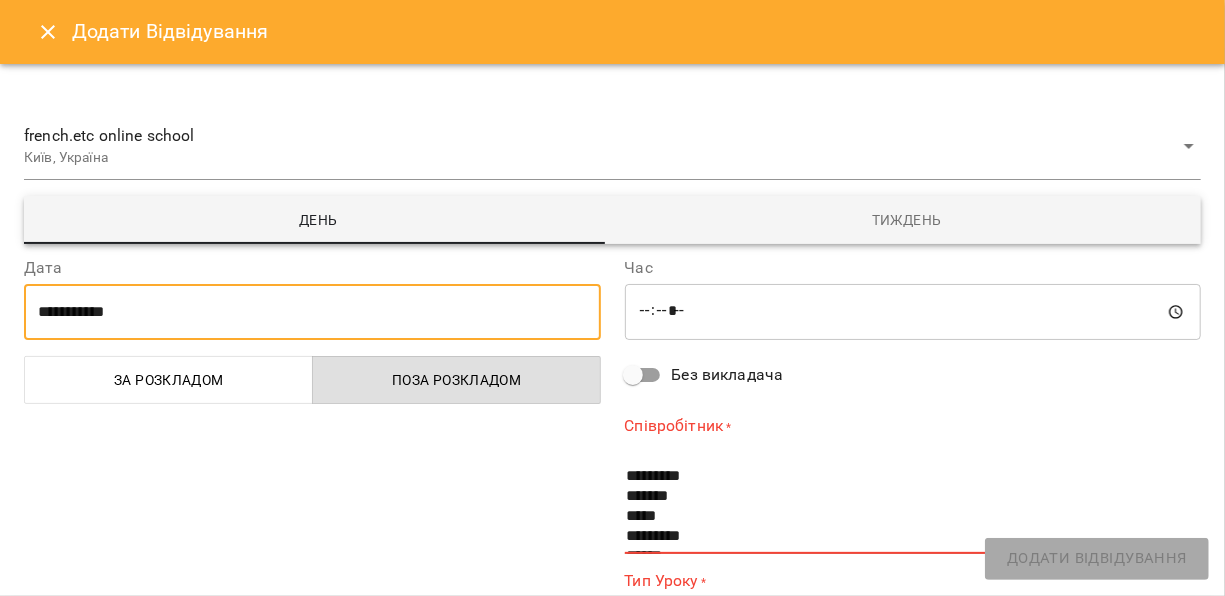 click on "**********" at bounding box center (312, 312) 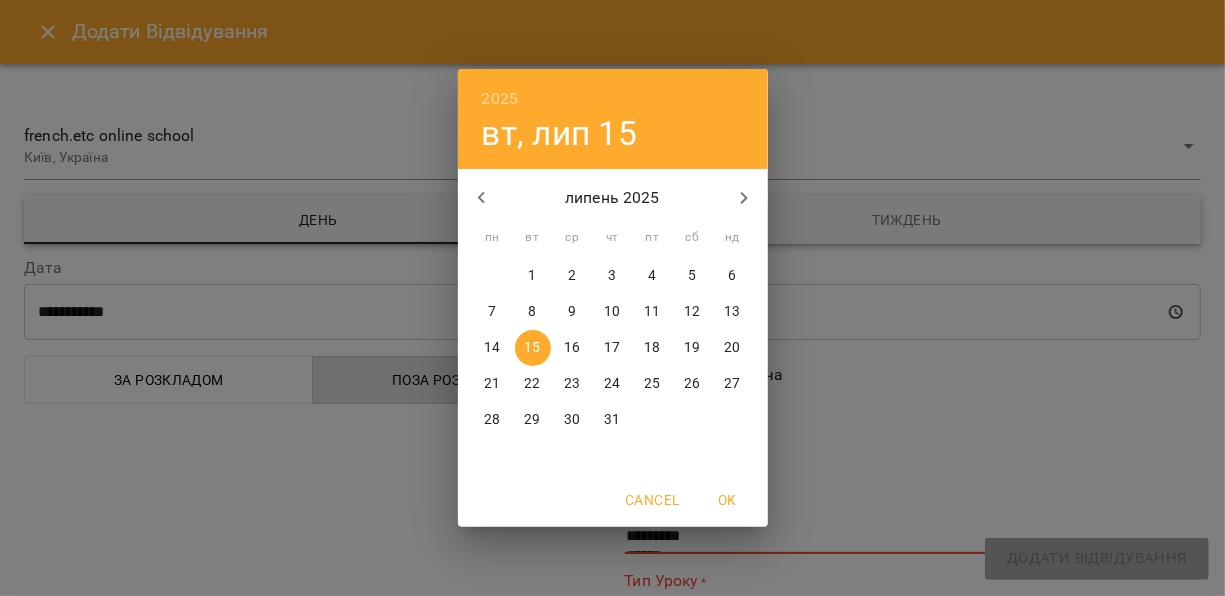 click on "19" at bounding box center [692, 348] 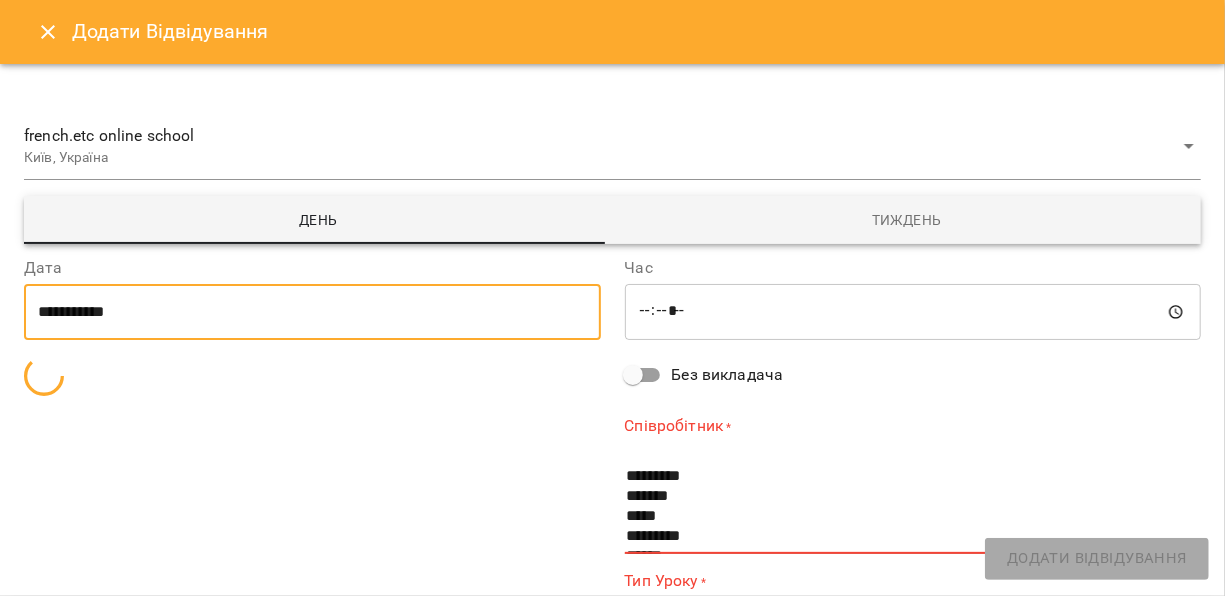 click on "*****" at bounding box center [913, 312] 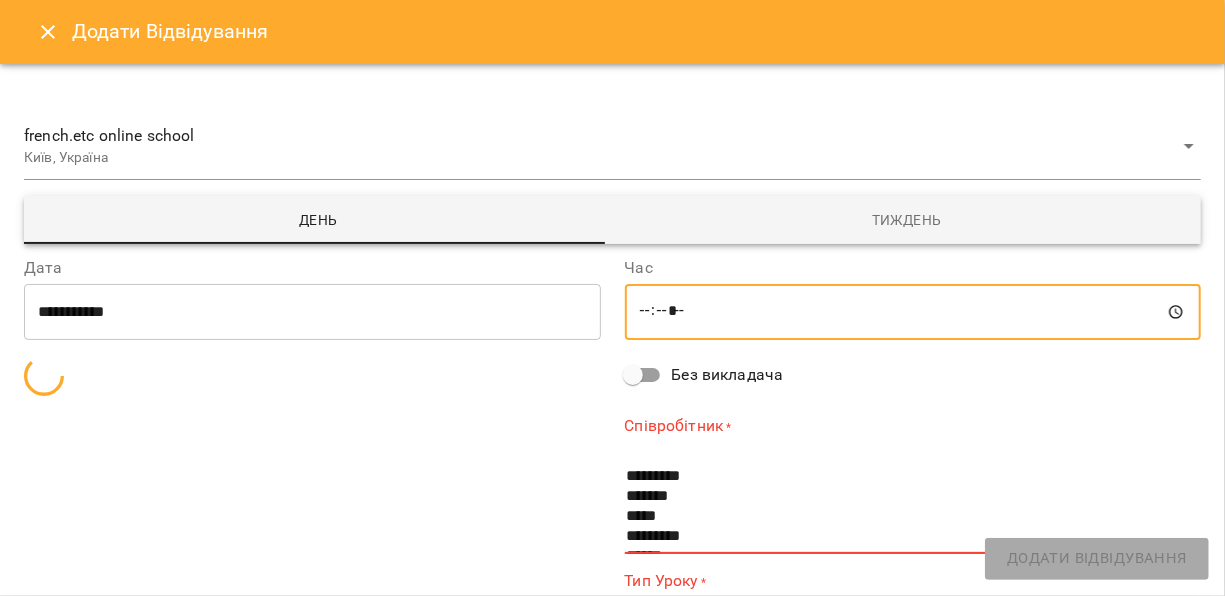 type on "*****" 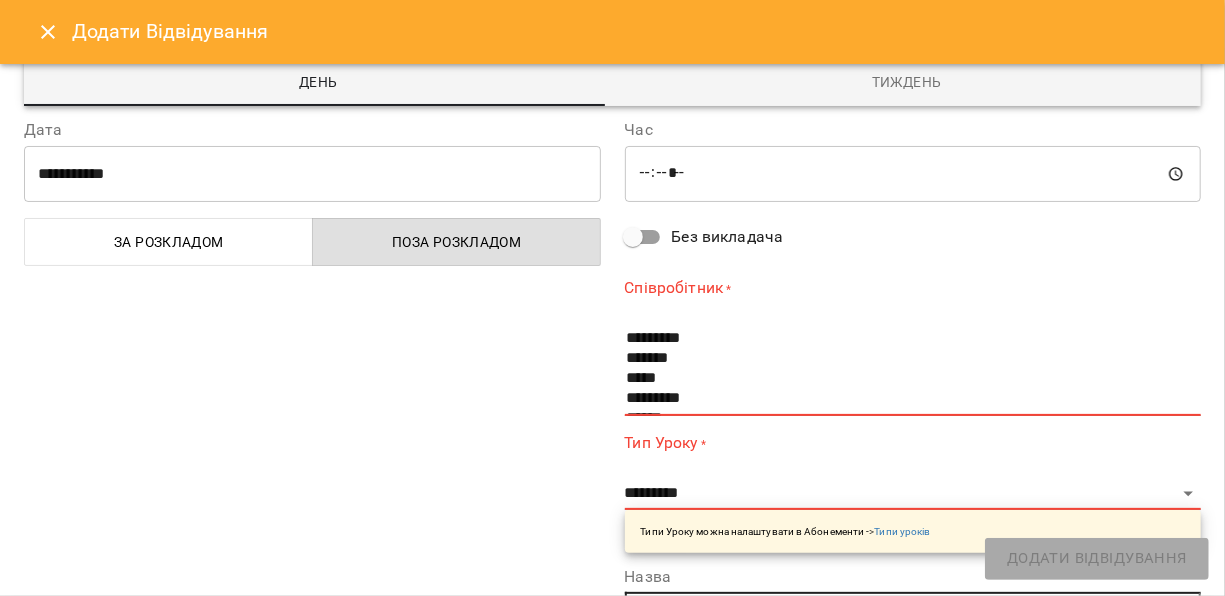 scroll, scrollTop: 162, scrollLeft: 0, axis: vertical 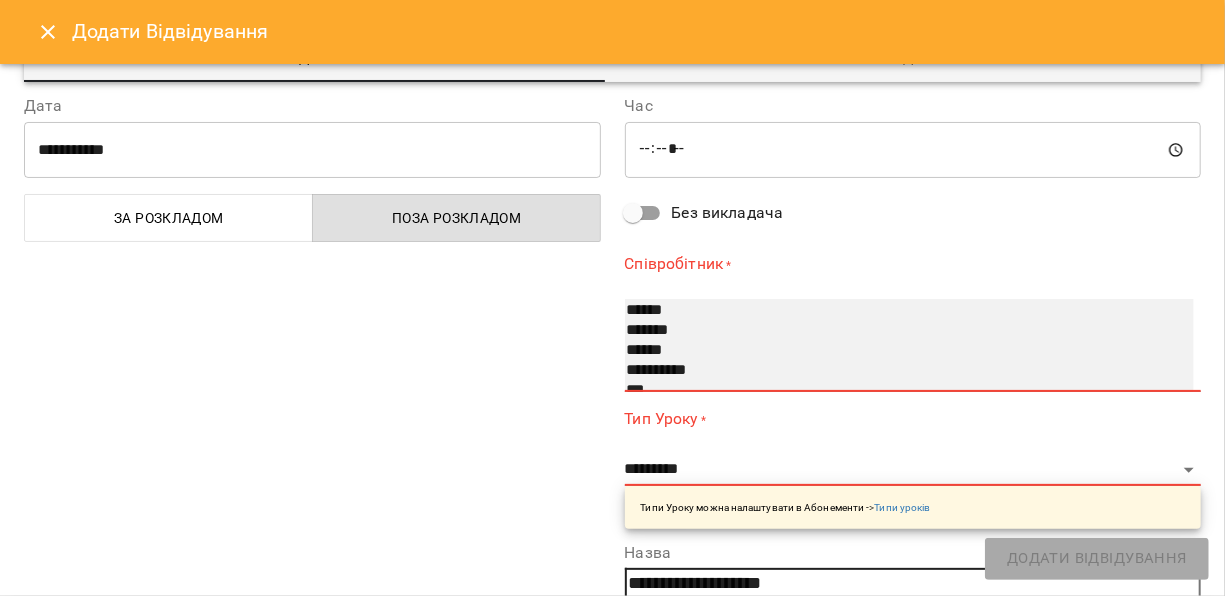 select on "**********" 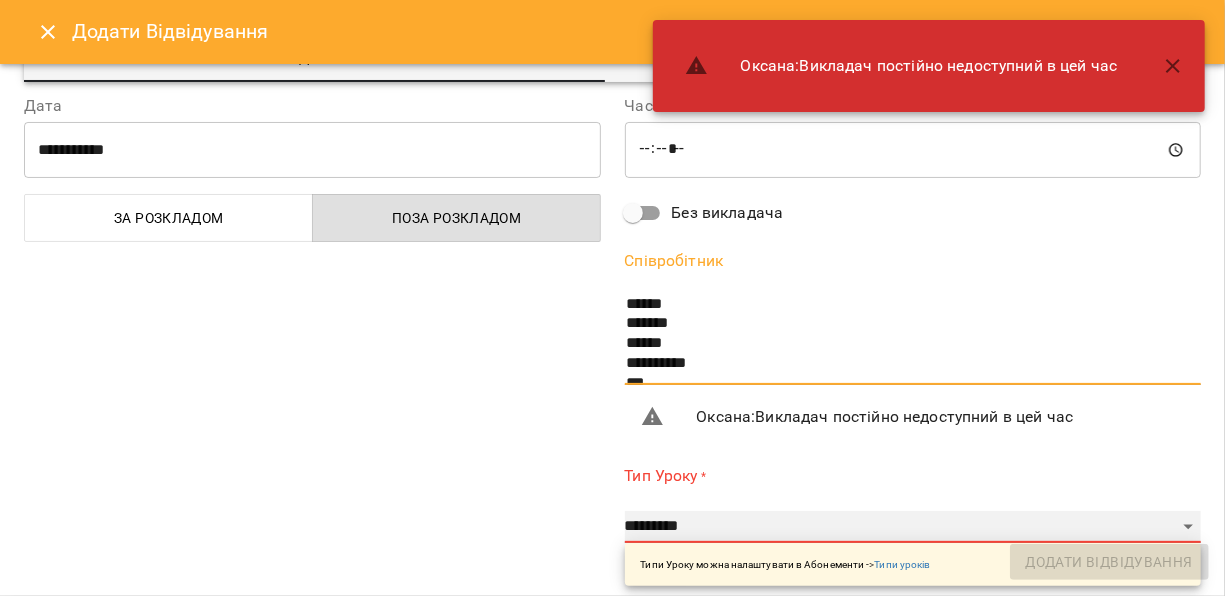 click on "**********" at bounding box center [913, 527] 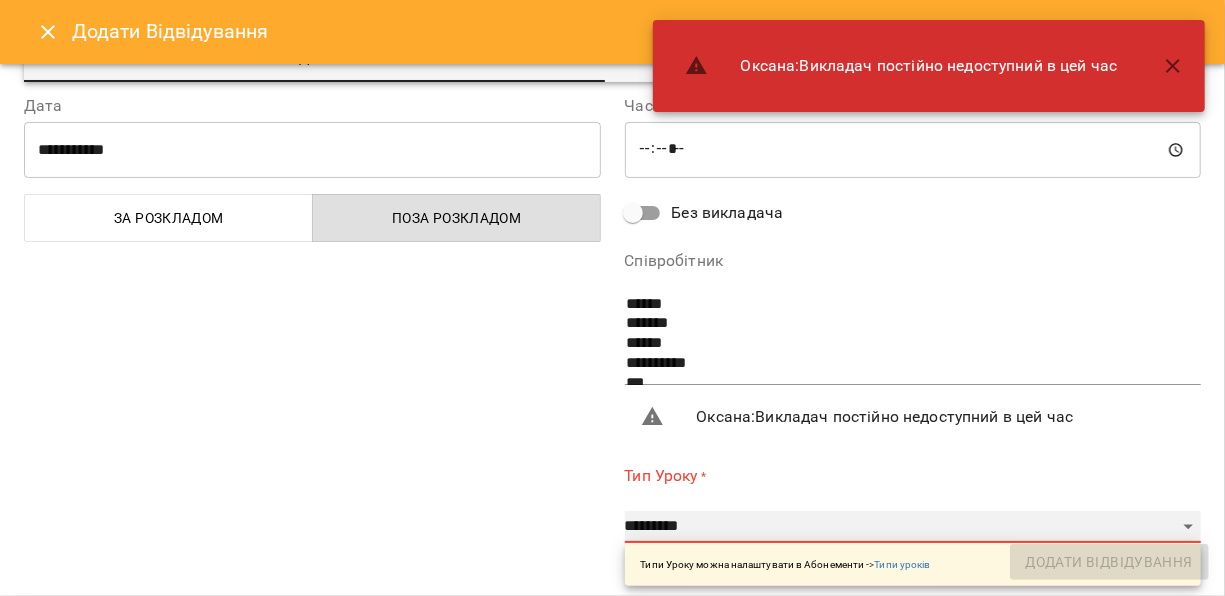 select on "**********" 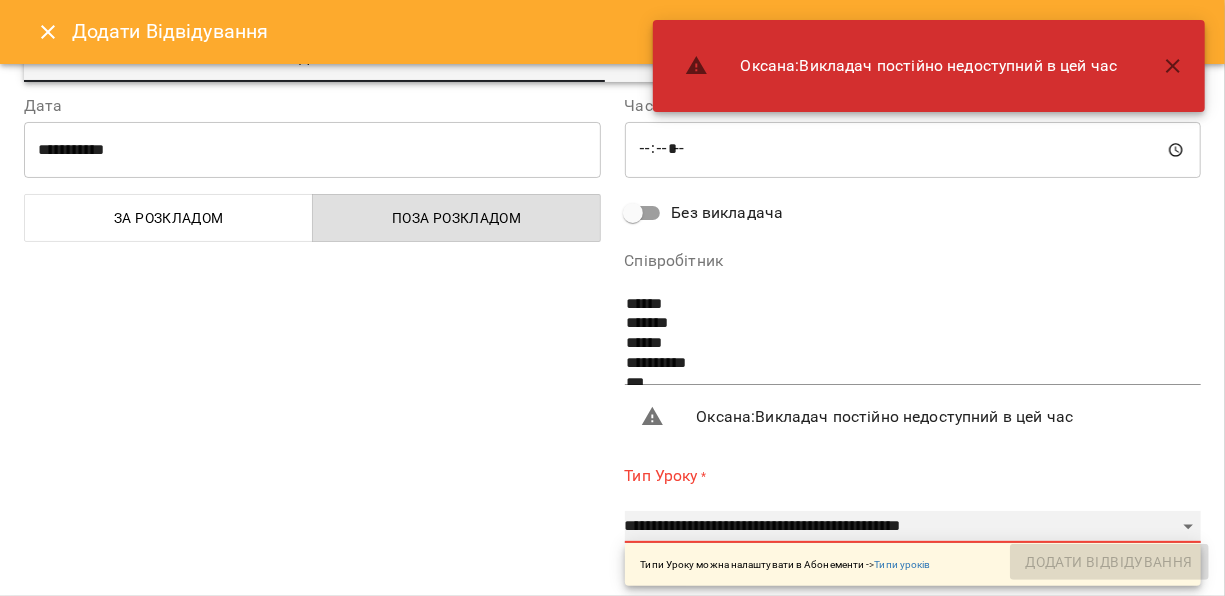 click on "**********" at bounding box center [913, 527] 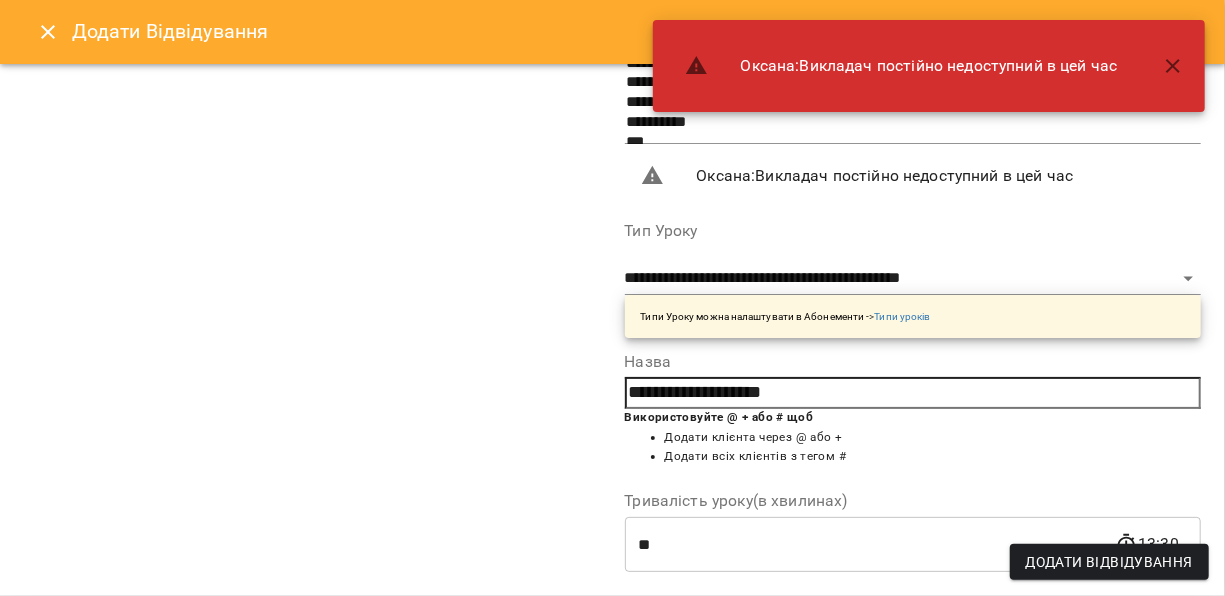 scroll, scrollTop: 411, scrollLeft: 0, axis: vertical 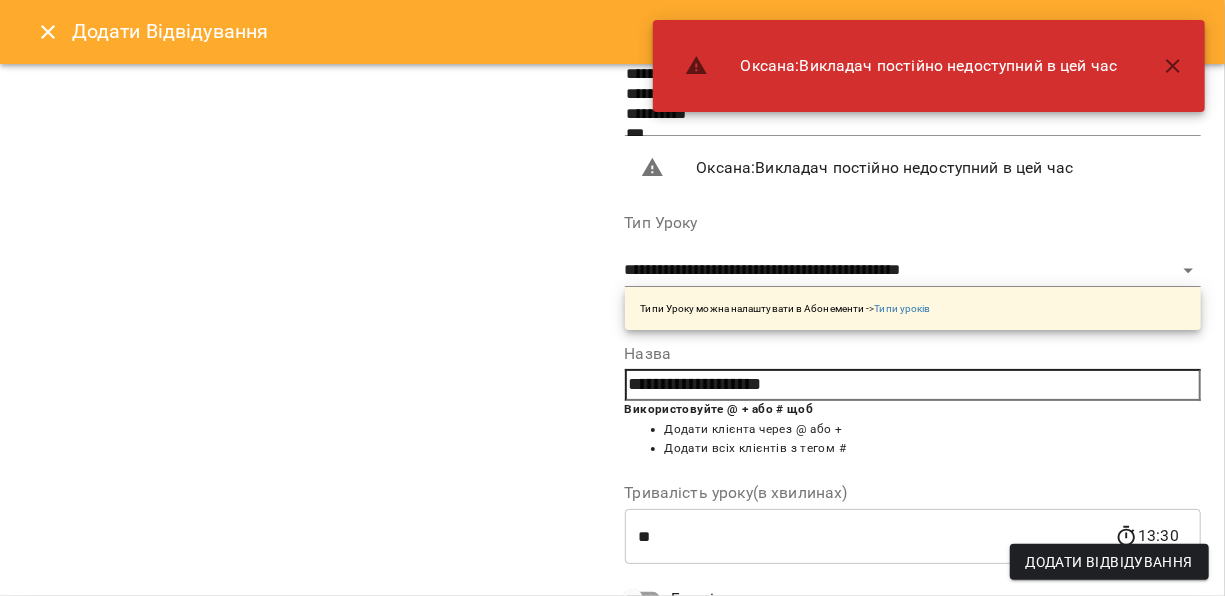 drag, startPoint x: 810, startPoint y: 392, endPoint x: 617, endPoint y: 388, distance: 193.04144 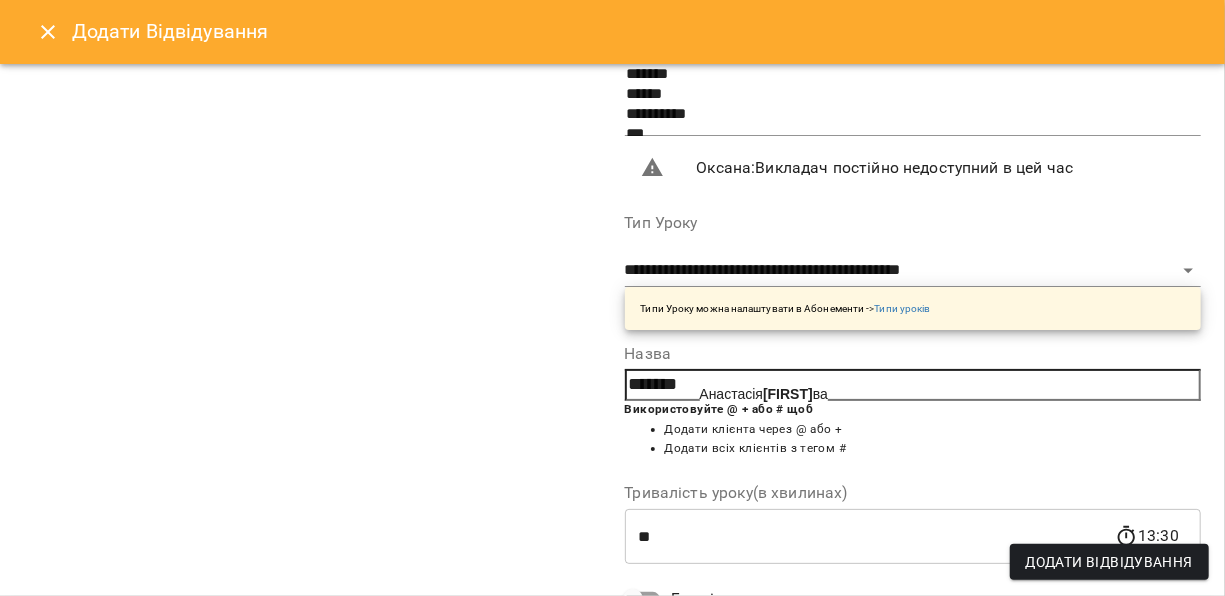 click on "Данило" at bounding box center [788, 394] 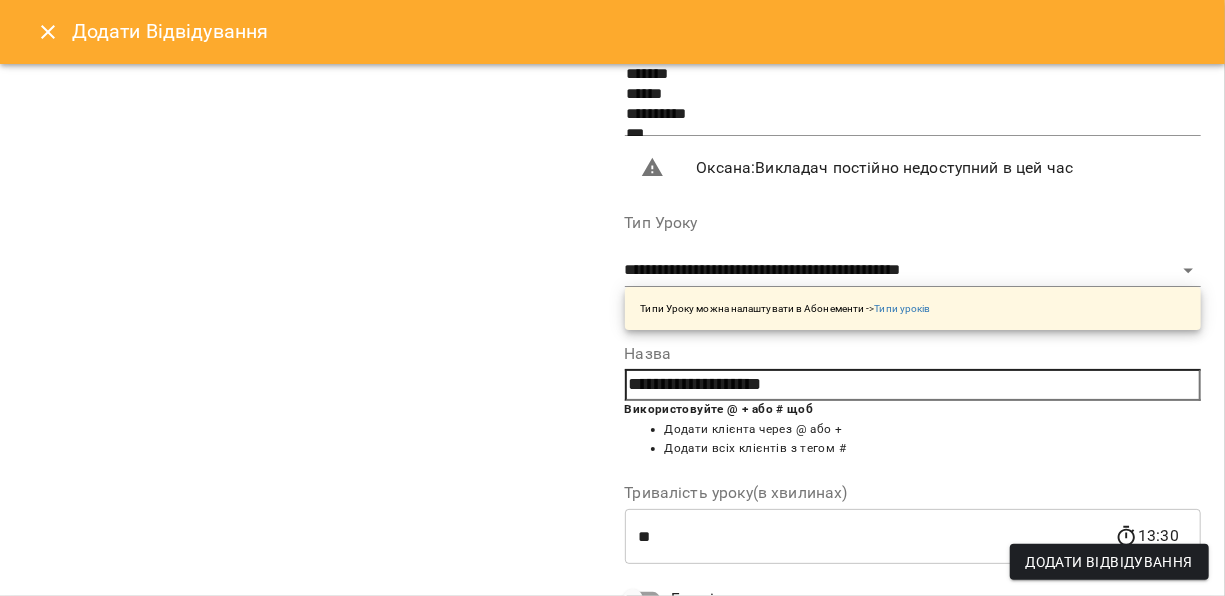 scroll, scrollTop: 636, scrollLeft: 0, axis: vertical 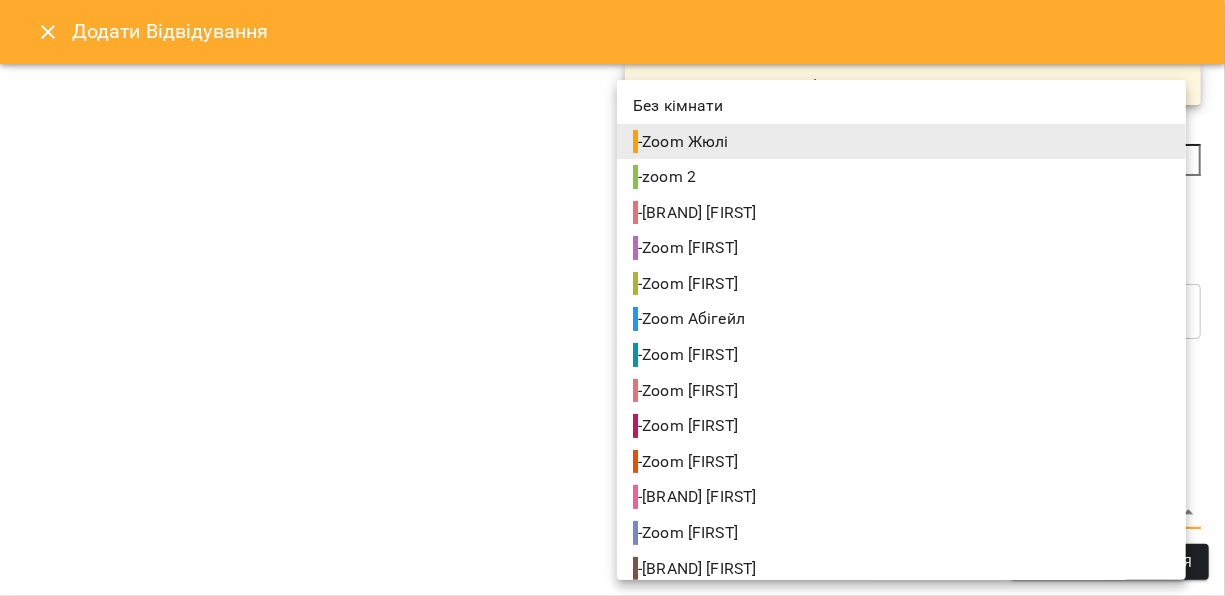 click on "**********" at bounding box center [612, 330] 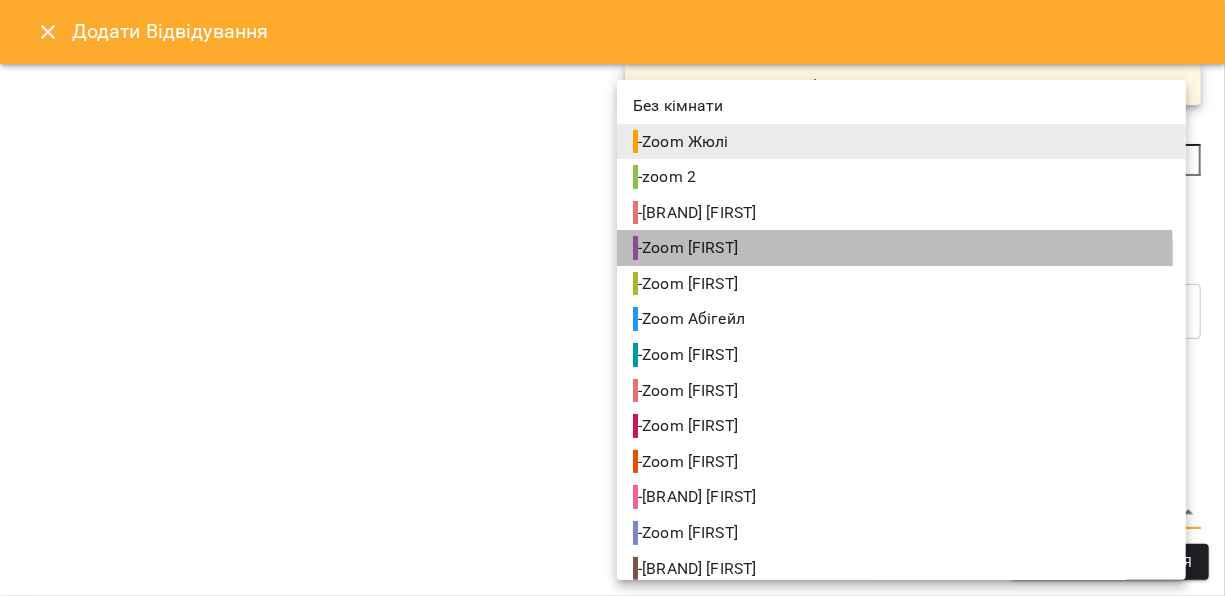 click on "- Zoom [FIRST]" at bounding box center [901, 248] 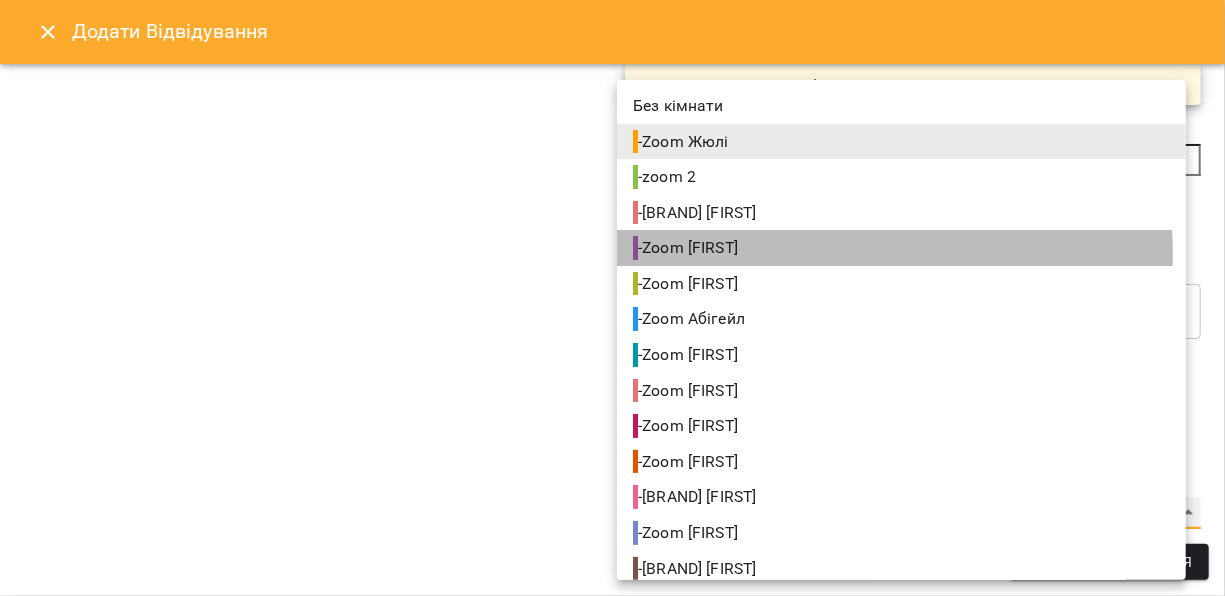 type on "**********" 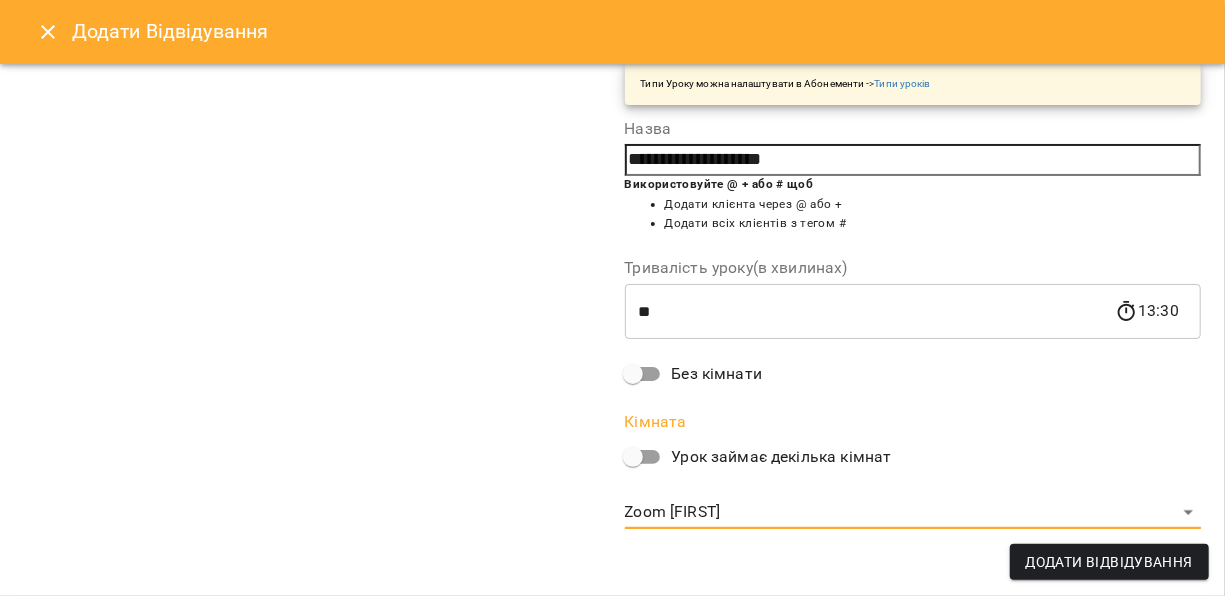 click on "Додати Відвідування" at bounding box center [1109, 562] 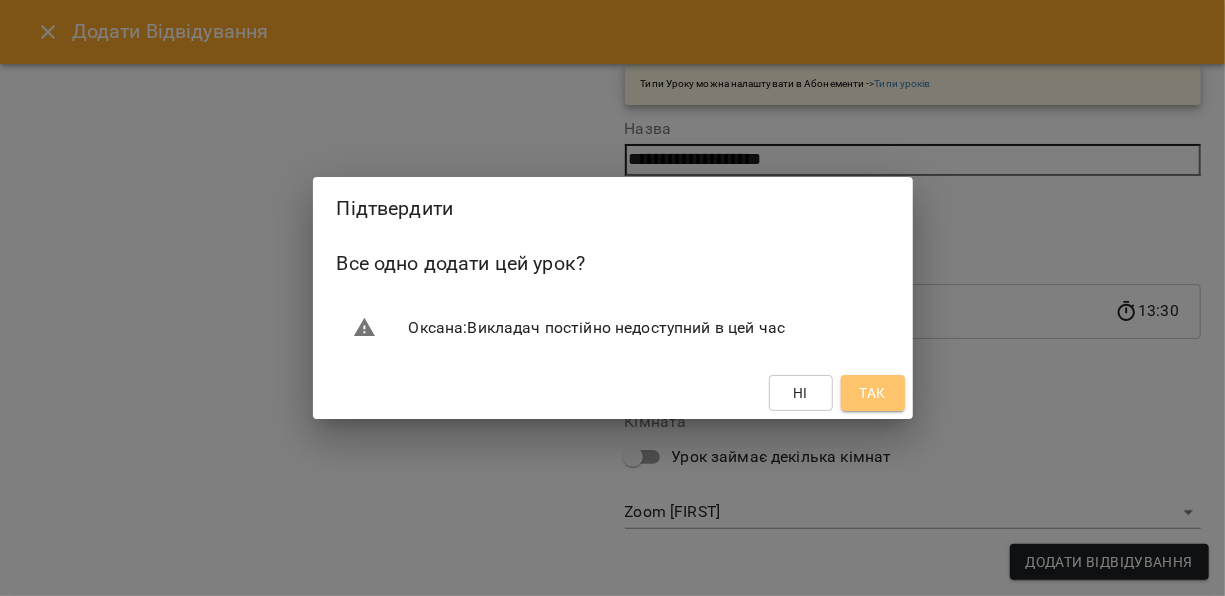 click on "Так" at bounding box center (872, 393) 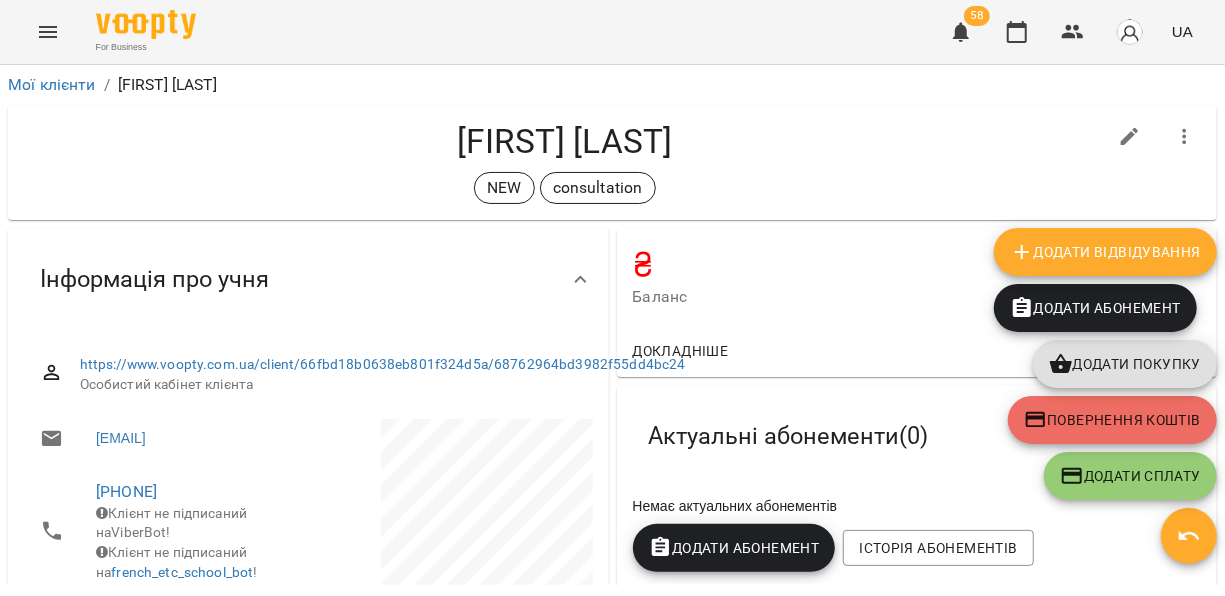 click at bounding box center (1189, 536) 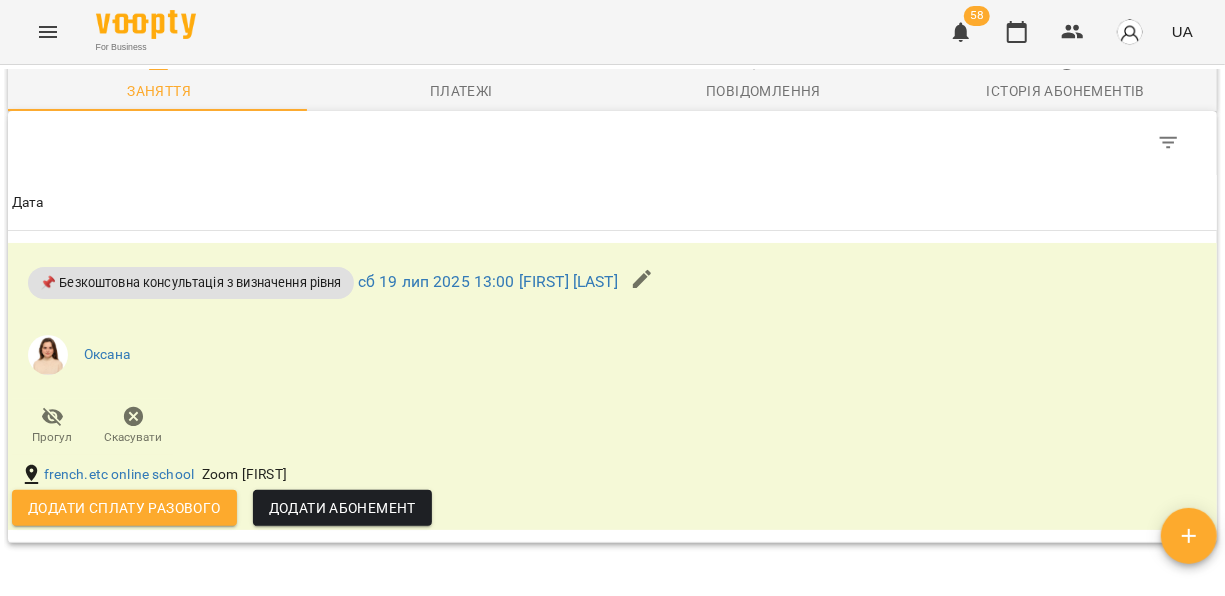 scroll, scrollTop: 1207, scrollLeft: 0, axis: vertical 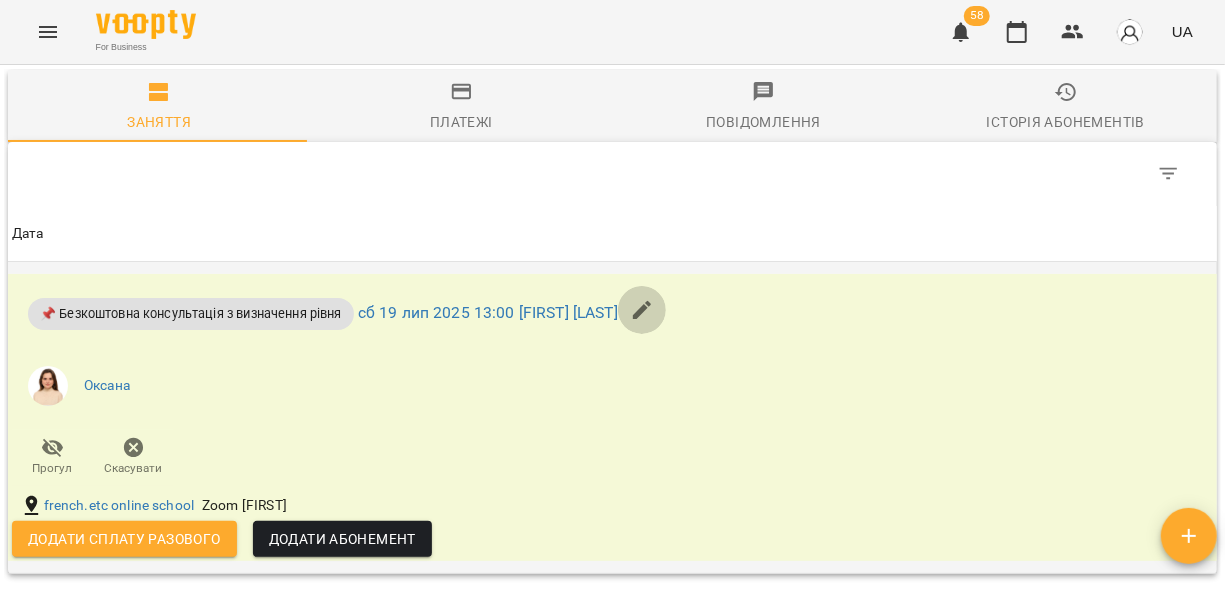 click at bounding box center (642, 310) 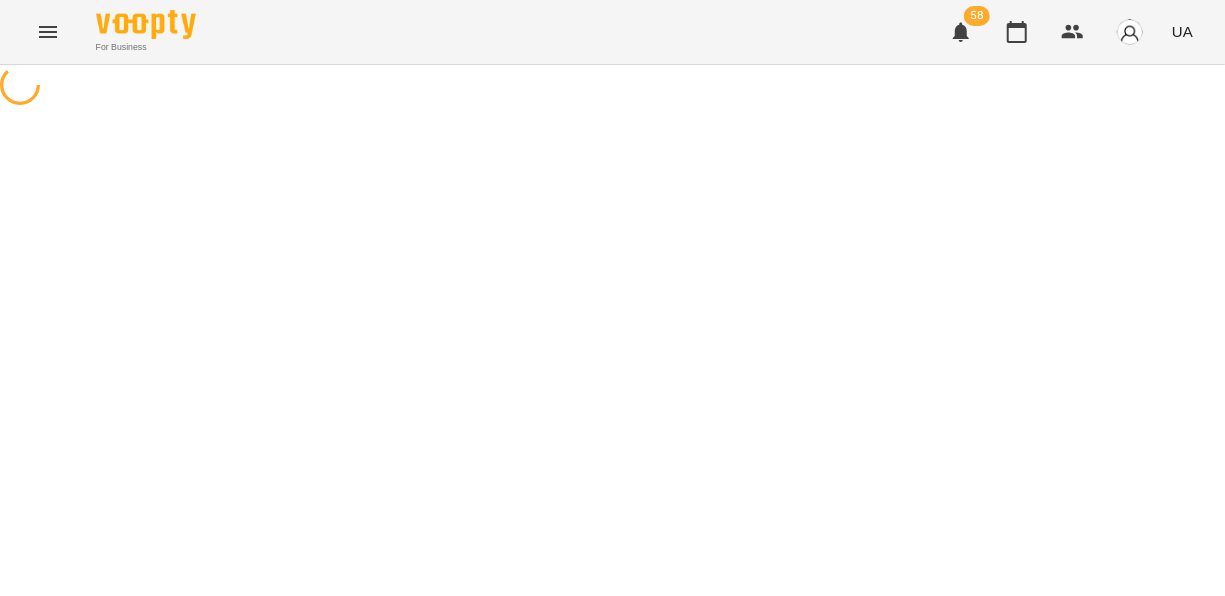 select on "**********" 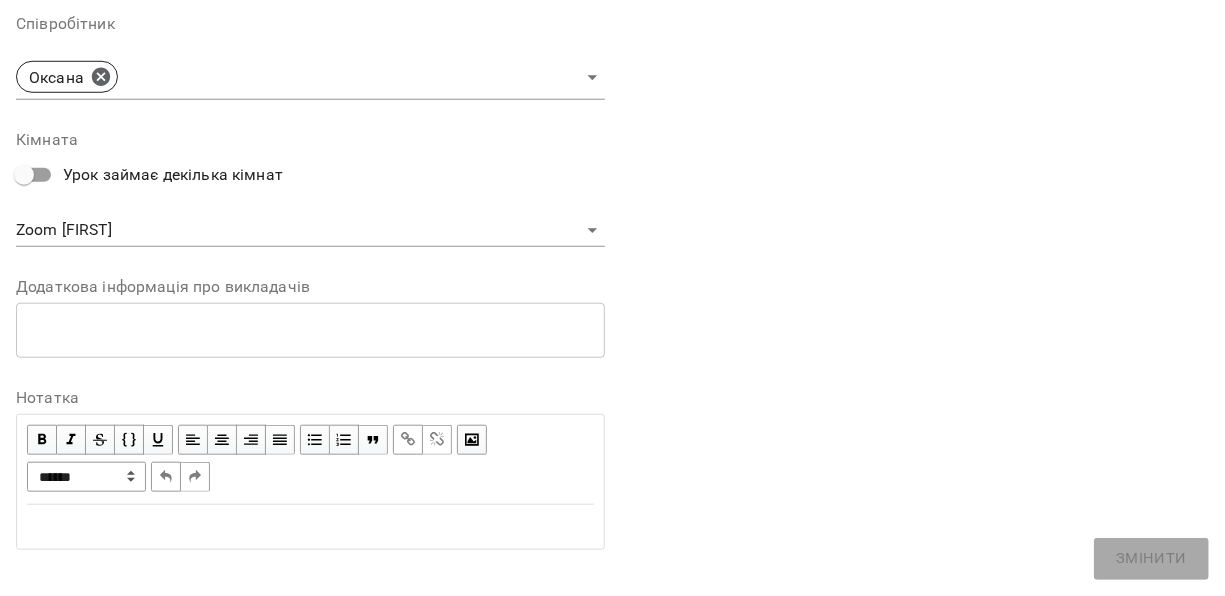 scroll, scrollTop: 746, scrollLeft: 0, axis: vertical 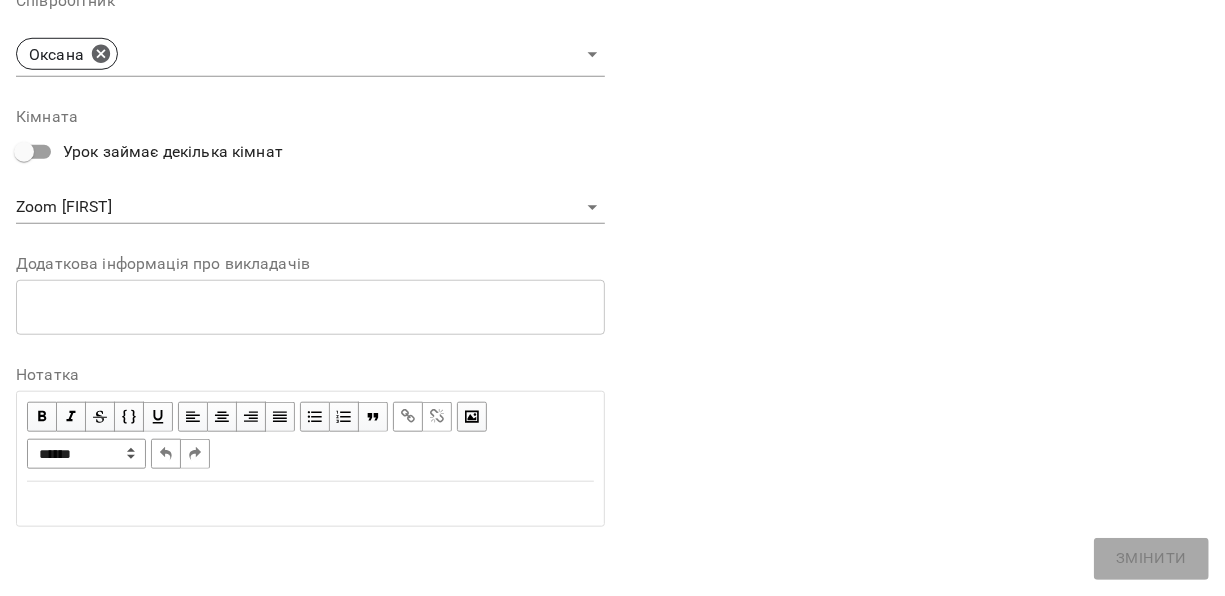 click at bounding box center [310, 504] 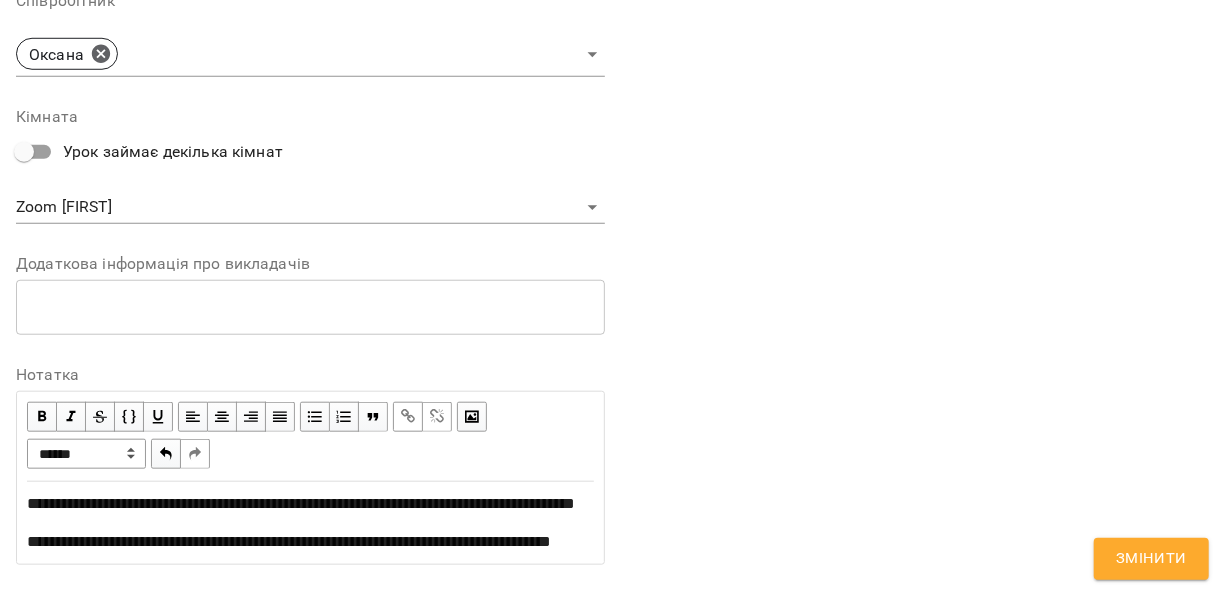 scroll, scrollTop: 880, scrollLeft: 0, axis: vertical 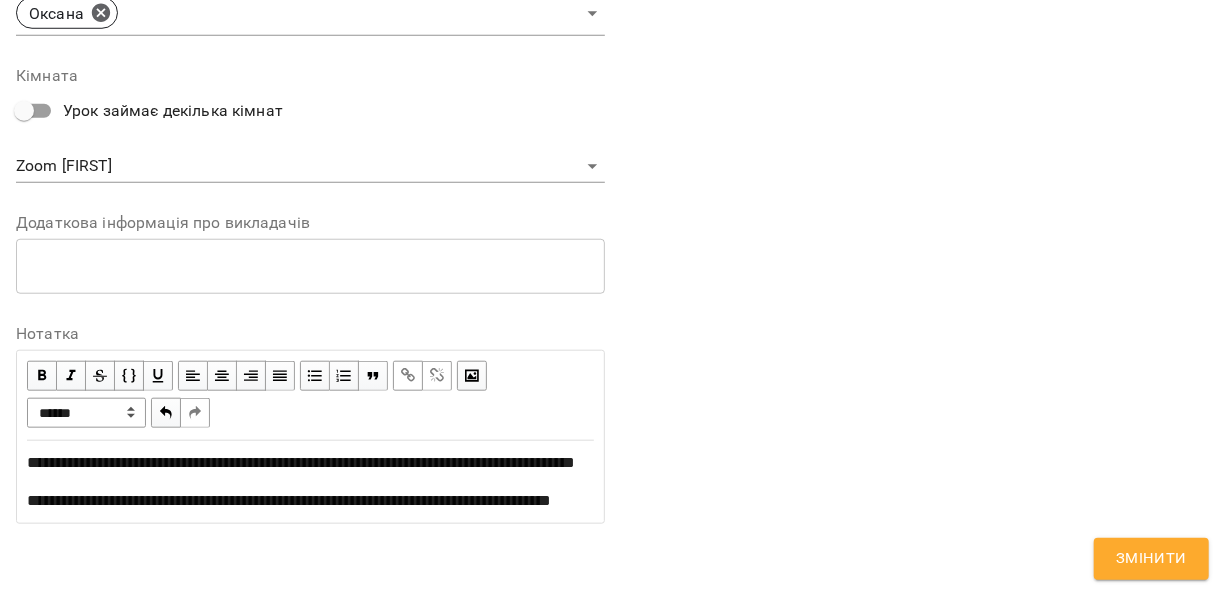 click on "**********" at bounding box center [310, 501] 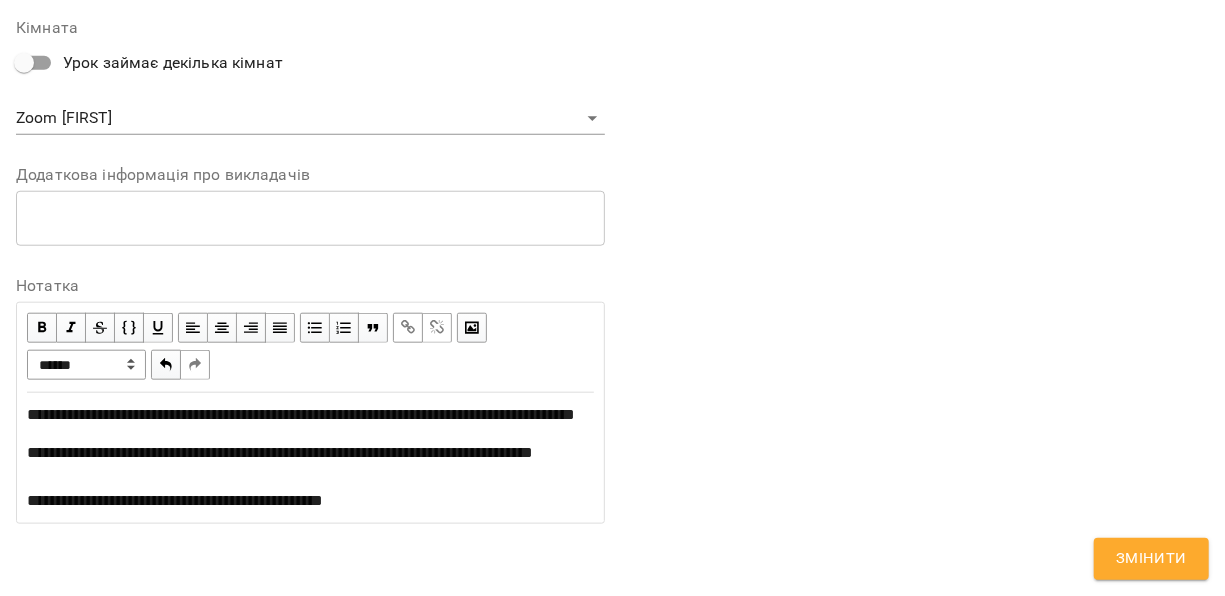 click on "Змінити" at bounding box center (1151, 559) 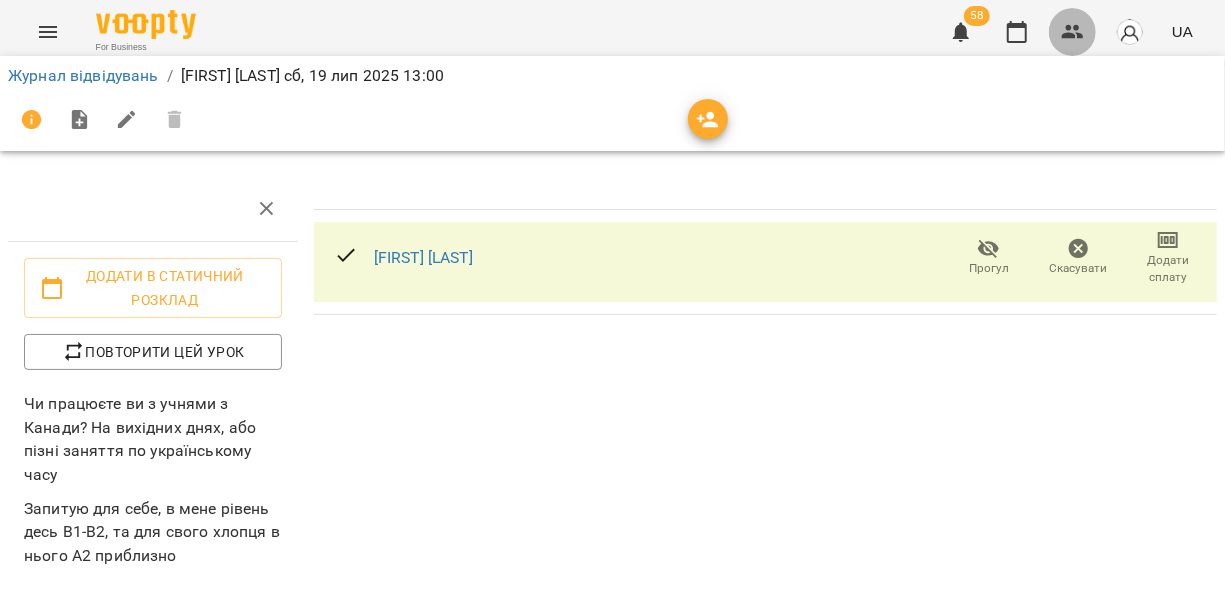 click 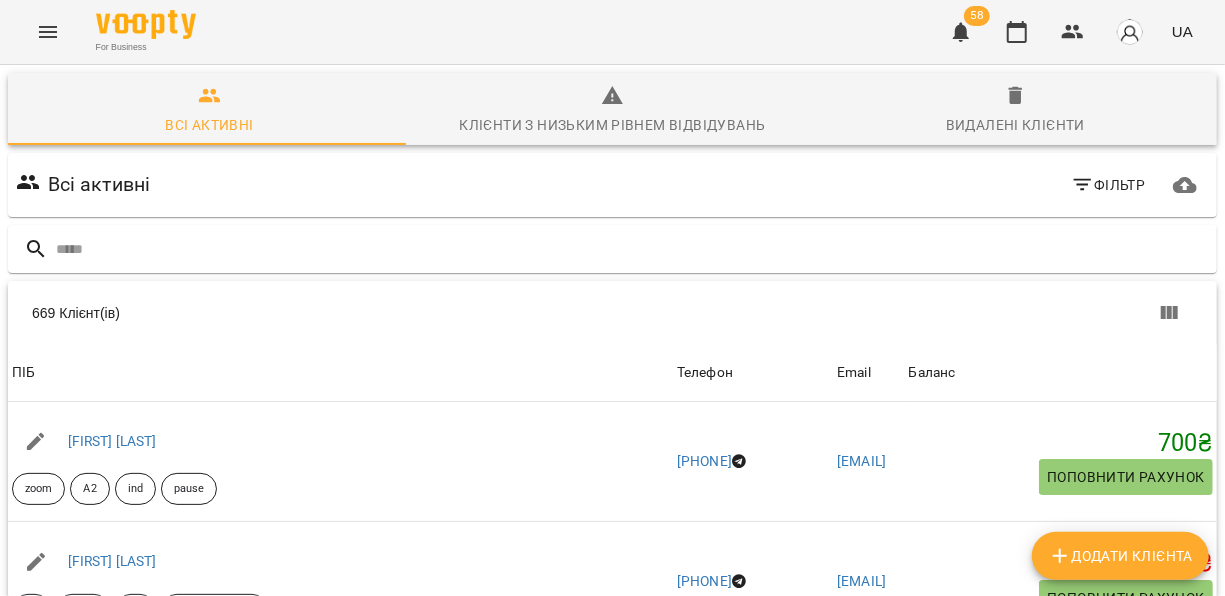 click on "Додати клієнта" at bounding box center (1120, 556) 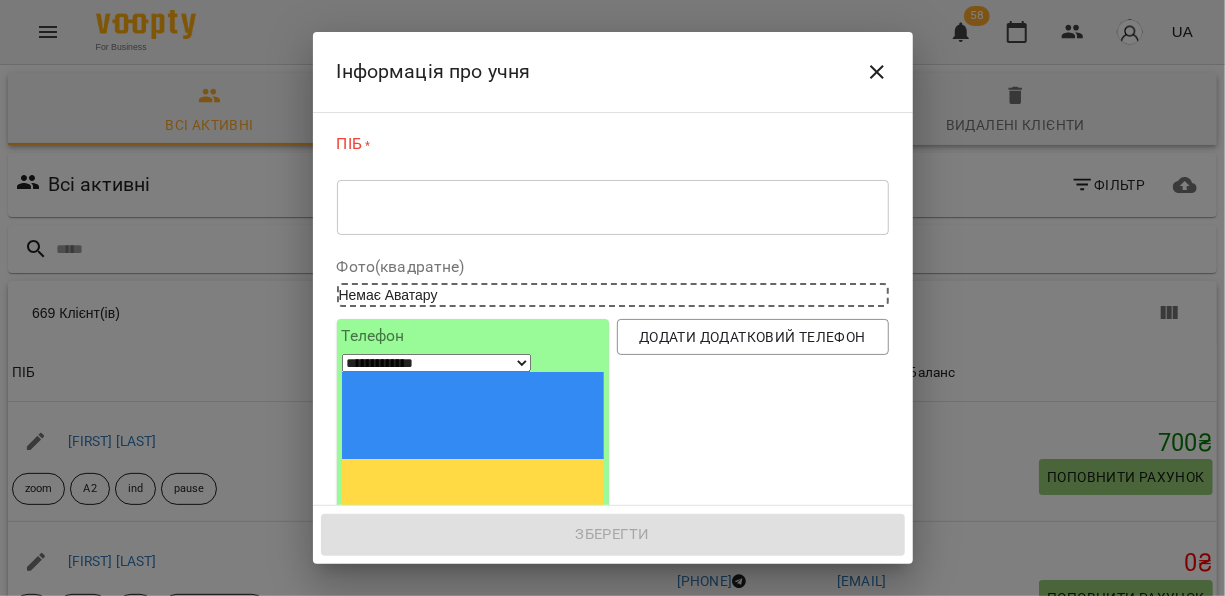 click on "* ​" at bounding box center (613, 207) 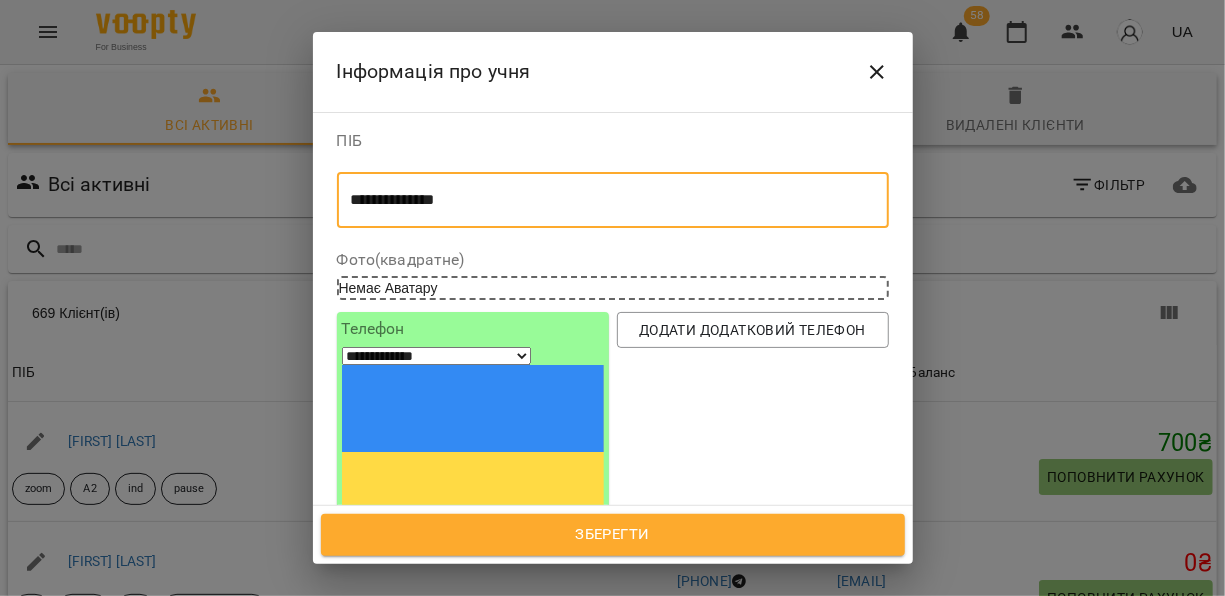 type on "**********" 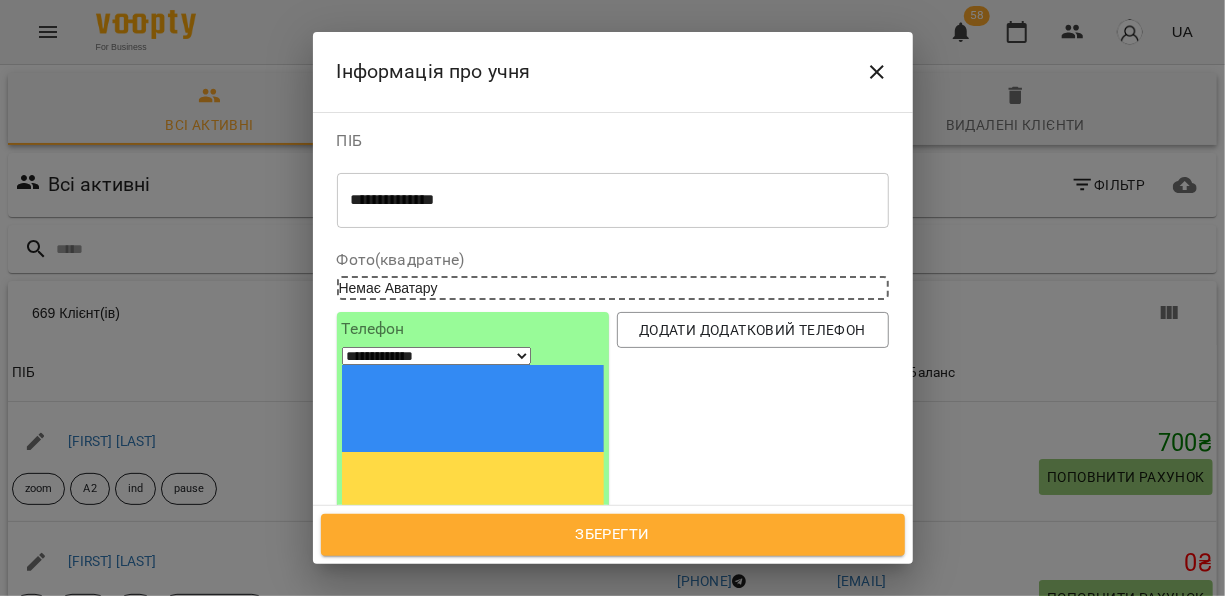 type 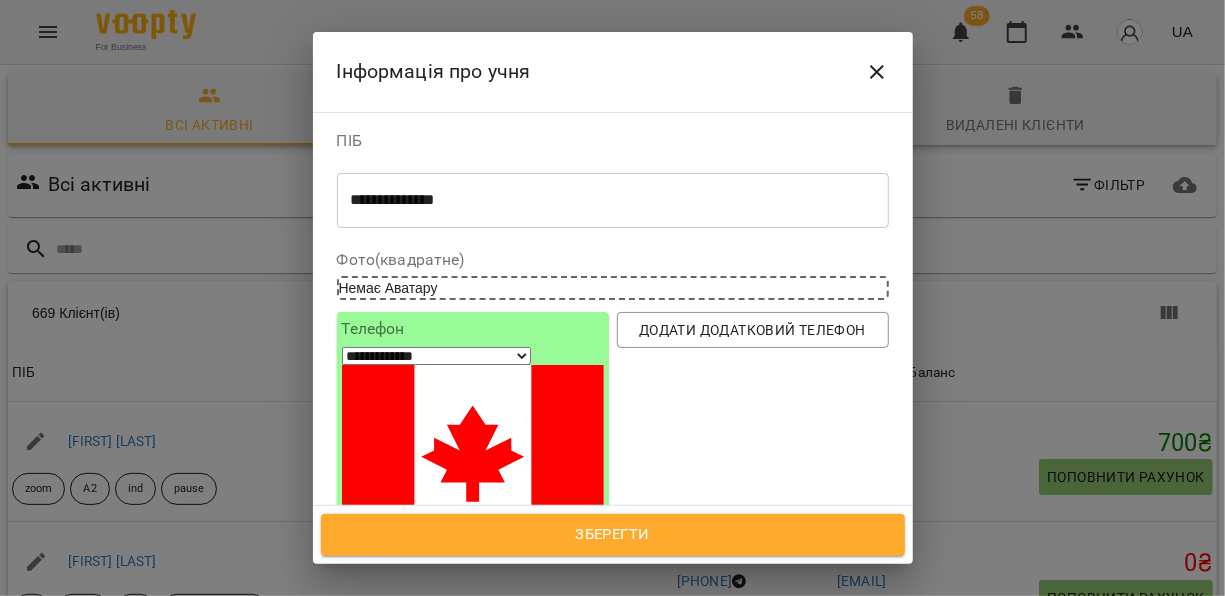 type on "**********" 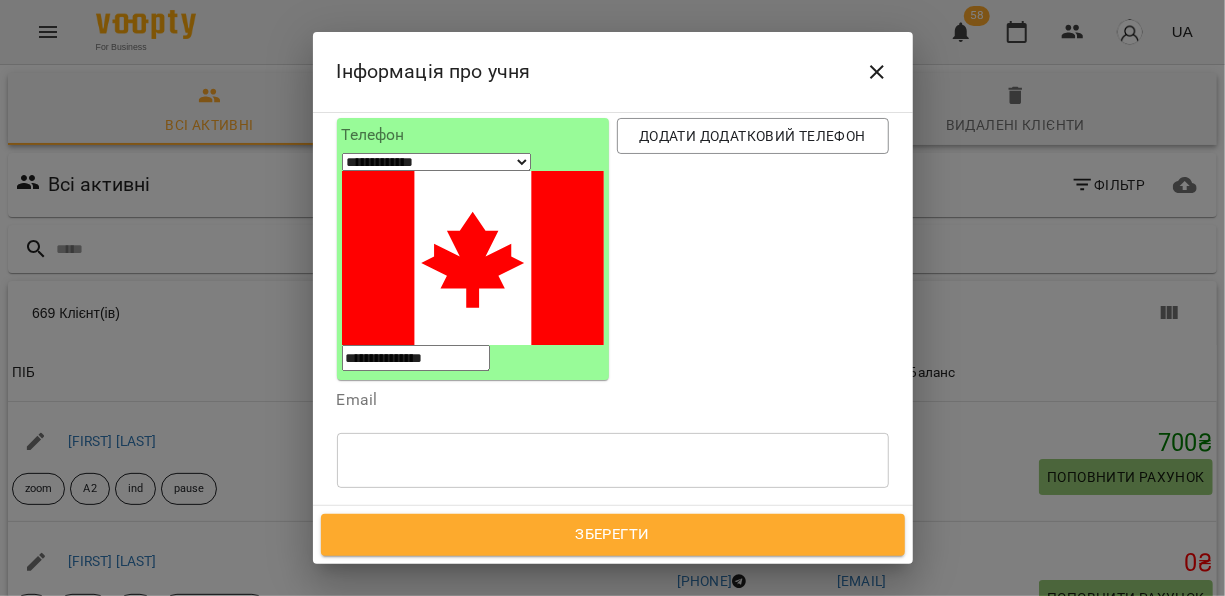 scroll, scrollTop: 240, scrollLeft: 0, axis: vertical 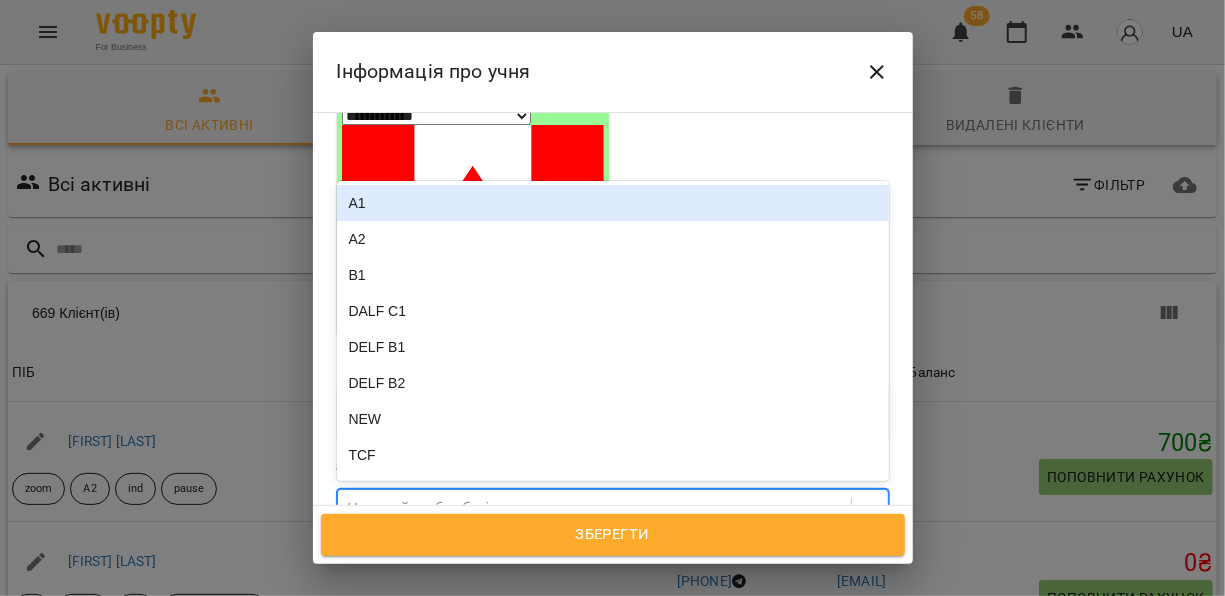 click 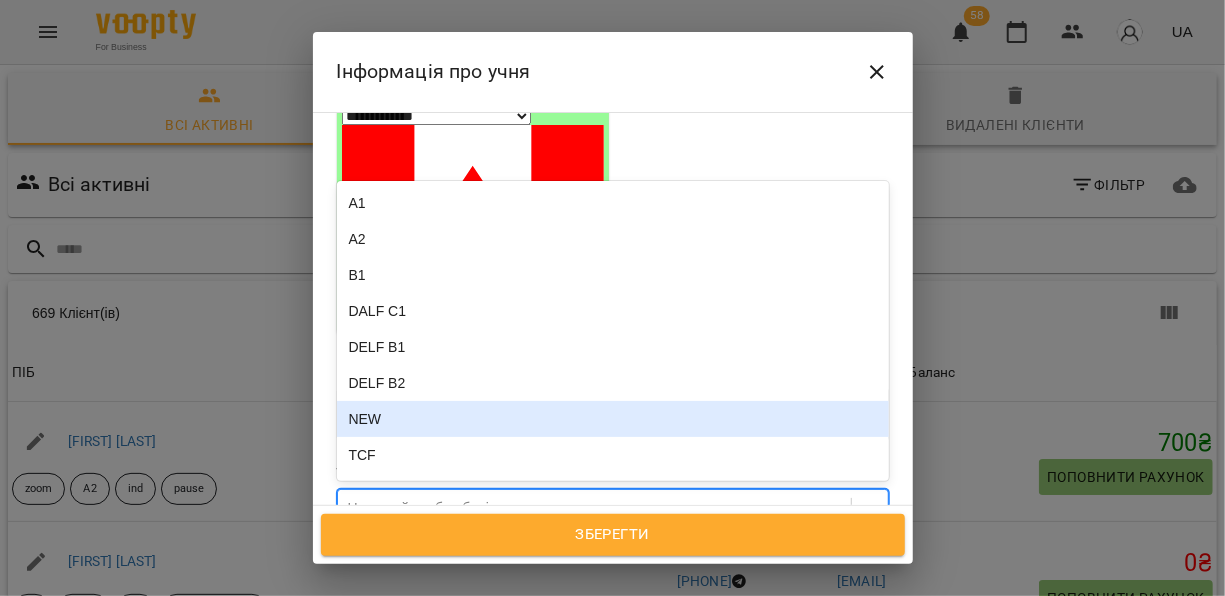 click on "NEW" at bounding box center (613, 419) 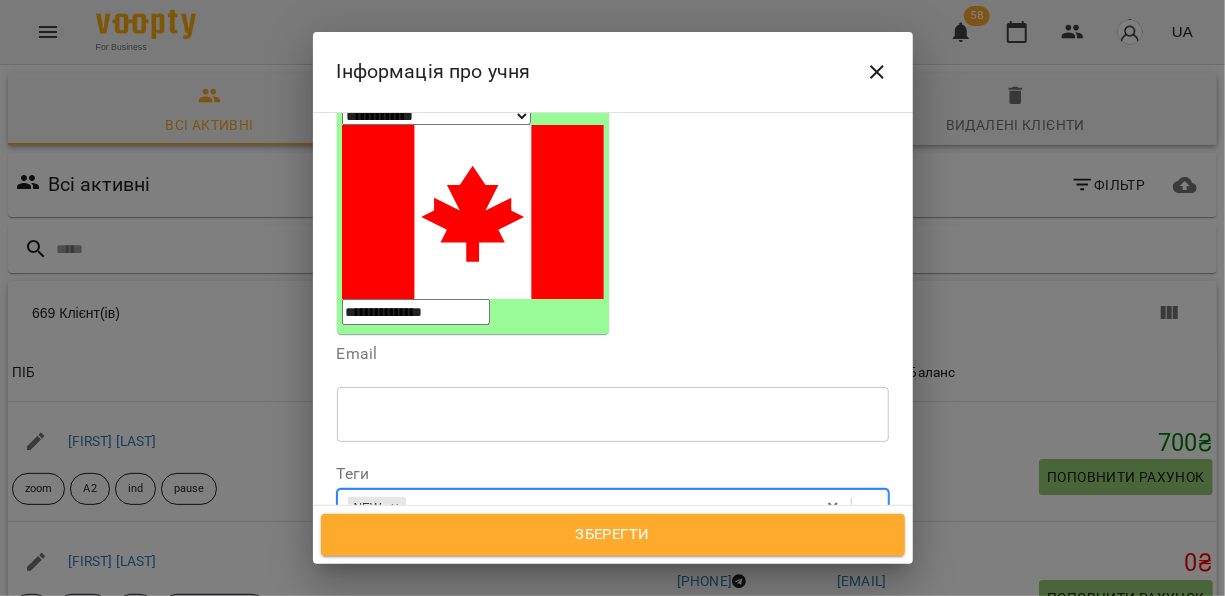 click 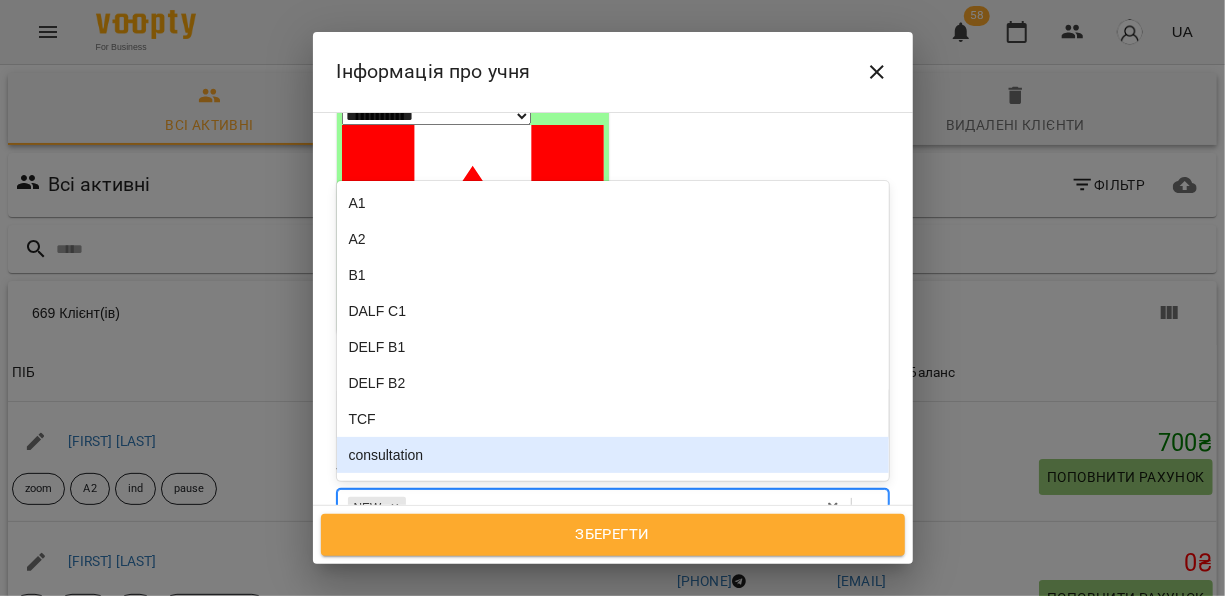 click on "consultation" at bounding box center (613, 455) 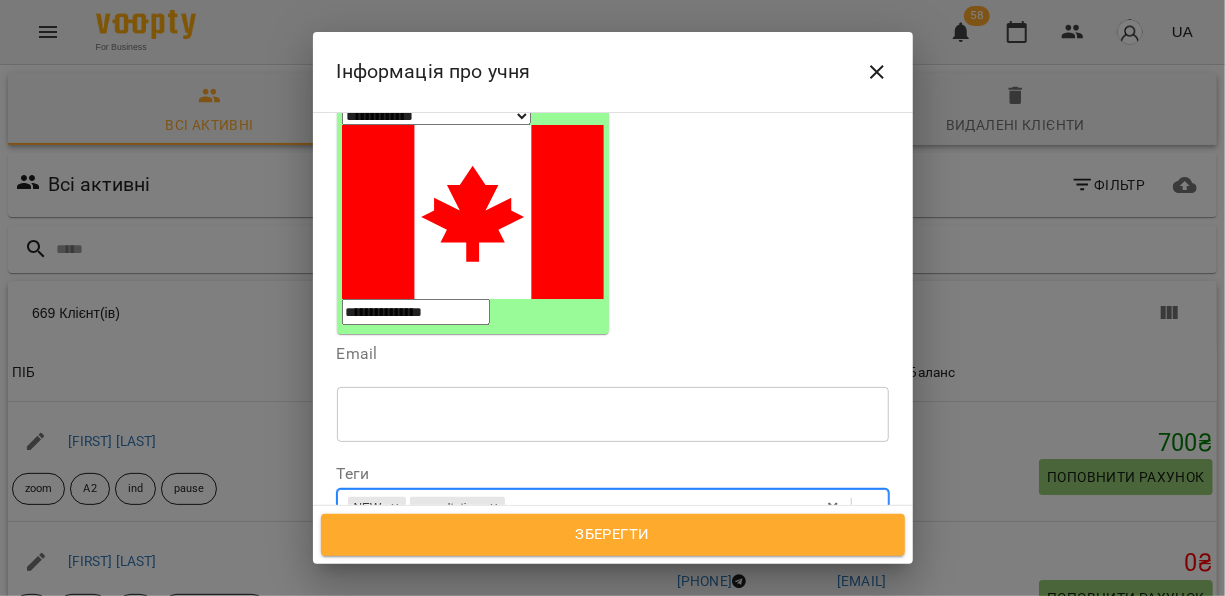 click at bounding box center (613, 655) 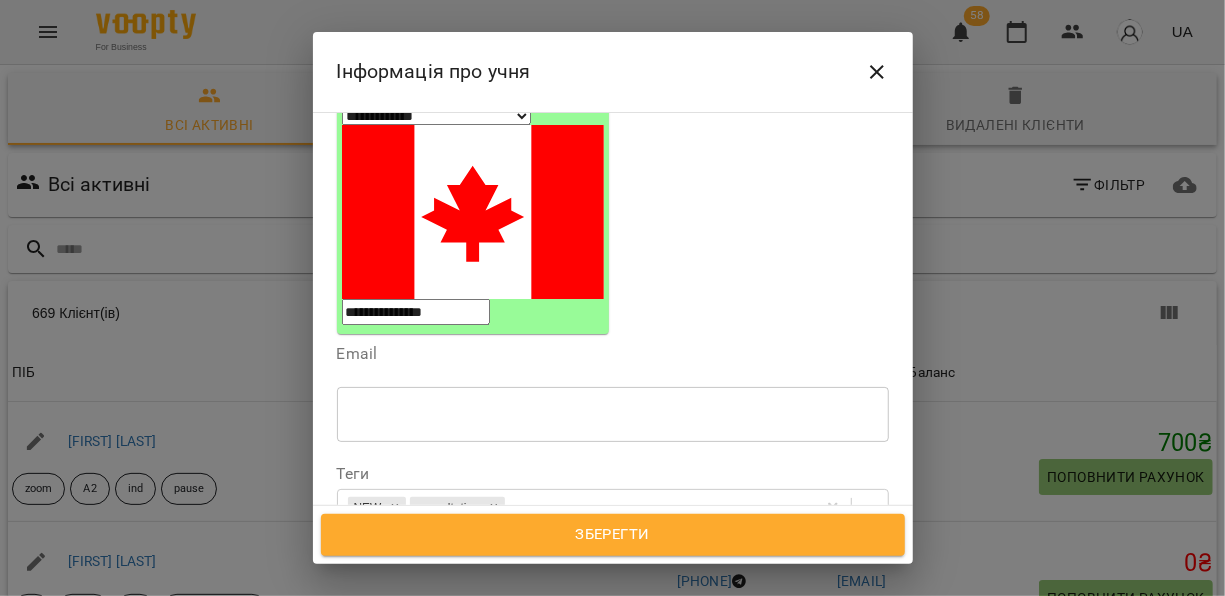 type on "**********" 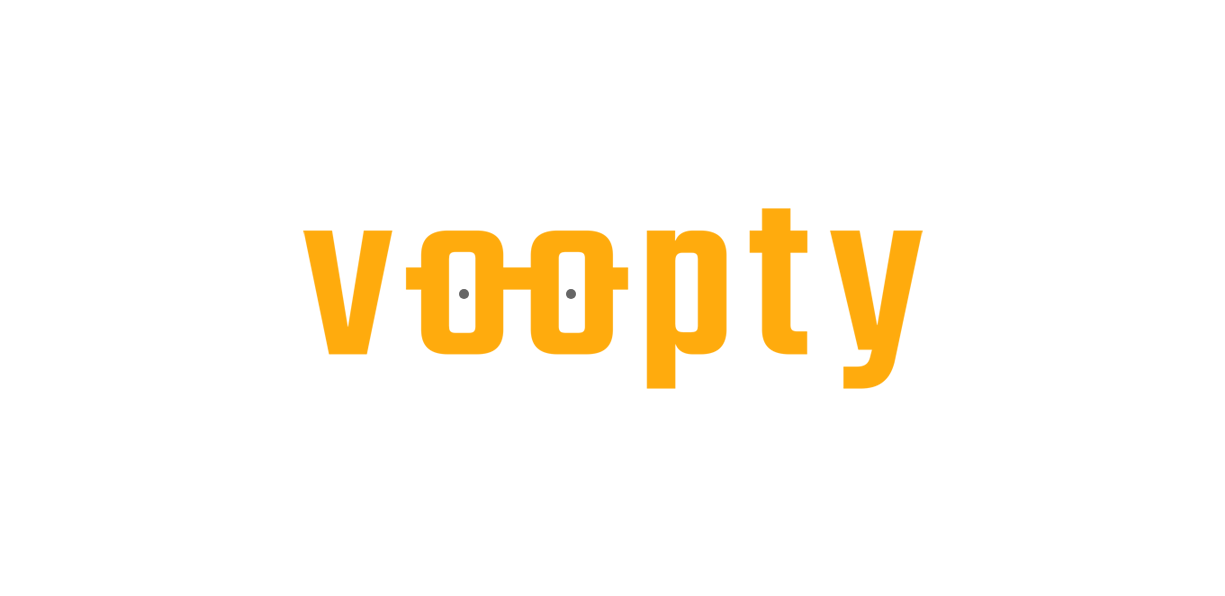 scroll, scrollTop: 0, scrollLeft: 0, axis: both 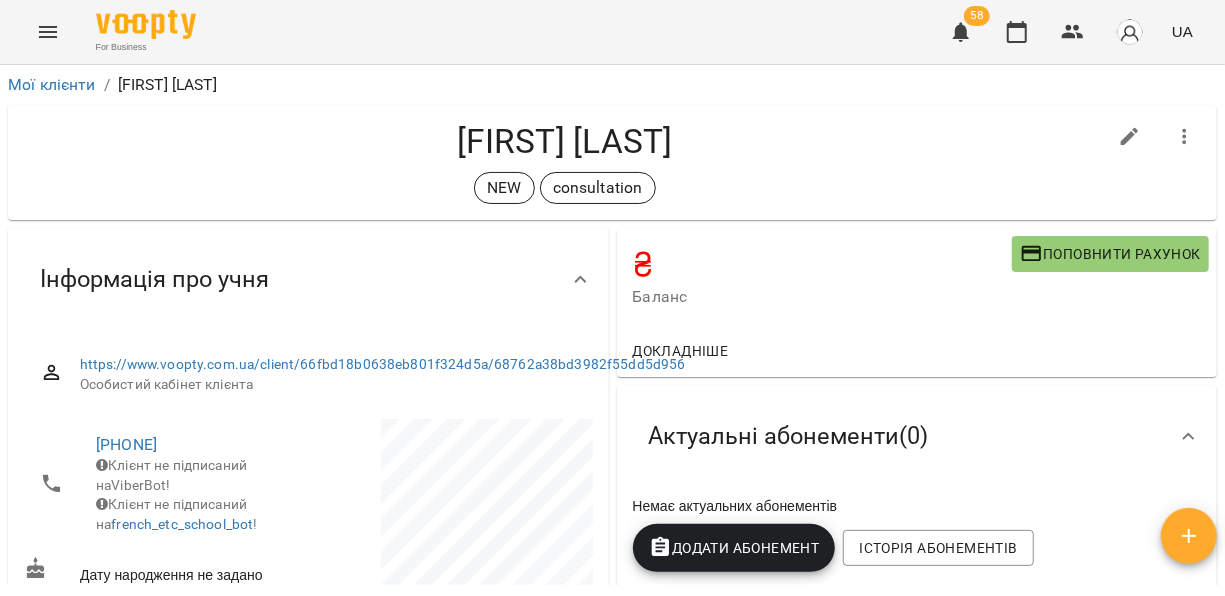click at bounding box center (1189, 536) 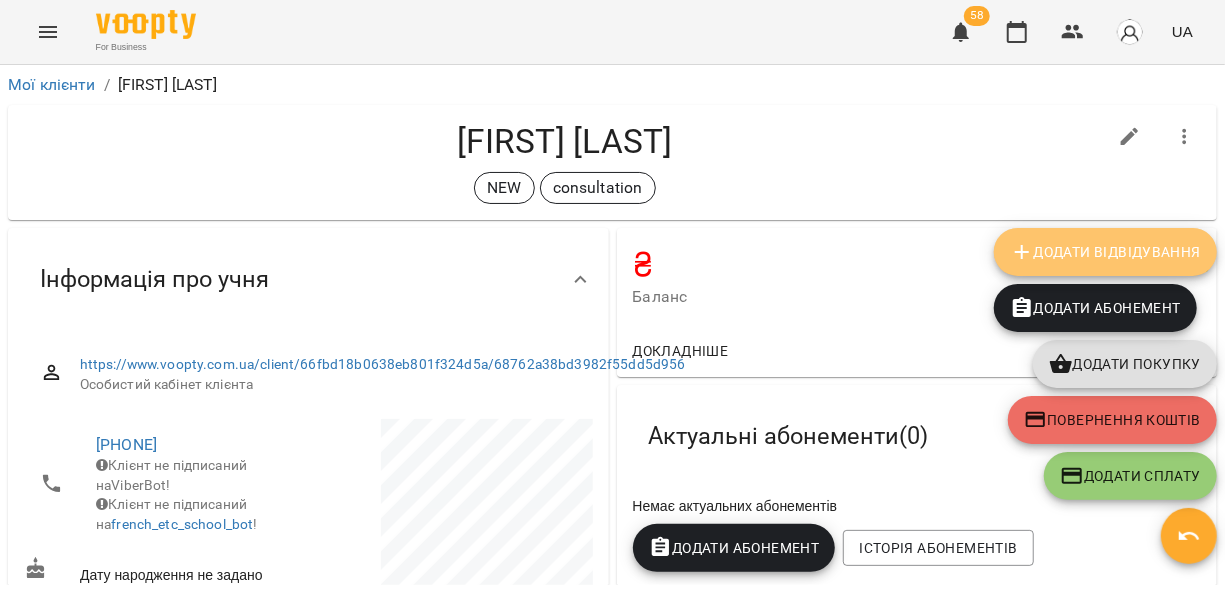 click on "Додати Відвідування" at bounding box center (1105, 252) 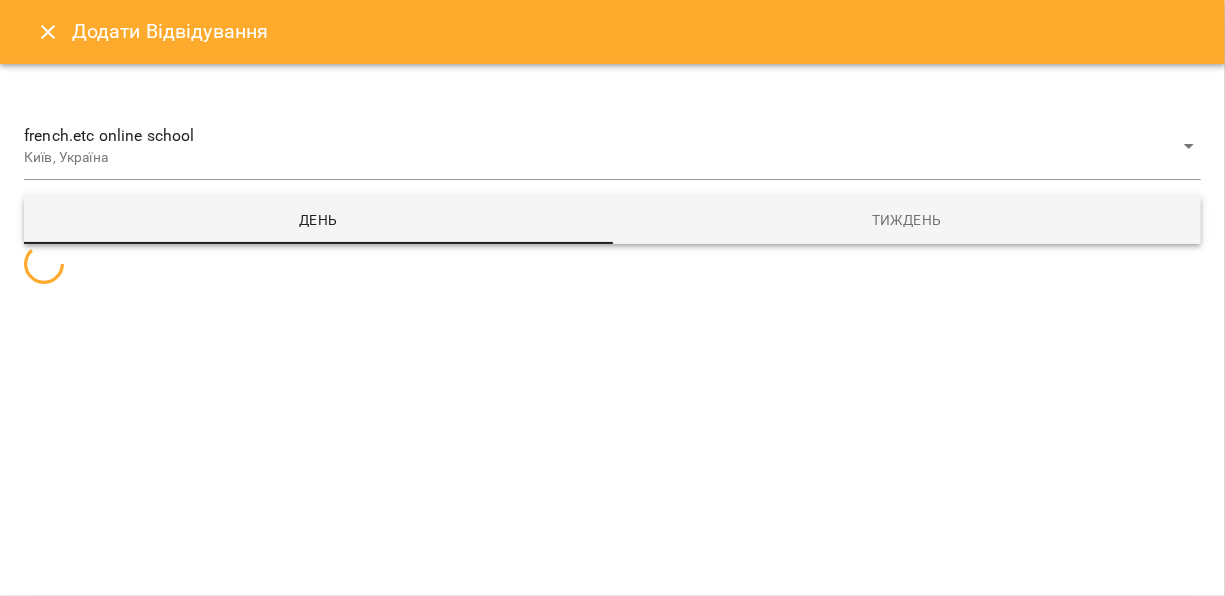 select 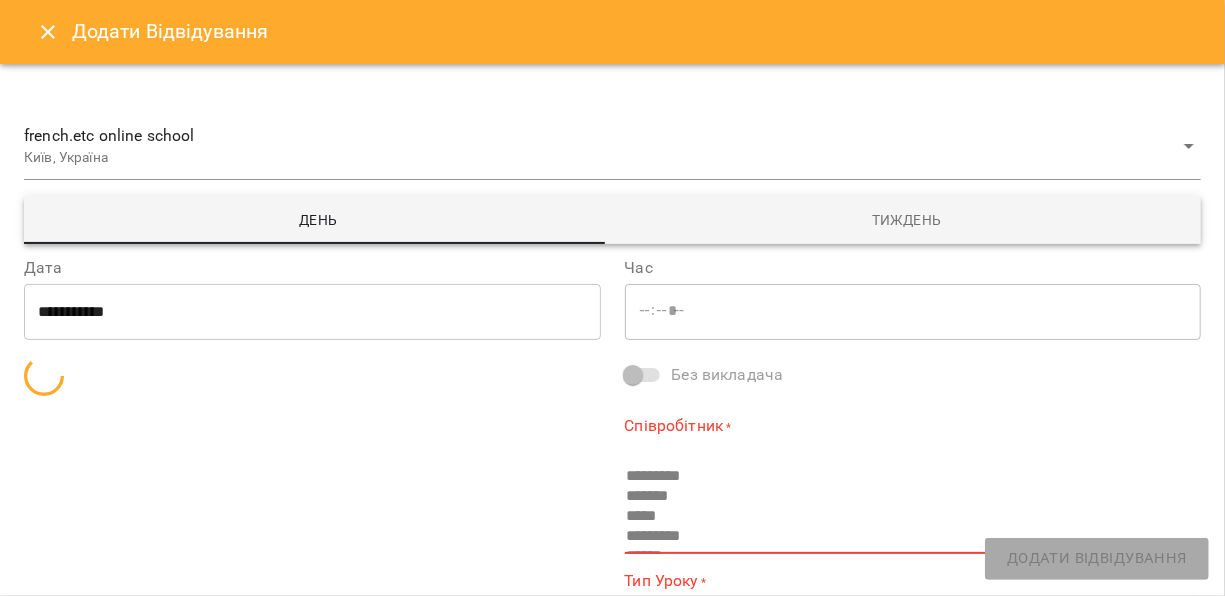 type on "*****" 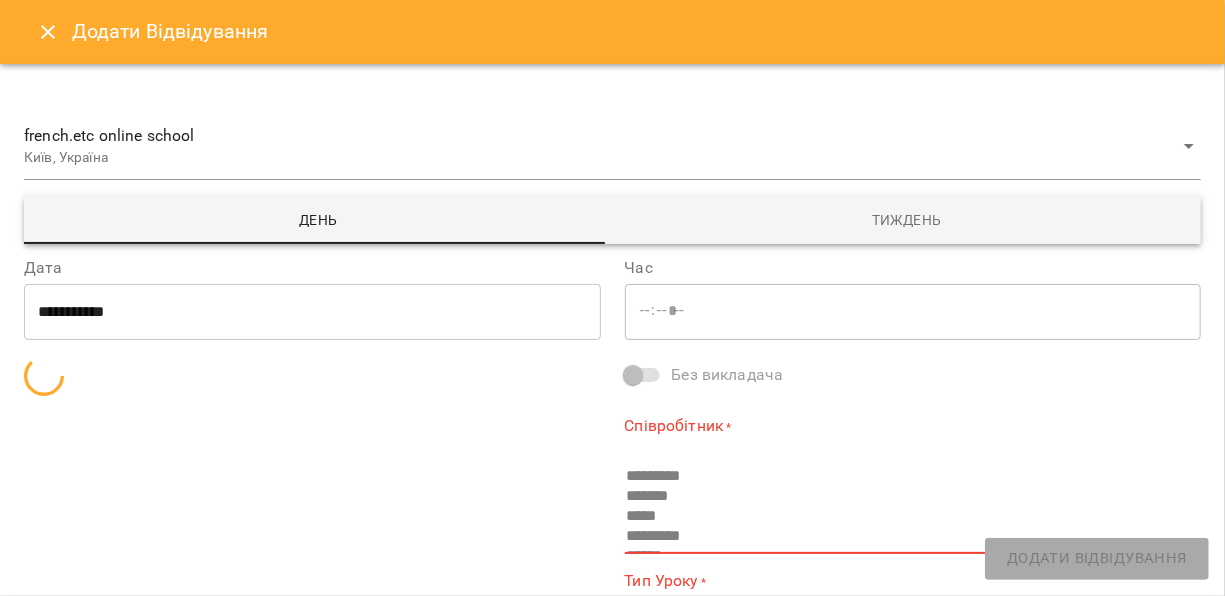 type on "**********" 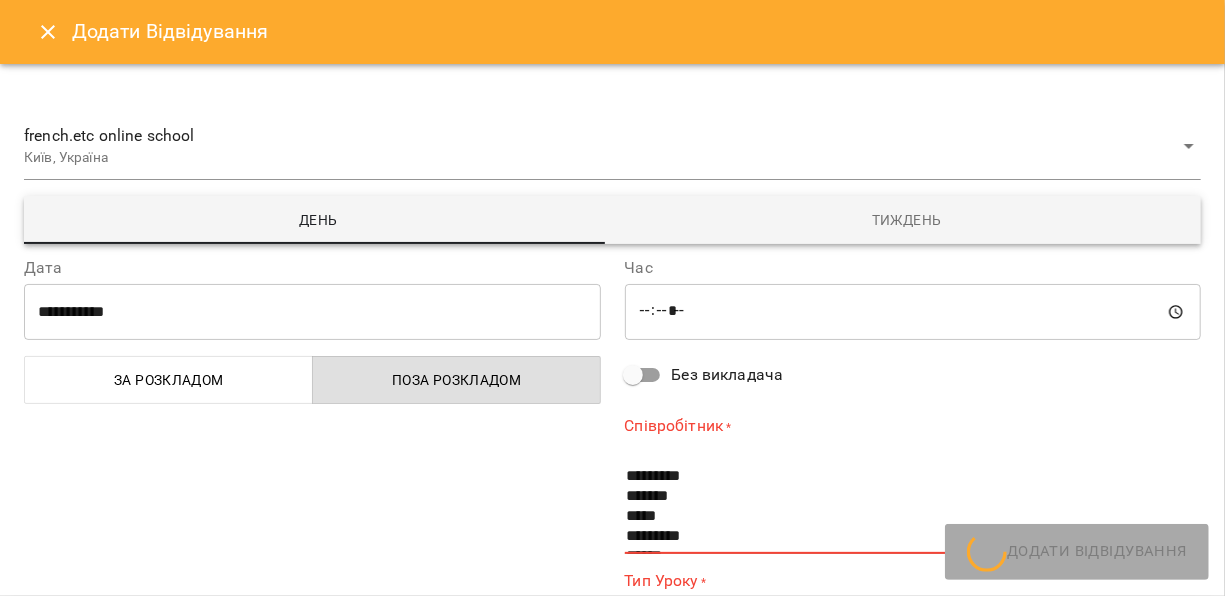 click on "**********" at bounding box center (312, 312) 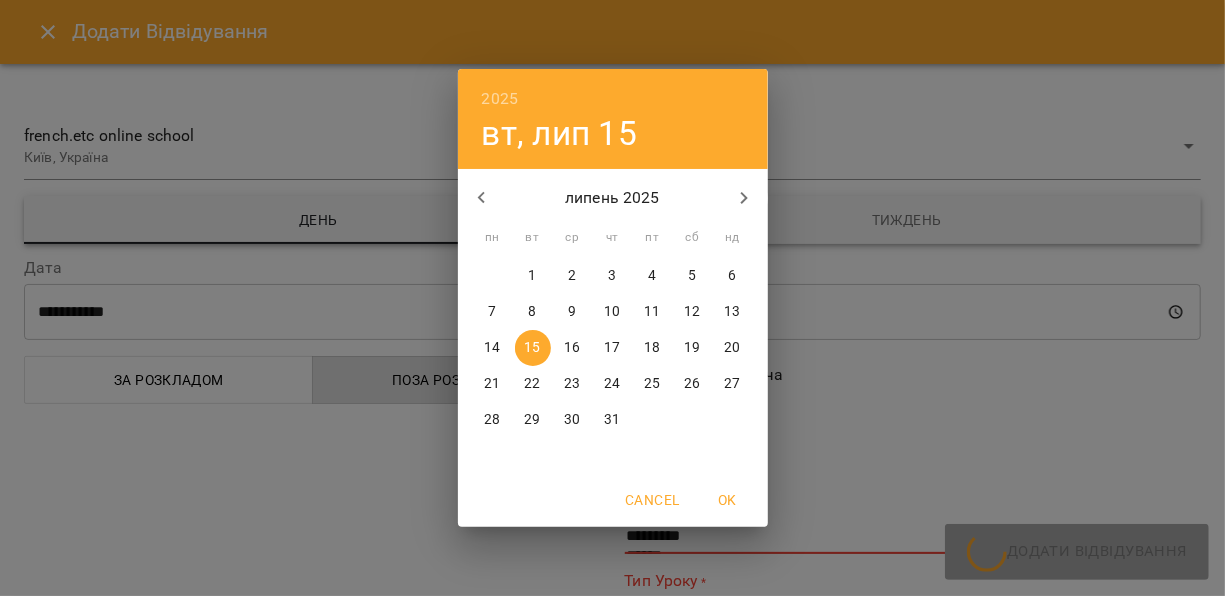 click on "19" at bounding box center [693, 348] 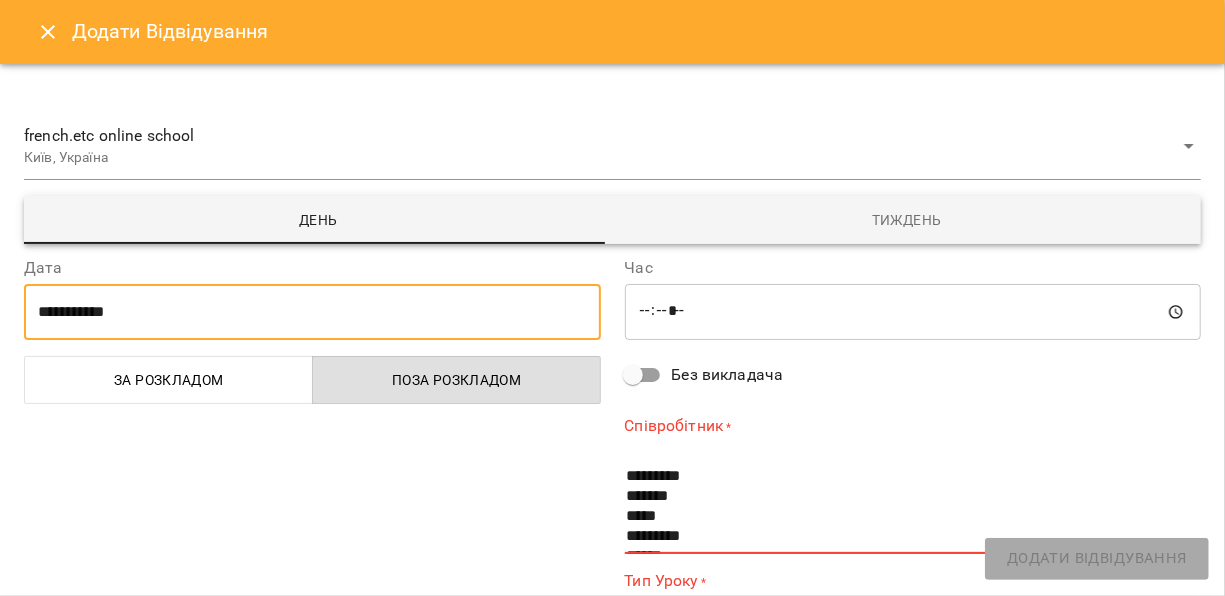 click on "*****" at bounding box center (913, 312) 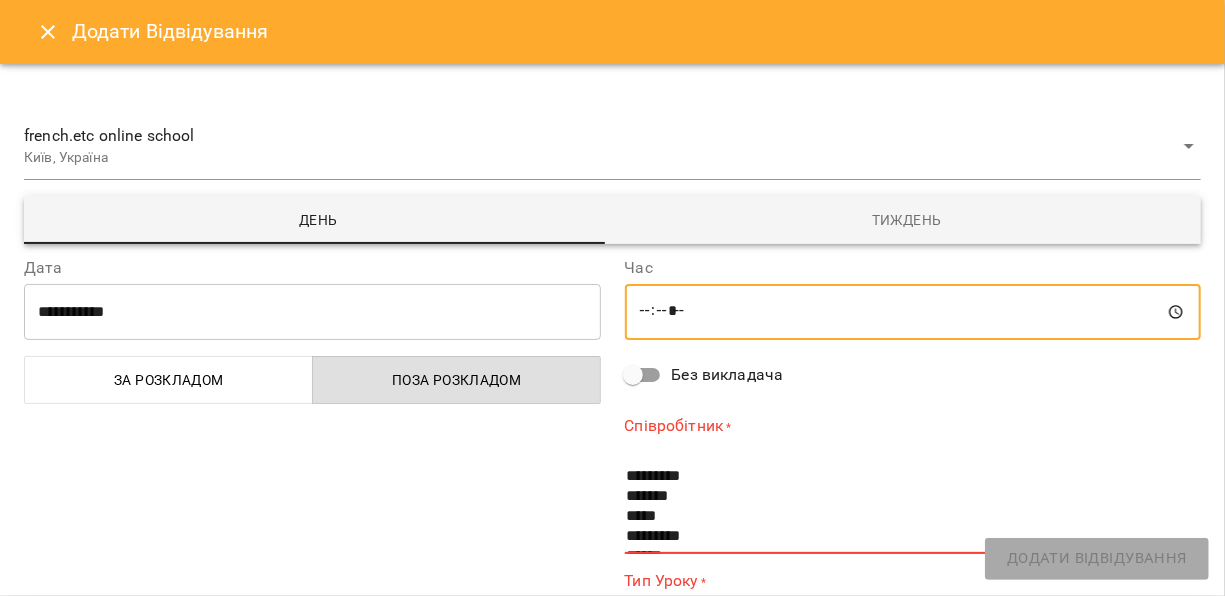 click on "*****" at bounding box center (913, 312) 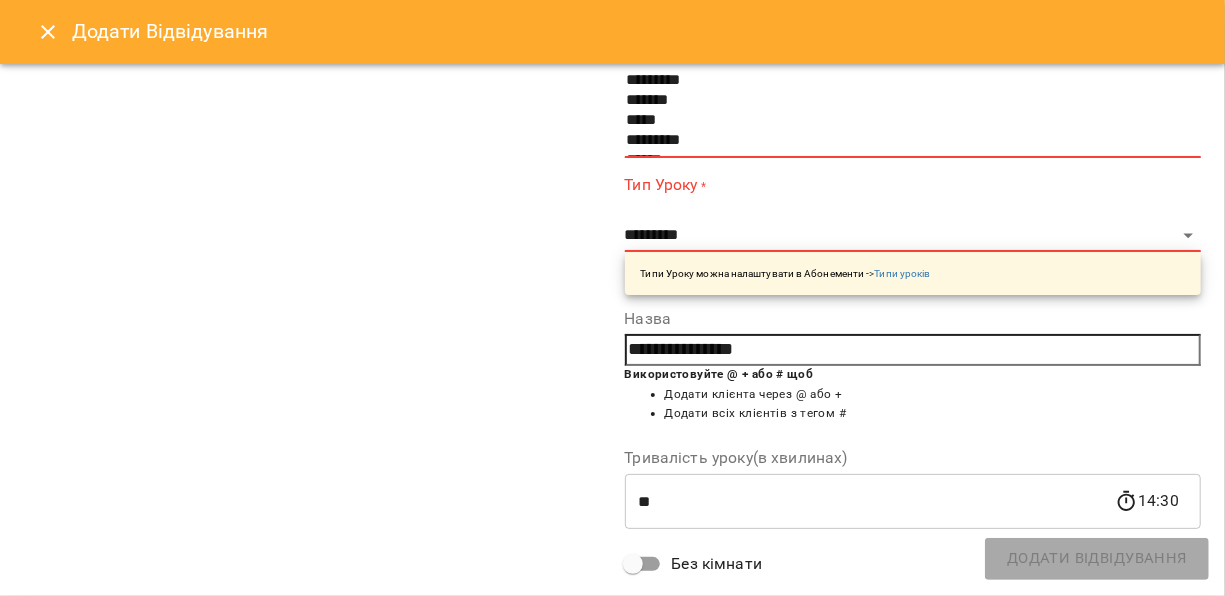 scroll, scrollTop: 402, scrollLeft: 0, axis: vertical 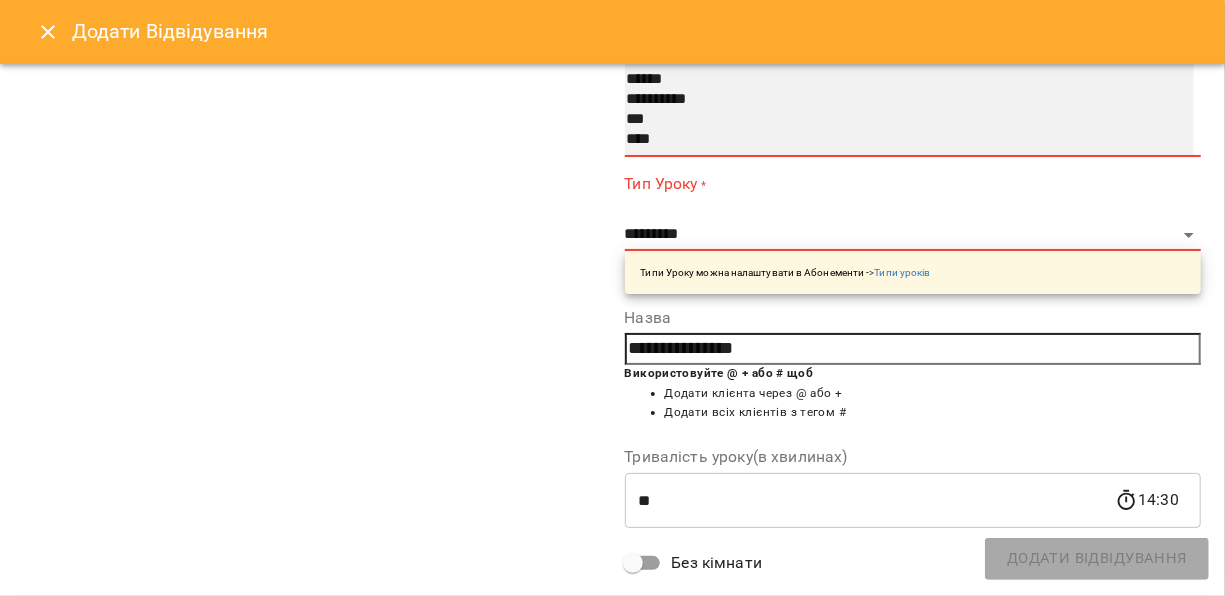 select on "**********" 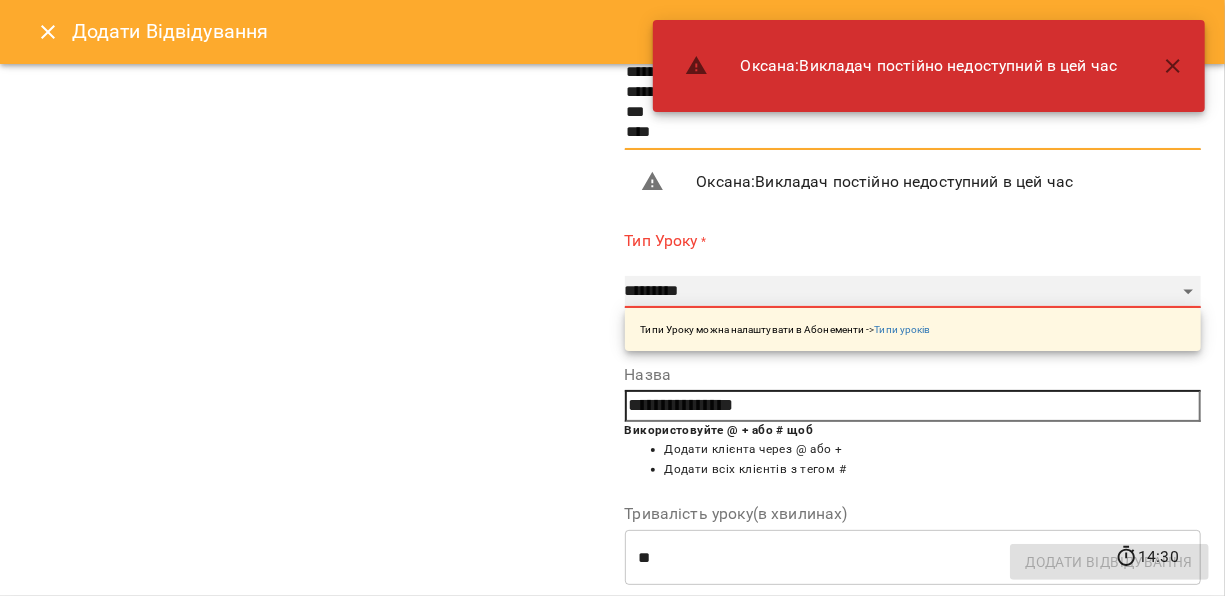 click on "**********" at bounding box center (913, 292) 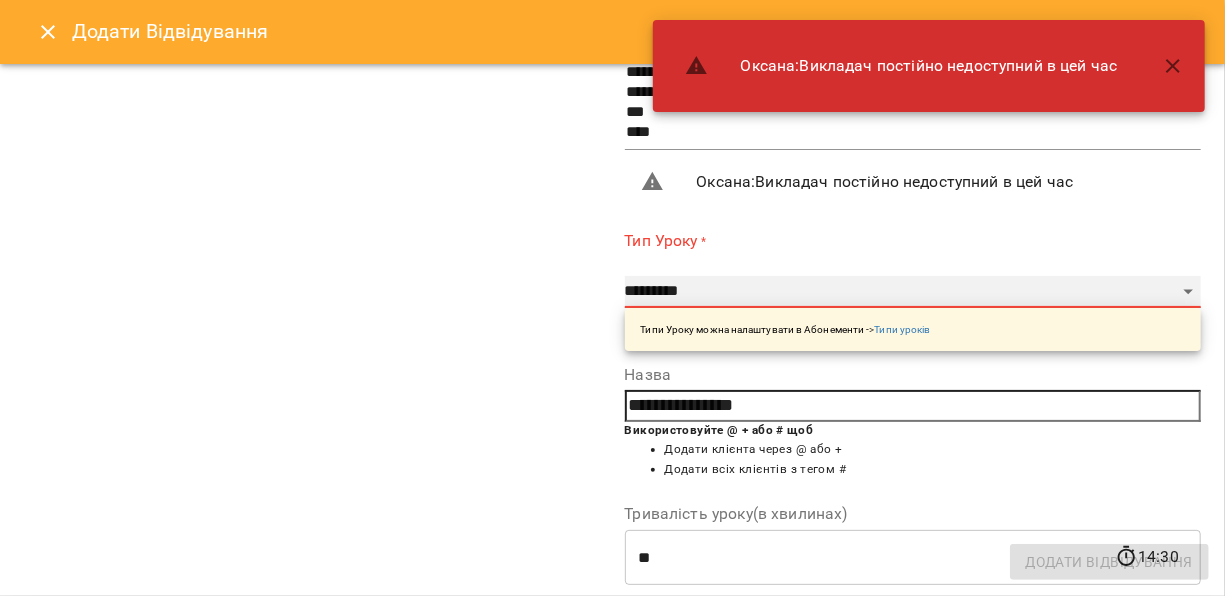 select on "**********" 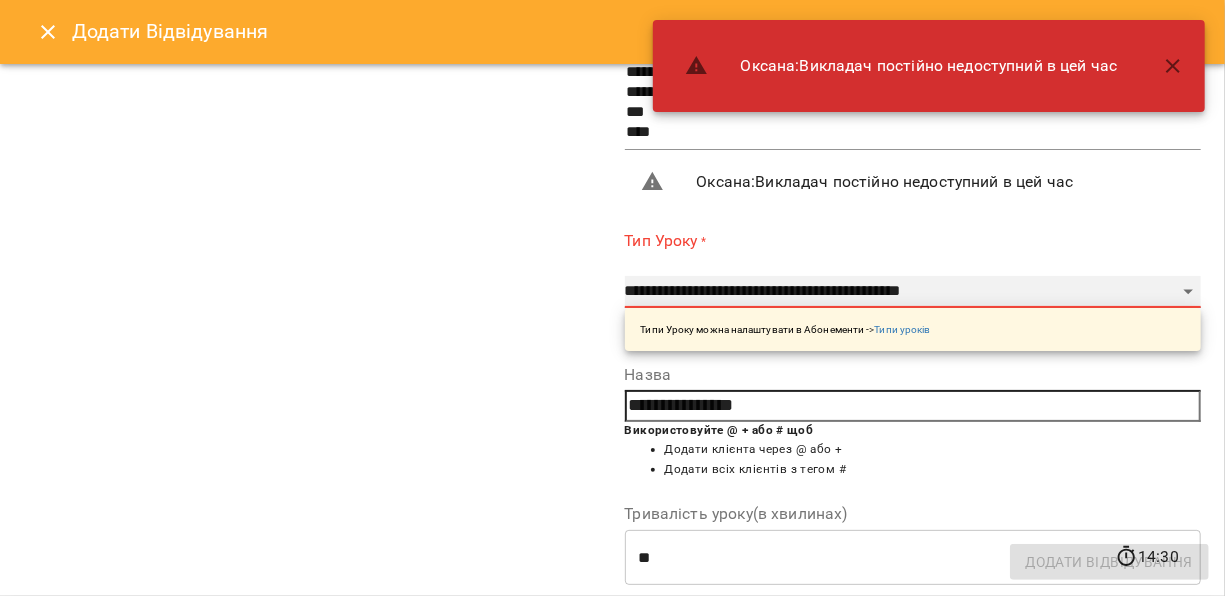 click on "**********" at bounding box center (913, 292) 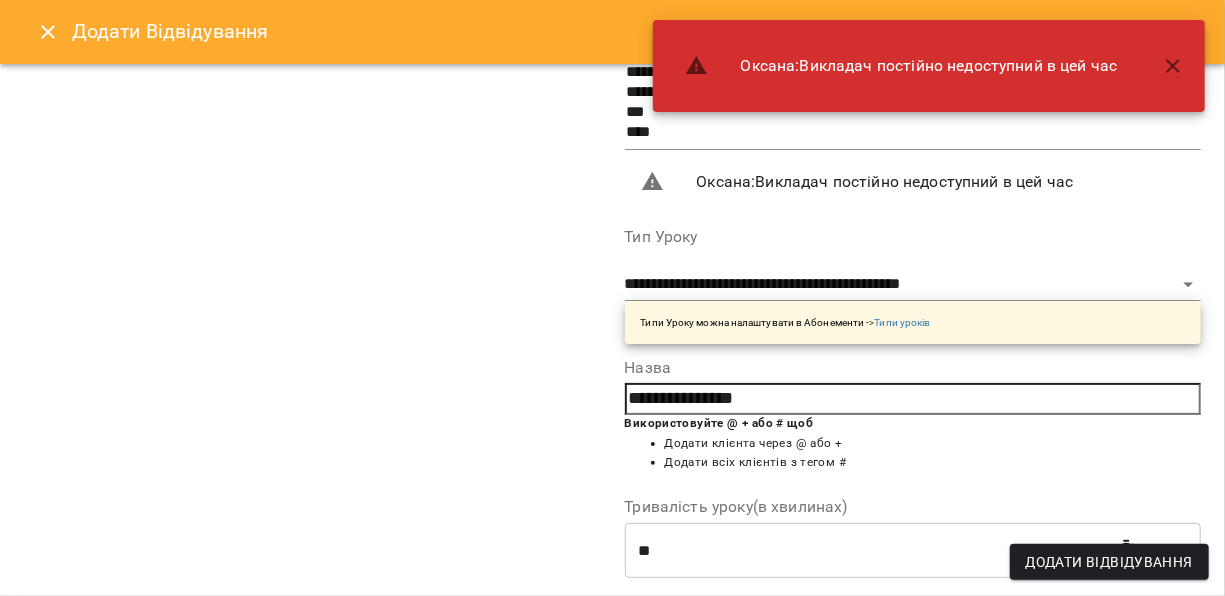 drag, startPoint x: 768, startPoint y: 388, endPoint x: 605, endPoint y: 387, distance: 163.00307 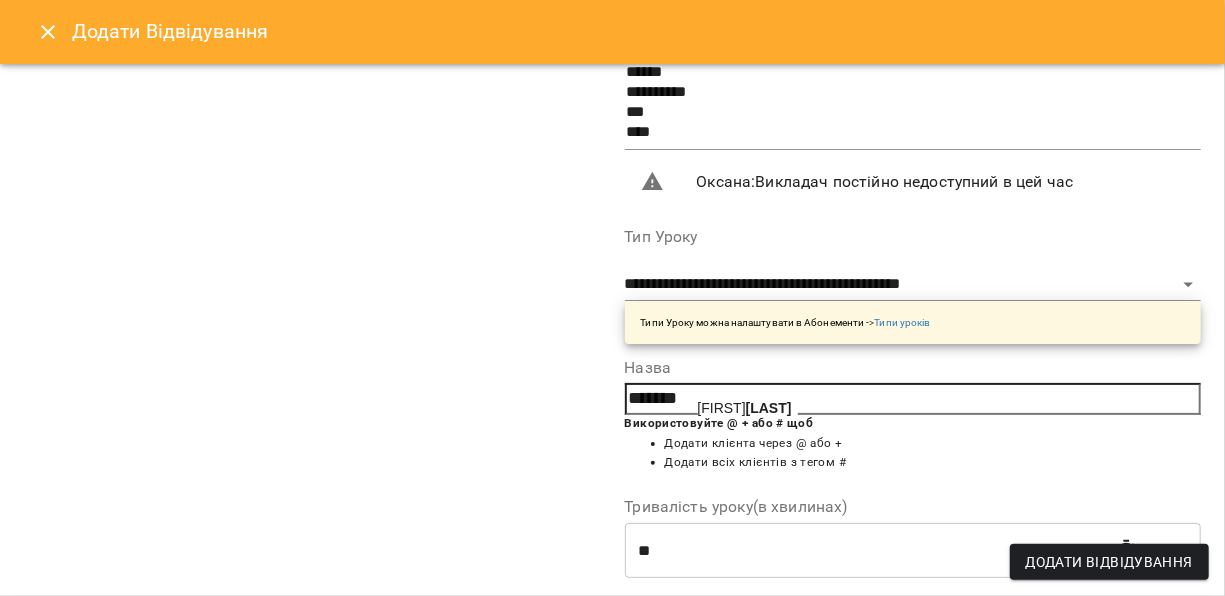 click on "[LAST]" at bounding box center (769, 408) 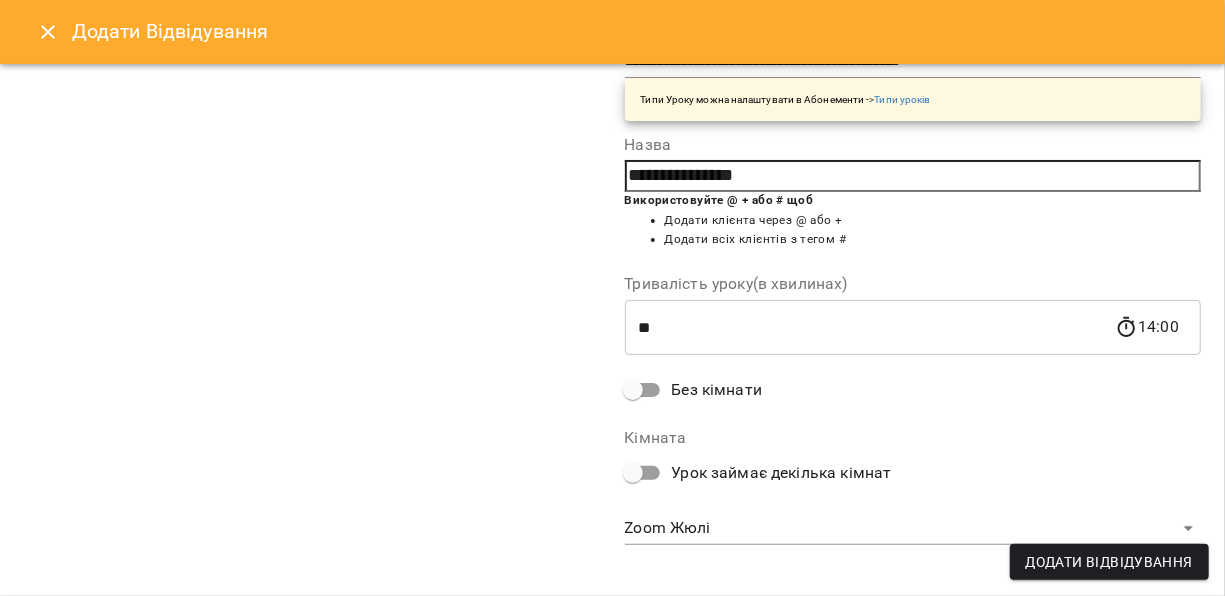 scroll, scrollTop: 636, scrollLeft: 0, axis: vertical 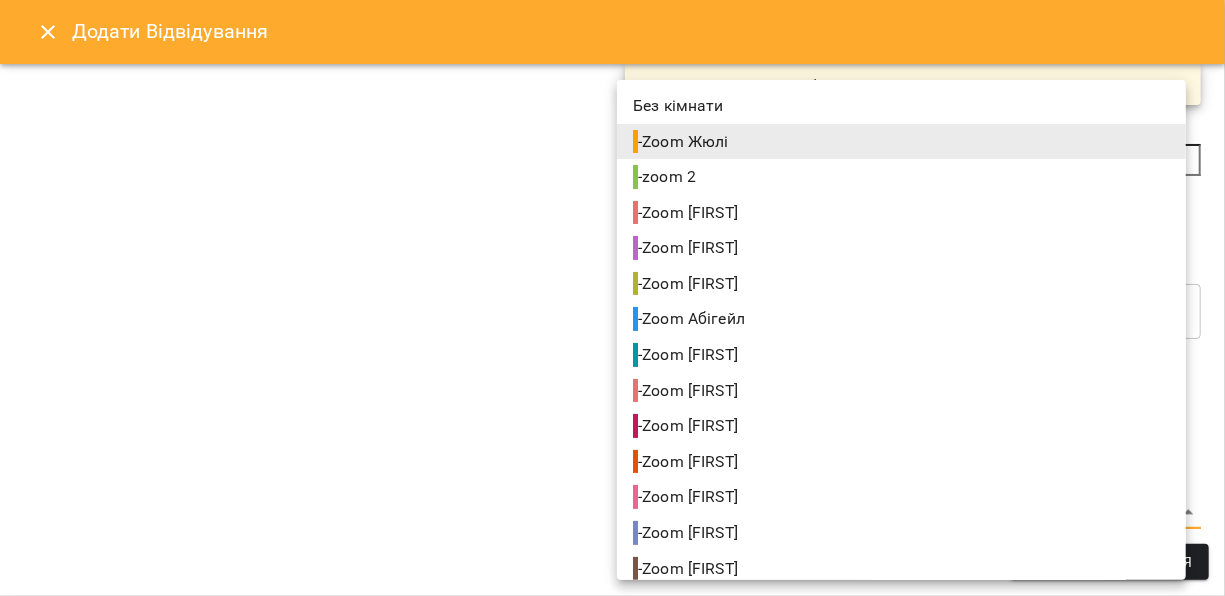 click on "**********" at bounding box center (612, 330) 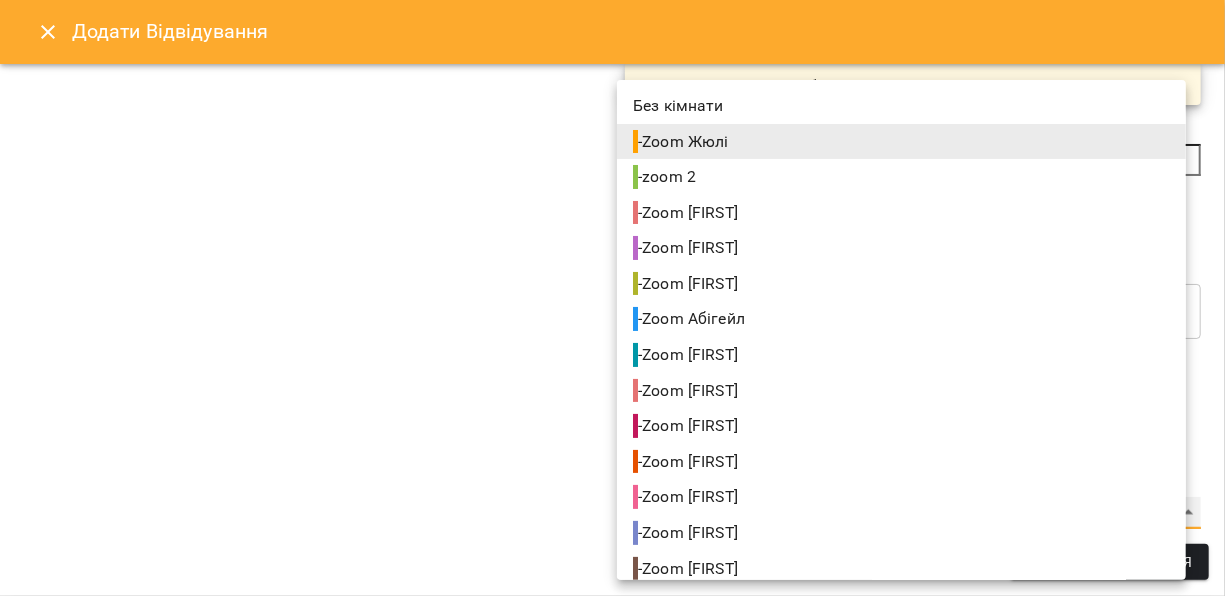 type on "**********" 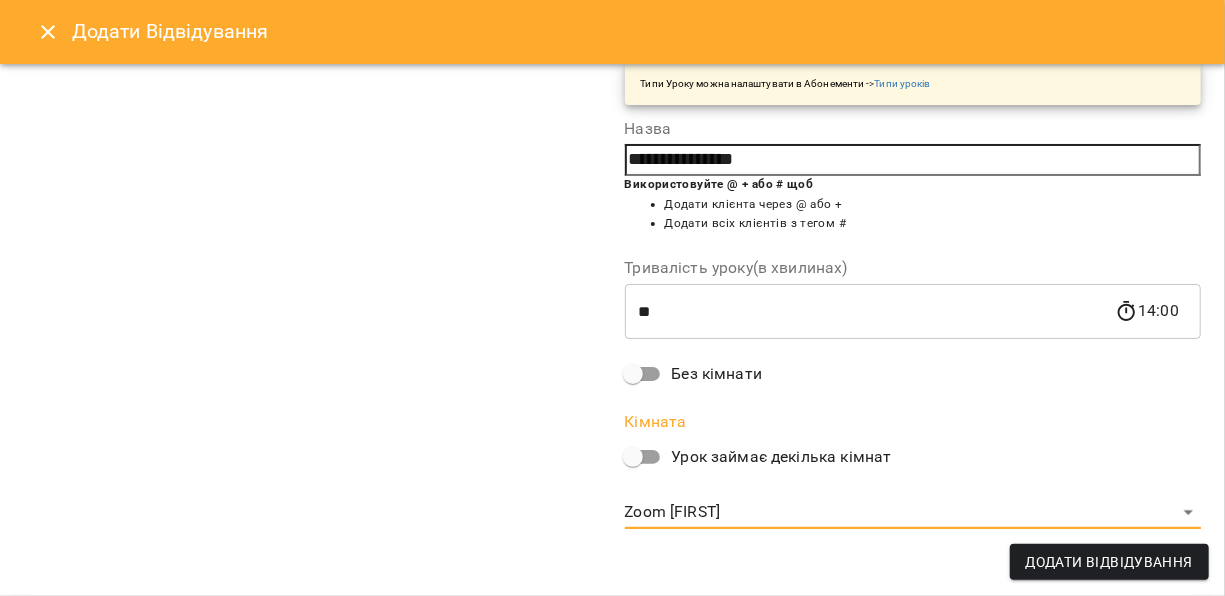 click on "Додати Відвідування" at bounding box center (1109, 562) 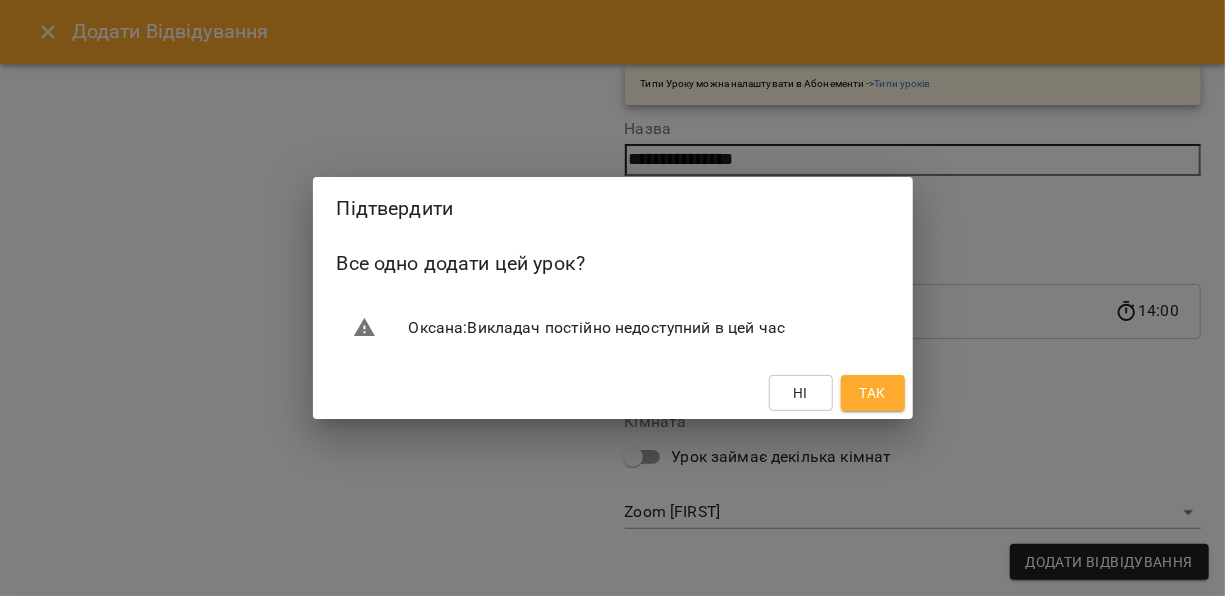 click on "Так" at bounding box center (872, 393) 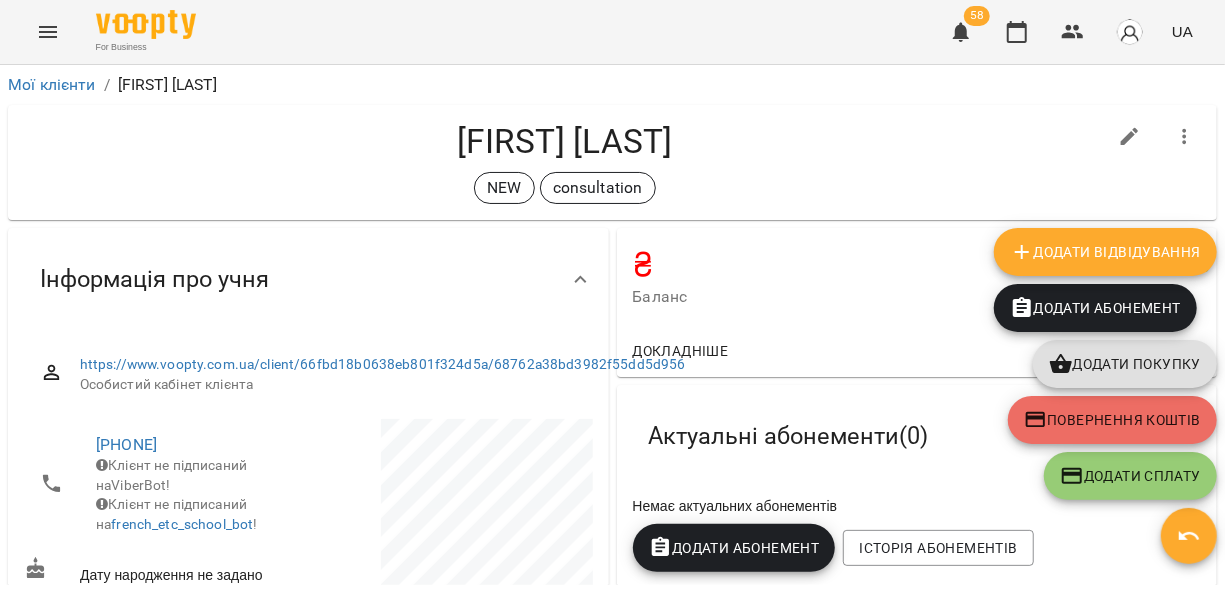 click at bounding box center (1189, 536) 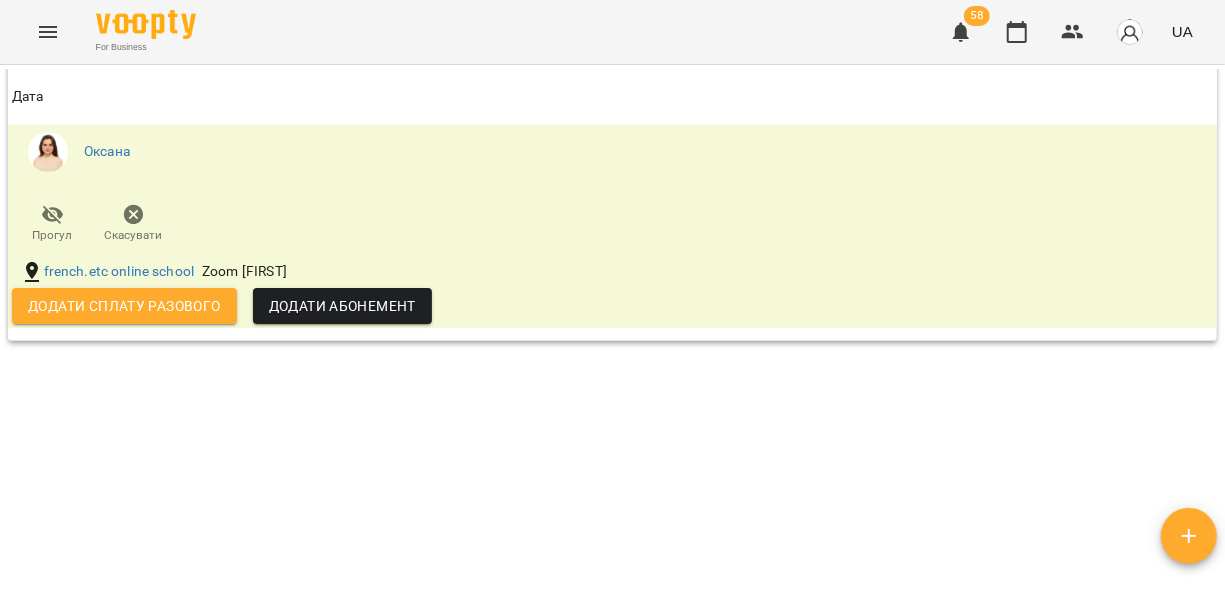 scroll, scrollTop: 1074, scrollLeft: 0, axis: vertical 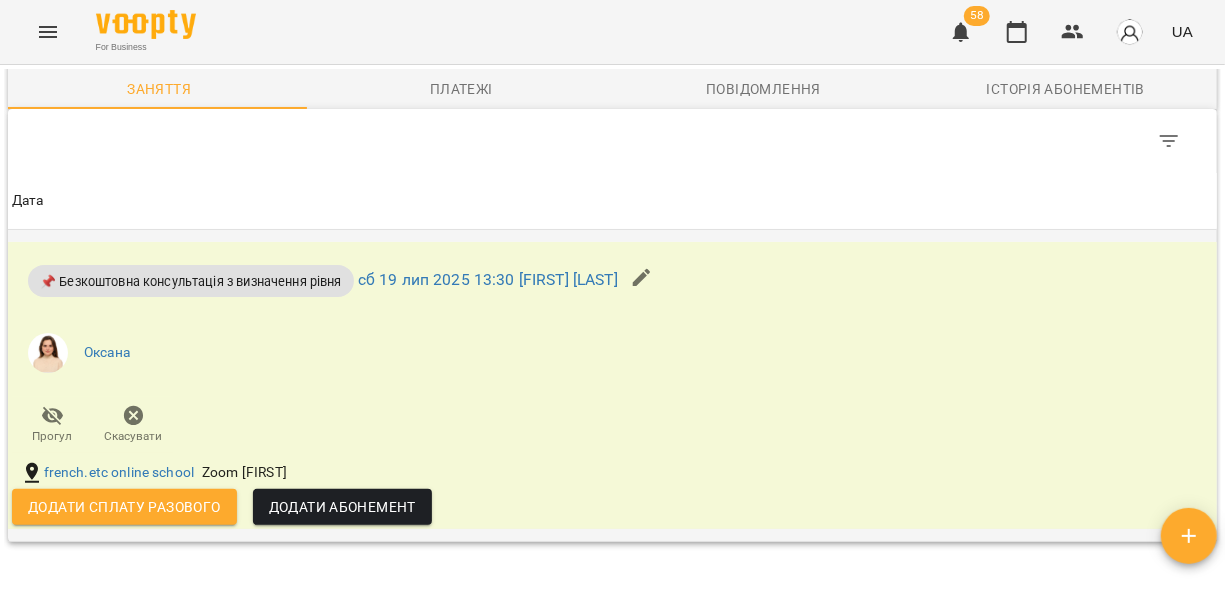 click 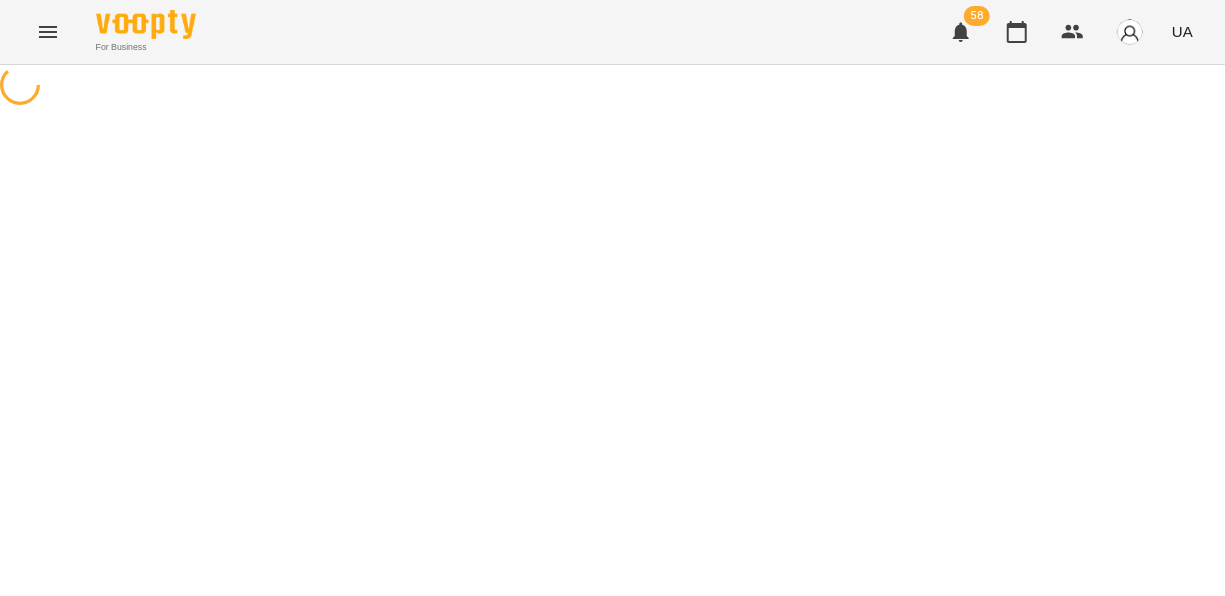 select on "**********" 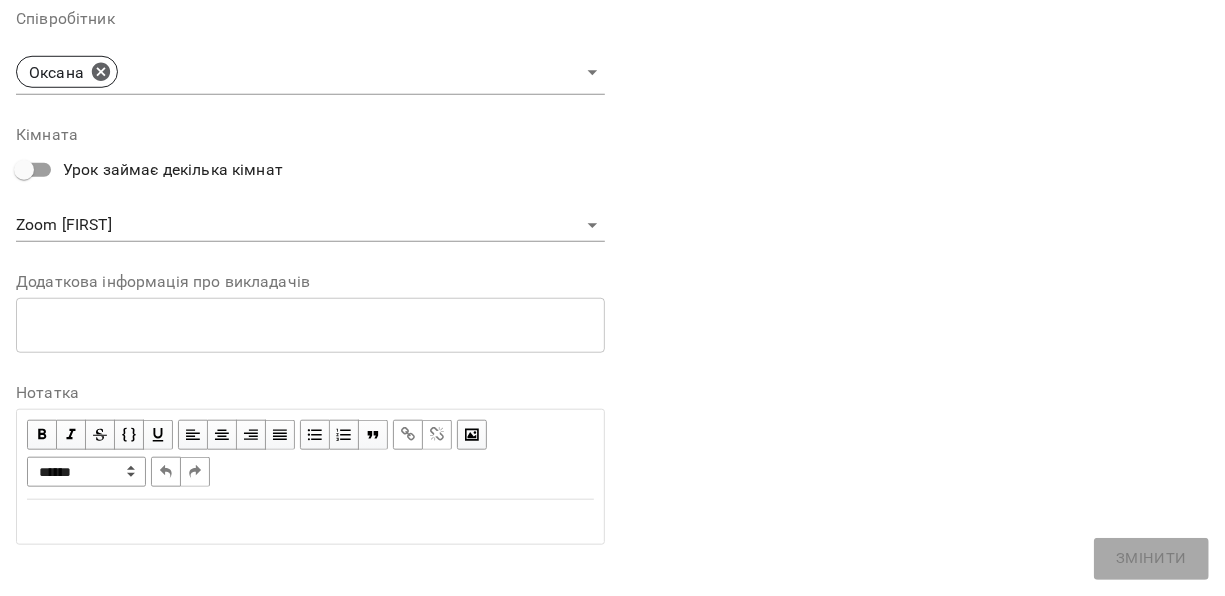 scroll, scrollTop: 744, scrollLeft: 0, axis: vertical 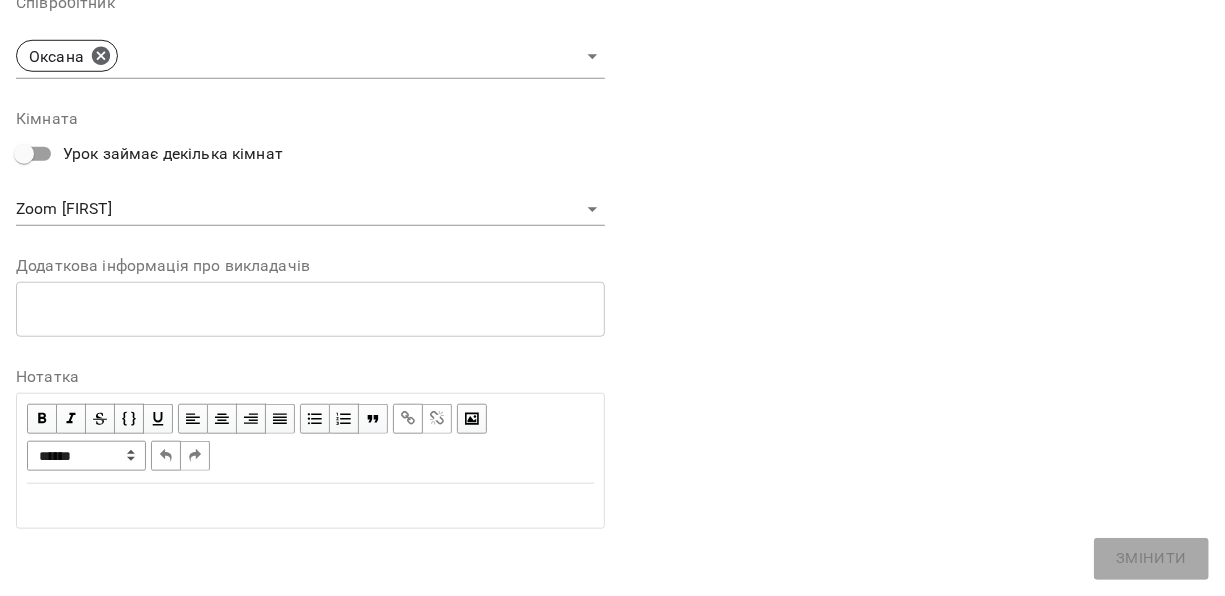 click at bounding box center [310, 506] 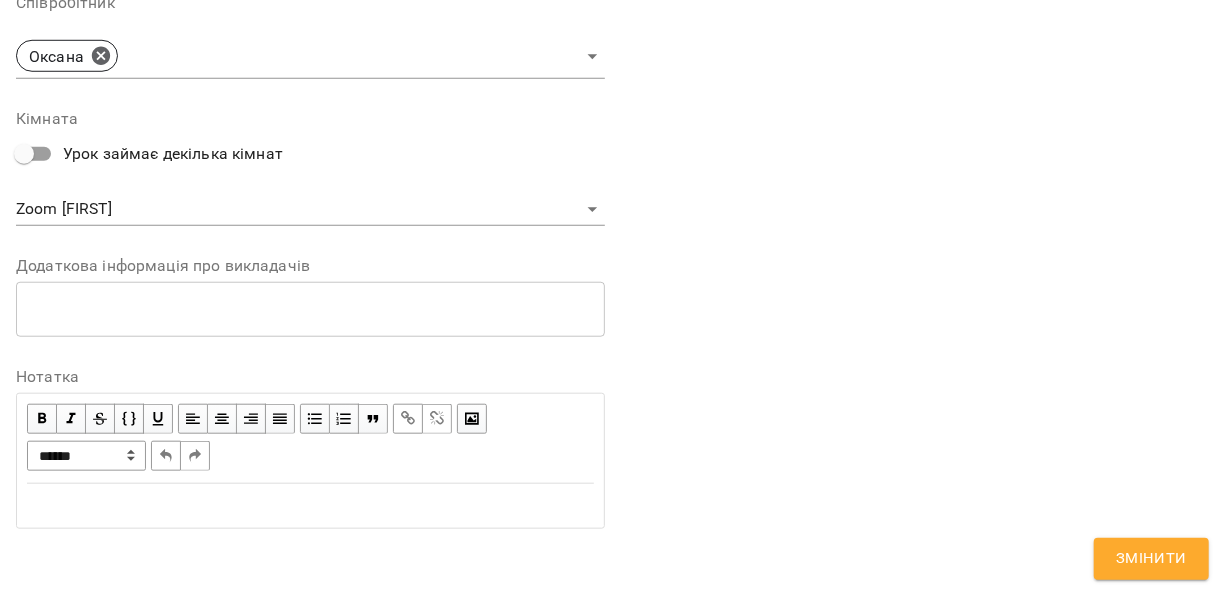 paste 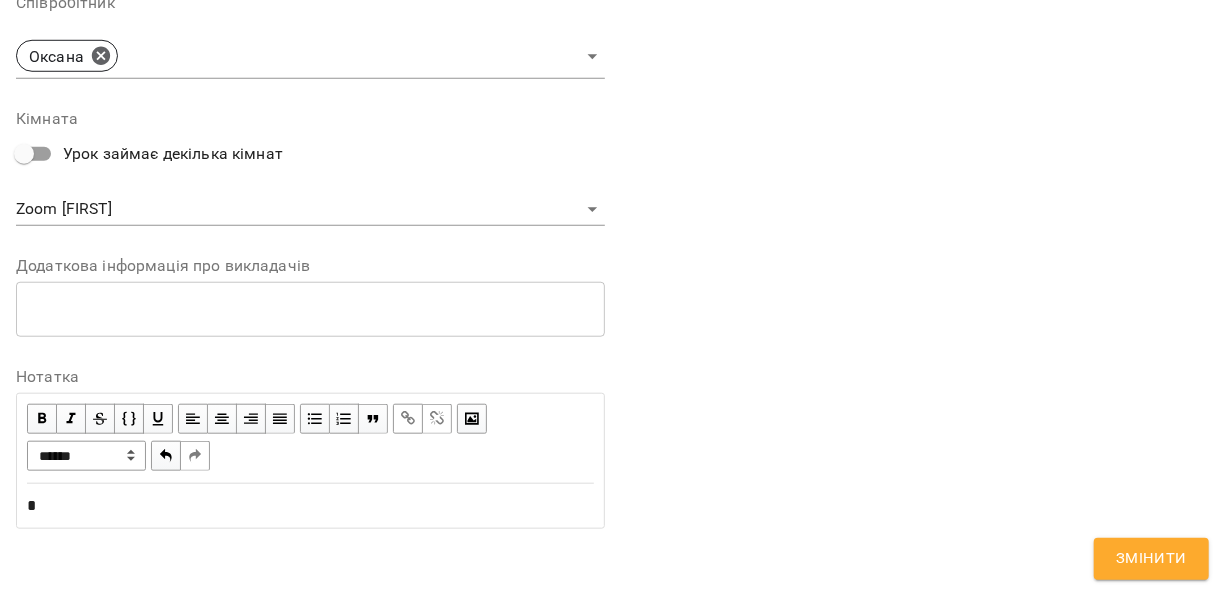 type 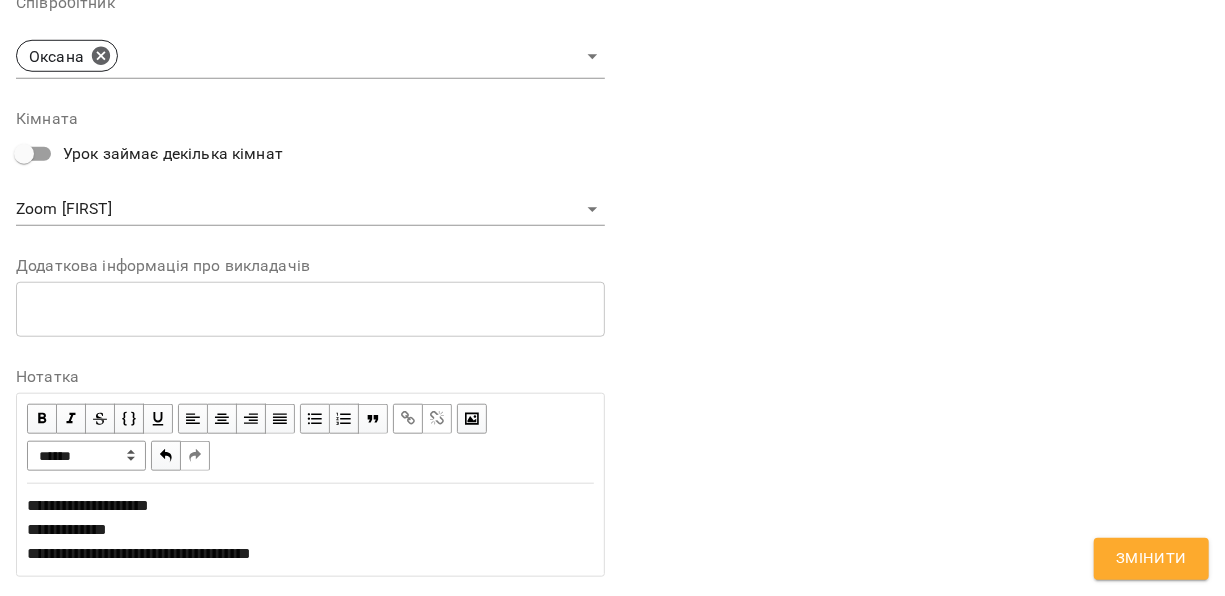 click on "Змінити" at bounding box center [1151, 559] 